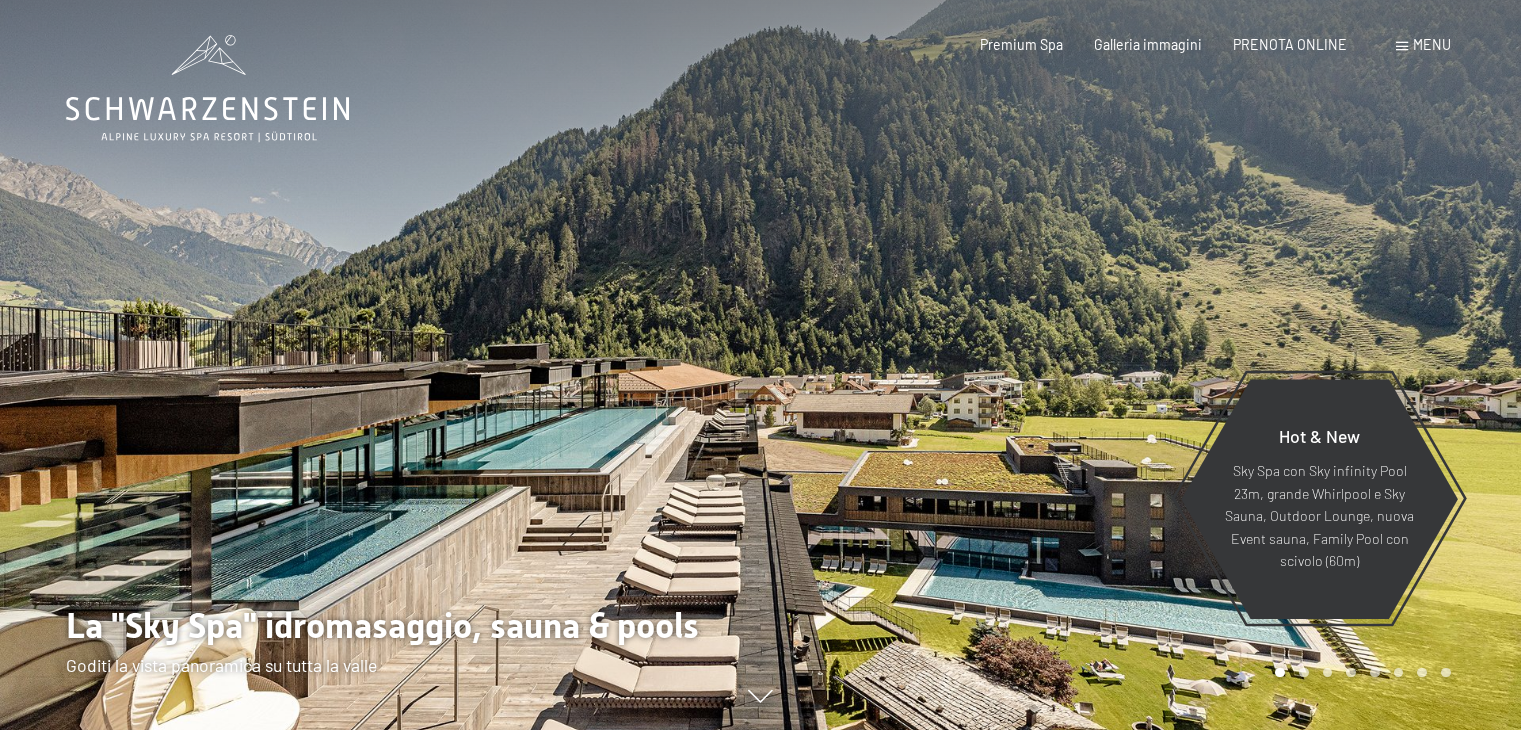 scroll, scrollTop: 0, scrollLeft: 0, axis: both 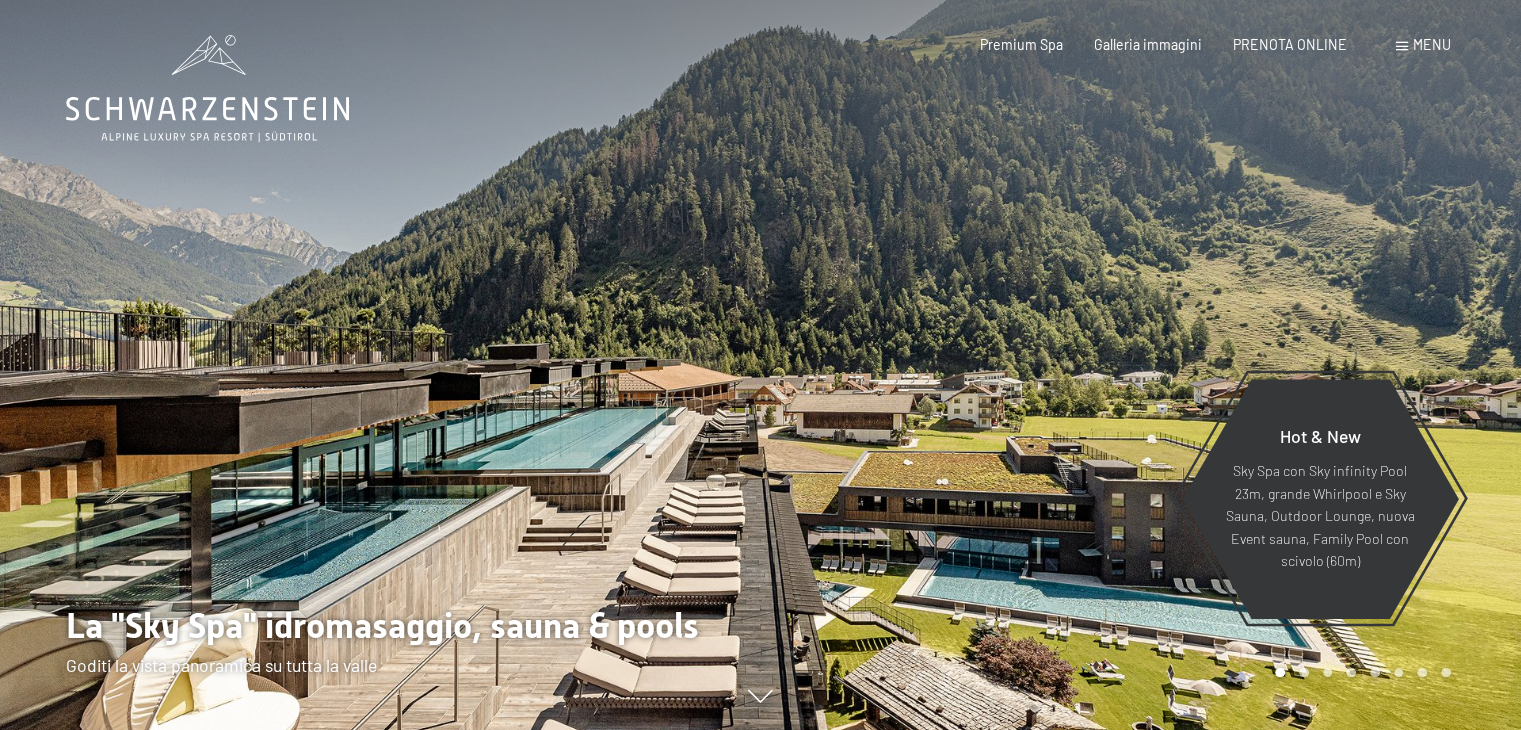 click on "Menu" at bounding box center (1432, 44) 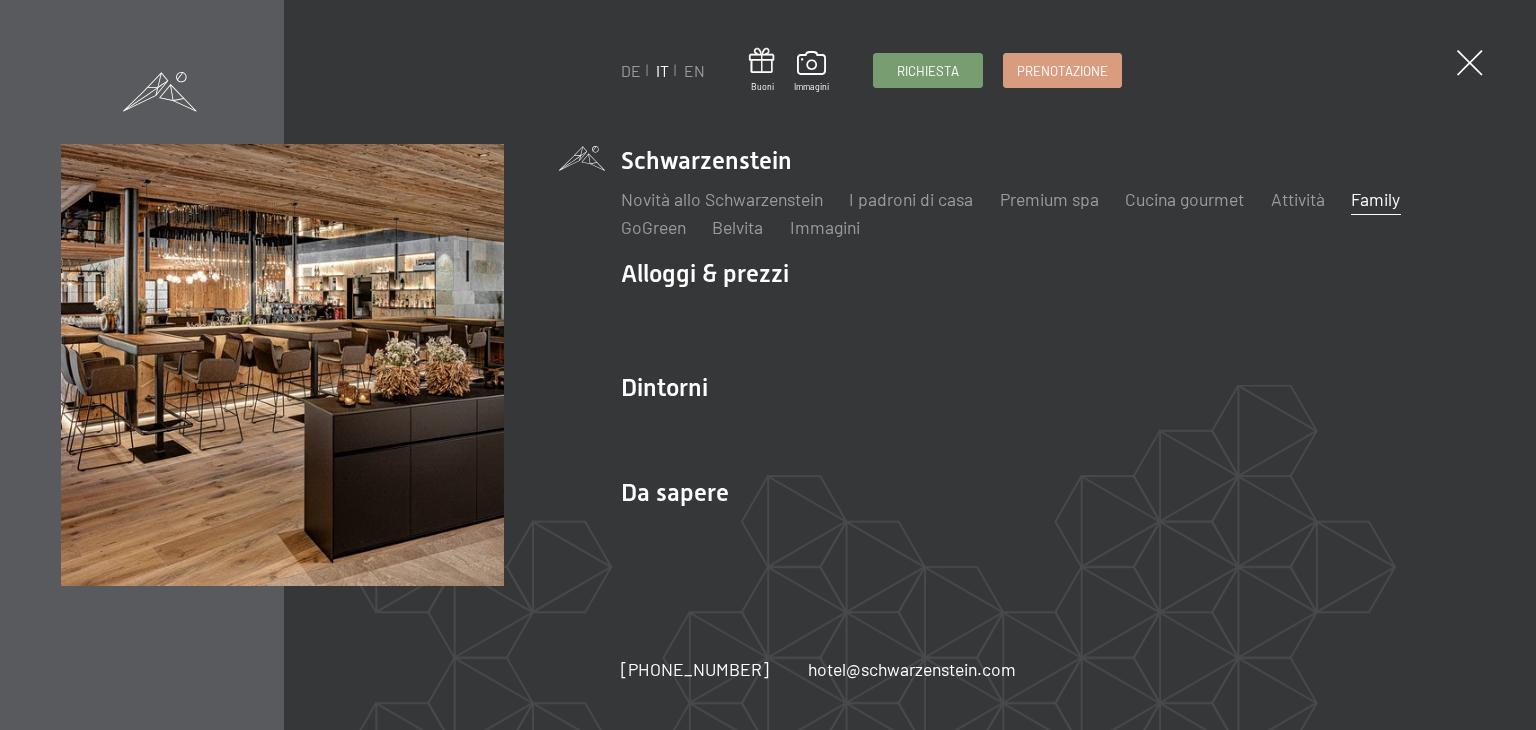 click on "Family" at bounding box center (1375, 199) 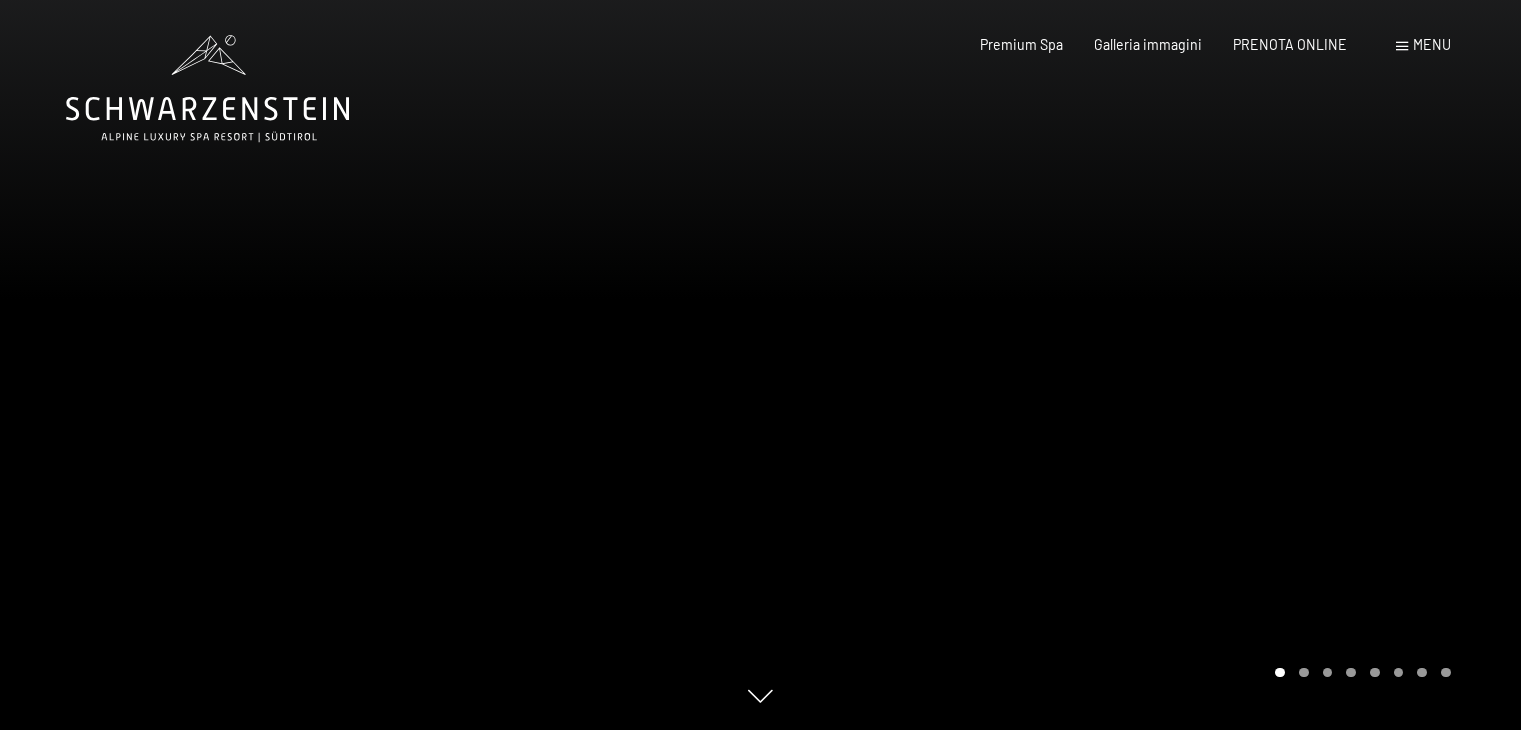 scroll, scrollTop: 0, scrollLeft: 0, axis: both 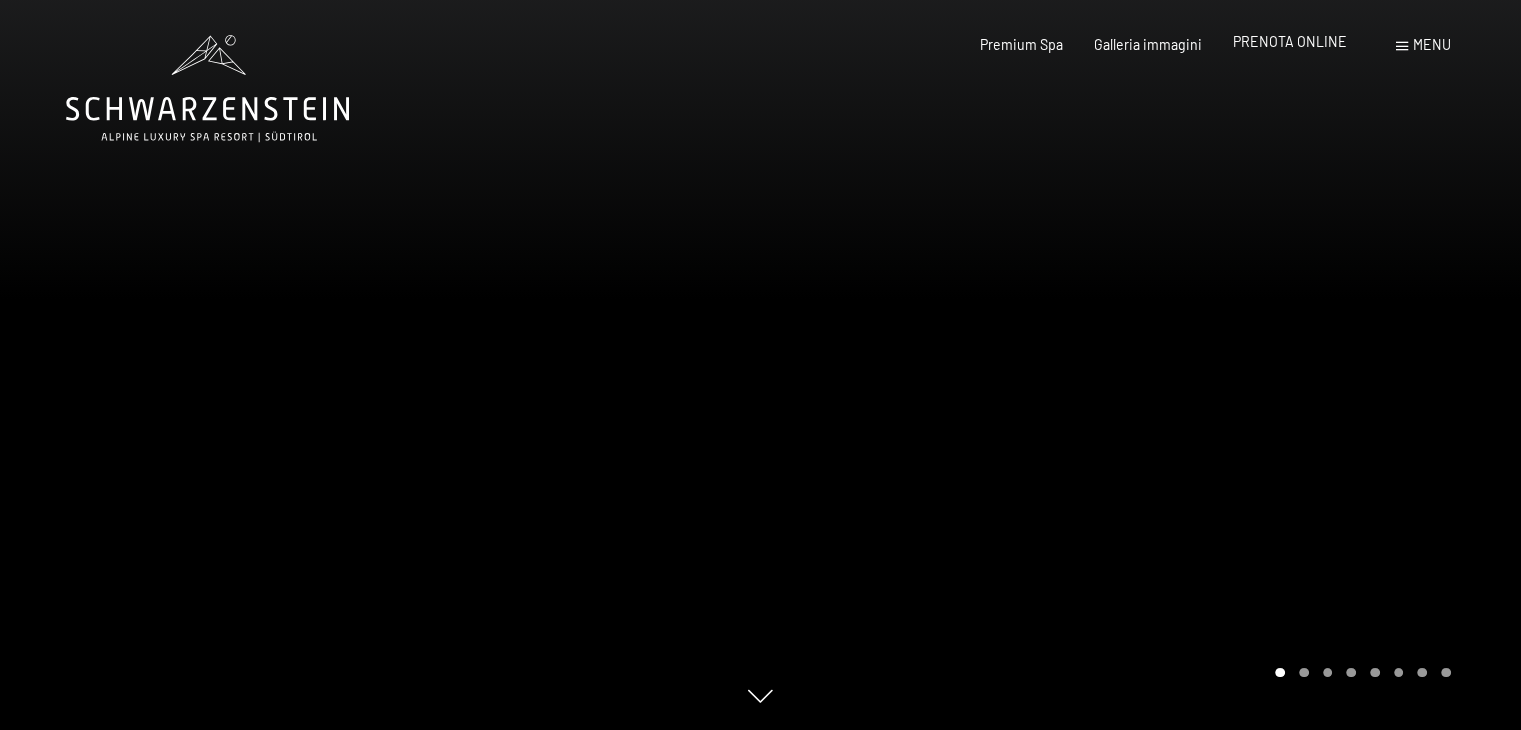 click on "PRENOTA ONLINE" at bounding box center (1290, 41) 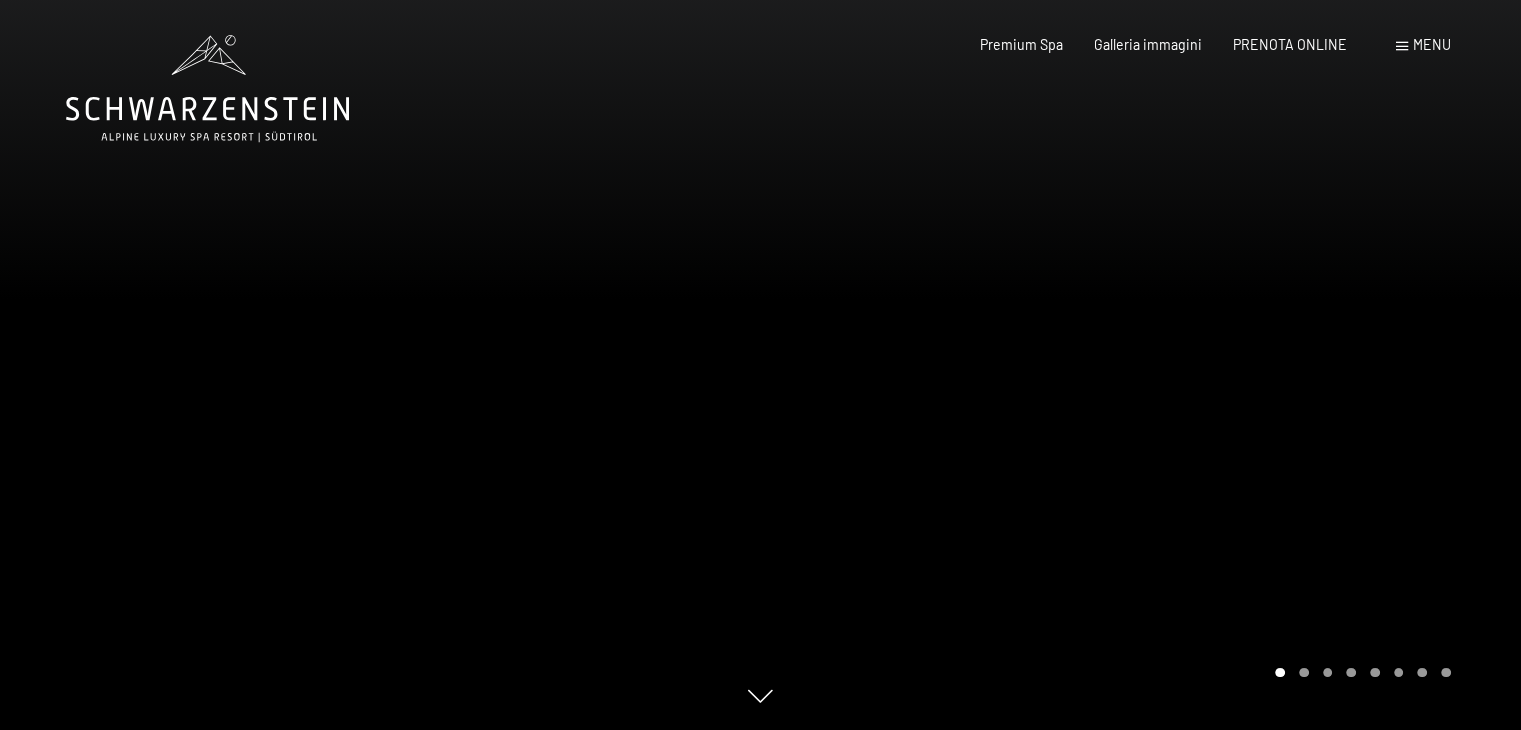 click 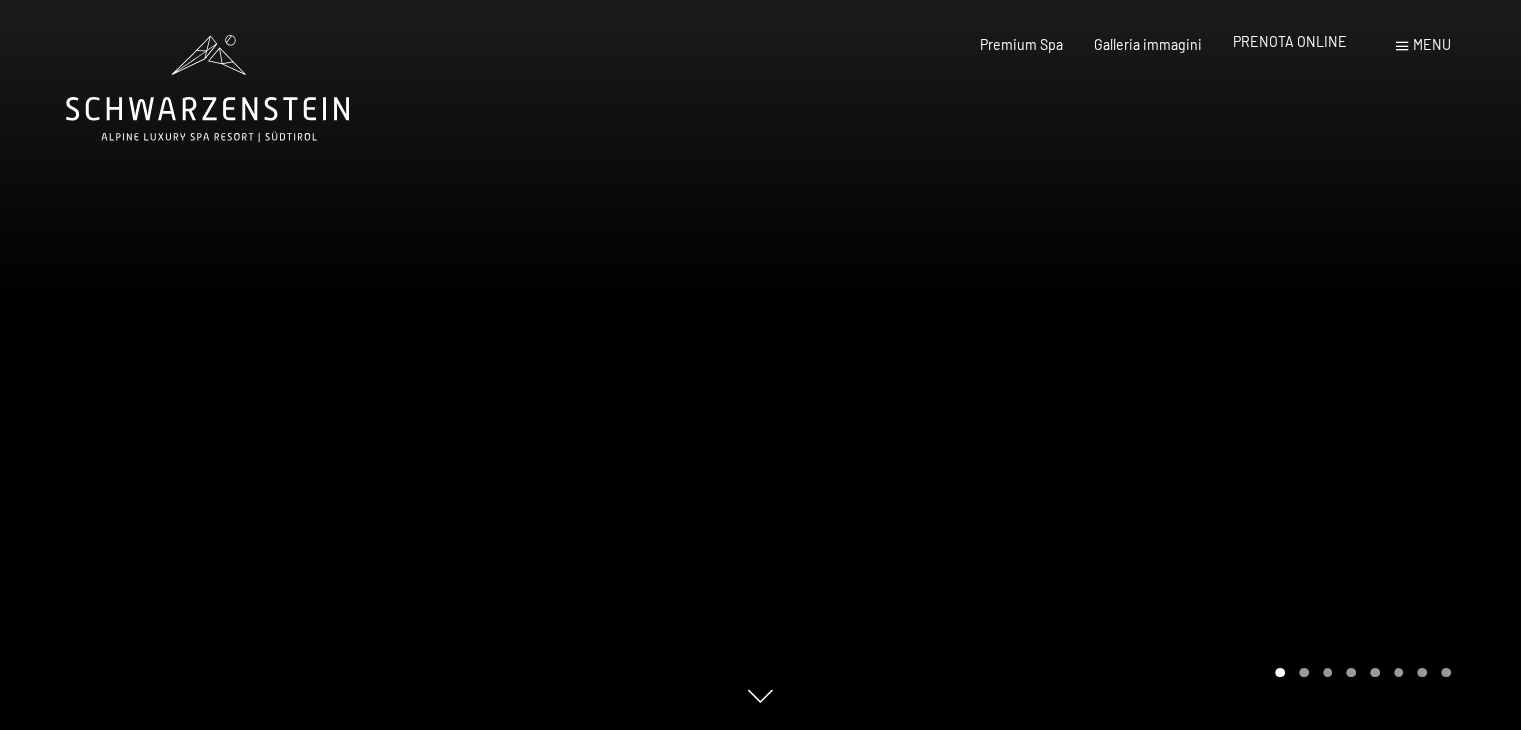 click on "PRENOTA ONLINE" at bounding box center (1290, 41) 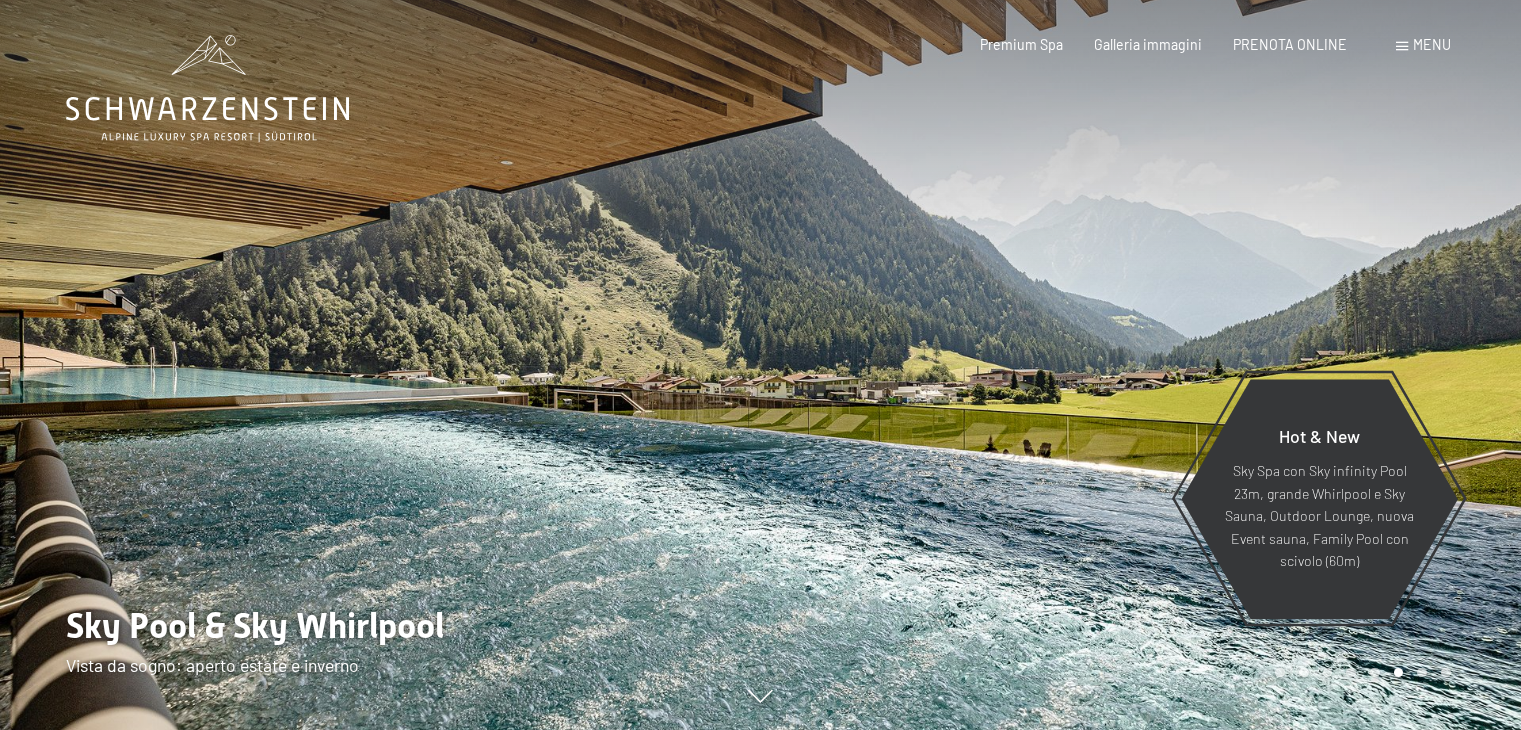 scroll, scrollTop: 0, scrollLeft: 0, axis: both 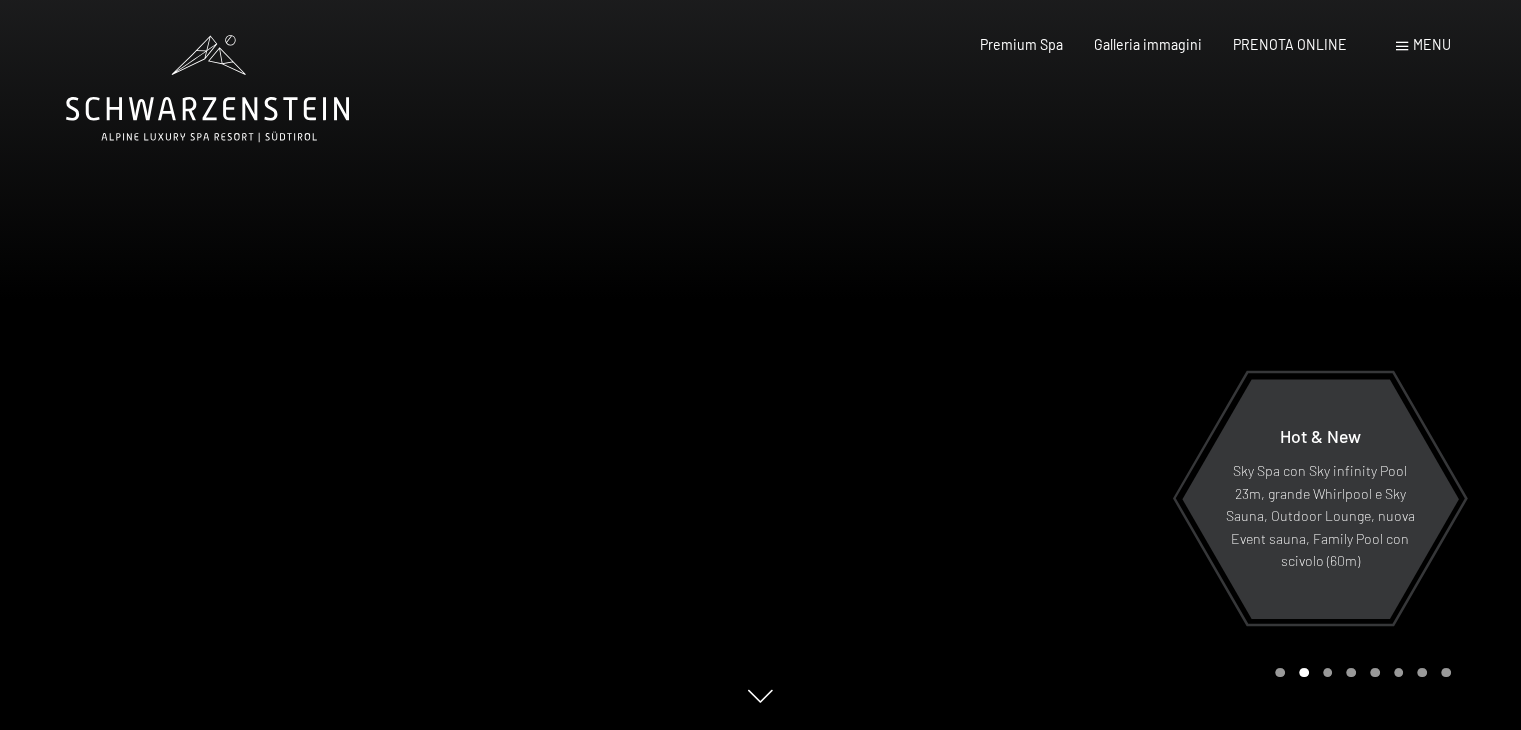 click 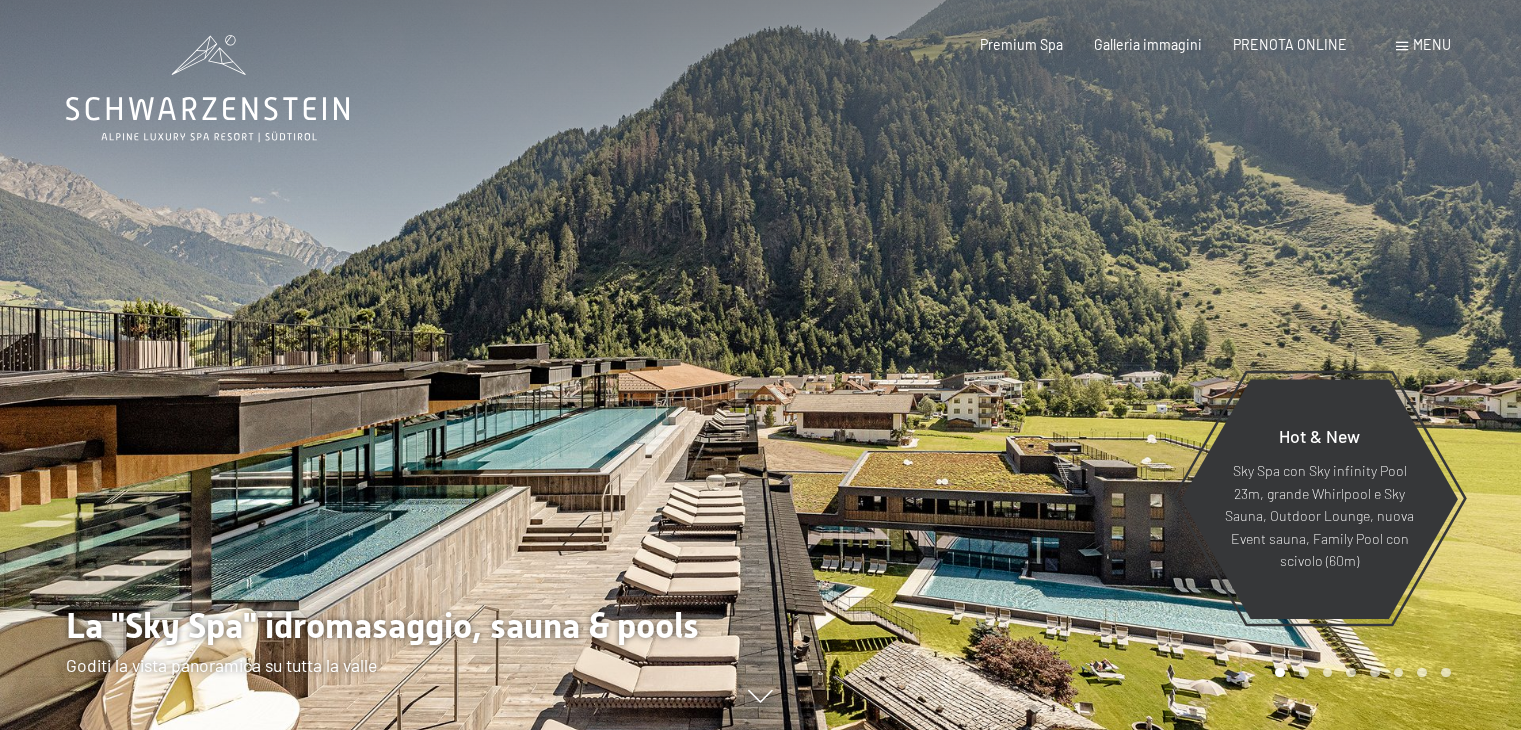 scroll, scrollTop: 0, scrollLeft: 0, axis: both 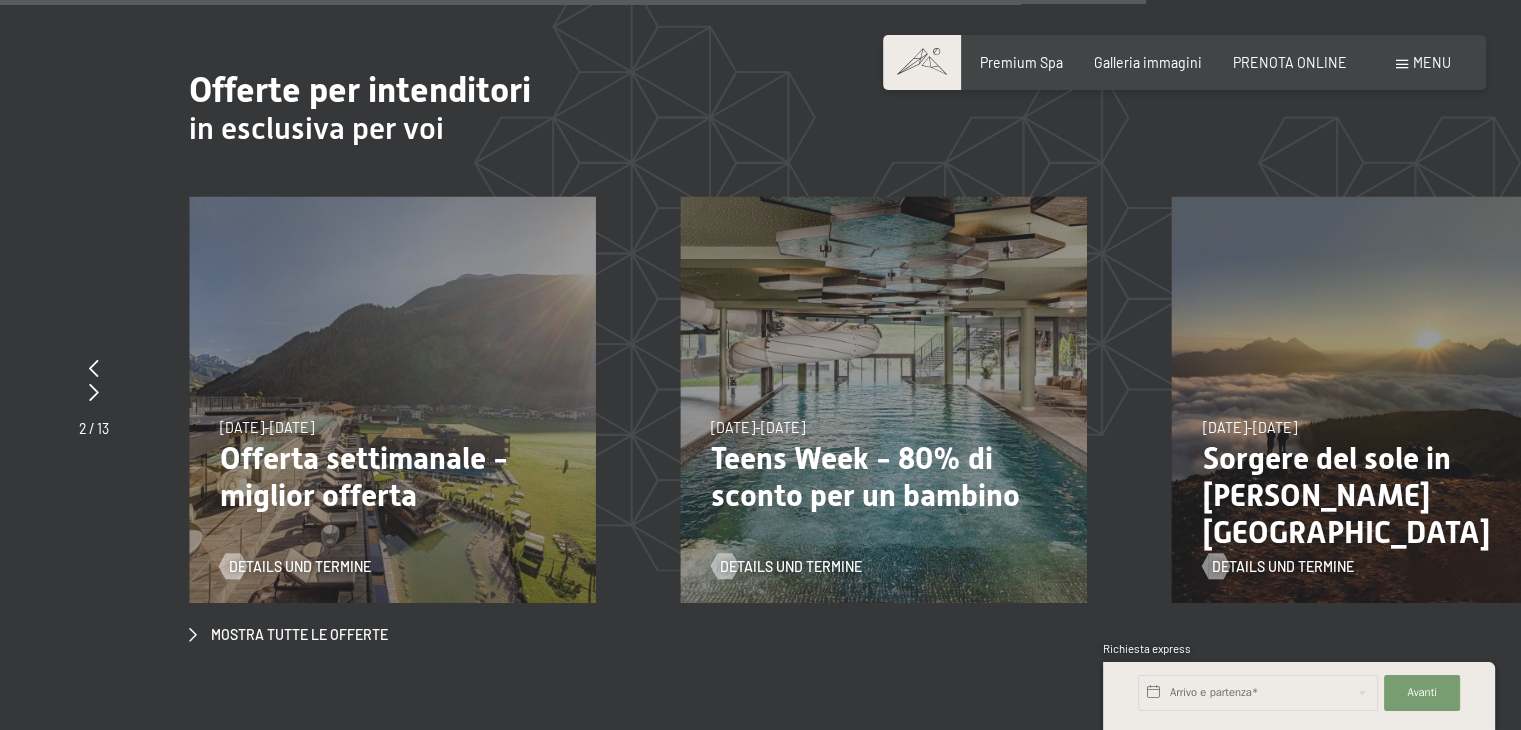 click on "31/8/2025-14/9/2025         31/8/2025-14/9/2025          Sorgere del sole in Valle Aurina                 Details und Termine" at bounding box center [1375, 400] 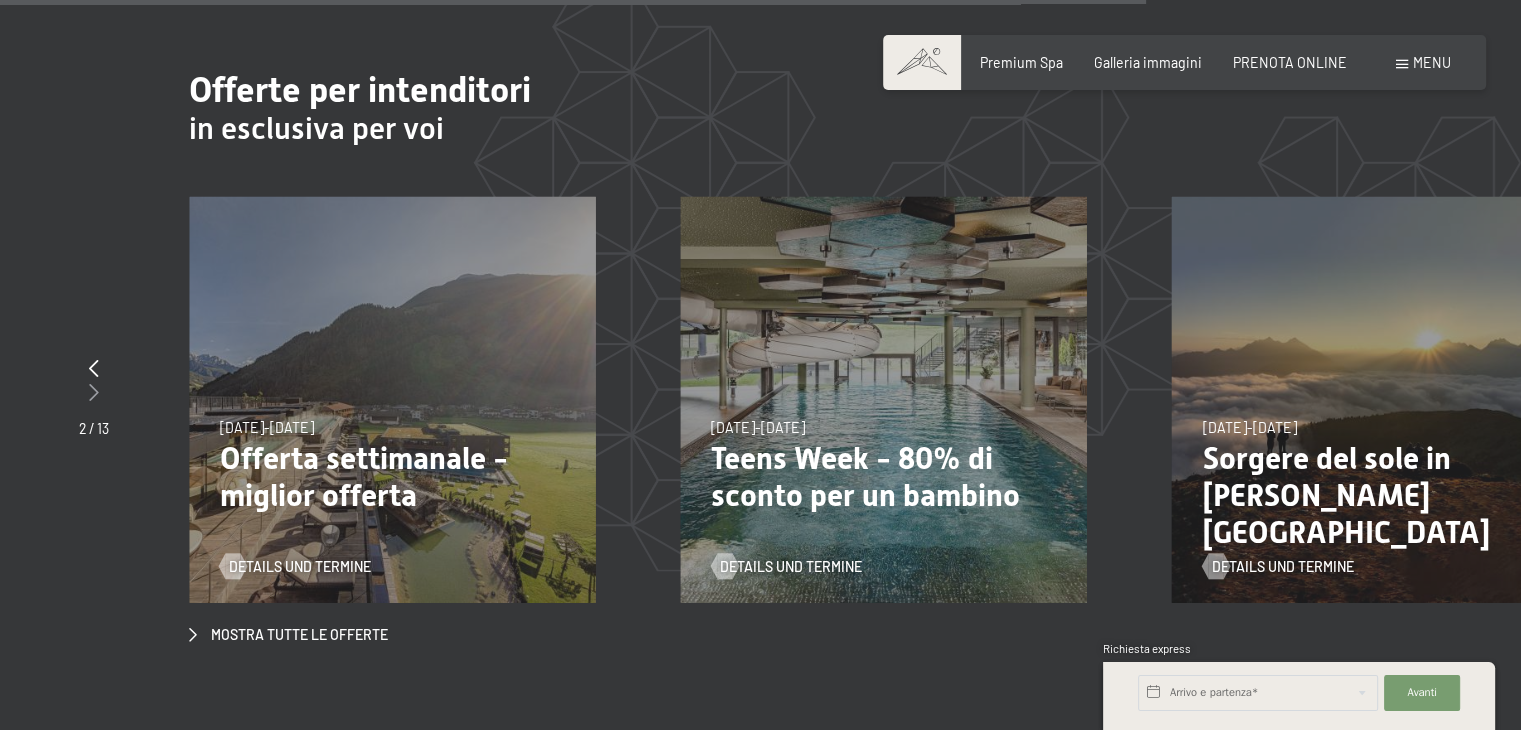 drag, startPoint x: 1482, startPoint y: 381, endPoint x: 91, endPoint y: 363, distance: 1391.1165 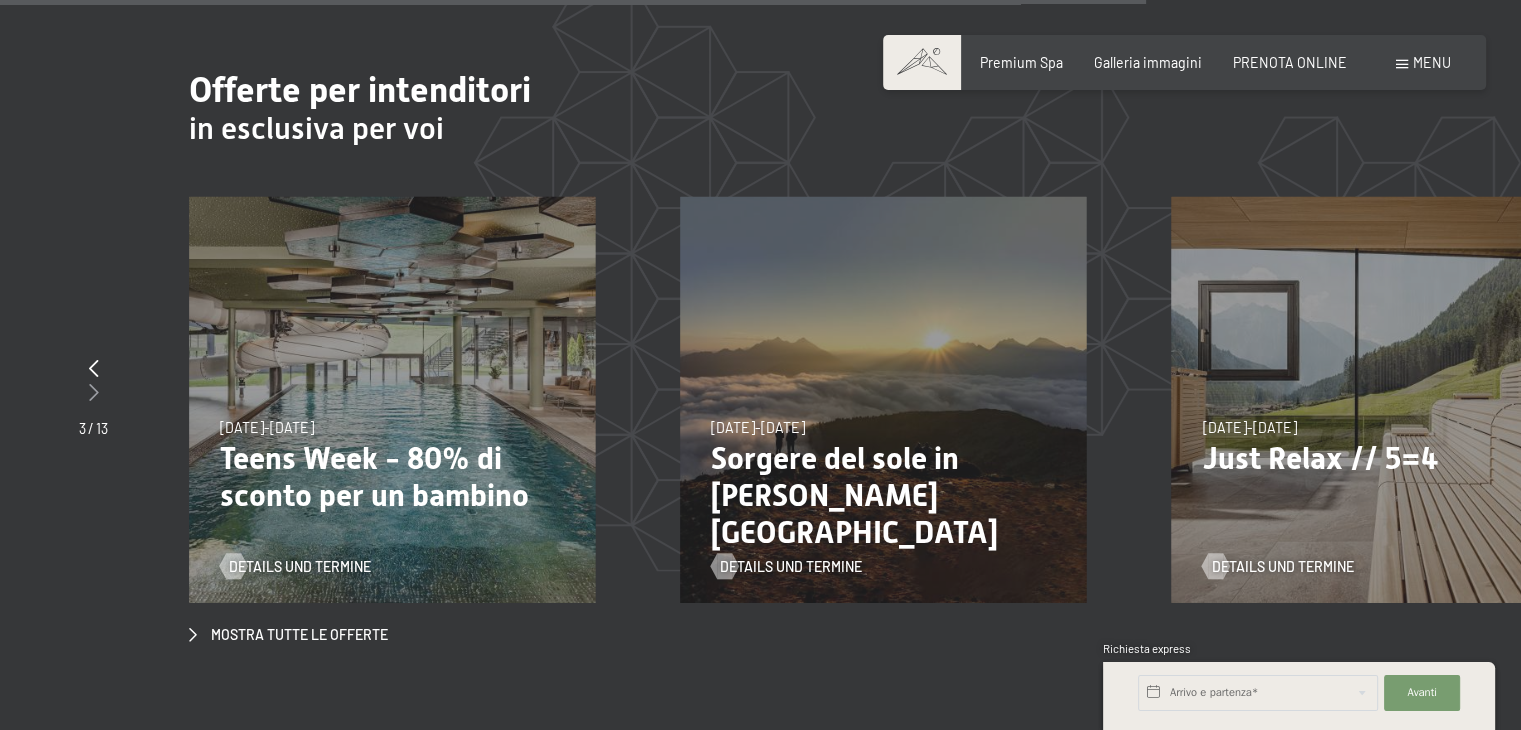 click at bounding box center (94, 392) 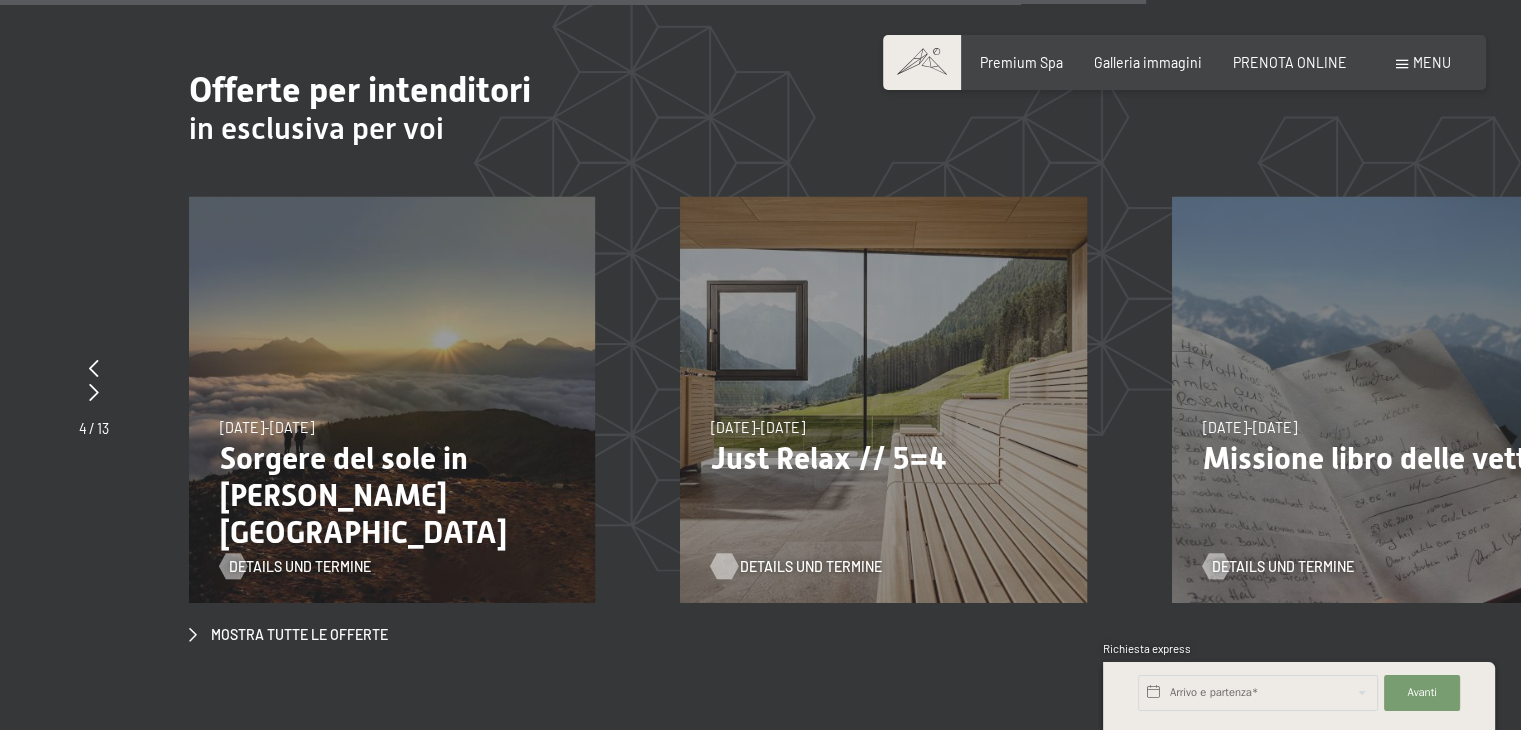 click on "Details und Termine" at bounding box center (811, 567) 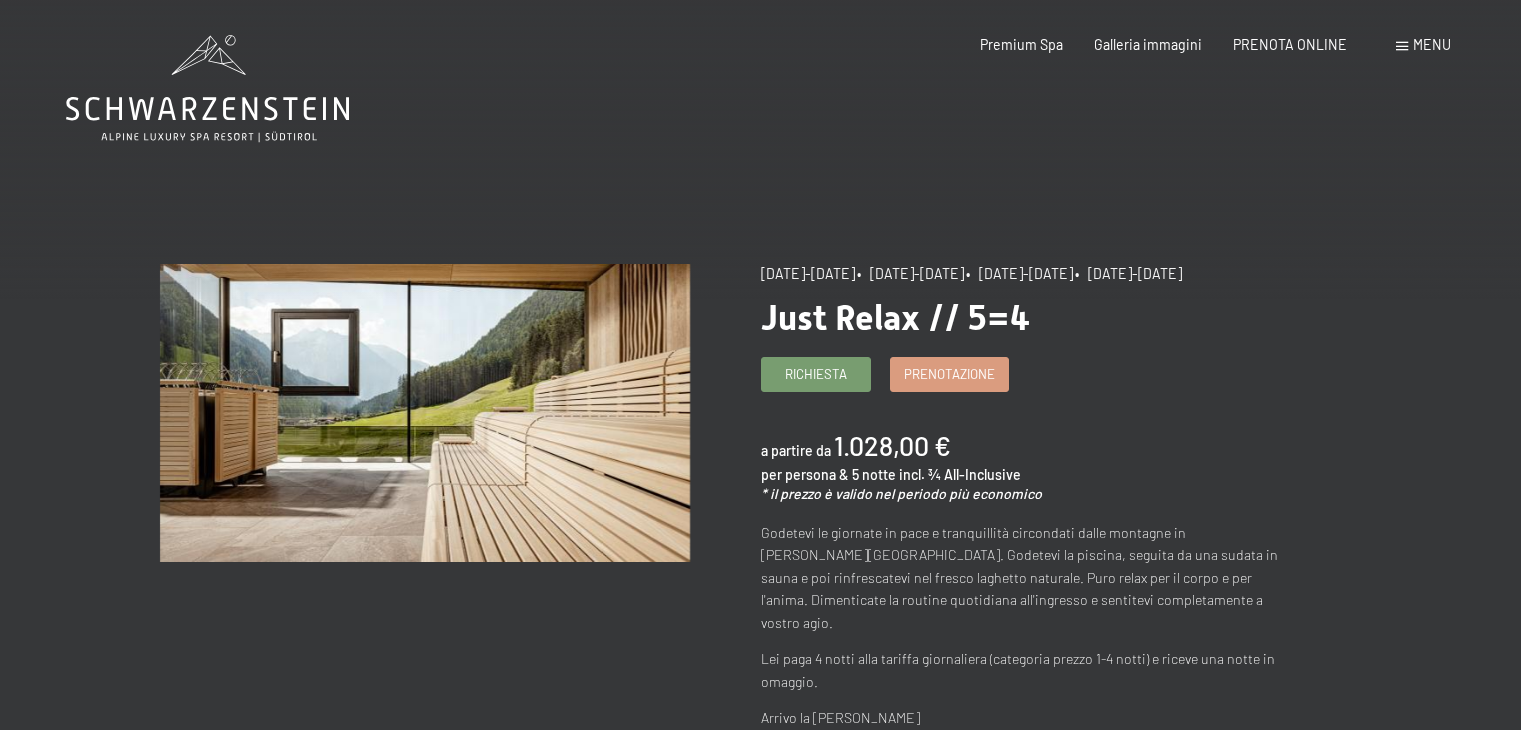 scroll, scrollTop: 0, scrollLeft: 0, axis: both 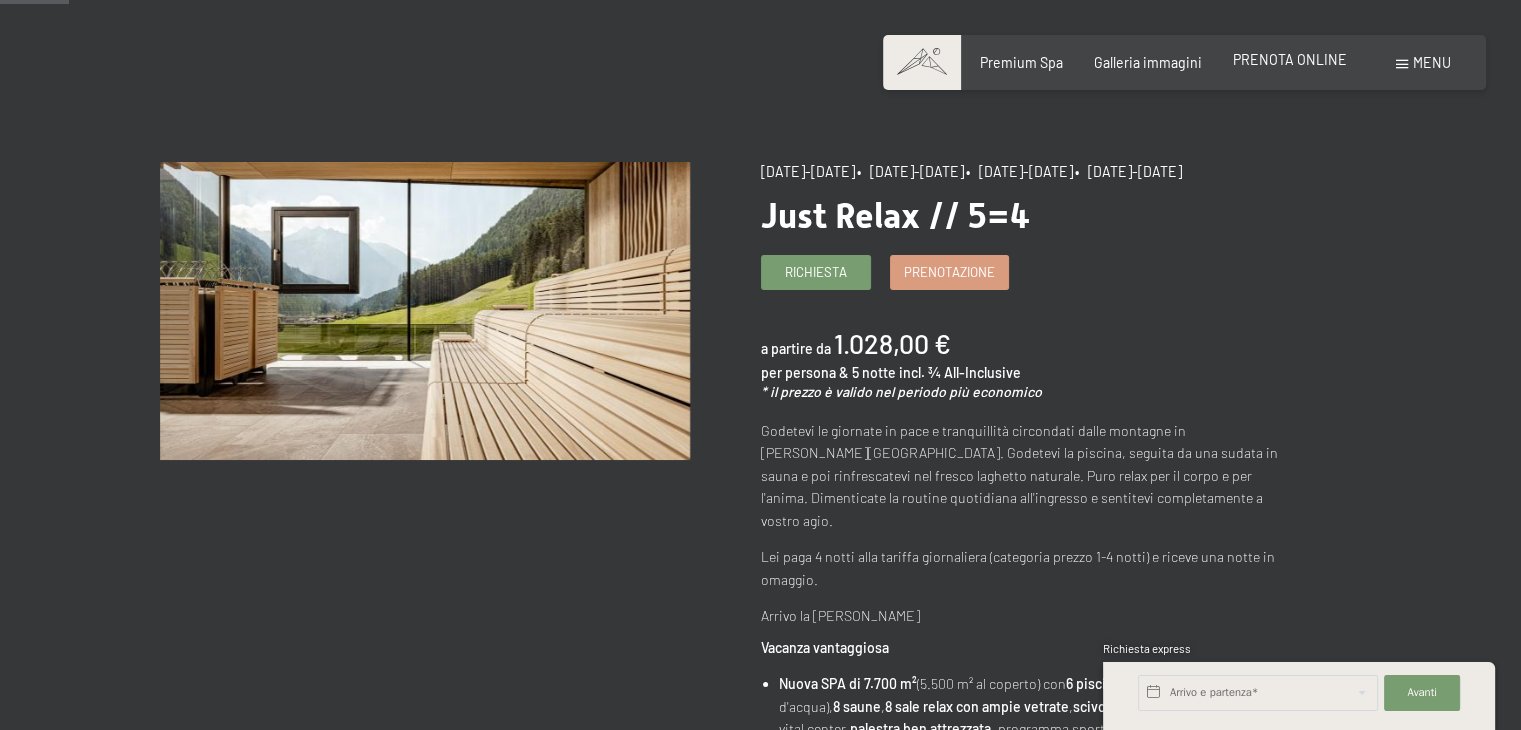 click on "PRENOTA ONLINE" at bounding box center (1290, 59) 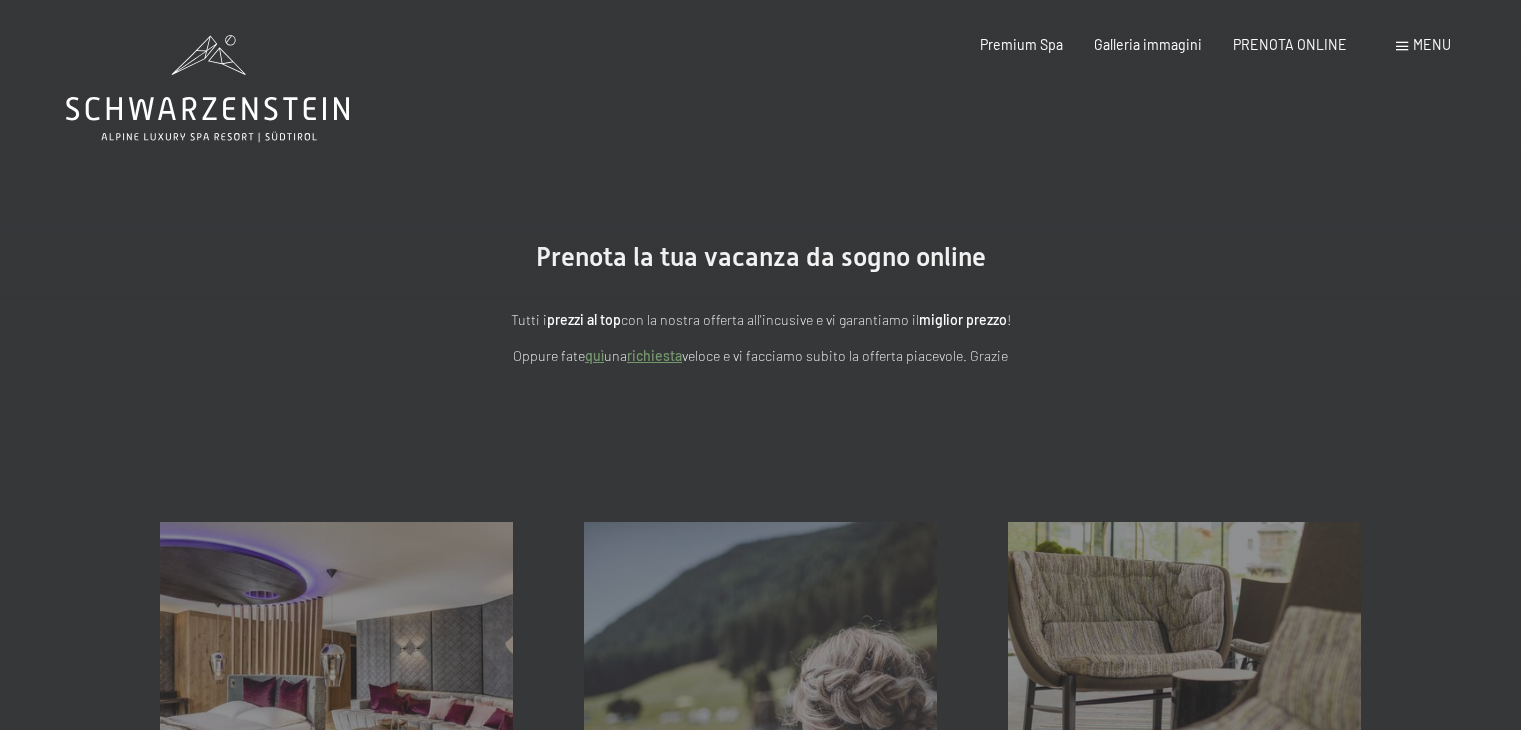 scroll, scrollTop: 0, scrollLeft: 0, axis: both 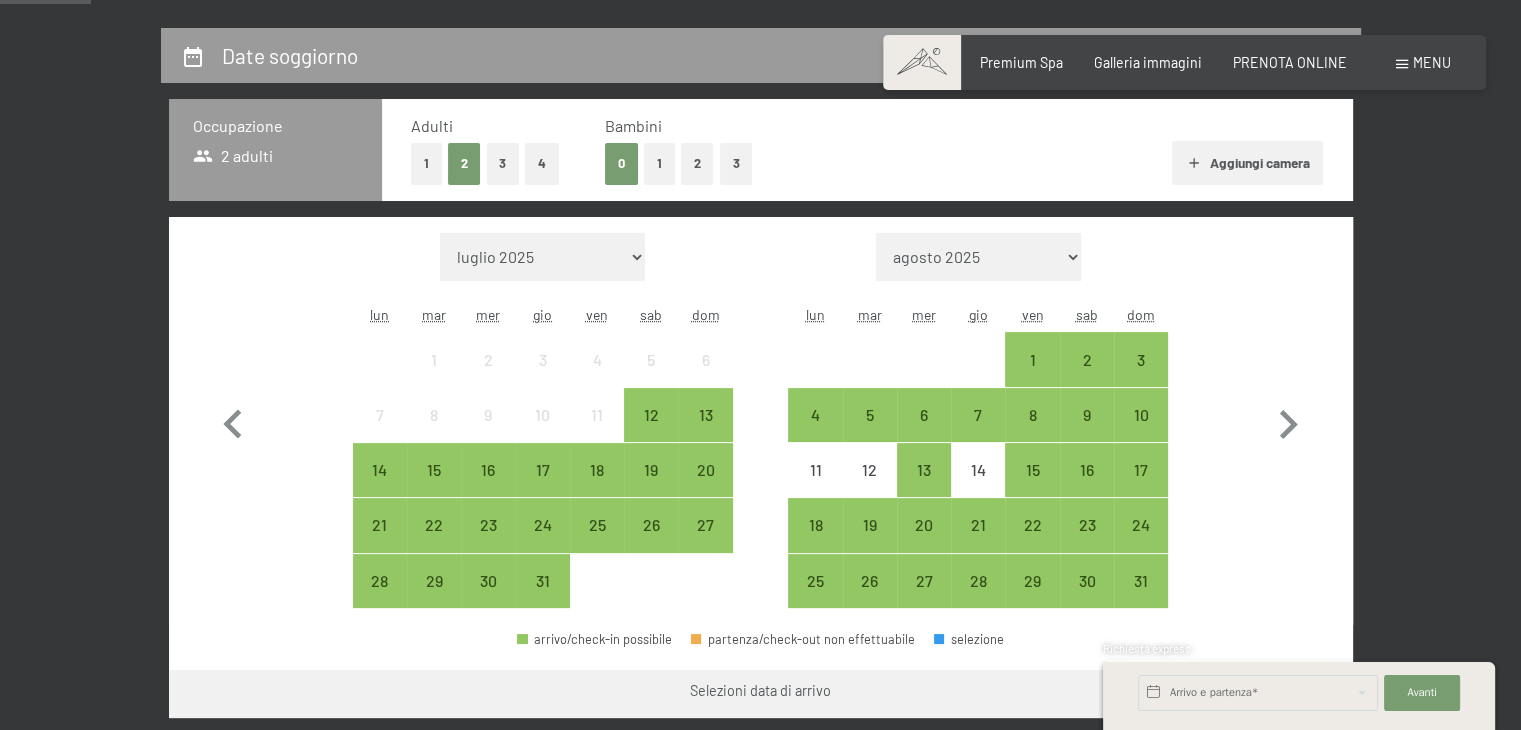 click on "3" at bounding box center [503, 163] 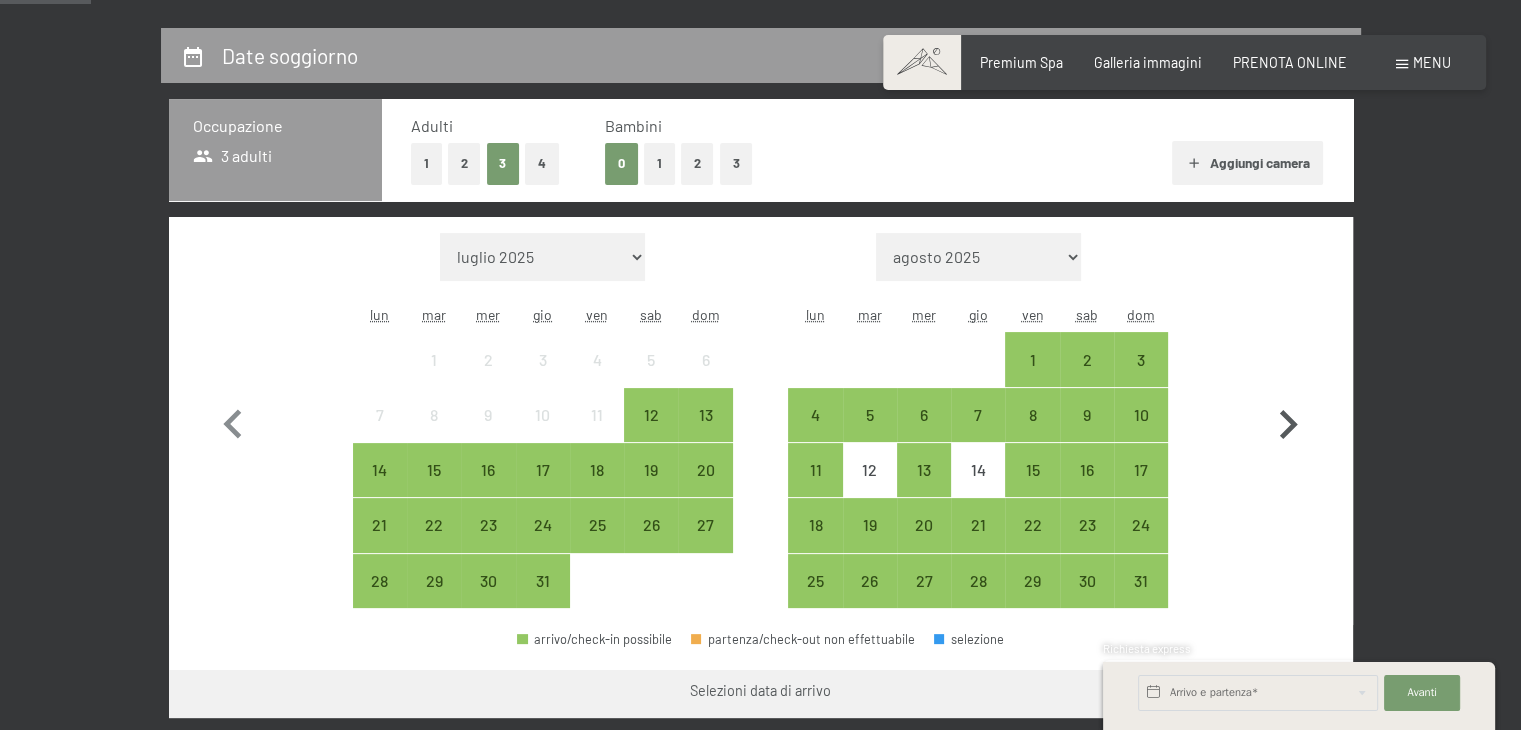 click 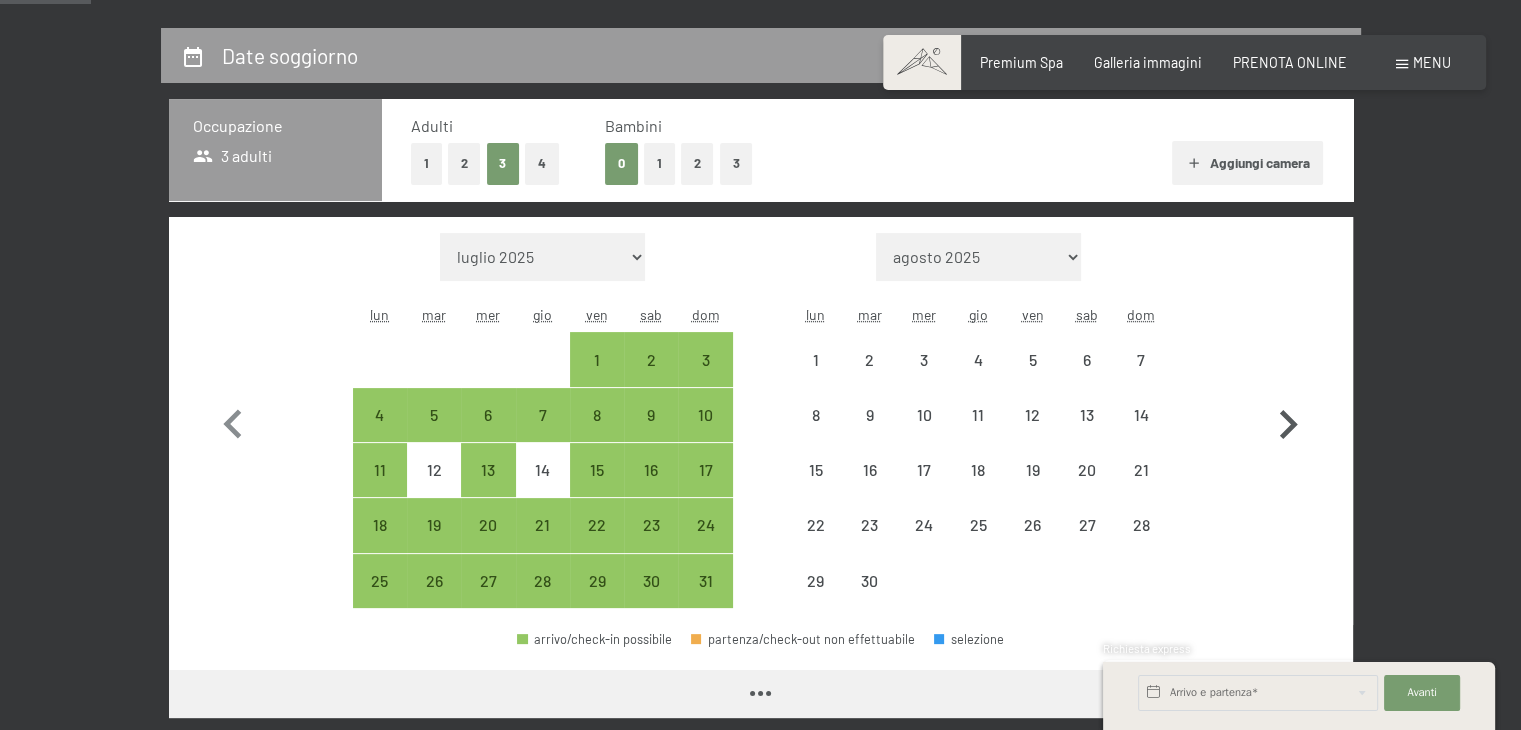 select on "2025-08-01" 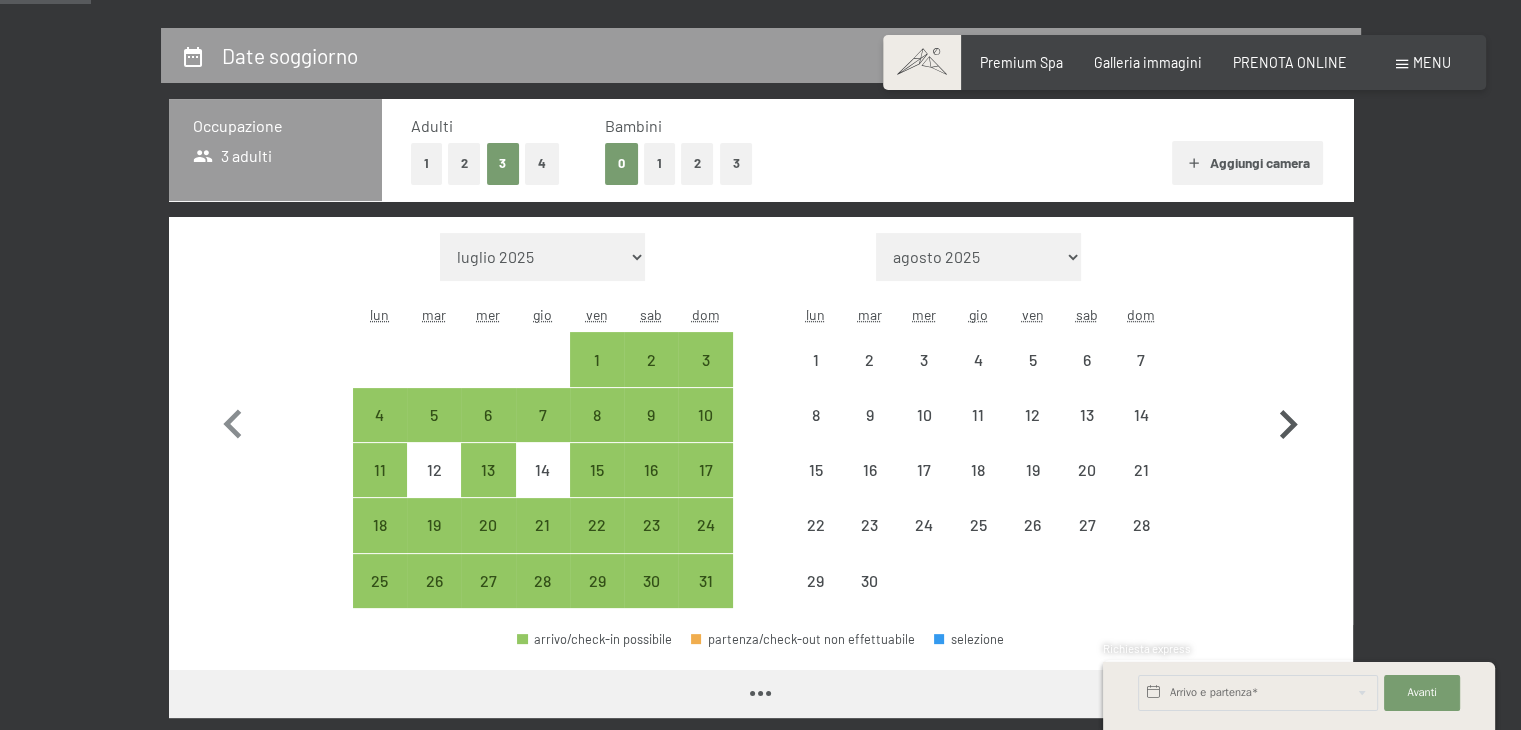 select on "2025-09-01" 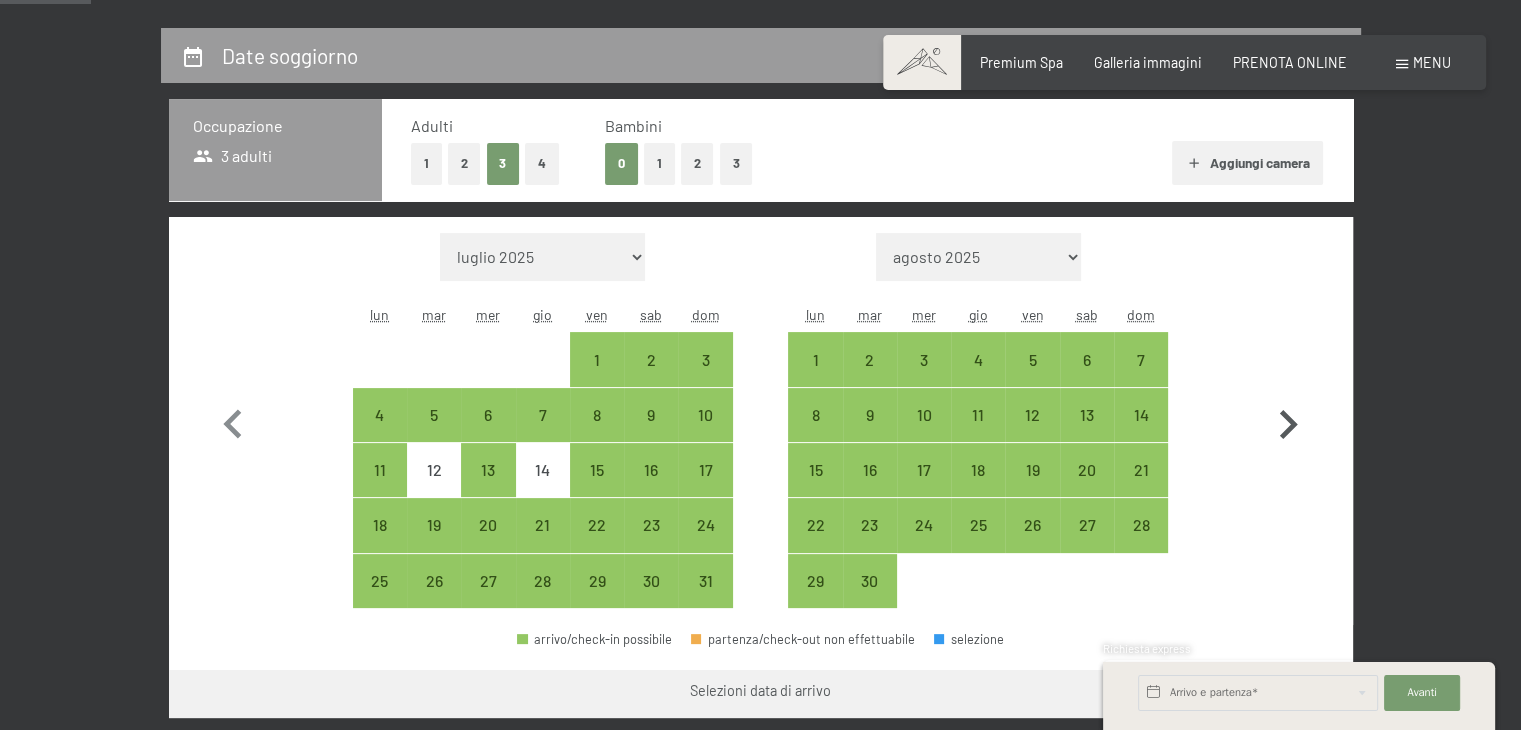 click 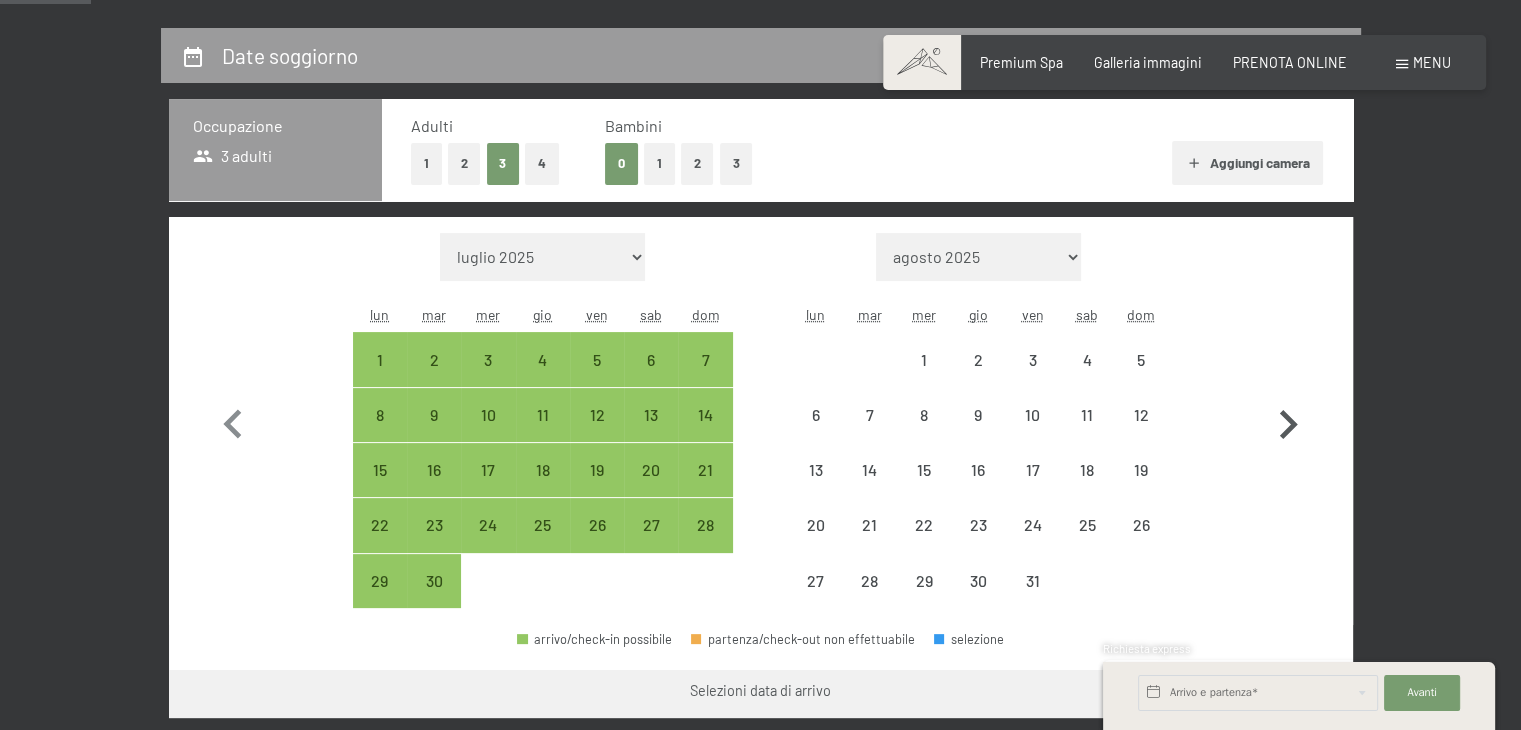 select on "2025-09-01" 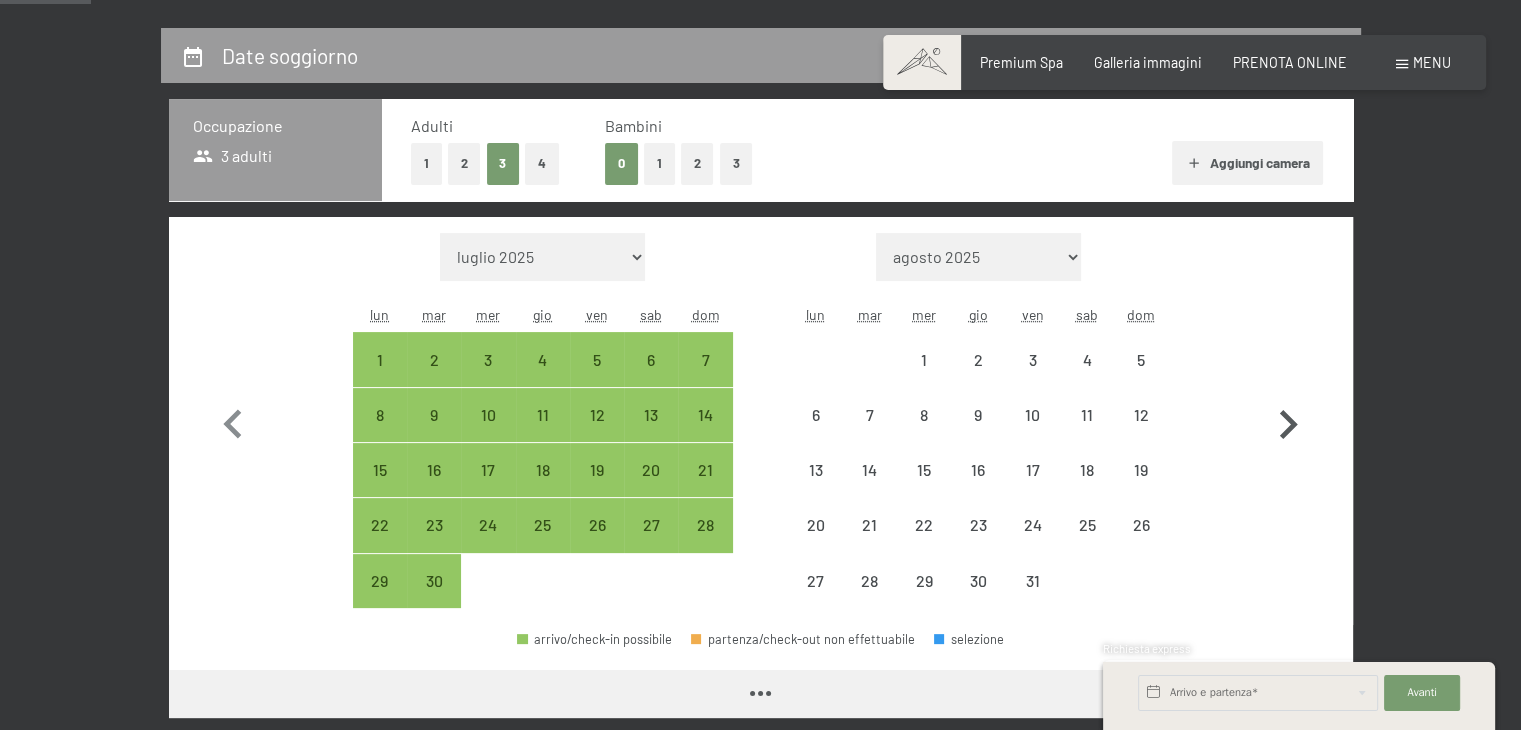 select on "[DATE]" 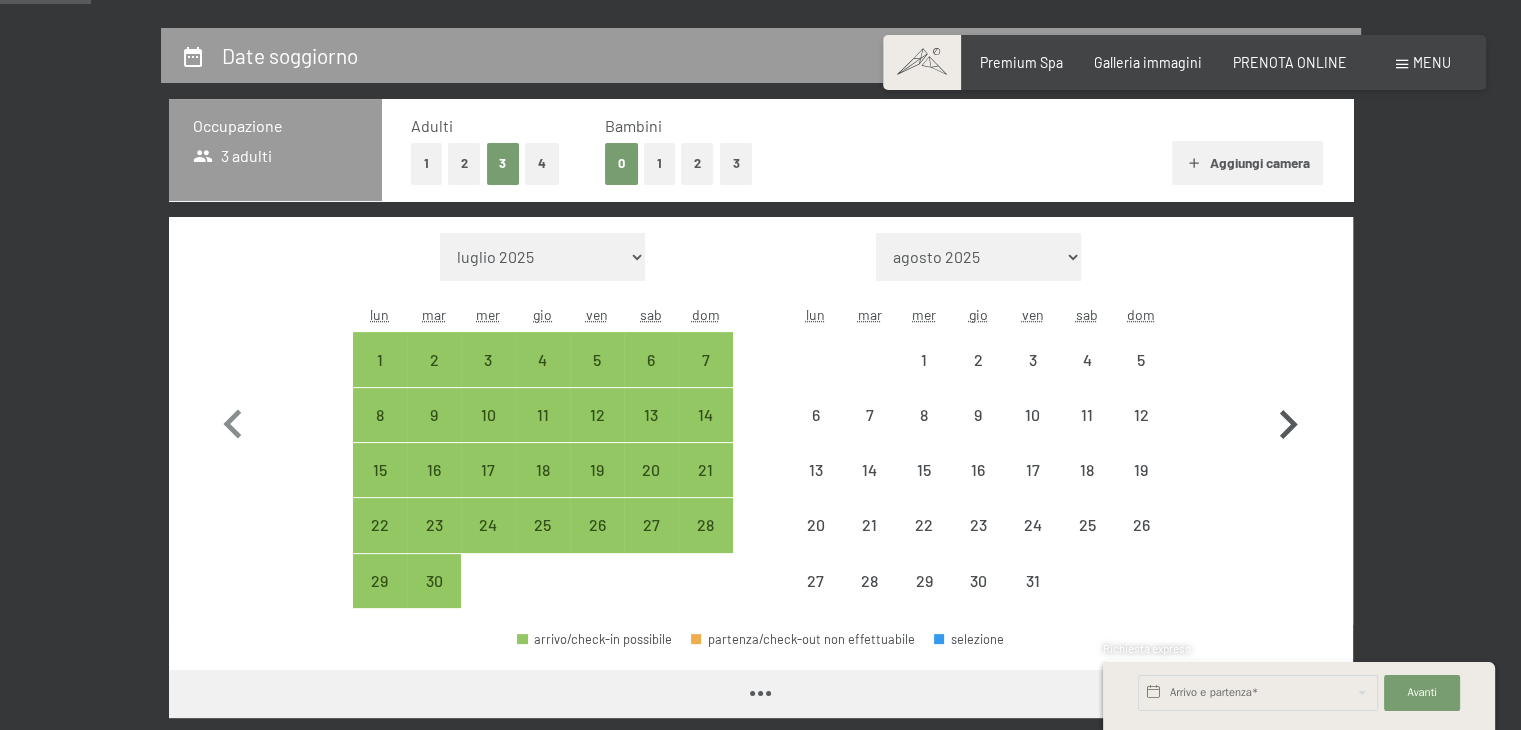 select on "[DATE]" 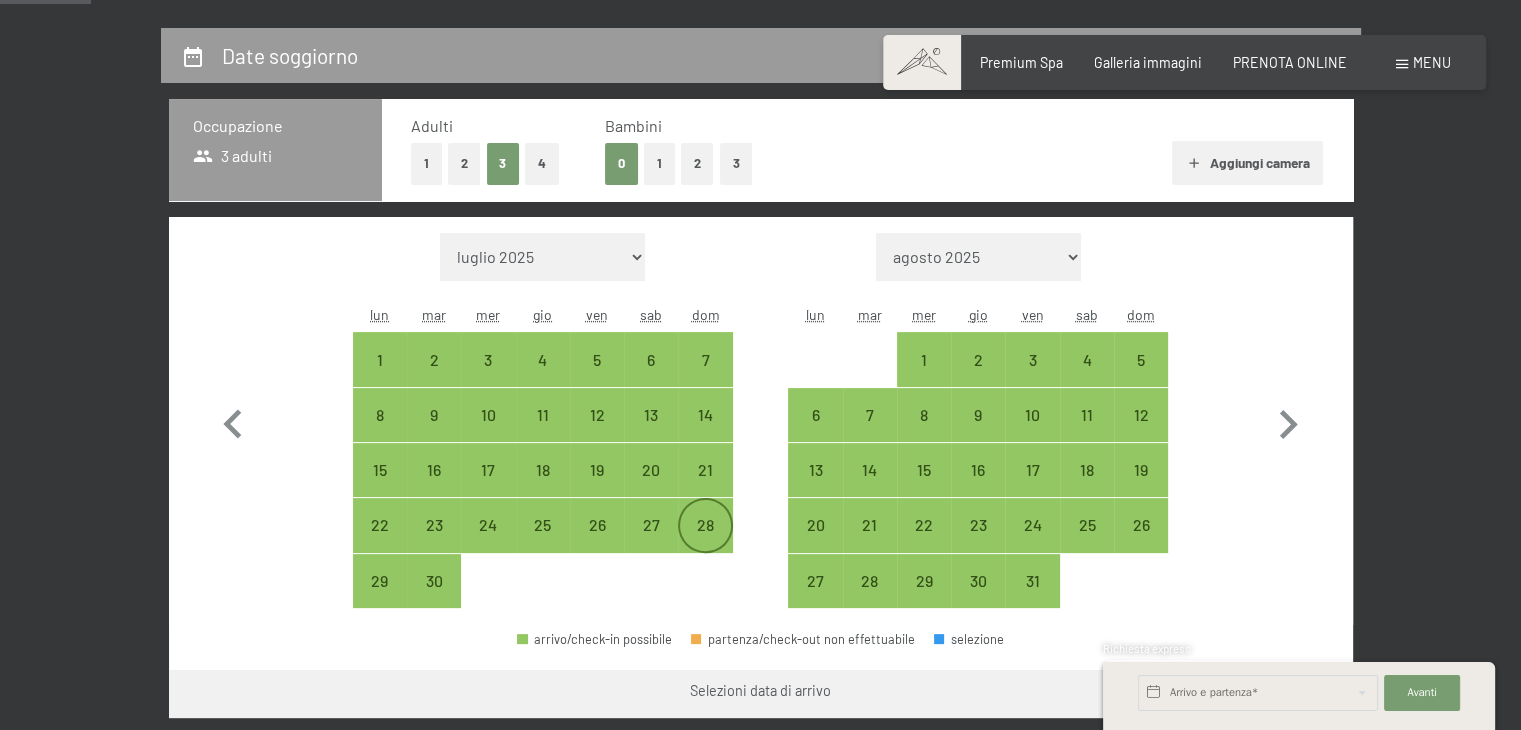 click on "28" at bounding box center (705, 542) 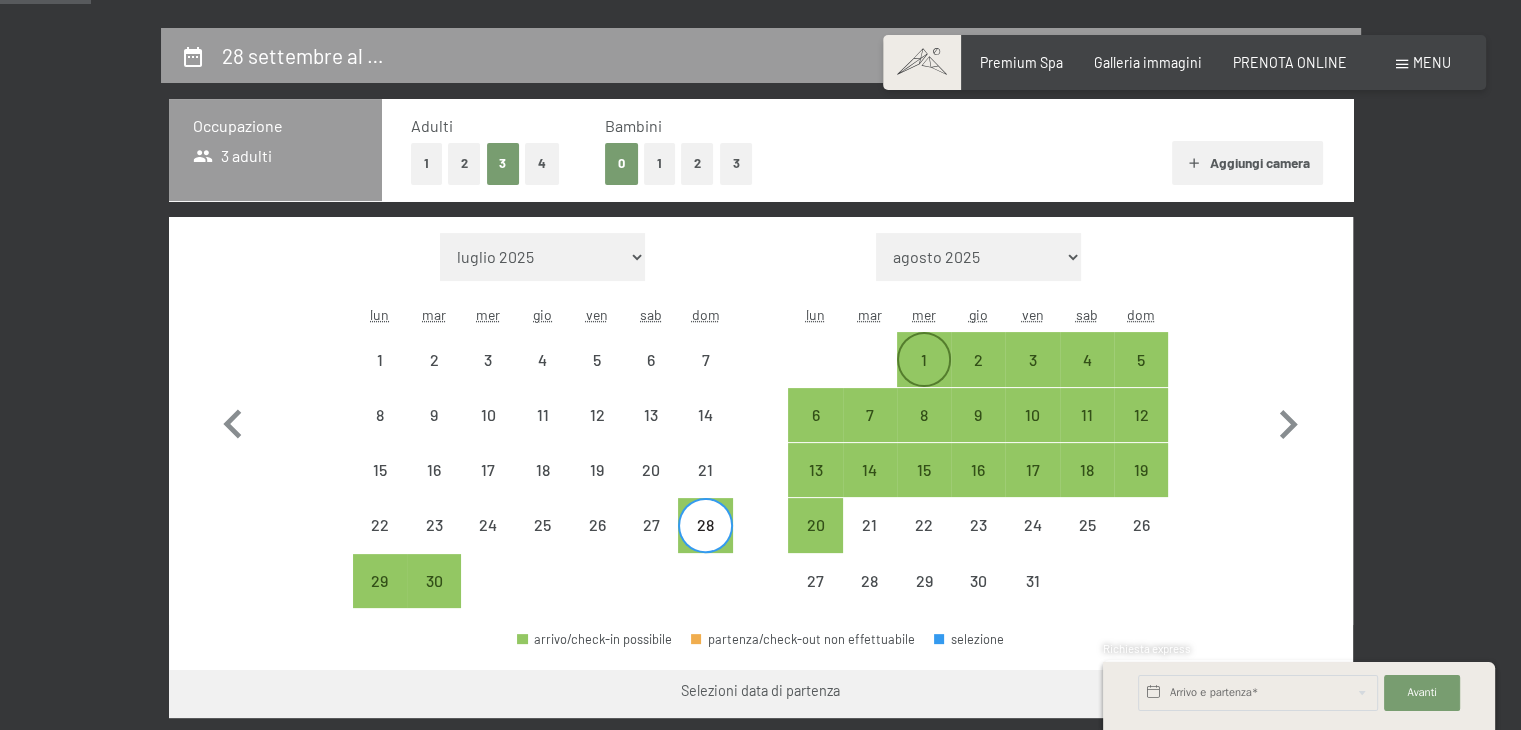 click on "1" at bounding box center [924, 377] 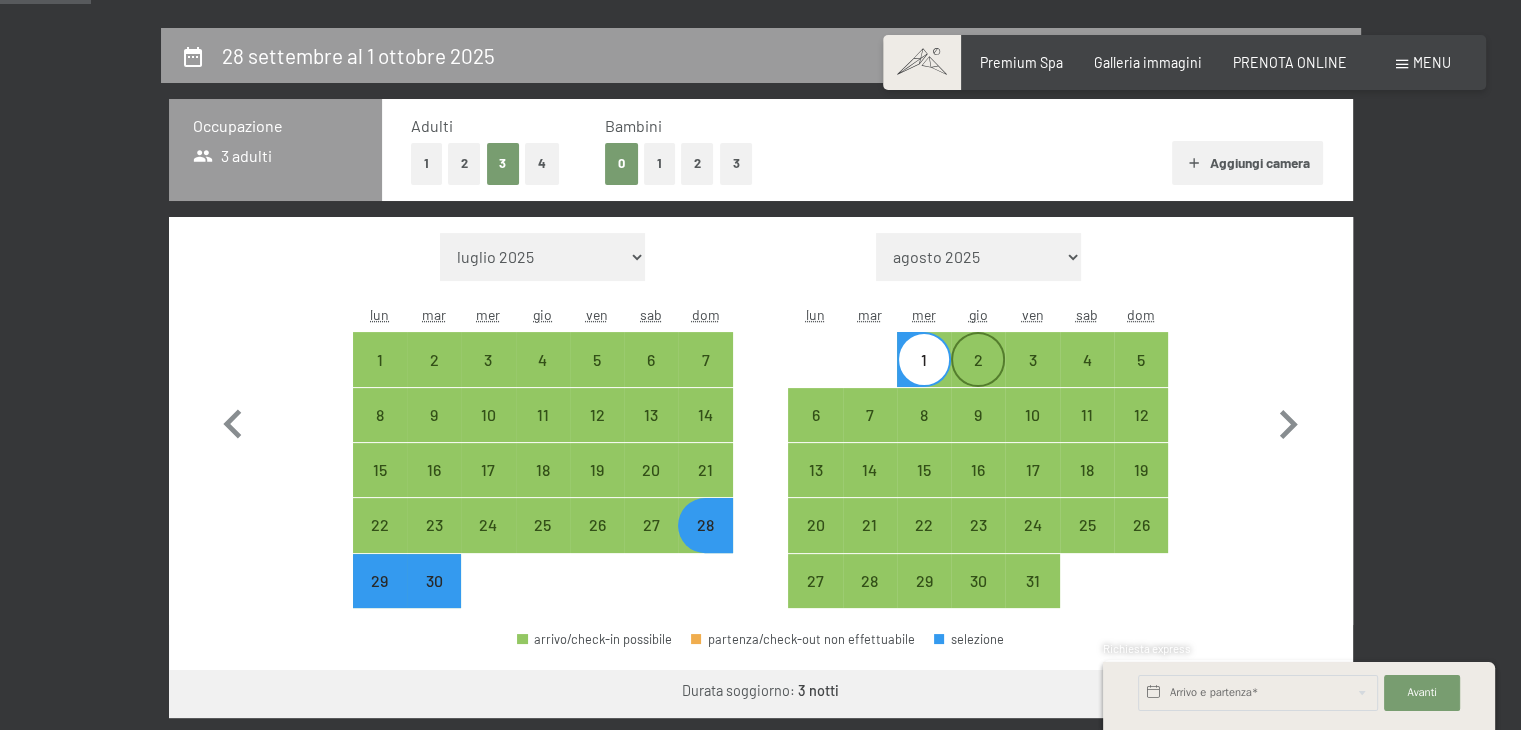 click on "2" at bounding box center (978, 377) 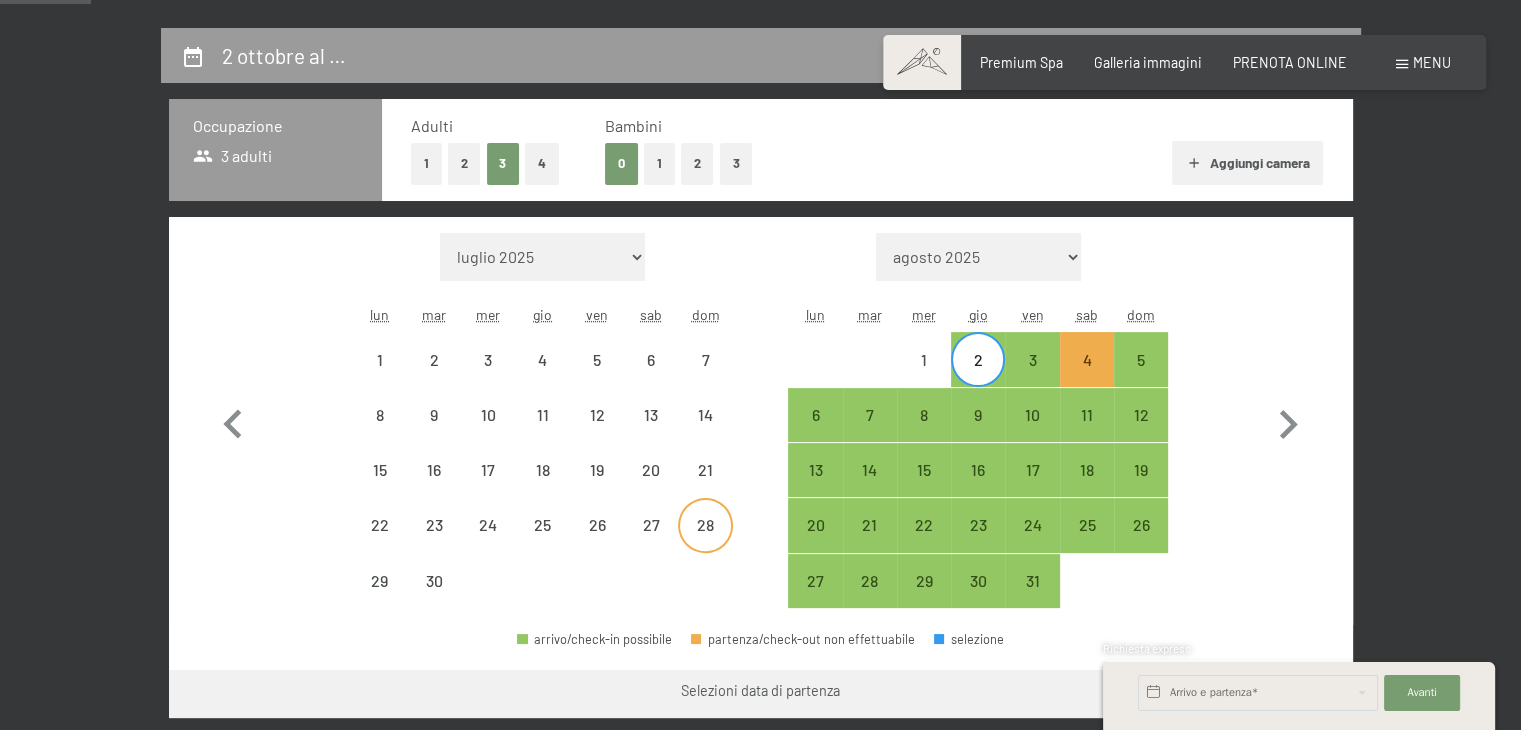 click on "28" at bounding box center (705, 542) 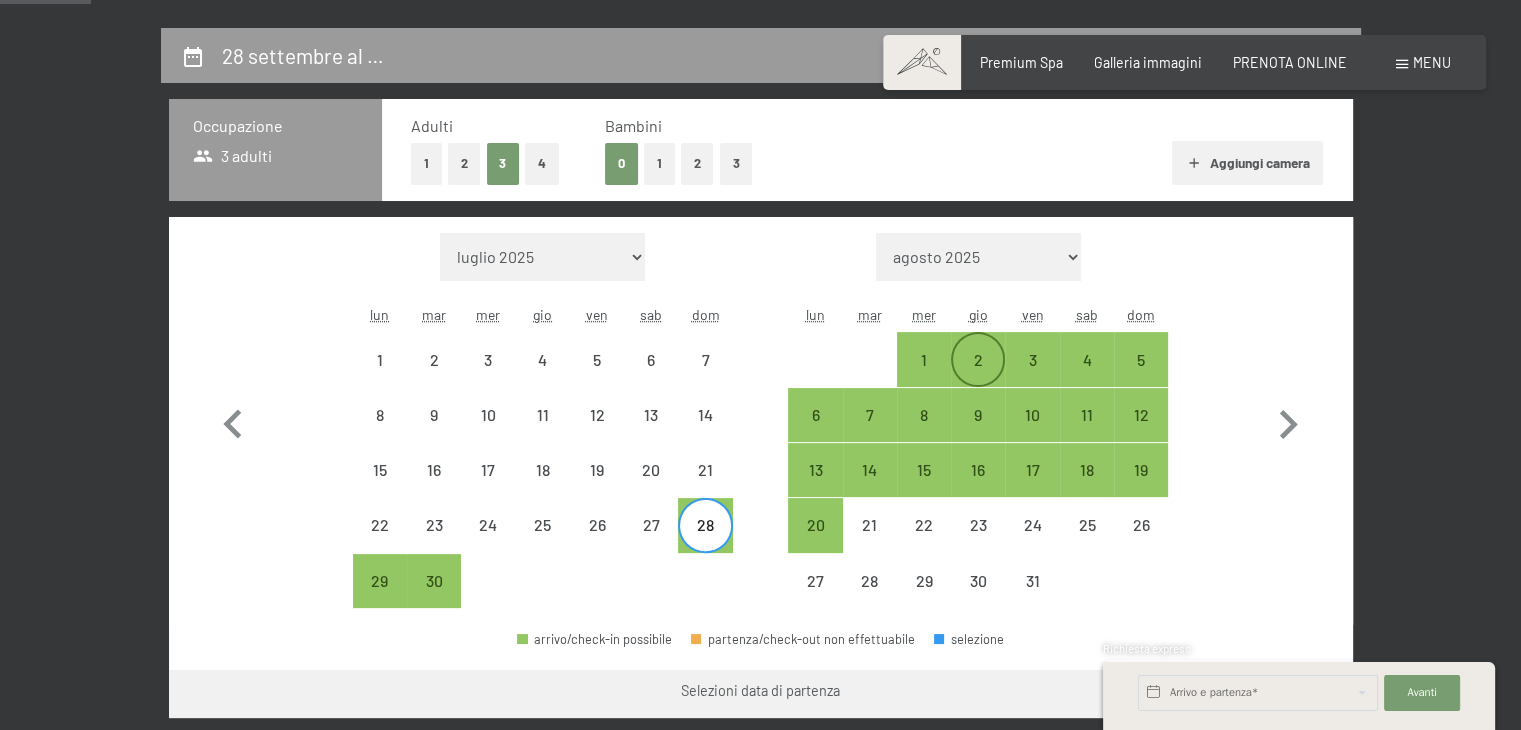 click on "2" at bounding box center [978, 377] 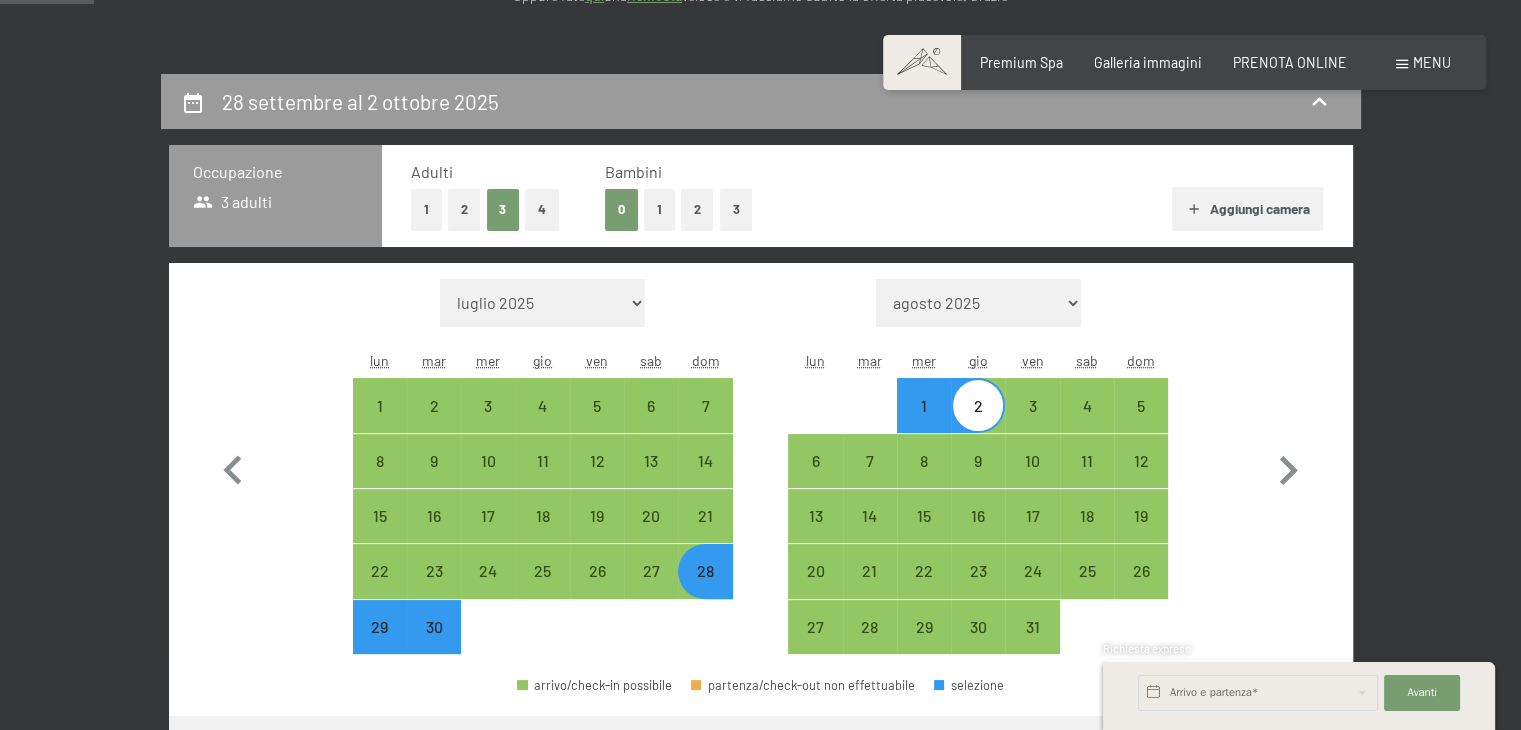 scroll, scrollTop: 502, scrollLeft: 0, axis: vertical 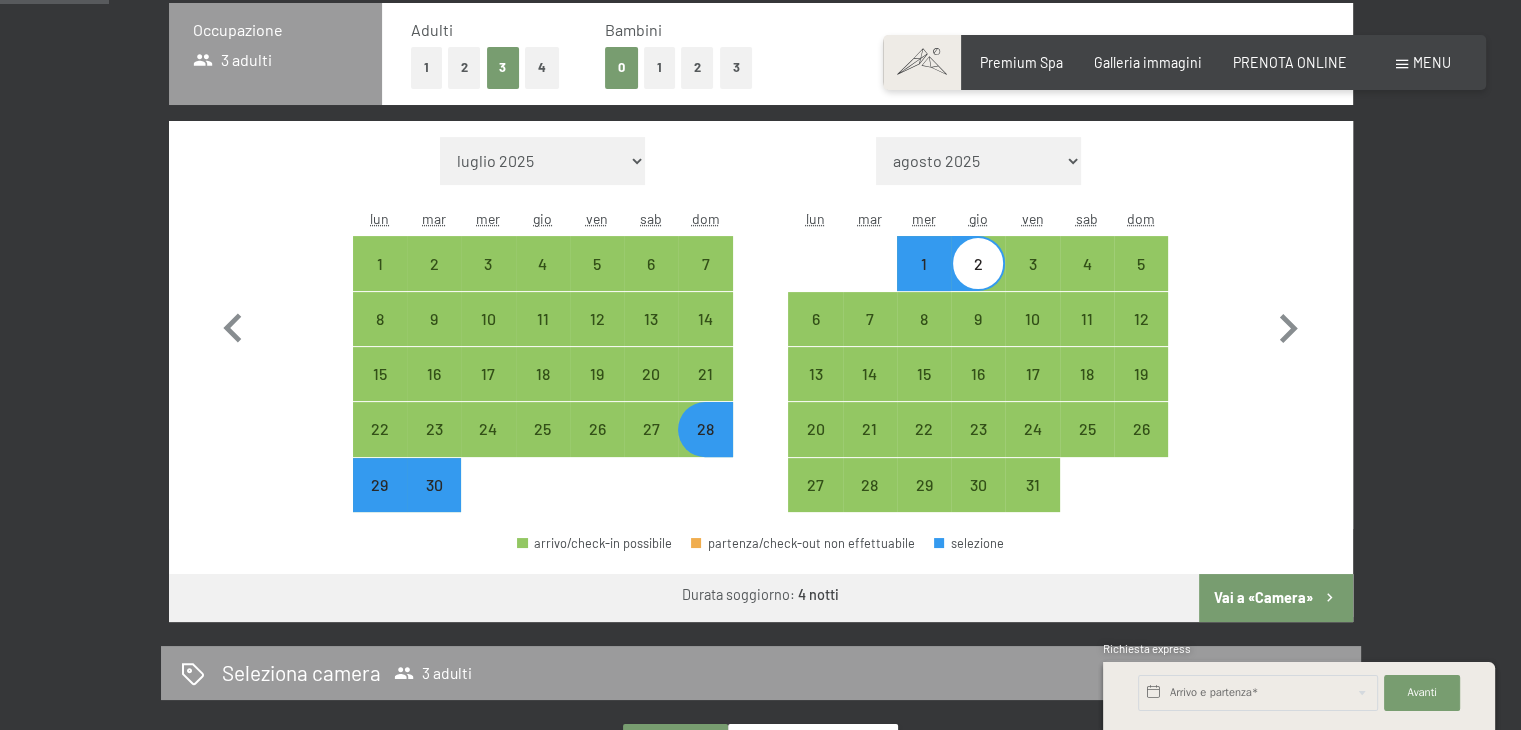 click on "28" at bounding box center [705, 446] 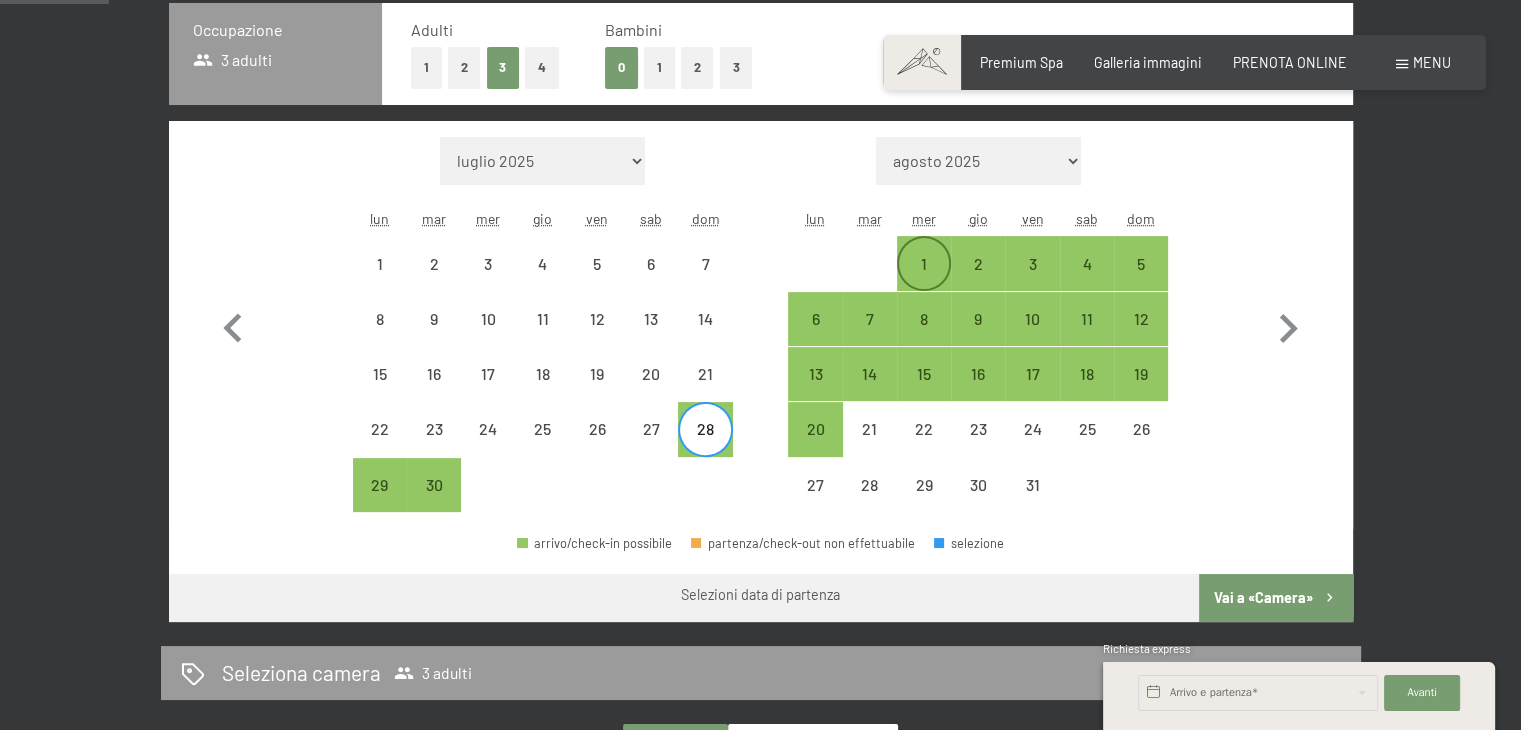 click on "1" at bounding box center [924, 281] 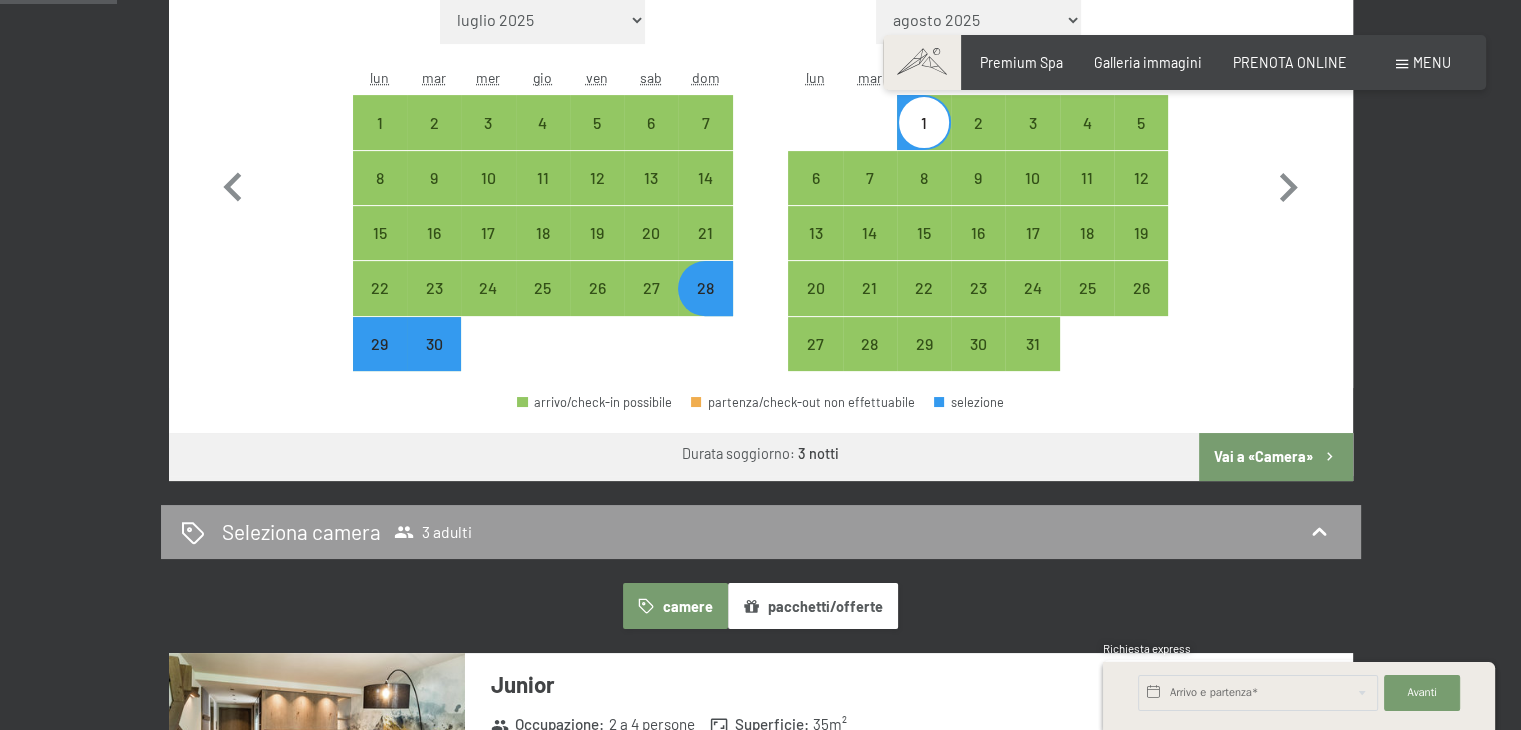scroll, scrollTop: 456, scrollLeft: 0, axis: vertical 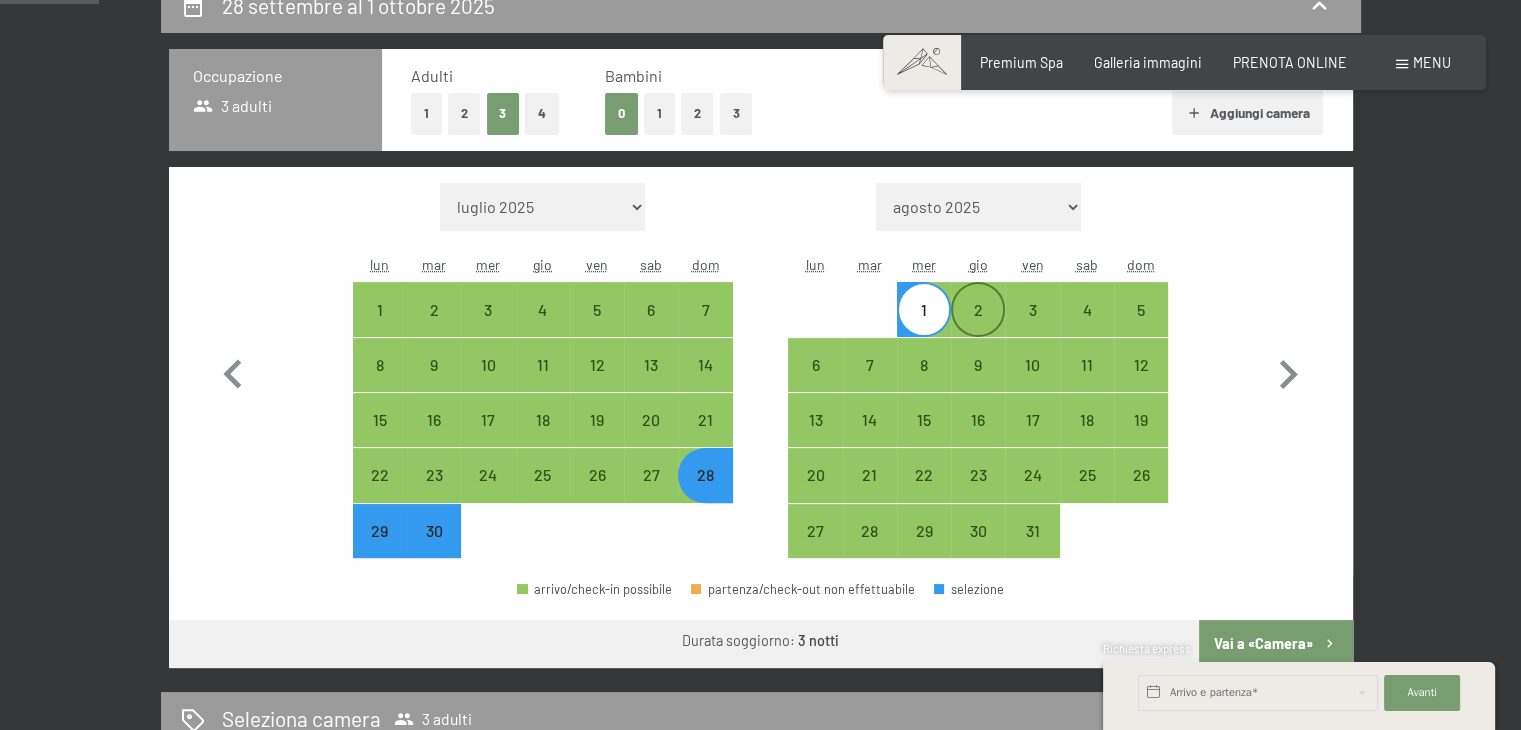 click on "2" at bounding box center [978, 327] 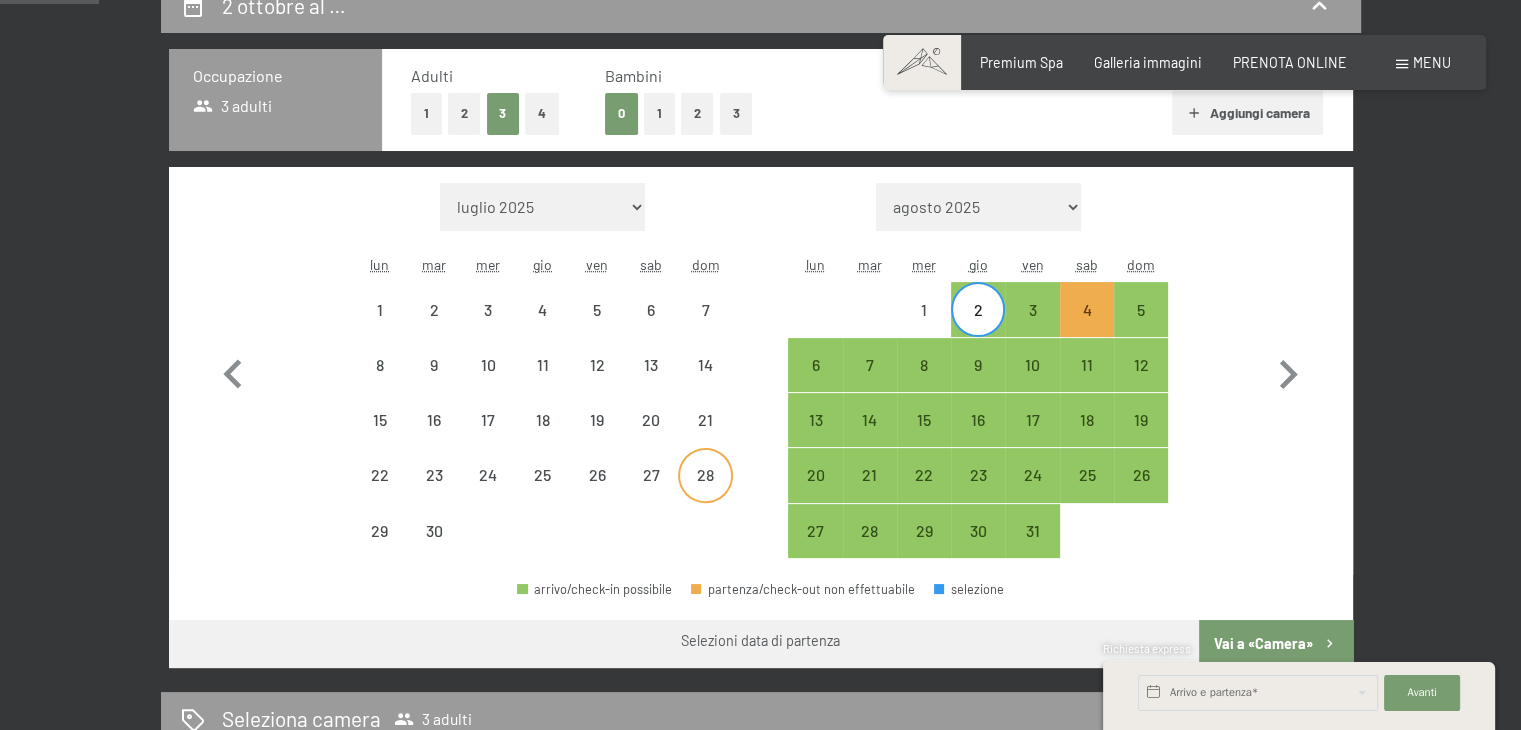 click on "28" at bounding box center (705, 492) 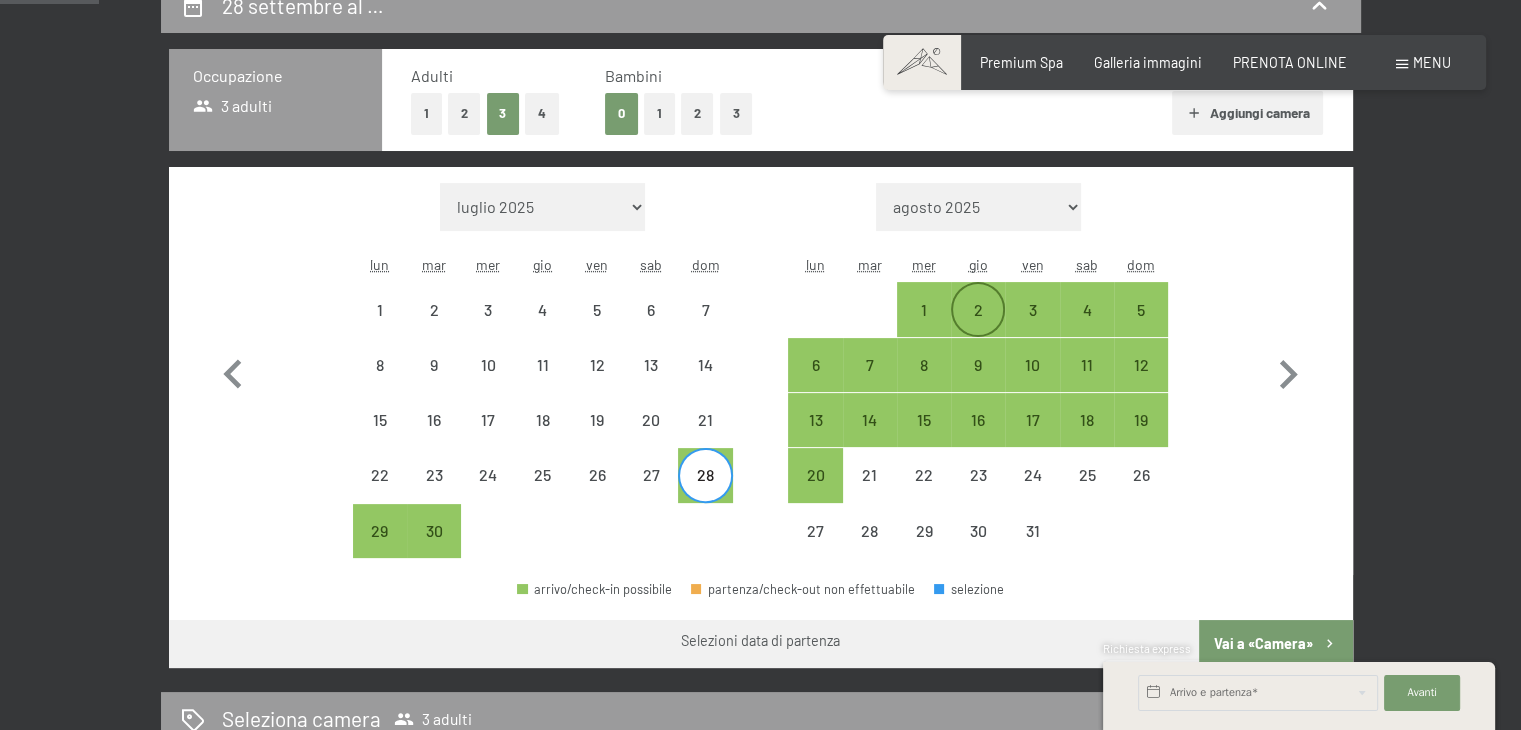 click on "2" at bounding box center [978, 327] 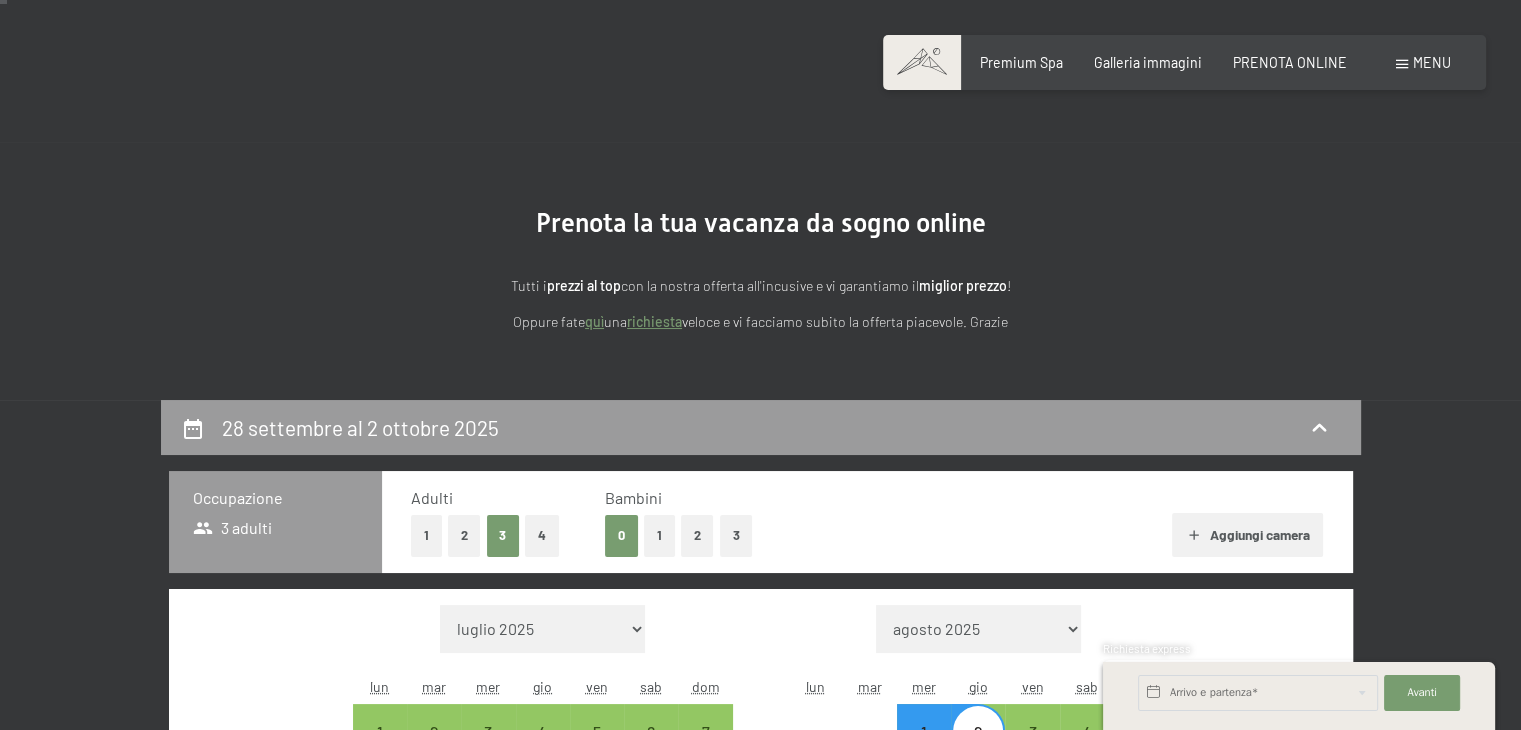 scroll, scrollTop: 0, scrollLeft: 0, axis: both 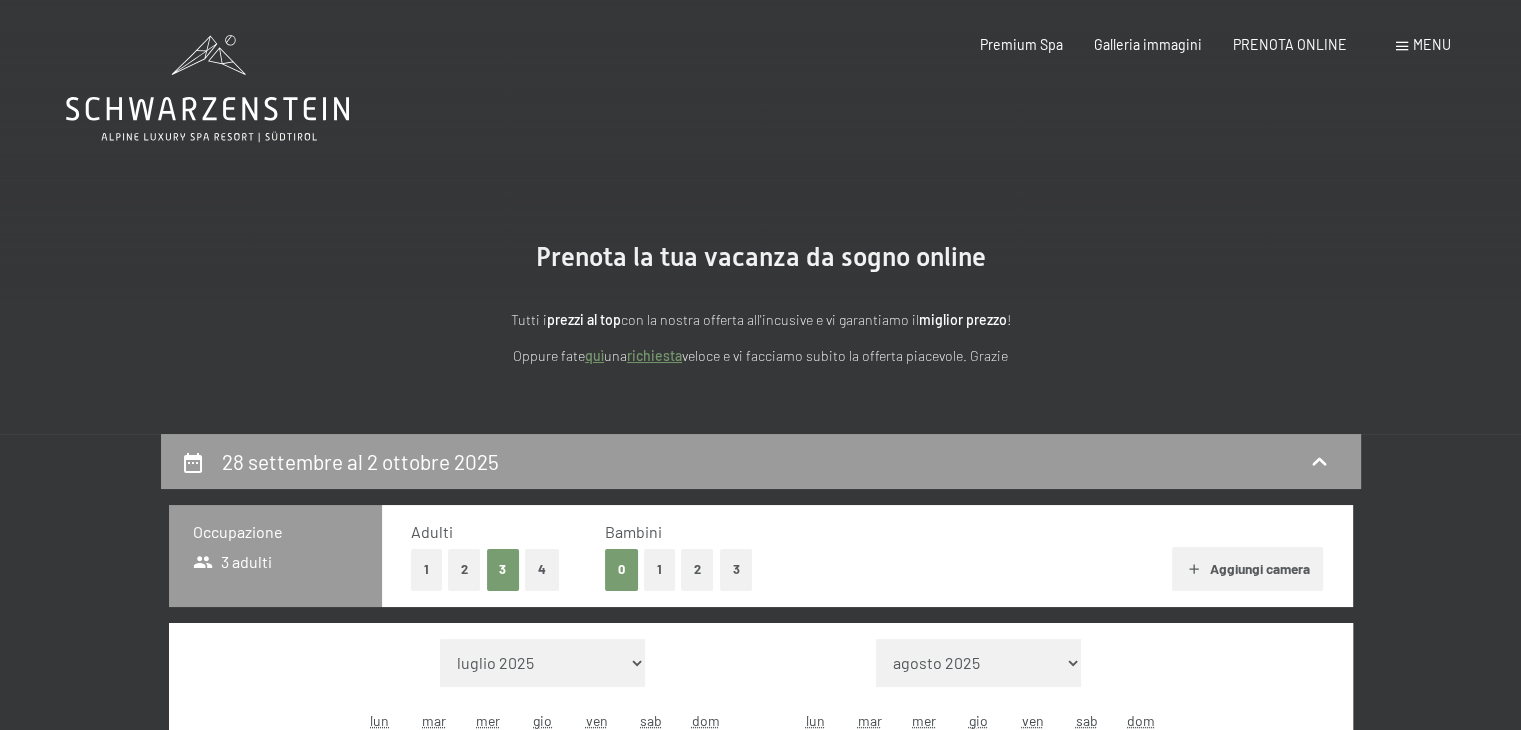 click on "2" at bounding box center (464, 569) 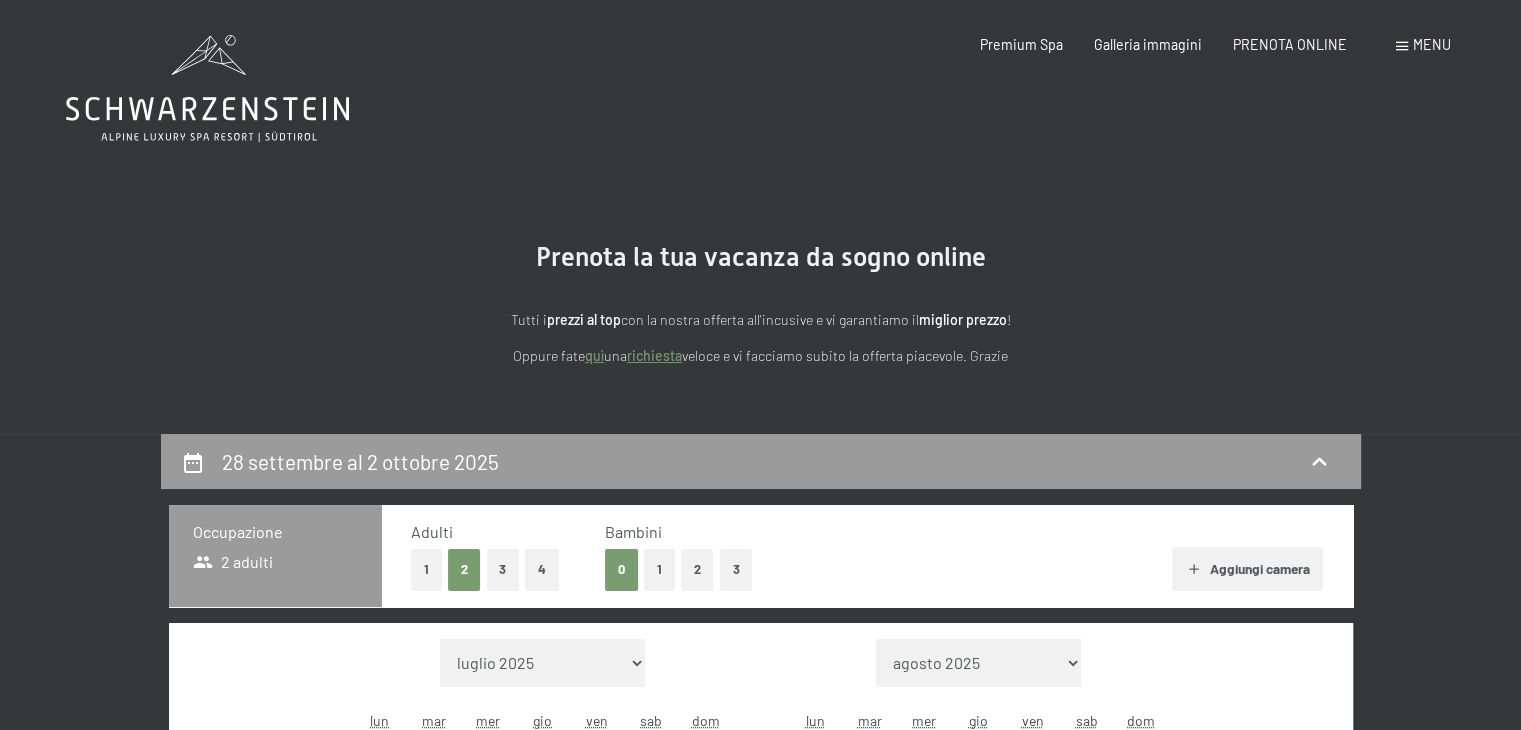 select on "[DATE]" 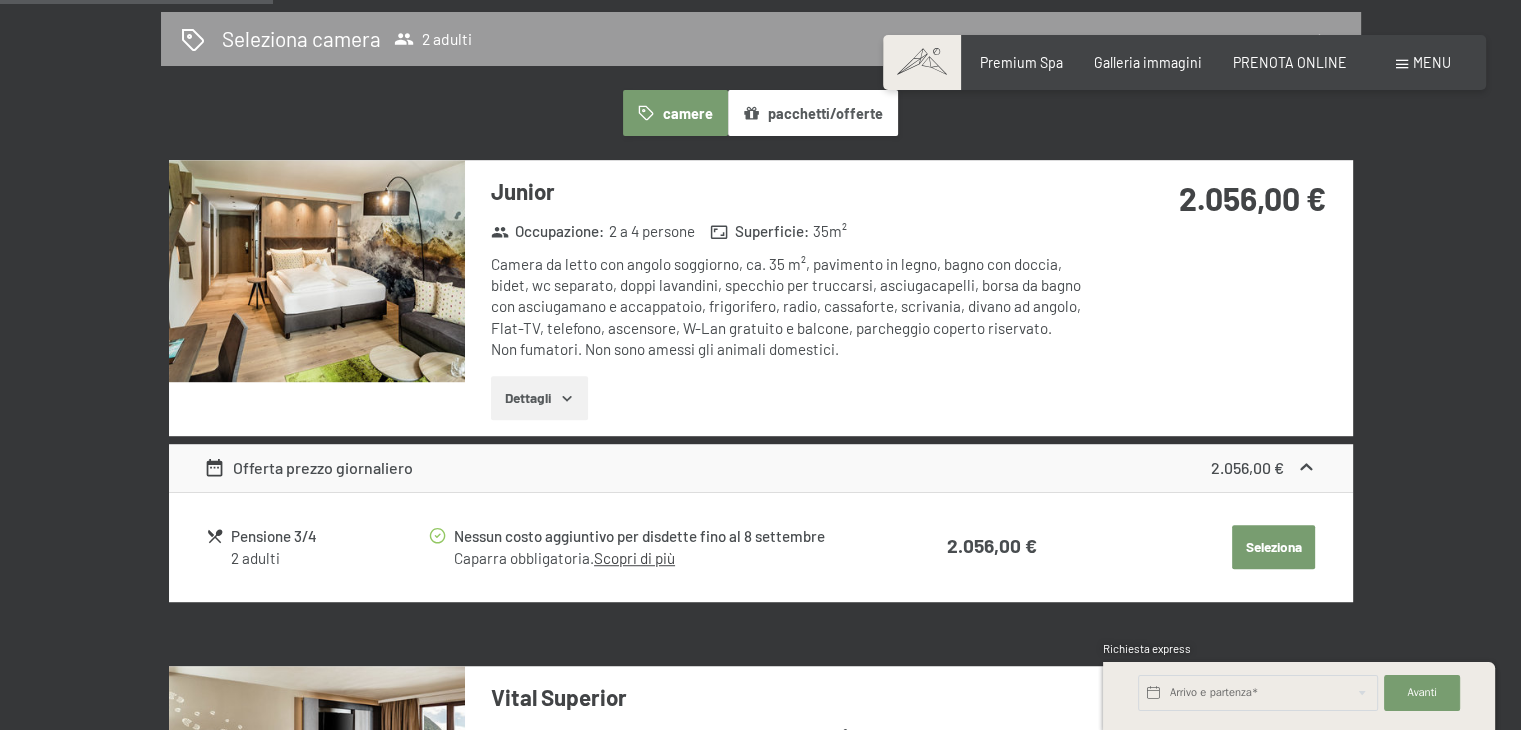 scroll, scrollTop: 1173, scrollLeft: 0, axis: vertical 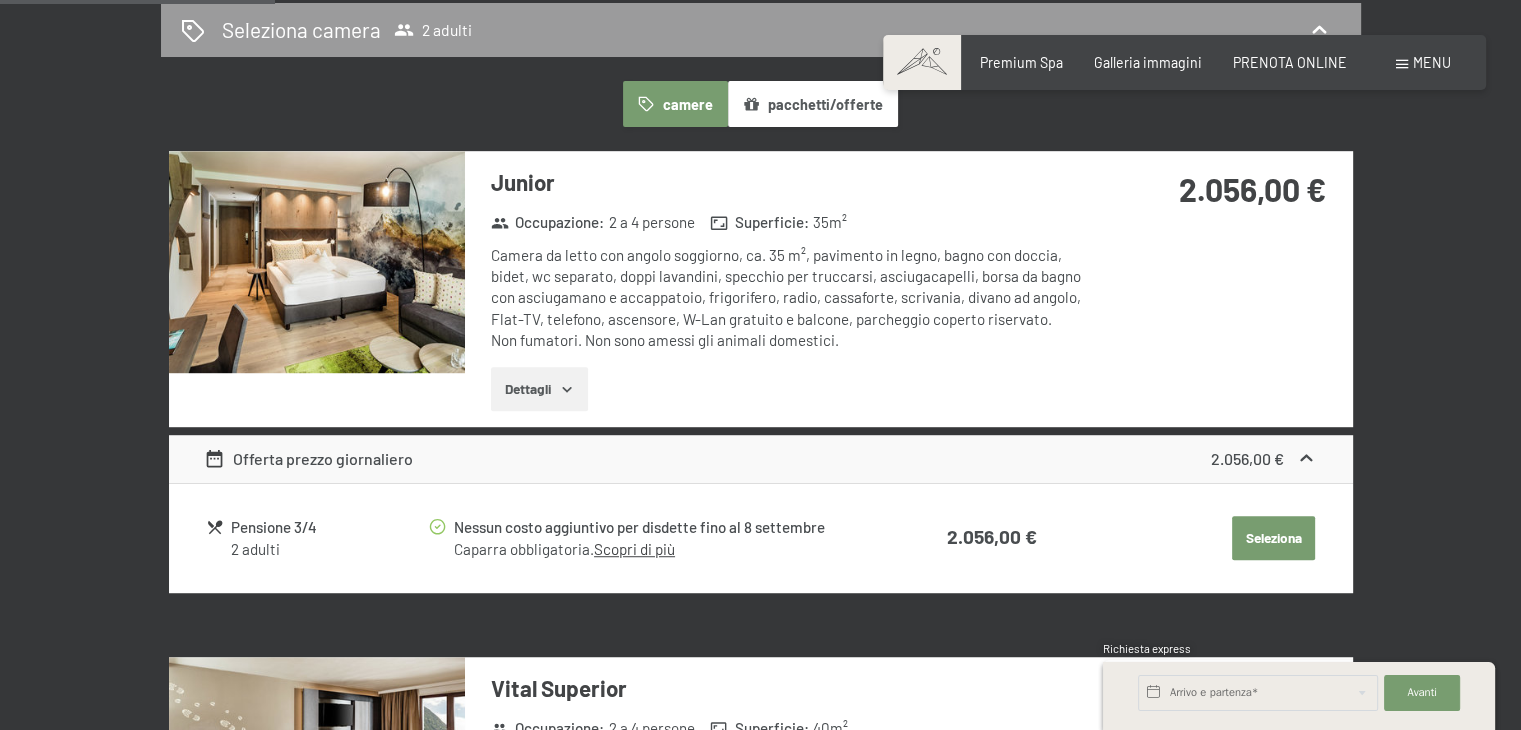 click on "Scopri di più" at bounding box center (634, 549) 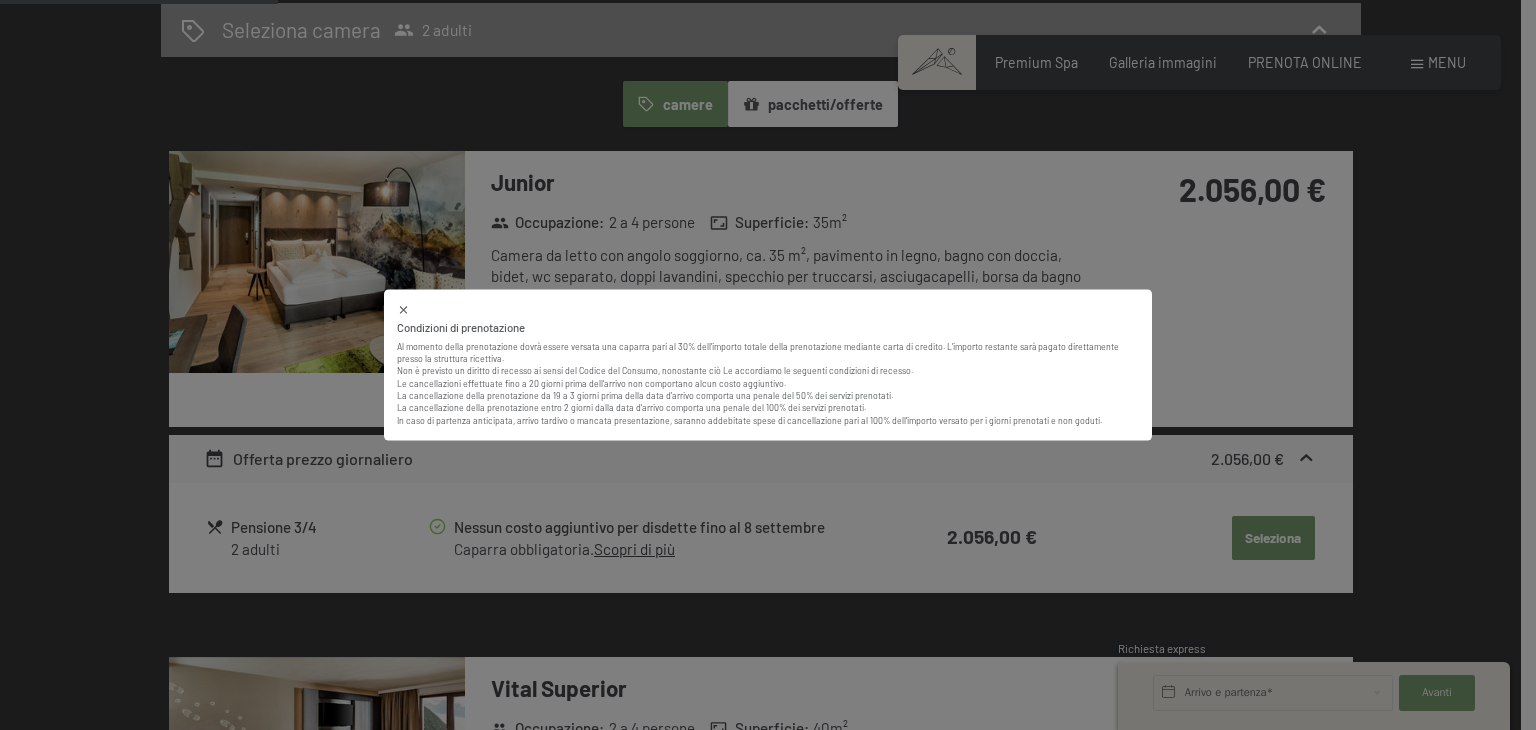 click on "Condizioni di prenotazione Al momento della prenotazione dovrà essere versata una caparra pari al 30% dell’importo totale della prenotazione mediante carta di credito. L’importo restante sarà pagato direttamente presso la struttura ricettiva. Non è previsto un diritto di recesso ai sensi del Codice del Consumo, nonostante ciò Le accordiamo le seguenti condizioni di recesso. Le cancellazioni effettuate fino a 20 giorni prima dell’arrivo non comportano alcun costo aggiuntivo. La cancellazione della prenotazione da 19 a 3 giorni prima della data d'arrivo comporta una penale del 50% dei servizi prenotati. La cancellazione della prenotazione entro 2 giorni dalla data d'arrivo comporta una penale del 100% dei servizi prenotati. In caso di partenza anticipata, arrivo tardivo o mancata presentazione, saranno addebitate spese di cancellazione pari al 100% dell'importo versato per i giorni prenotati e non goduti." at bounding box center [768, 365] 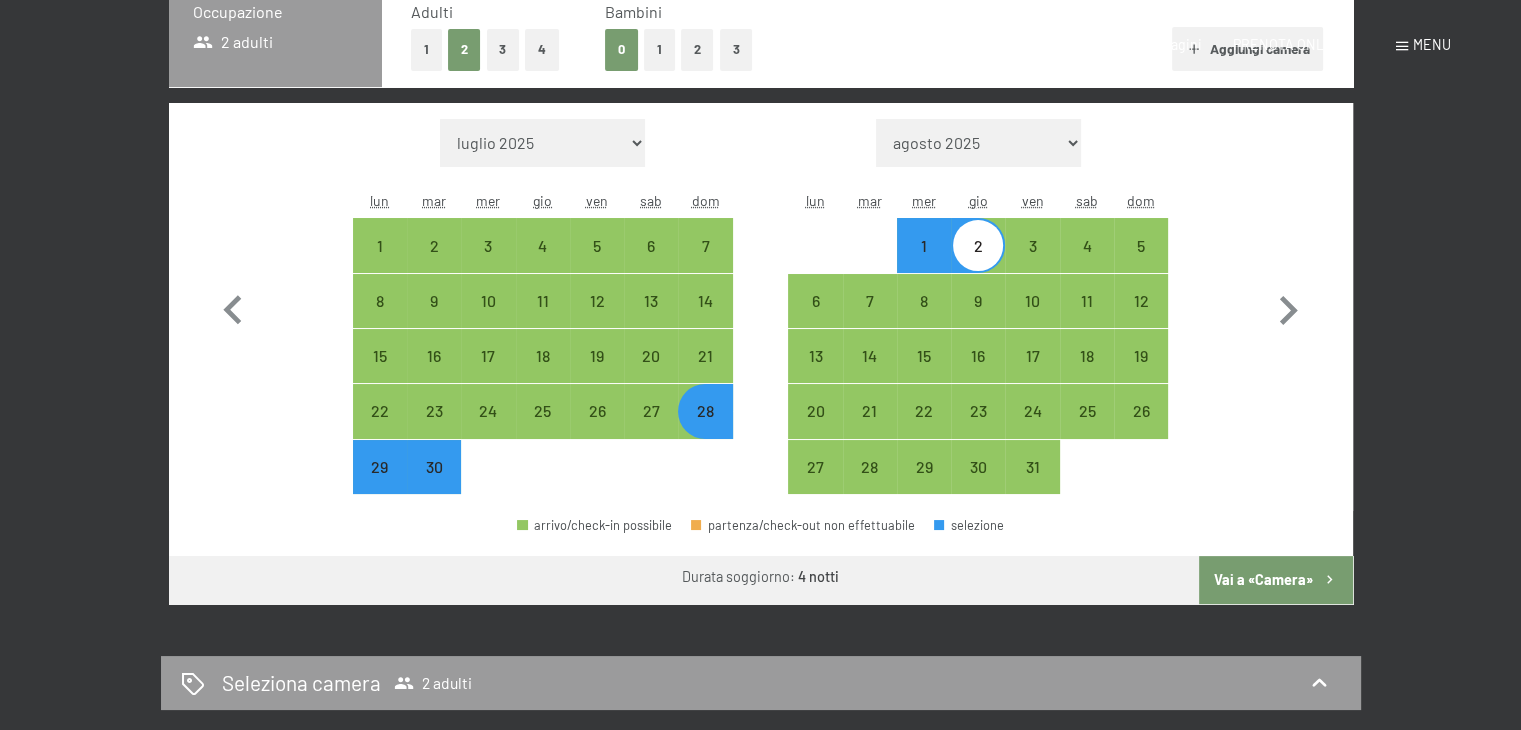 scroll, scrollTop: 0, scrollLeft: 0, axis: both 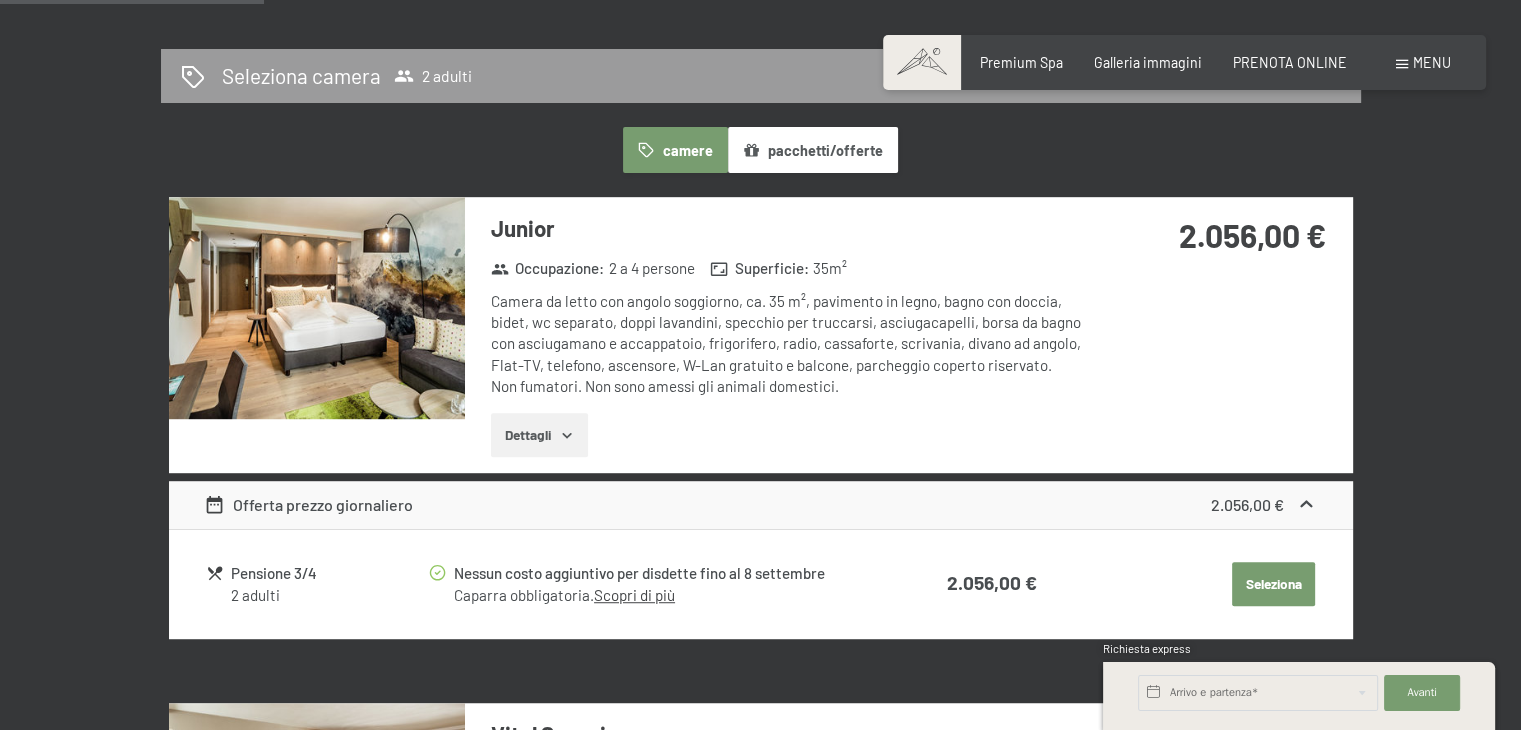 click on "Offerta prezzo giornaliero" at bounding box center [308, 505] 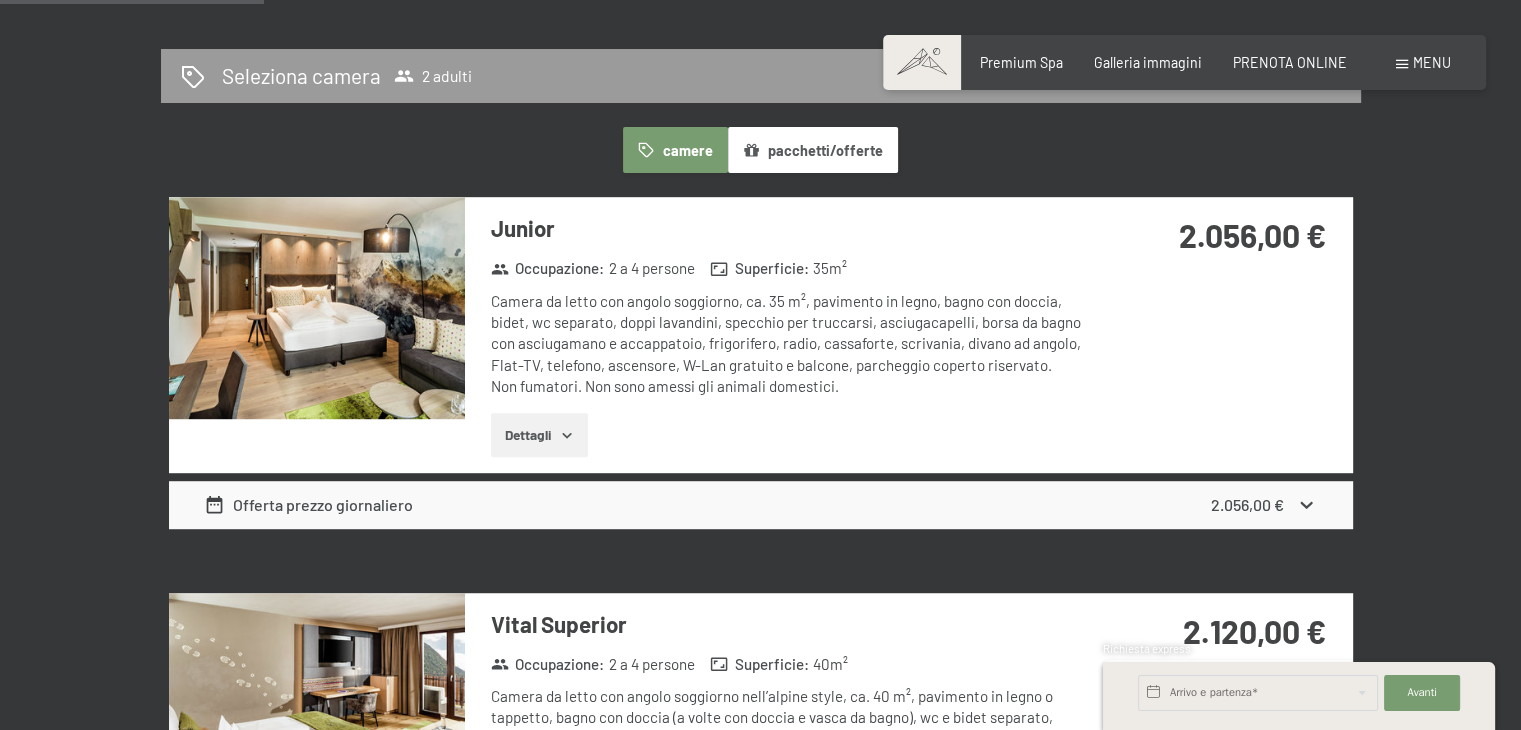 click on "Offerta prezzo giornaliero" at bounding box center [308, 505] 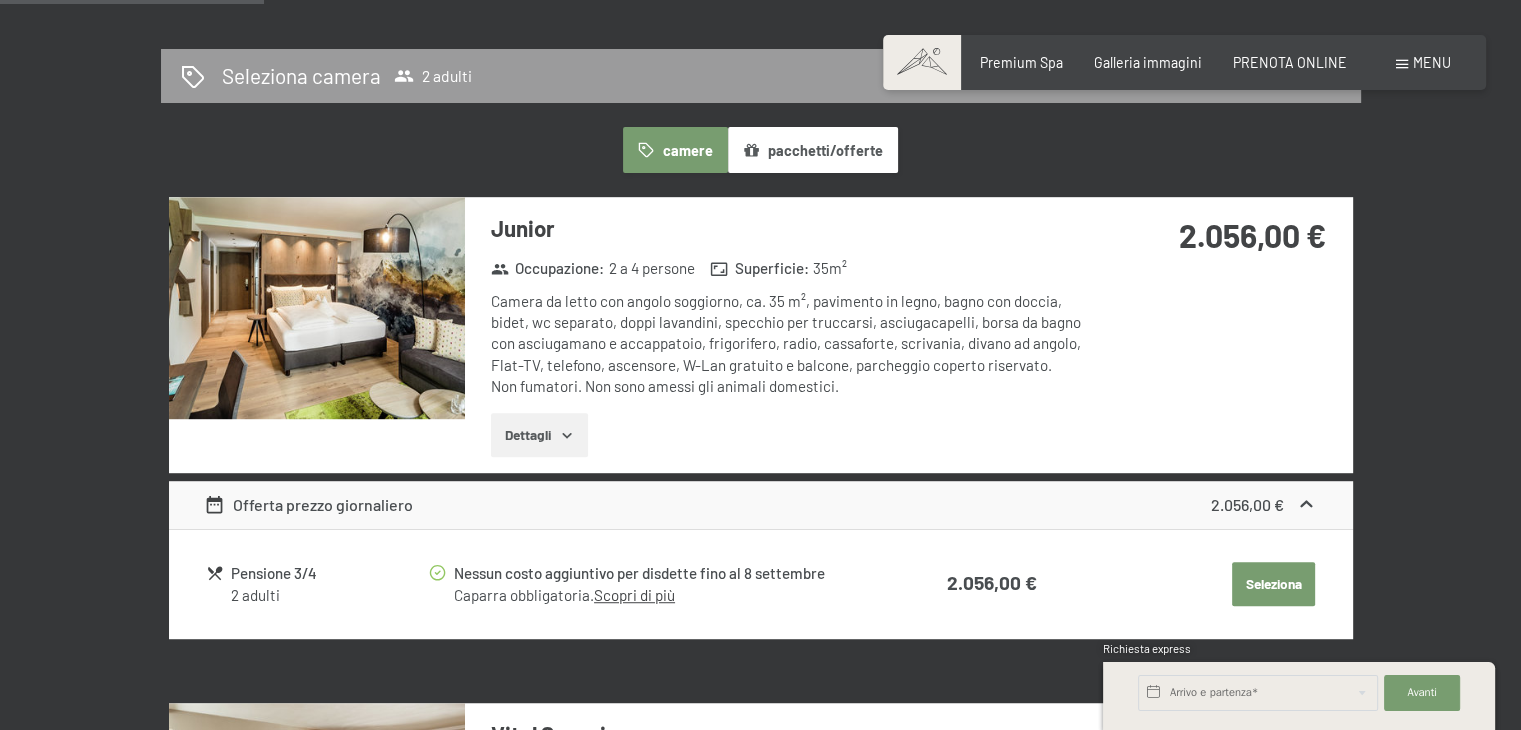 click on "Seleziona" at bounding box center (1273, 584) 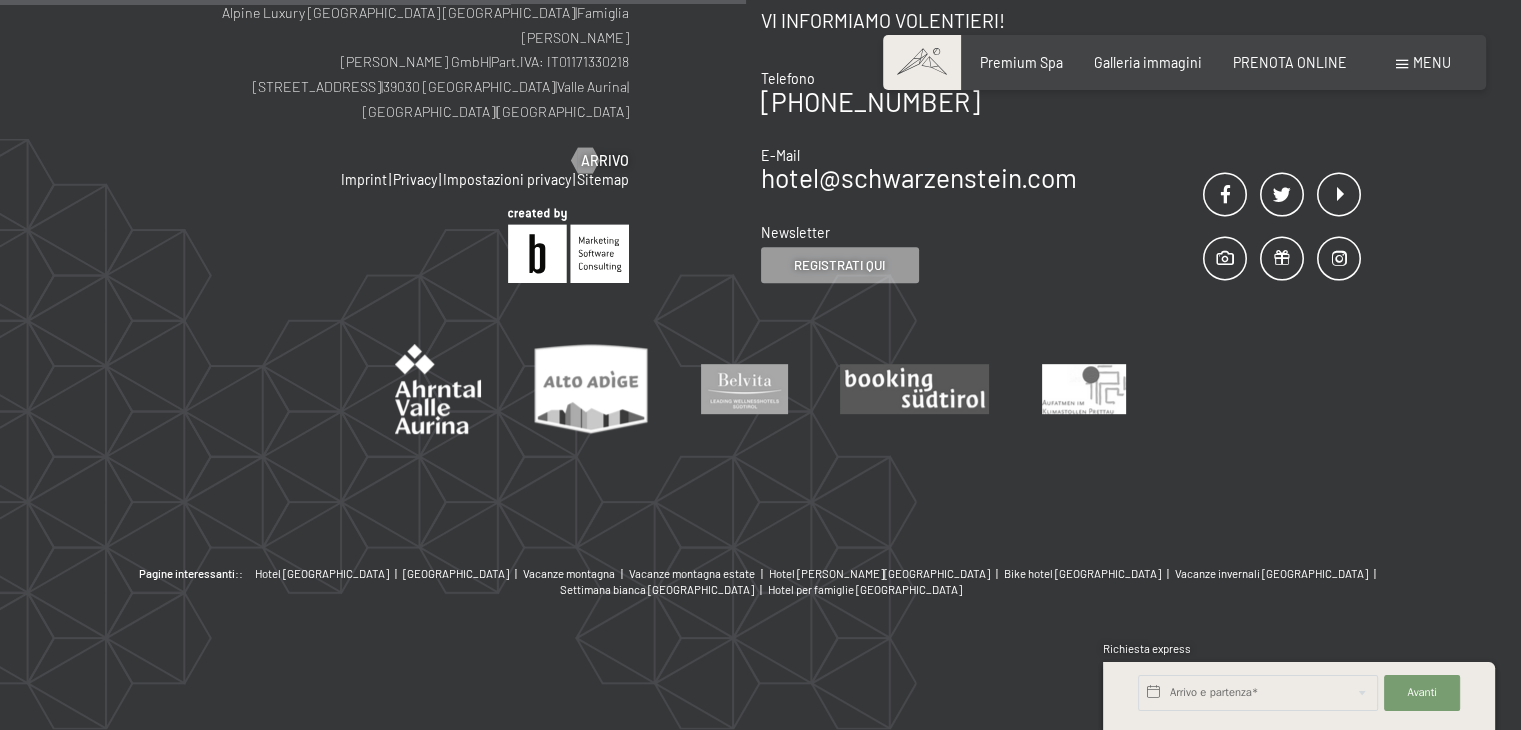 scroll, scrollTop: 433, scrollLeft: 0, axis: vertical 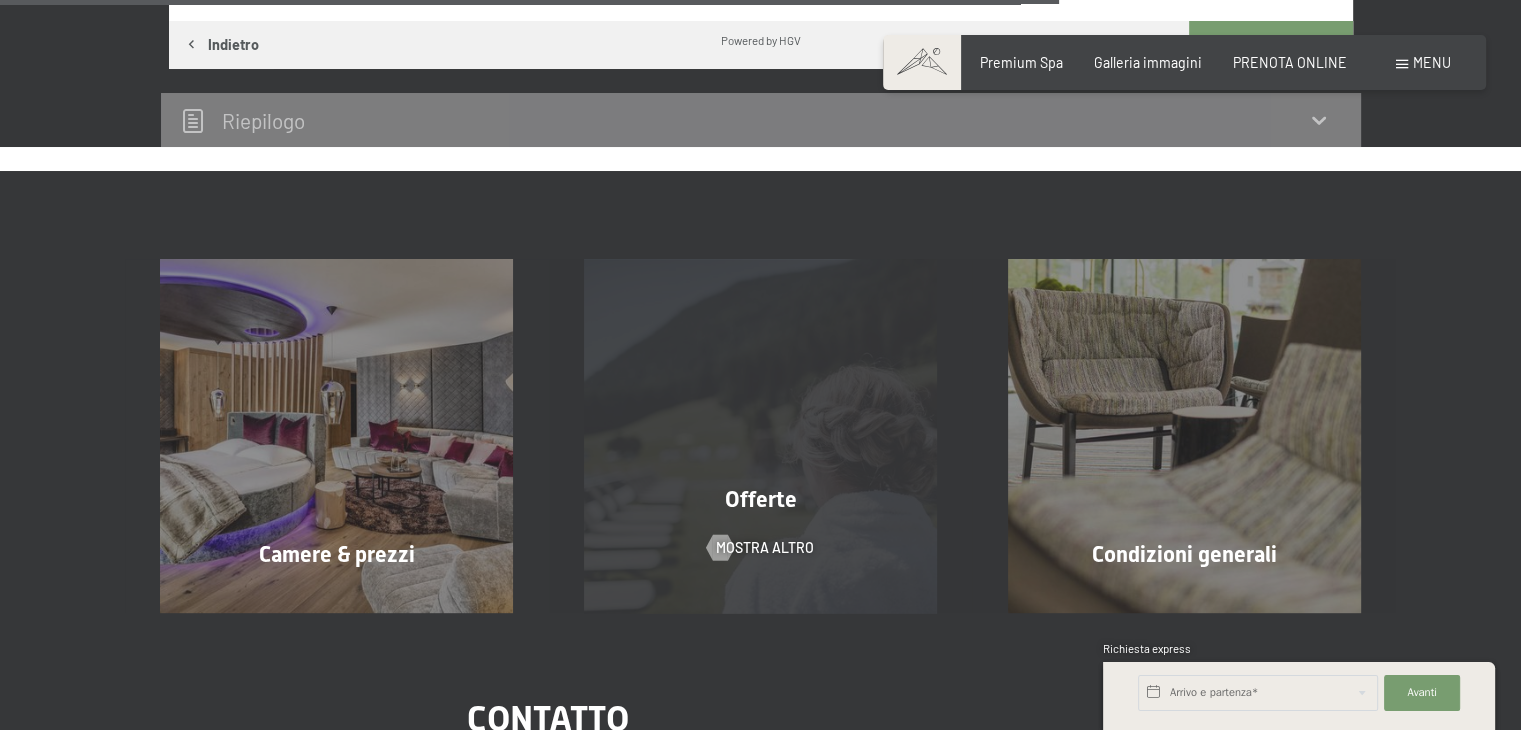 click on "Offerte" at bounding box center [761, 499] 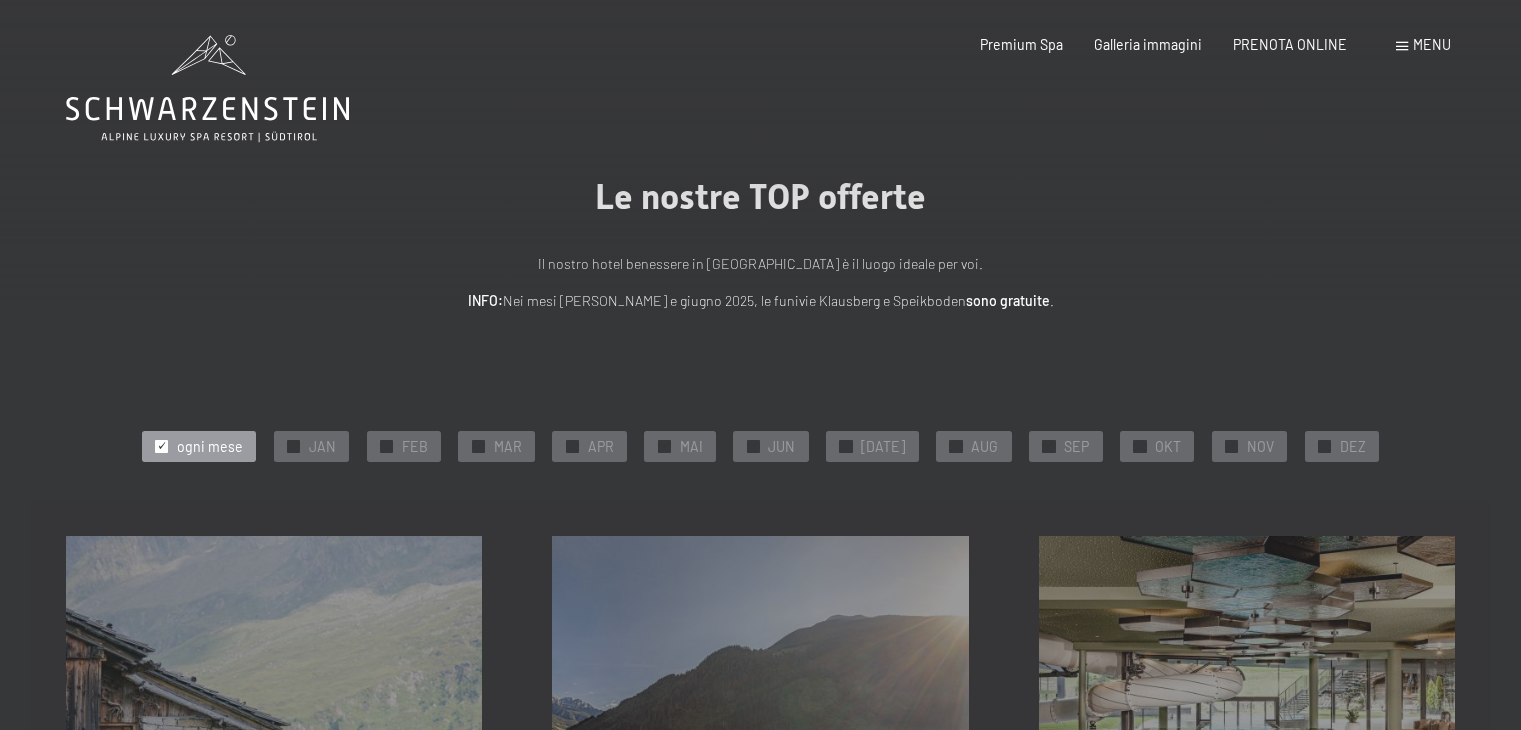 scroll, scrollTop: 0, scrollLeft: 0, axis: both 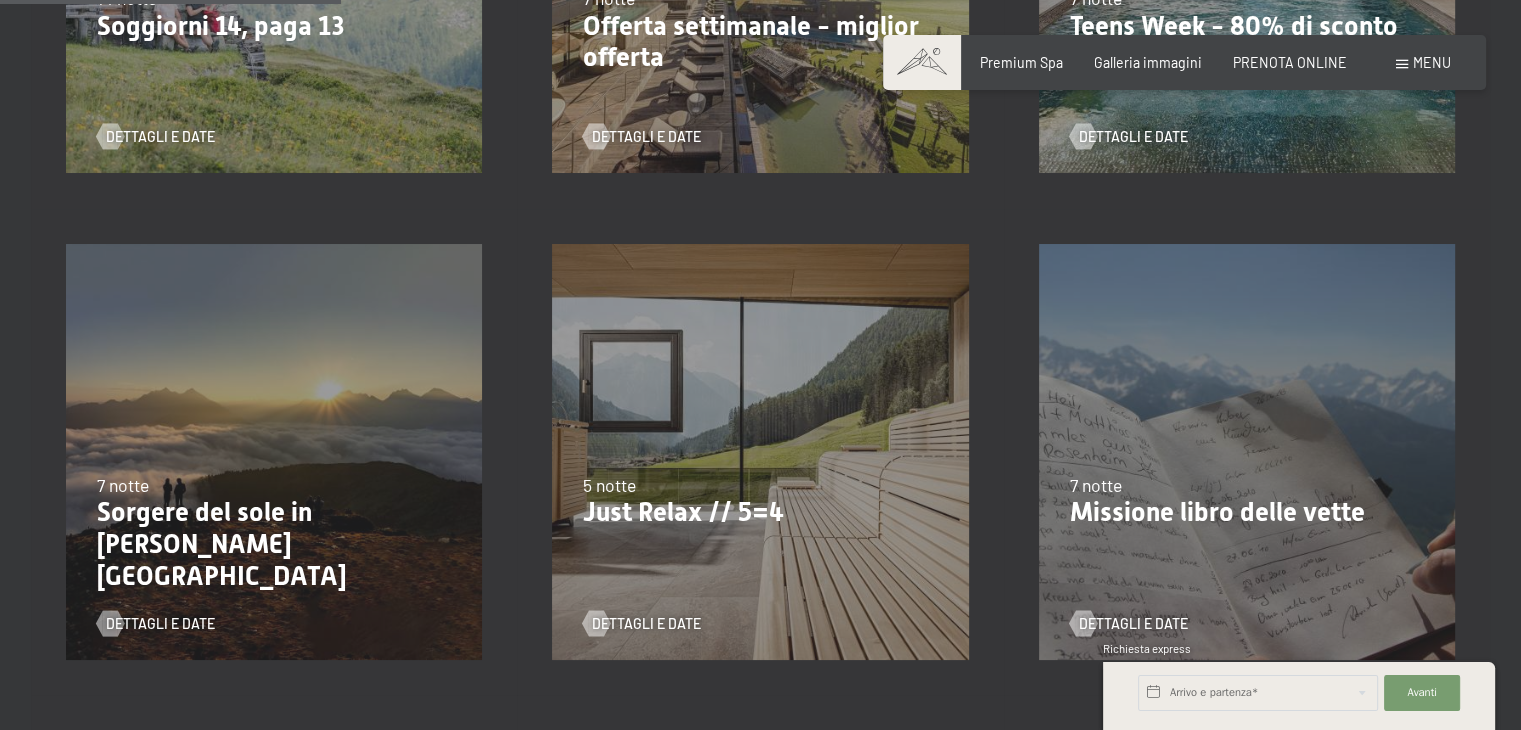 drag, startPoint x: 1535, startPoint y: 67, endPoint x: 1535, endPoint y: 196, distance: 129 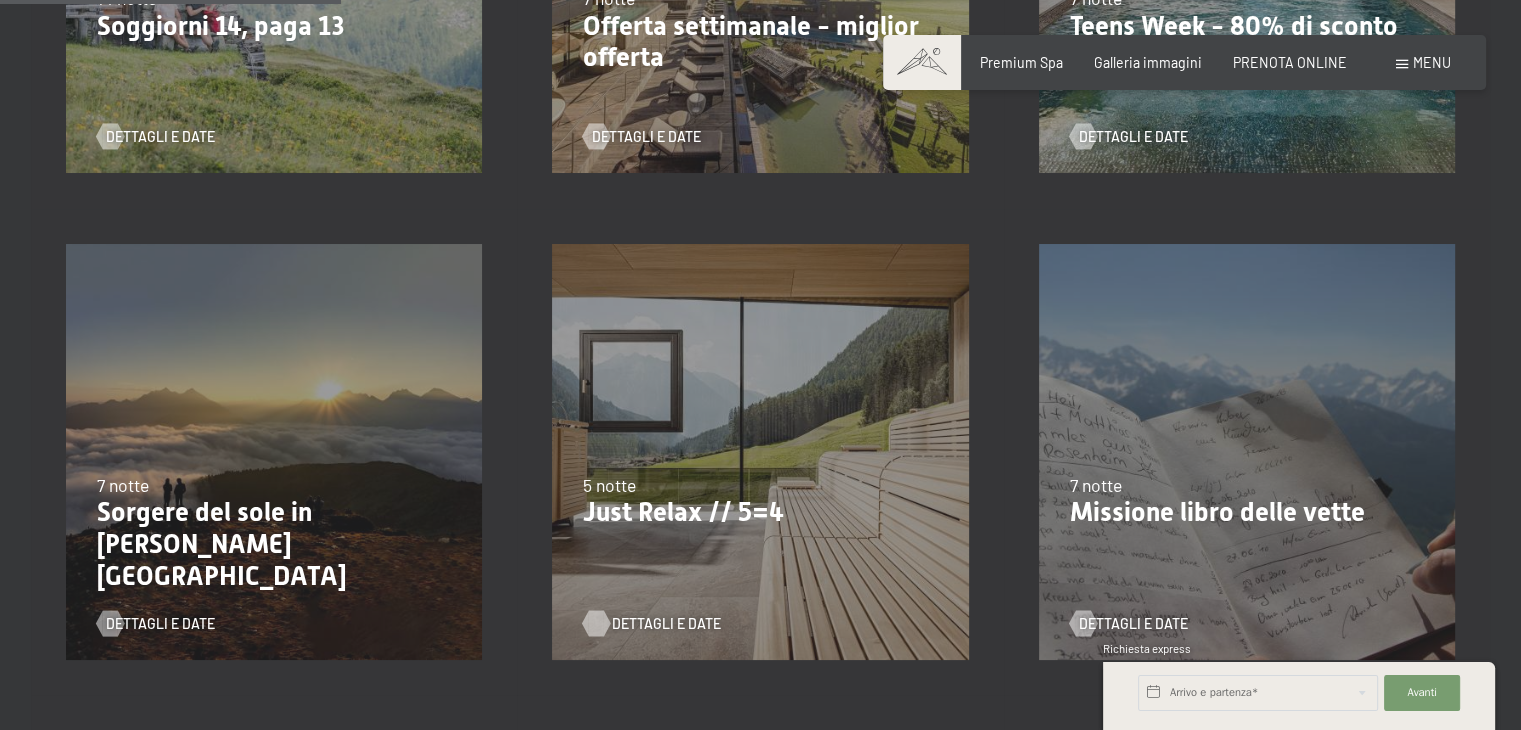 click on "Dettagli e Date" at bounding box center [666, 624] 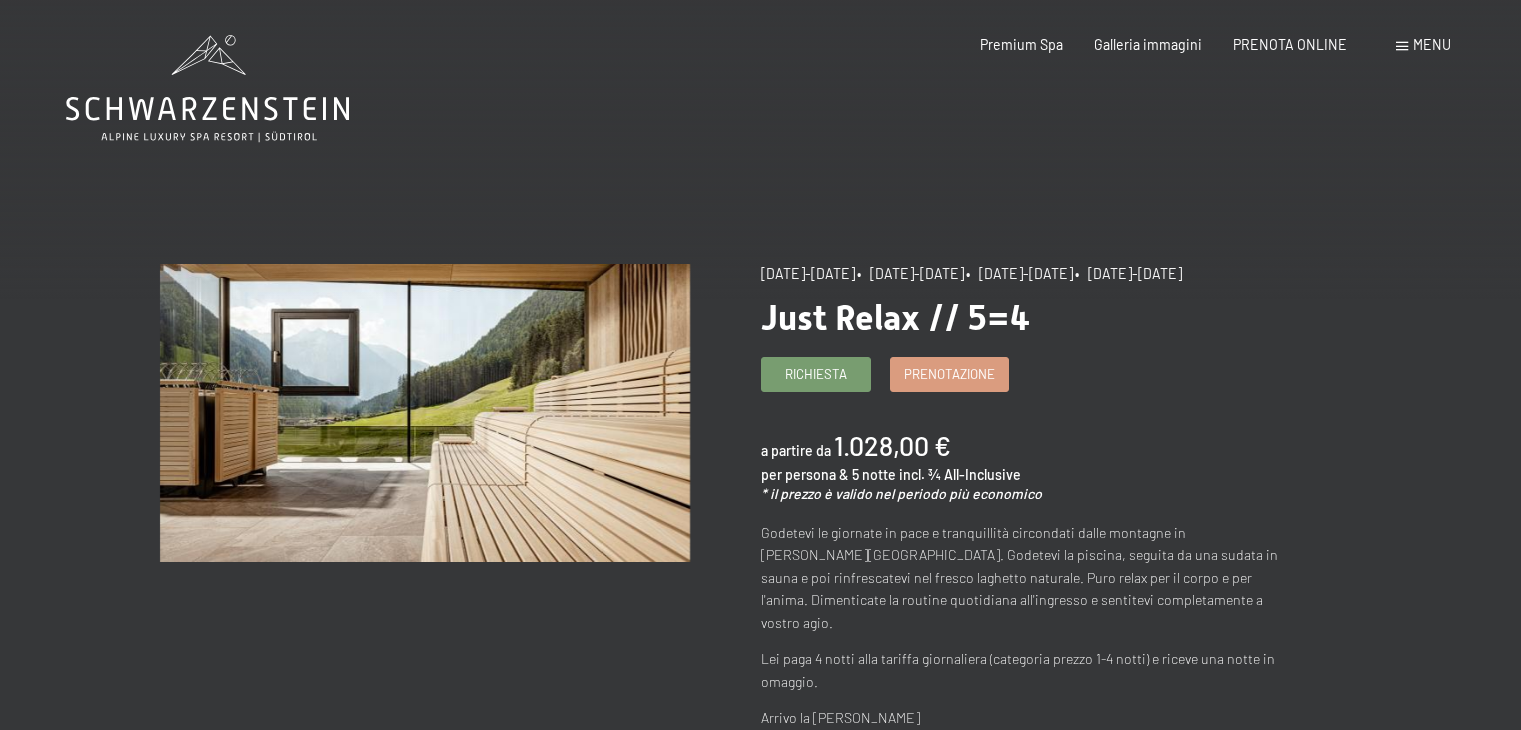 scroll, scrollTop: 0, scrollLeft: 0, axis: both 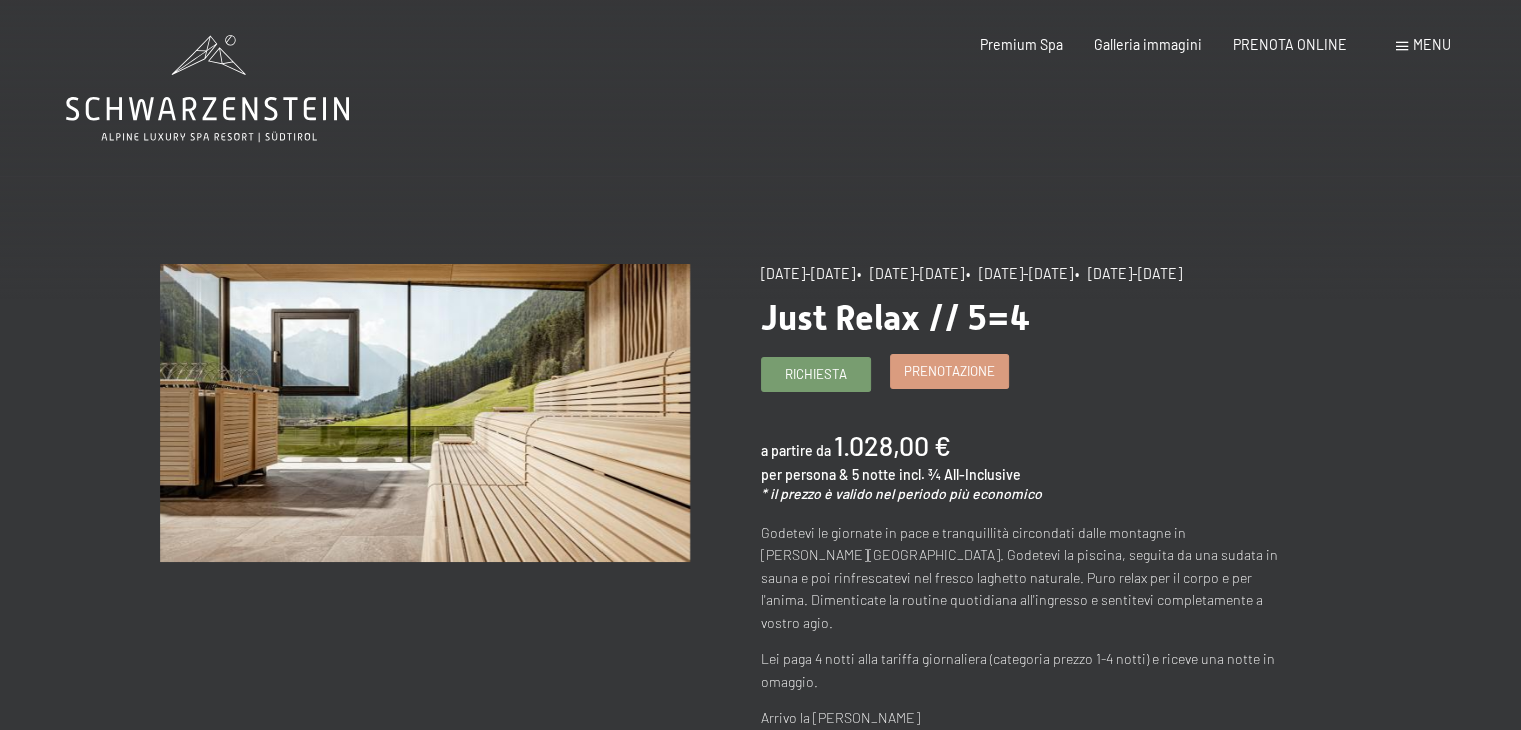 click on "Prenotazione" at bounding box center (949, 371) 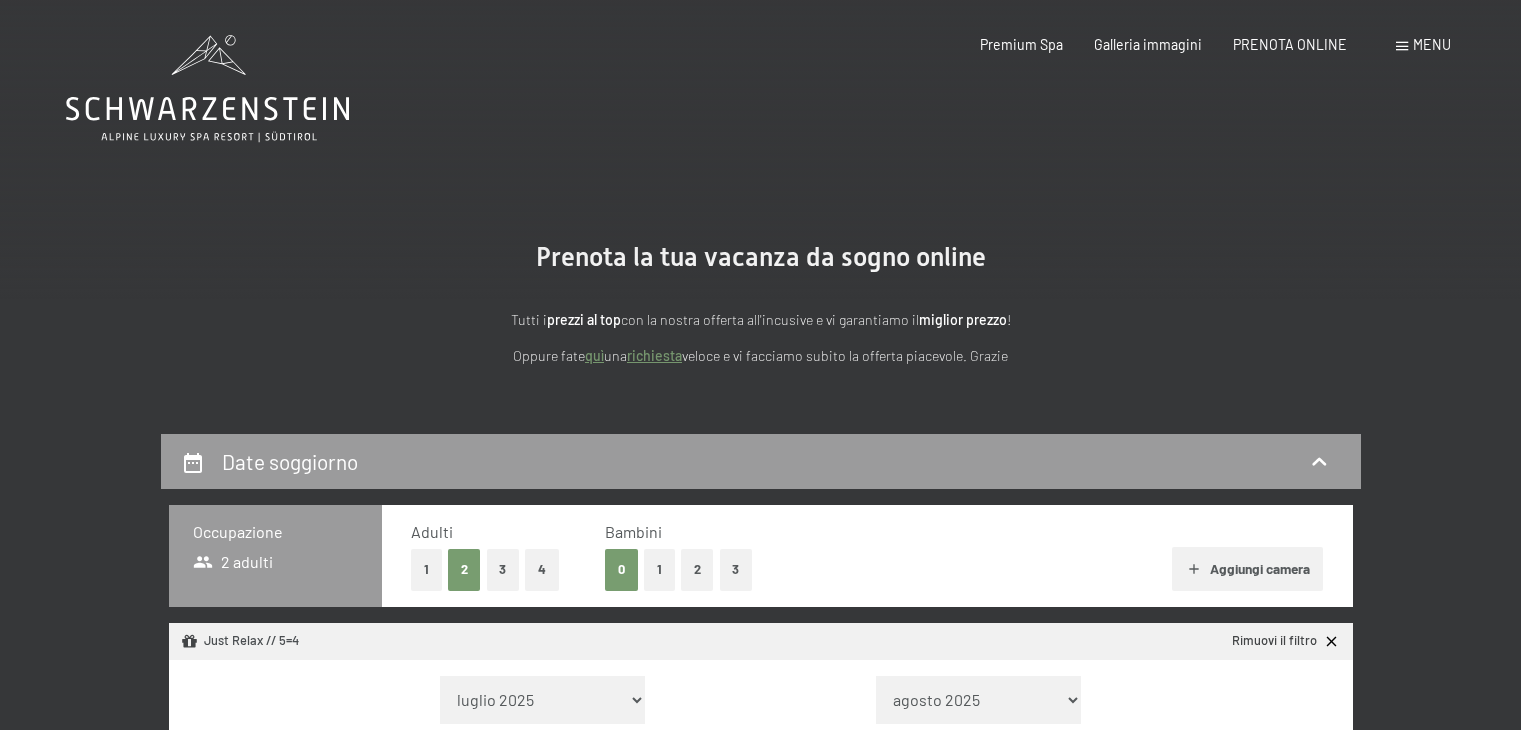 select on "[DATE]" 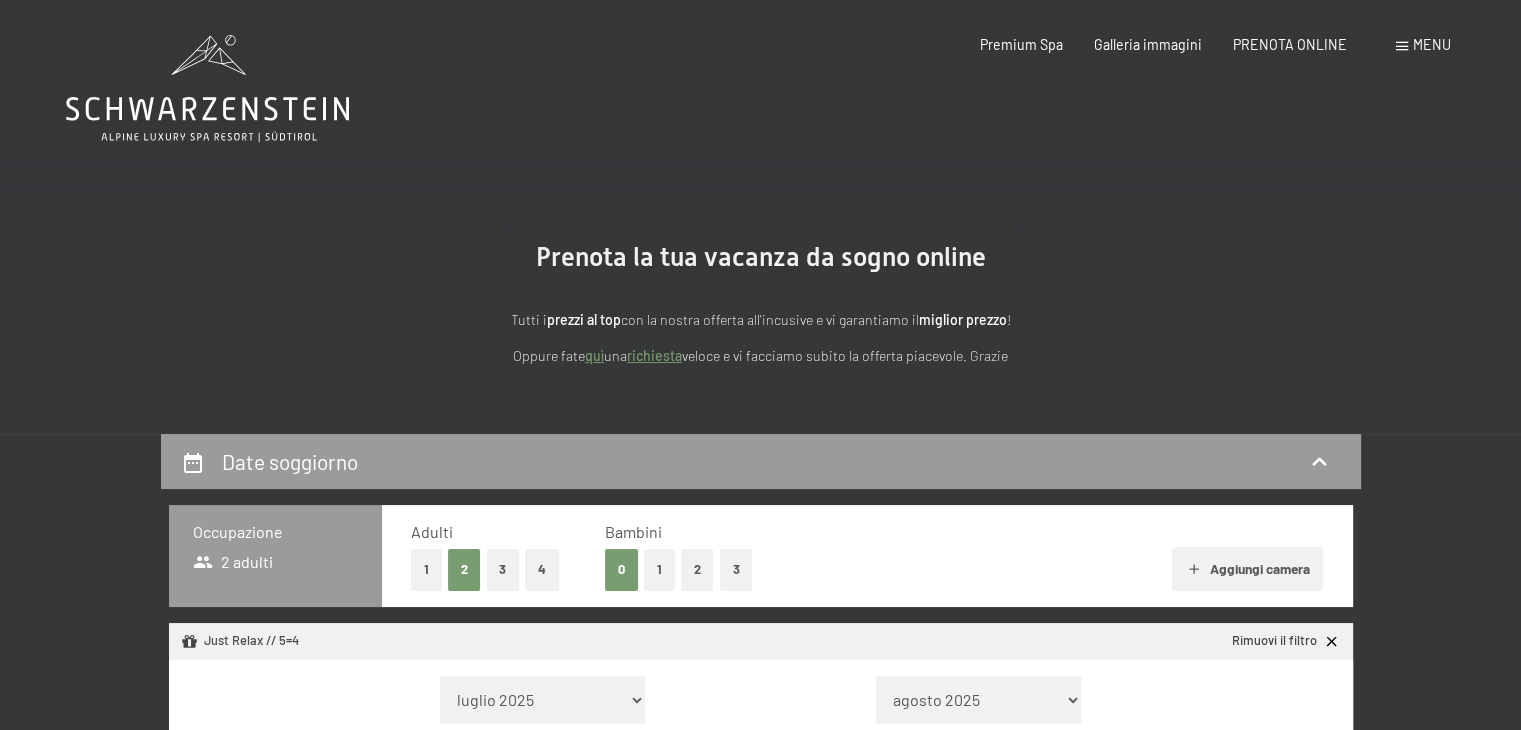 scroll, scrollTop: 0, scrollLeft: 0, axis: both 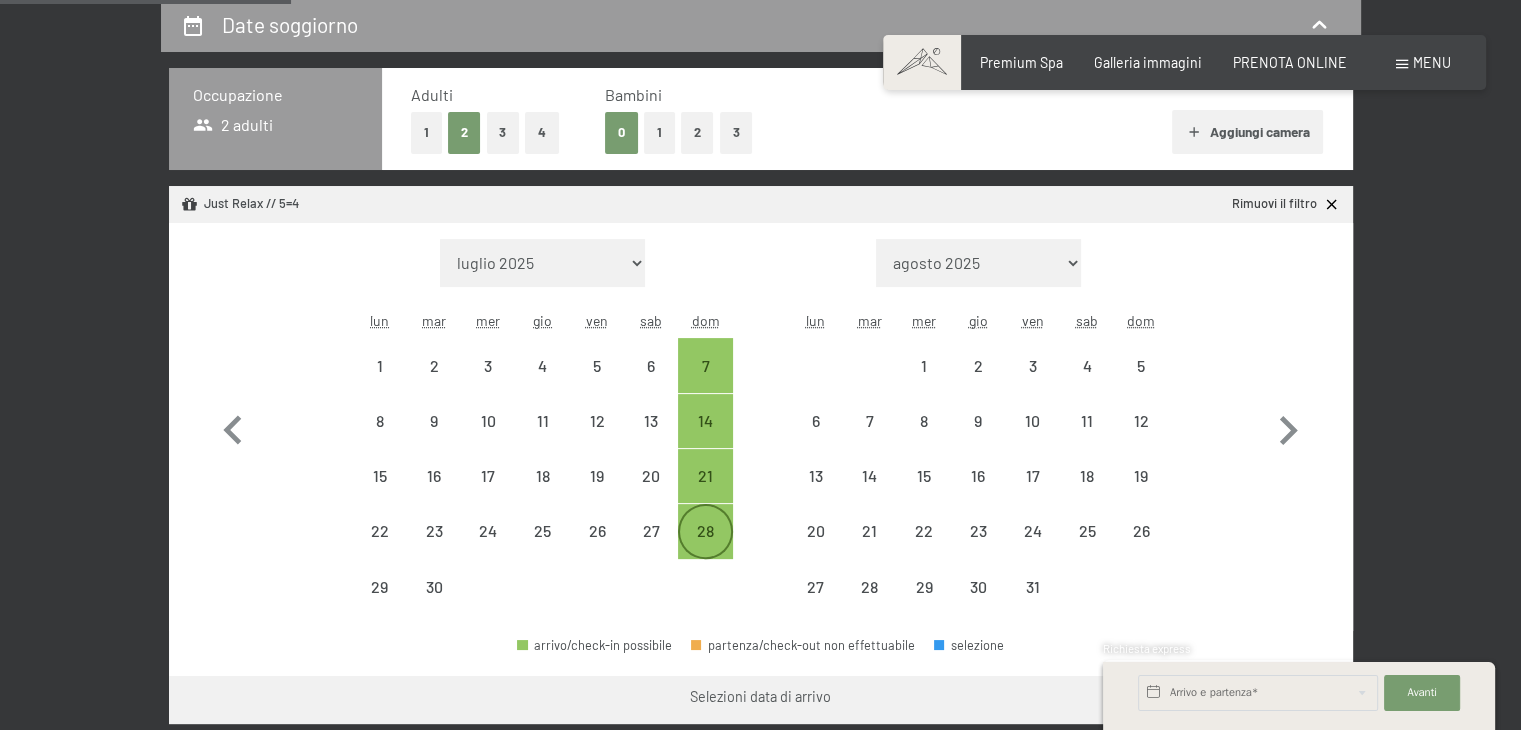 click on "28" at bounding box center (705, 548) 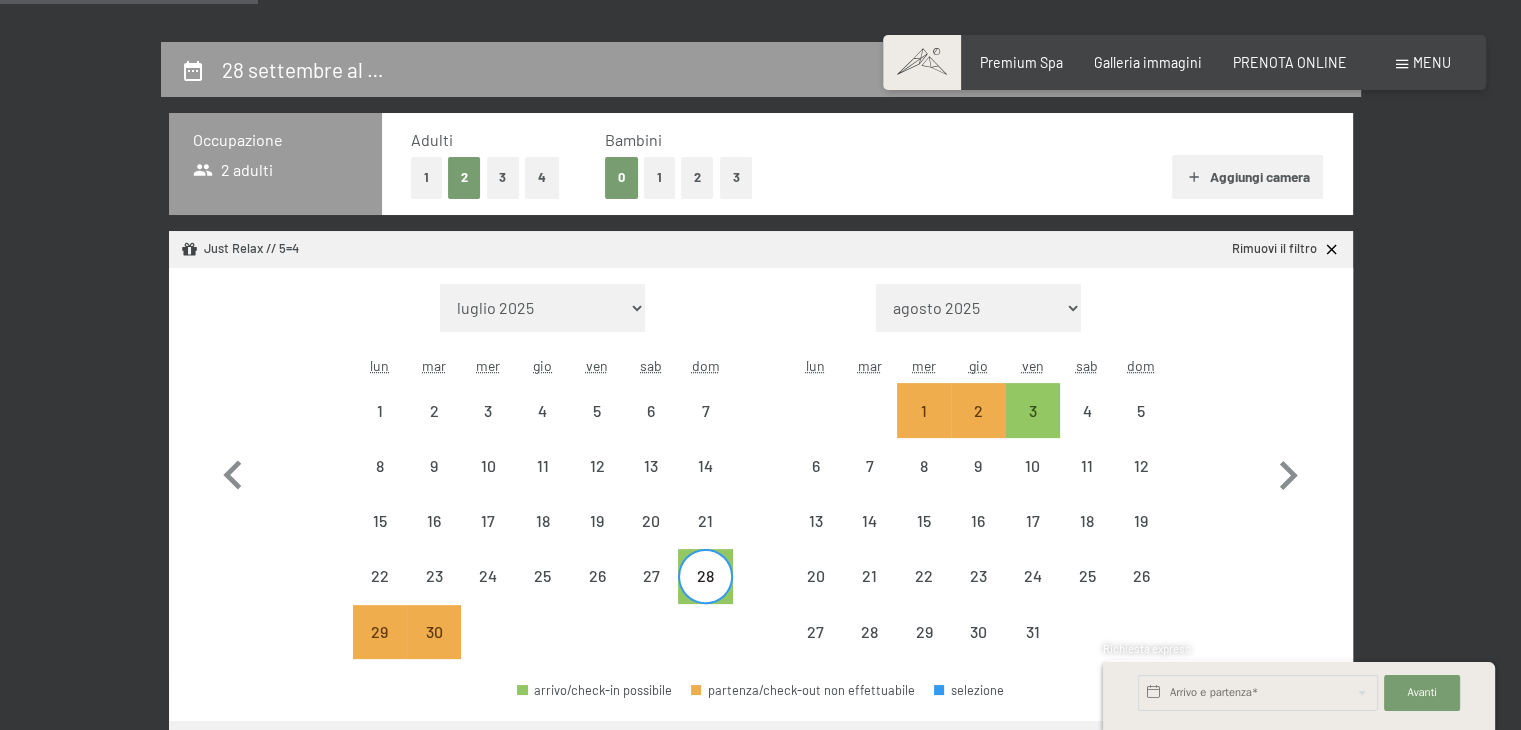 scroll, scrollTop: 388, scrollLeft: 0, axis: vertical 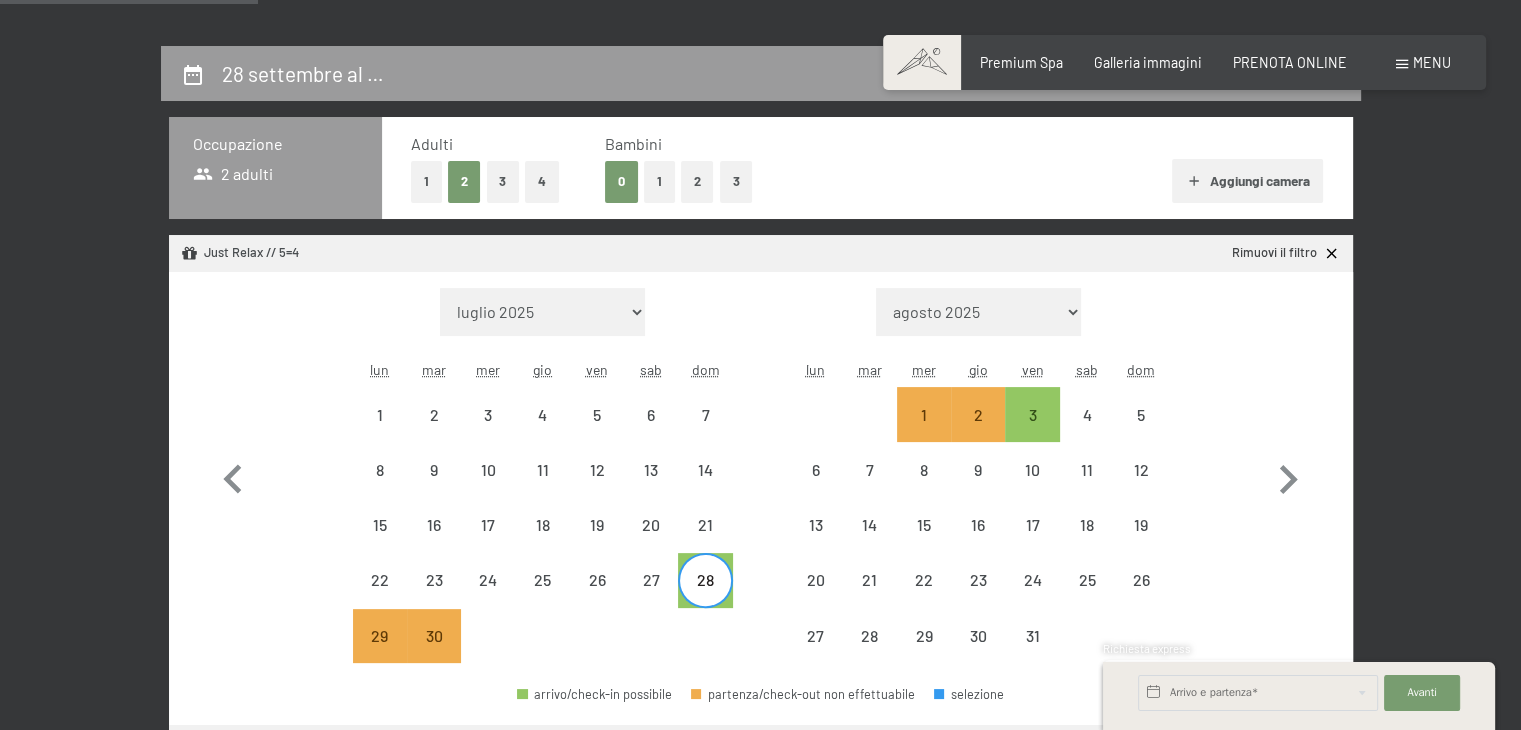 click on "3" at bounding box center (503, 181) 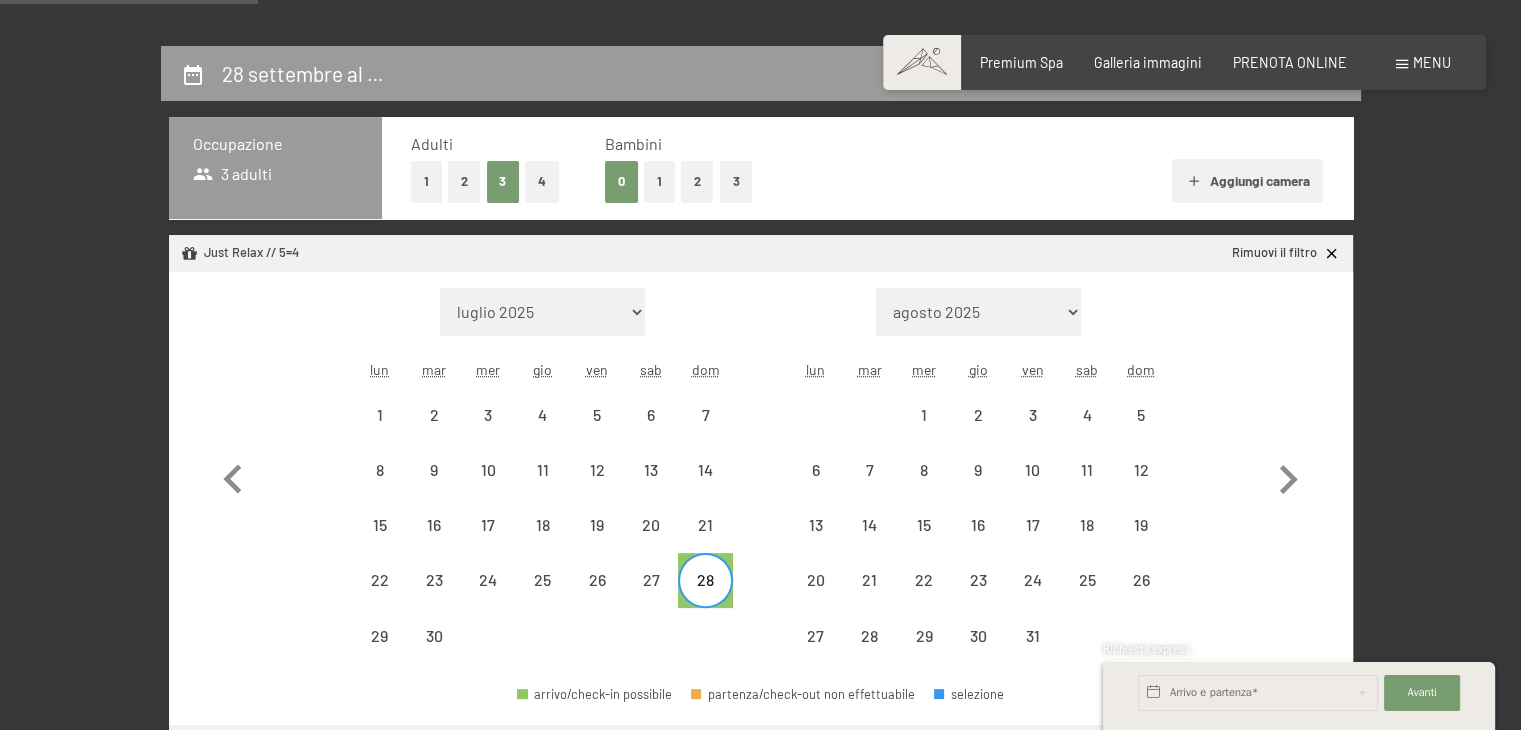 select on "[DATE]" 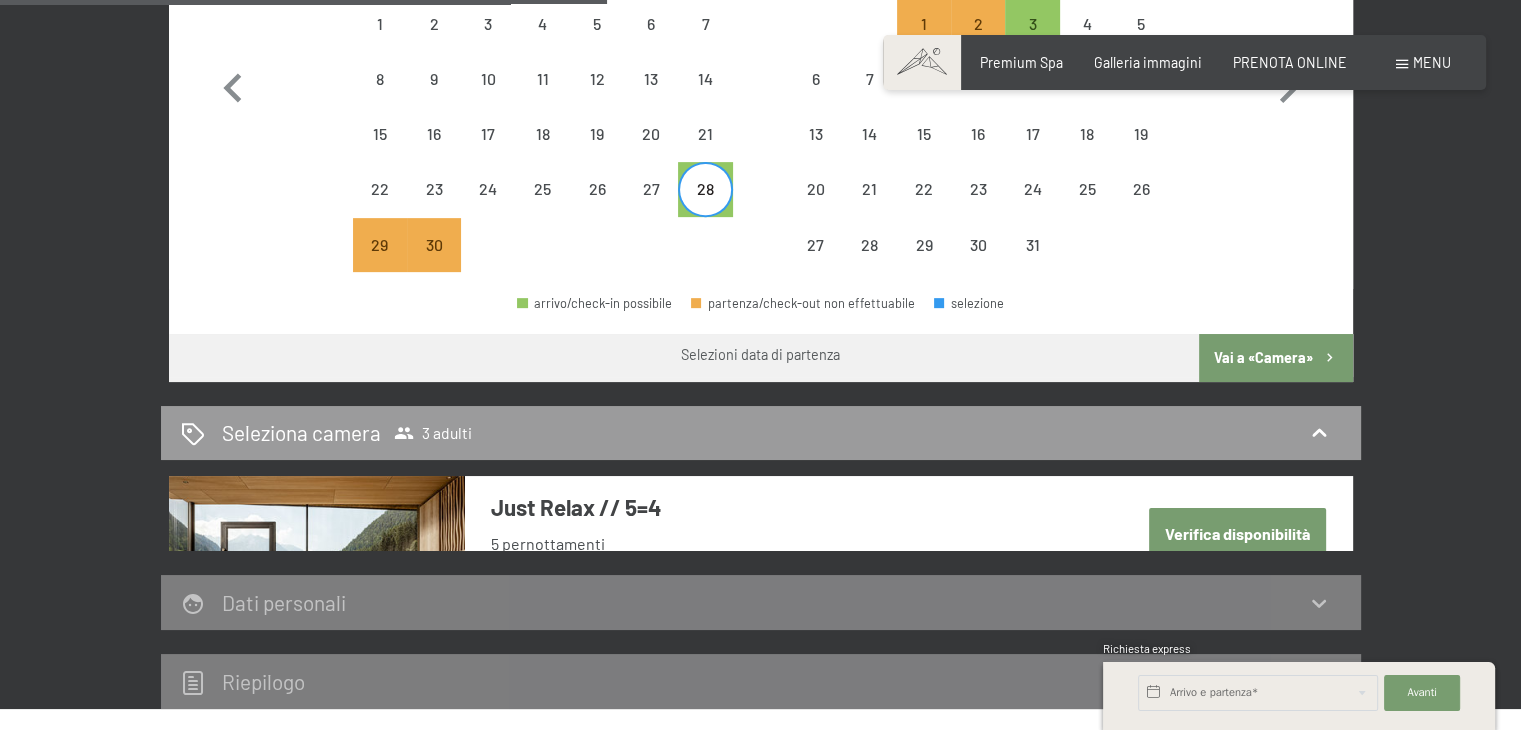 scroll, scrollTop: 791, scrollLeft: 0, axis: vertical 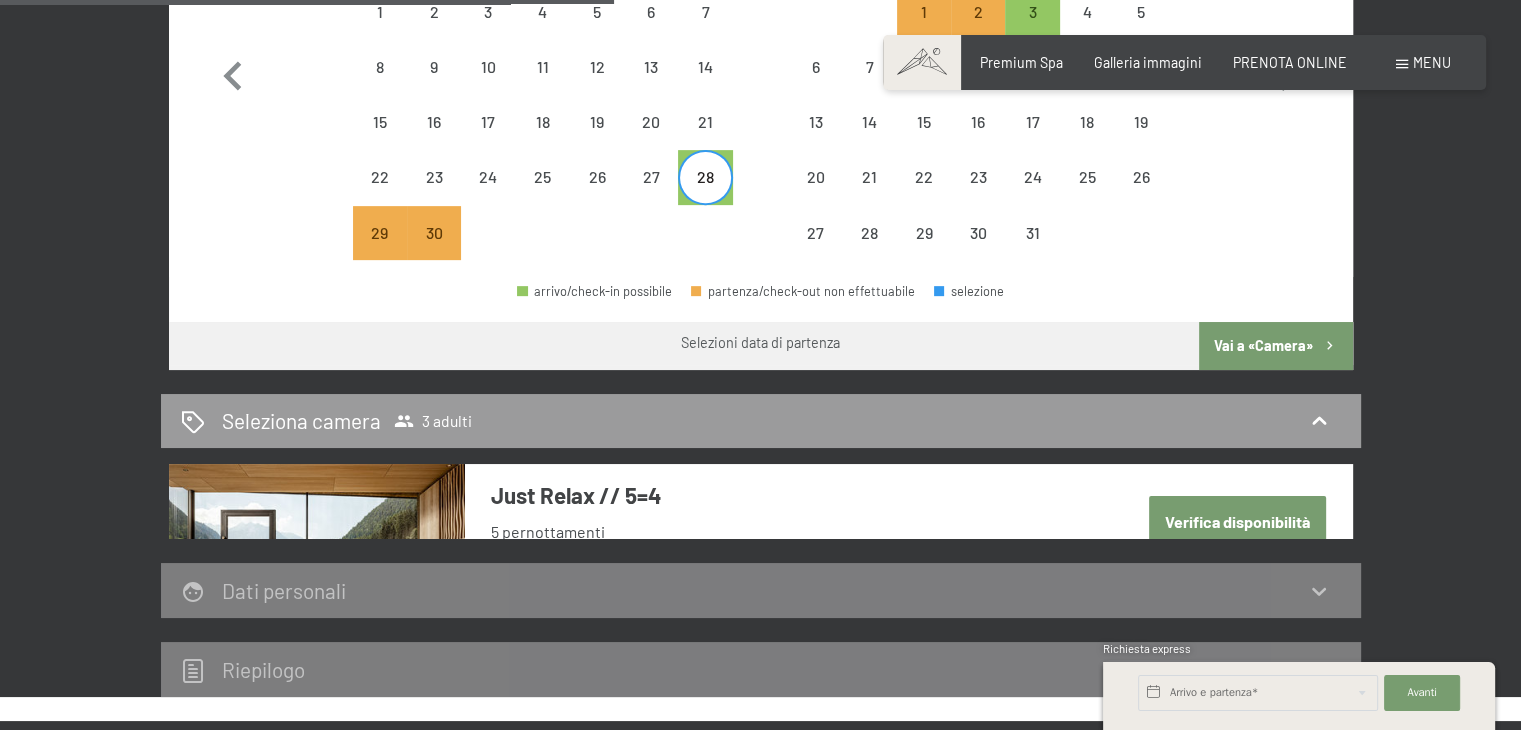 click on "Vai a «Camera»" at bounding box center [1275, 346] 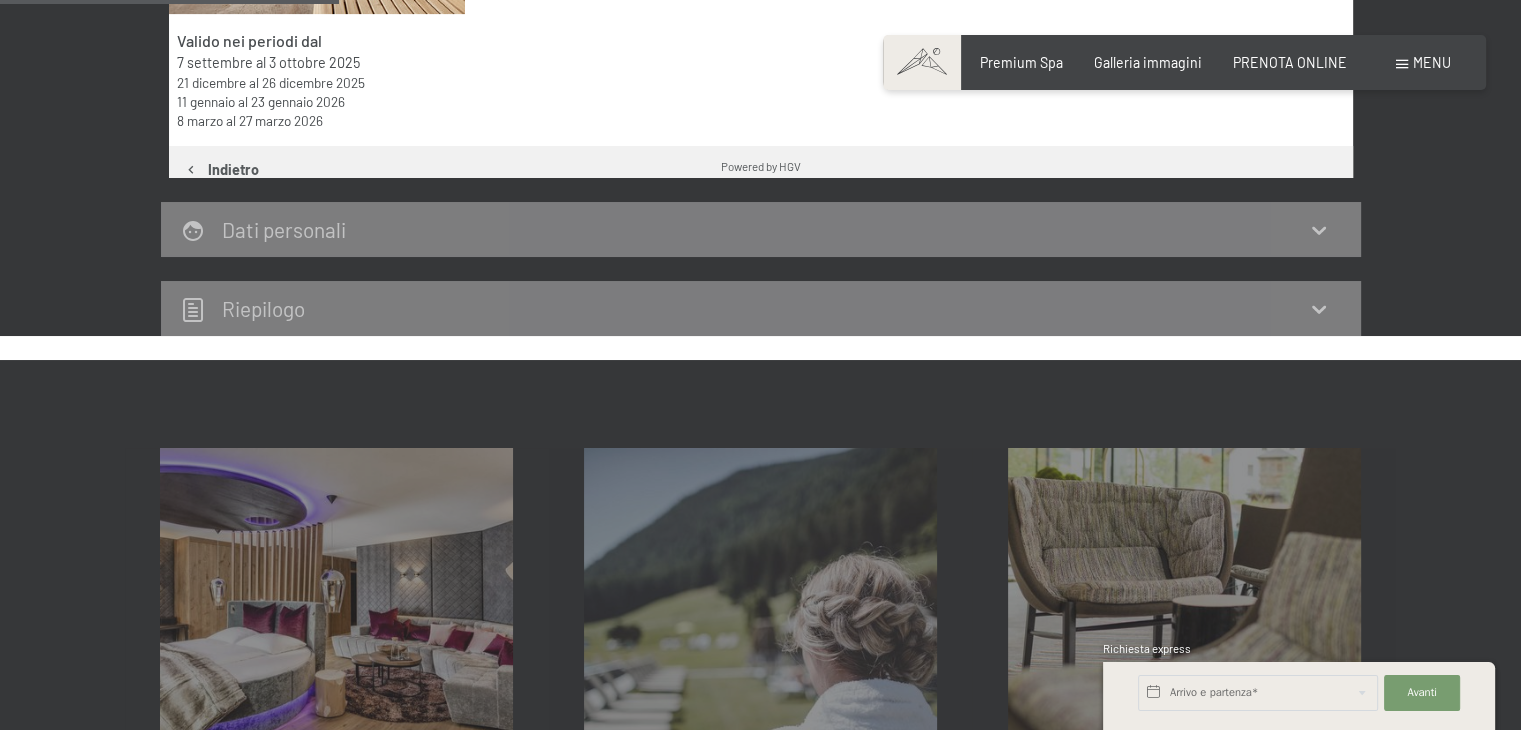 scroll, scrollTop: 433, scrollLeft: 0, axis: vertical 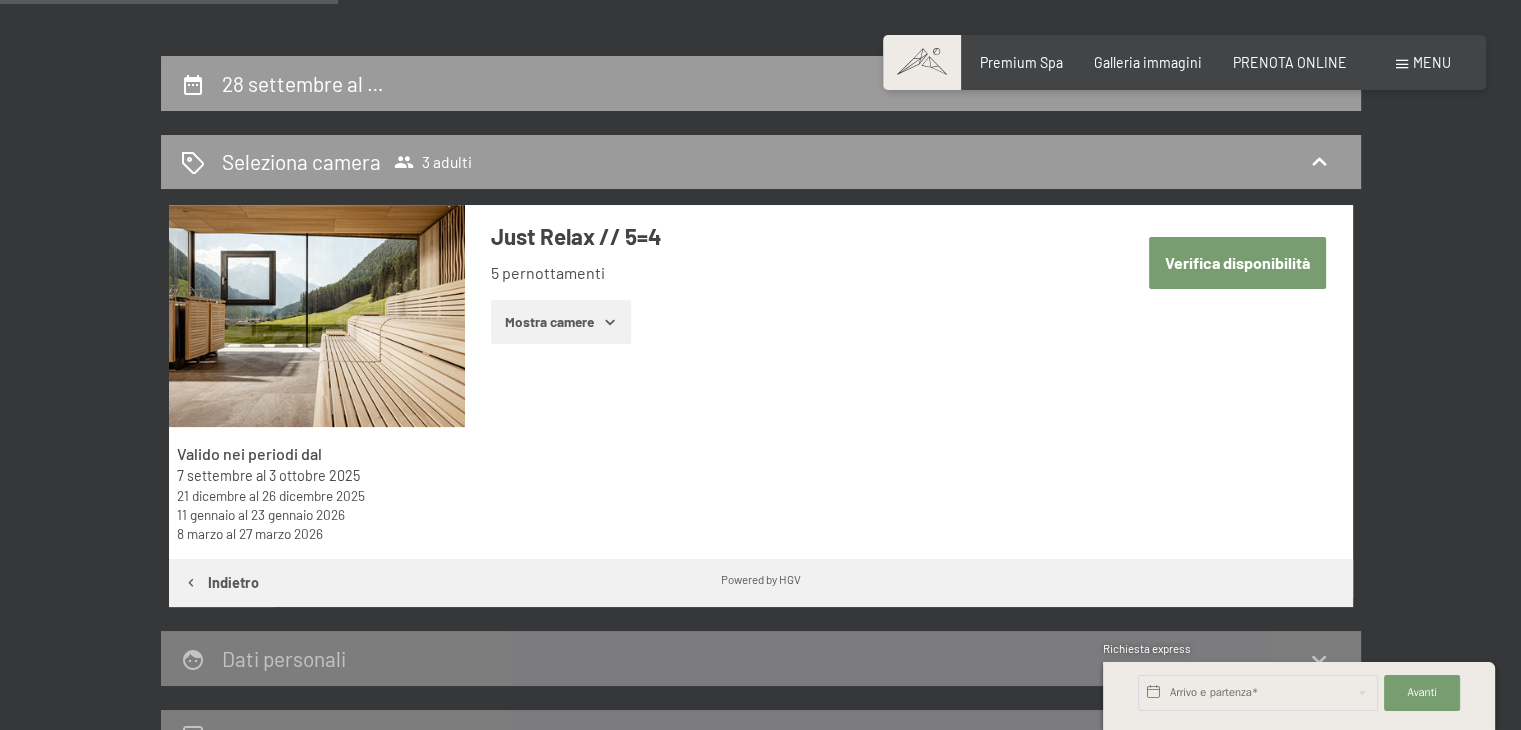 click on "Verifica disponibilità" at bounding box center (1237, 262) 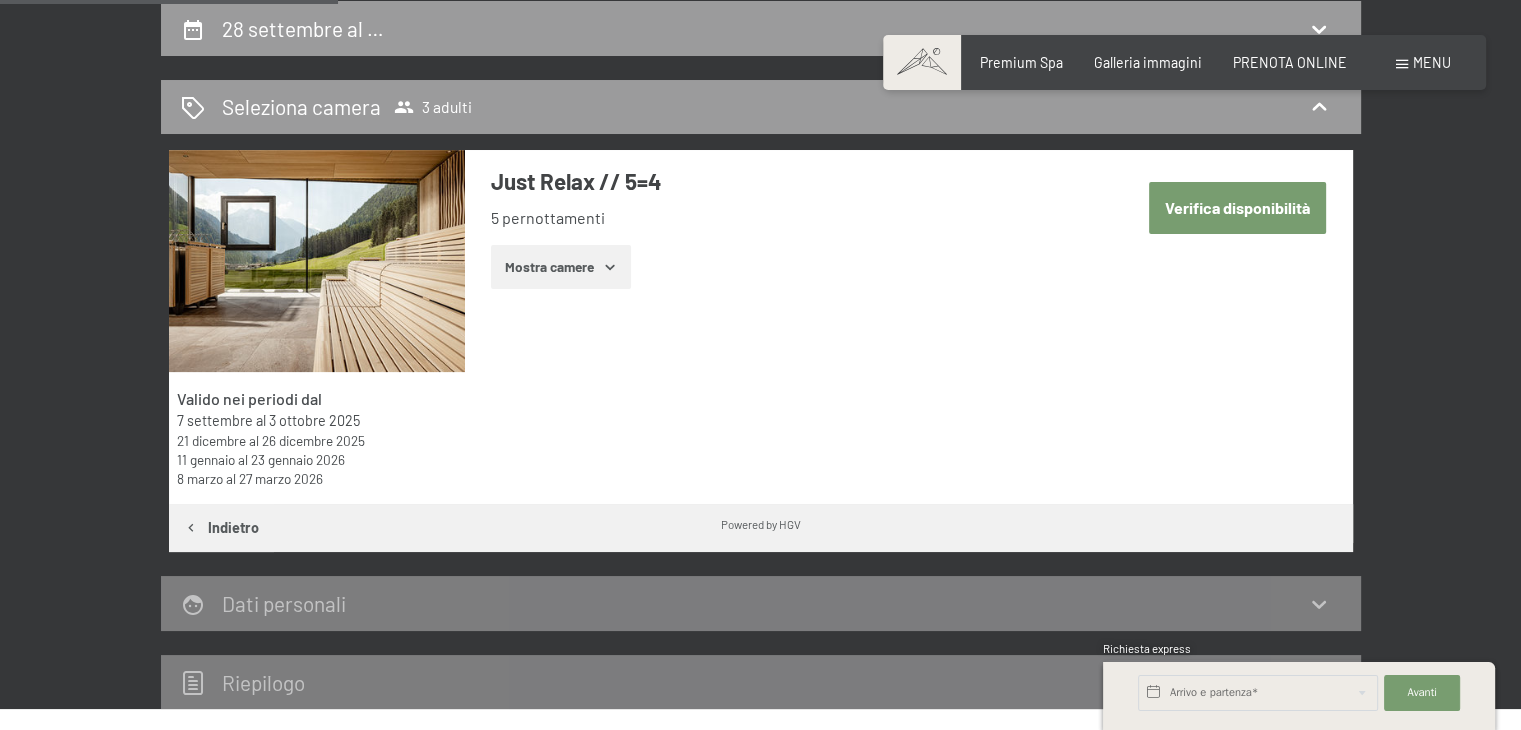 select on "[DATE]" 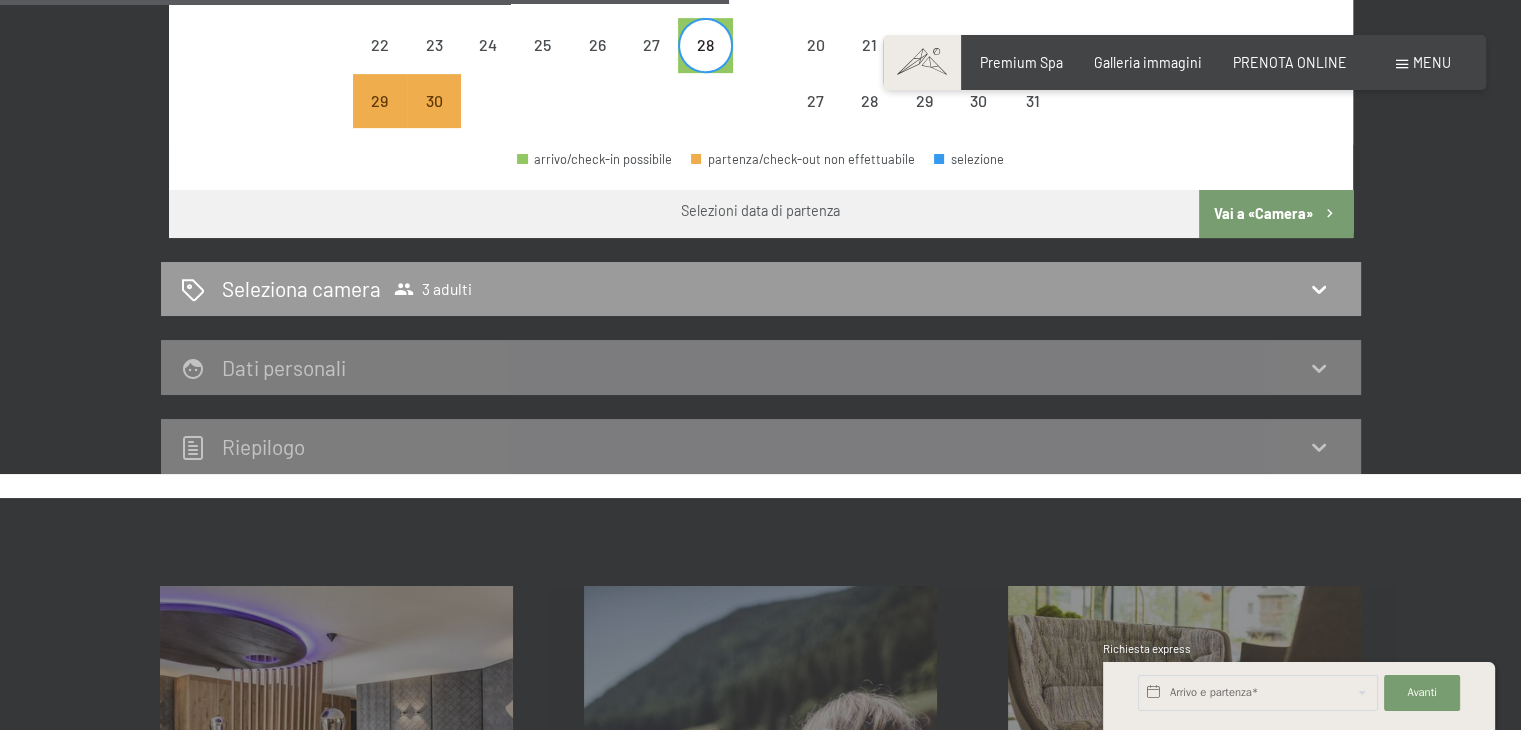 scroll, scrollTop: 913, scrollLeft: 0, axis: vertical 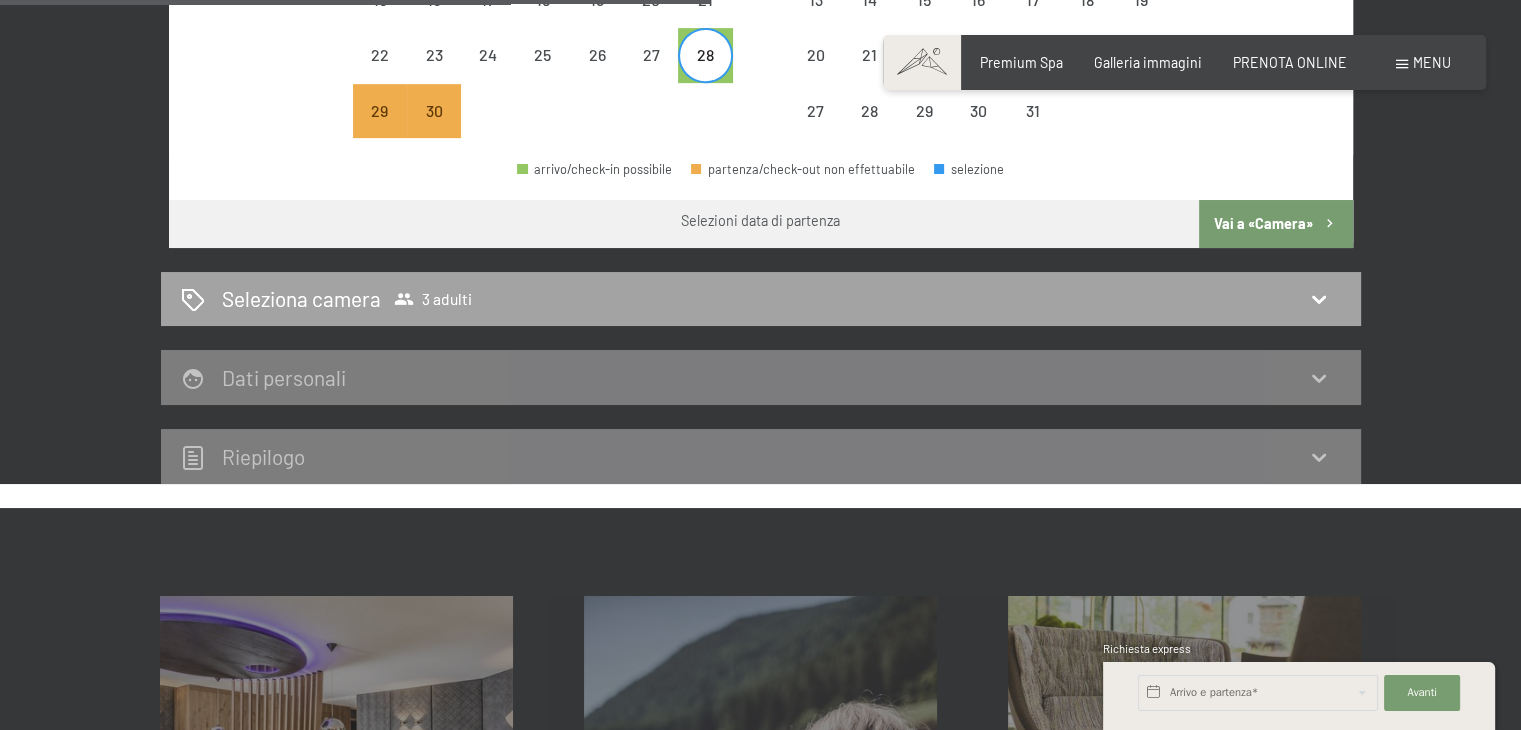 click 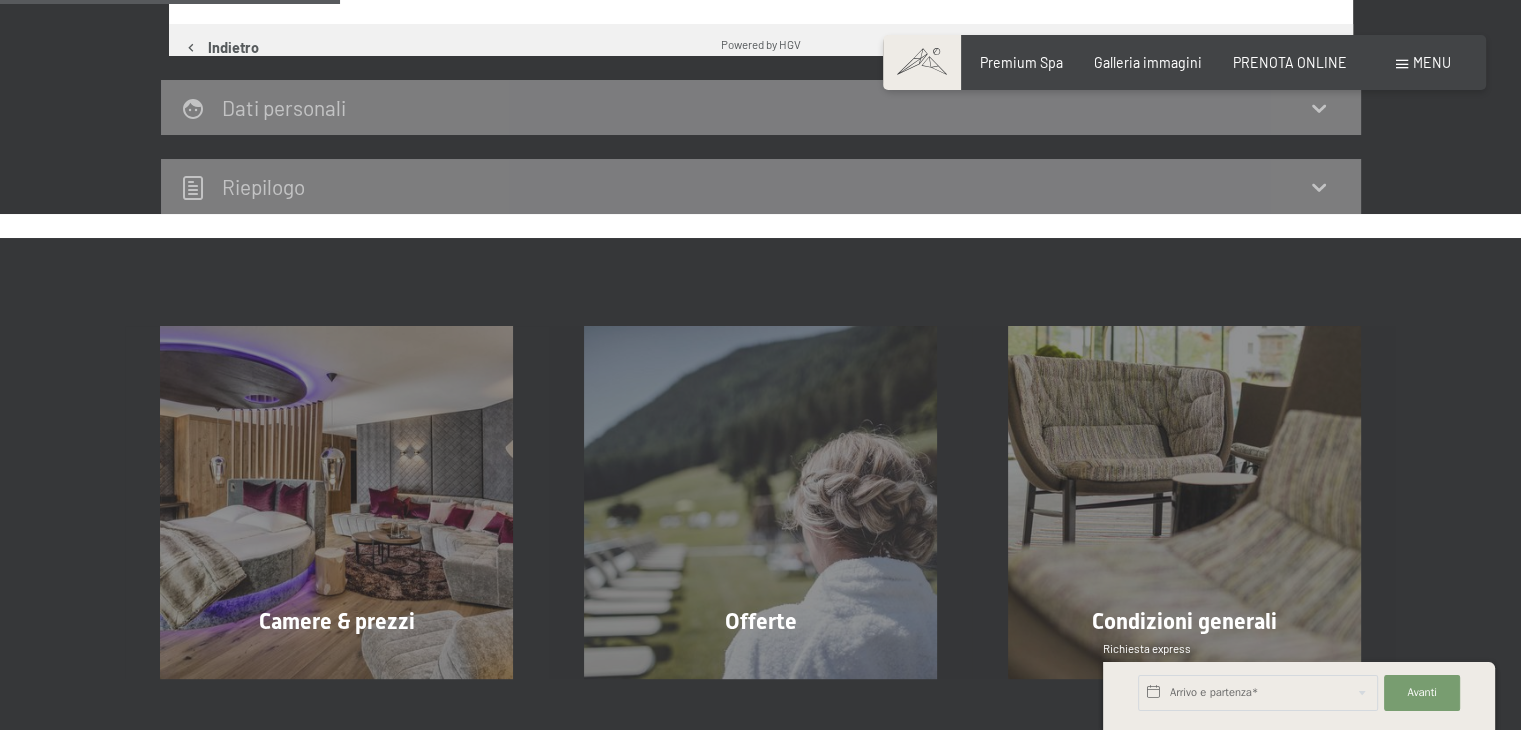 scroll, scrollTop: 433, scrollLeft: 0, axis: vertical 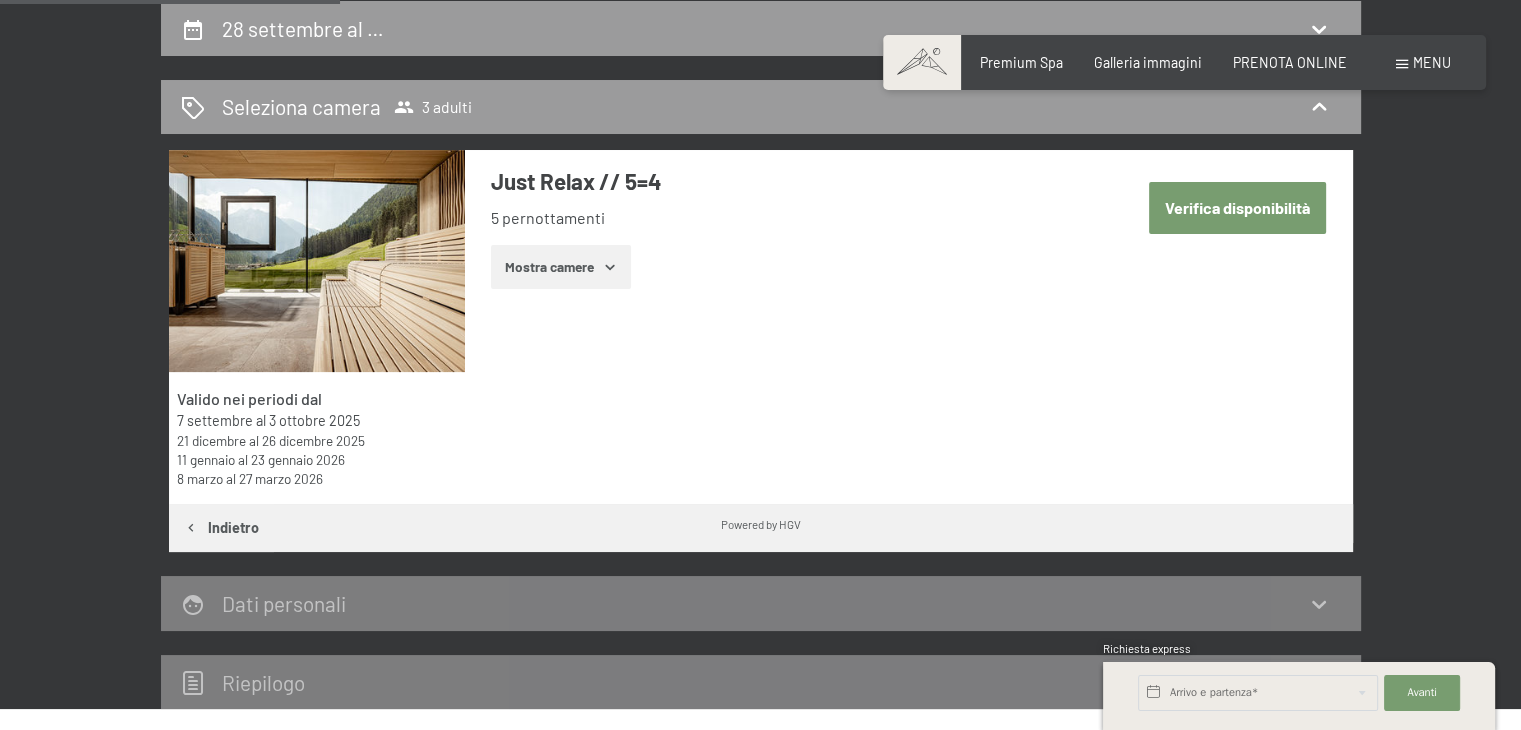 click 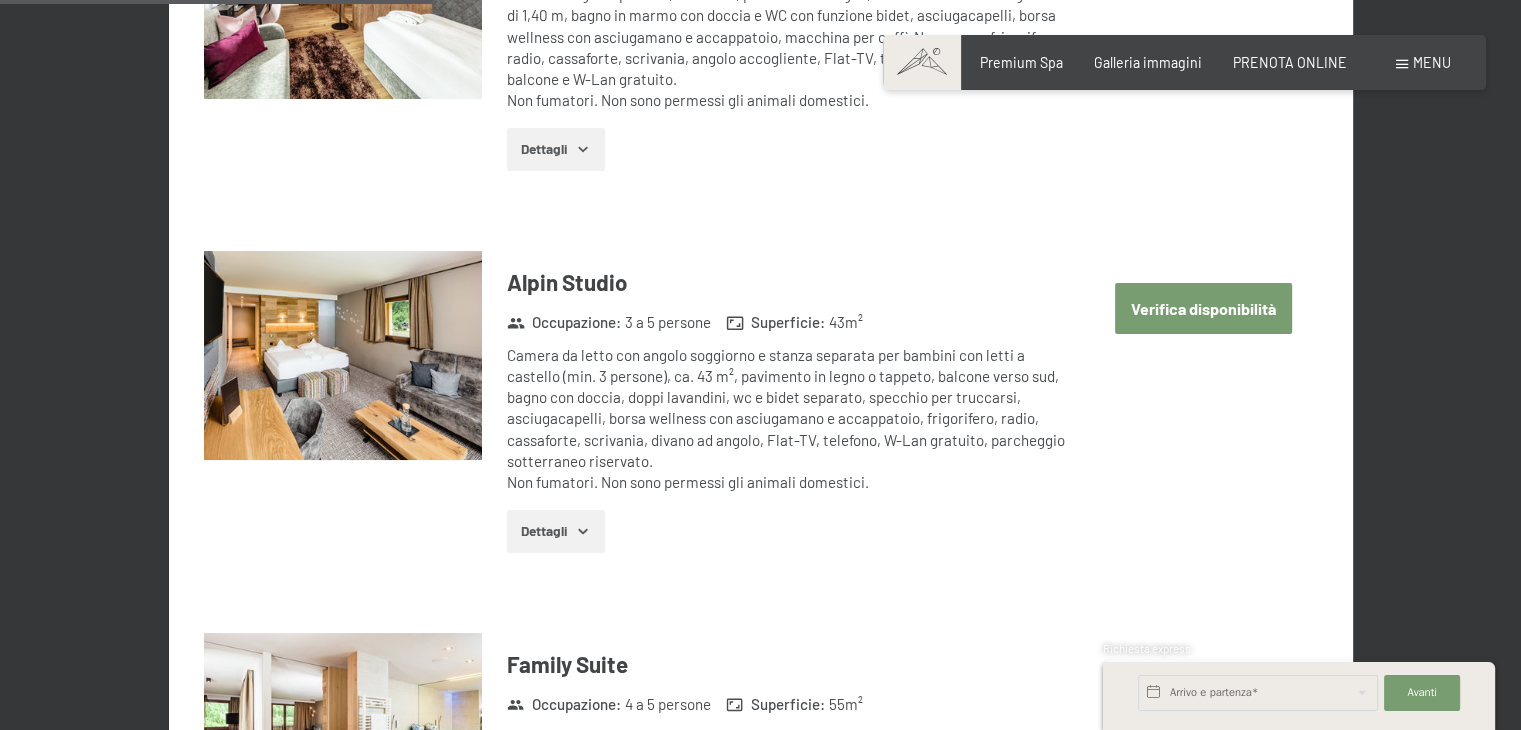 scroll, scrollTop: 1945, scrollLeft: 0, axis: vertical 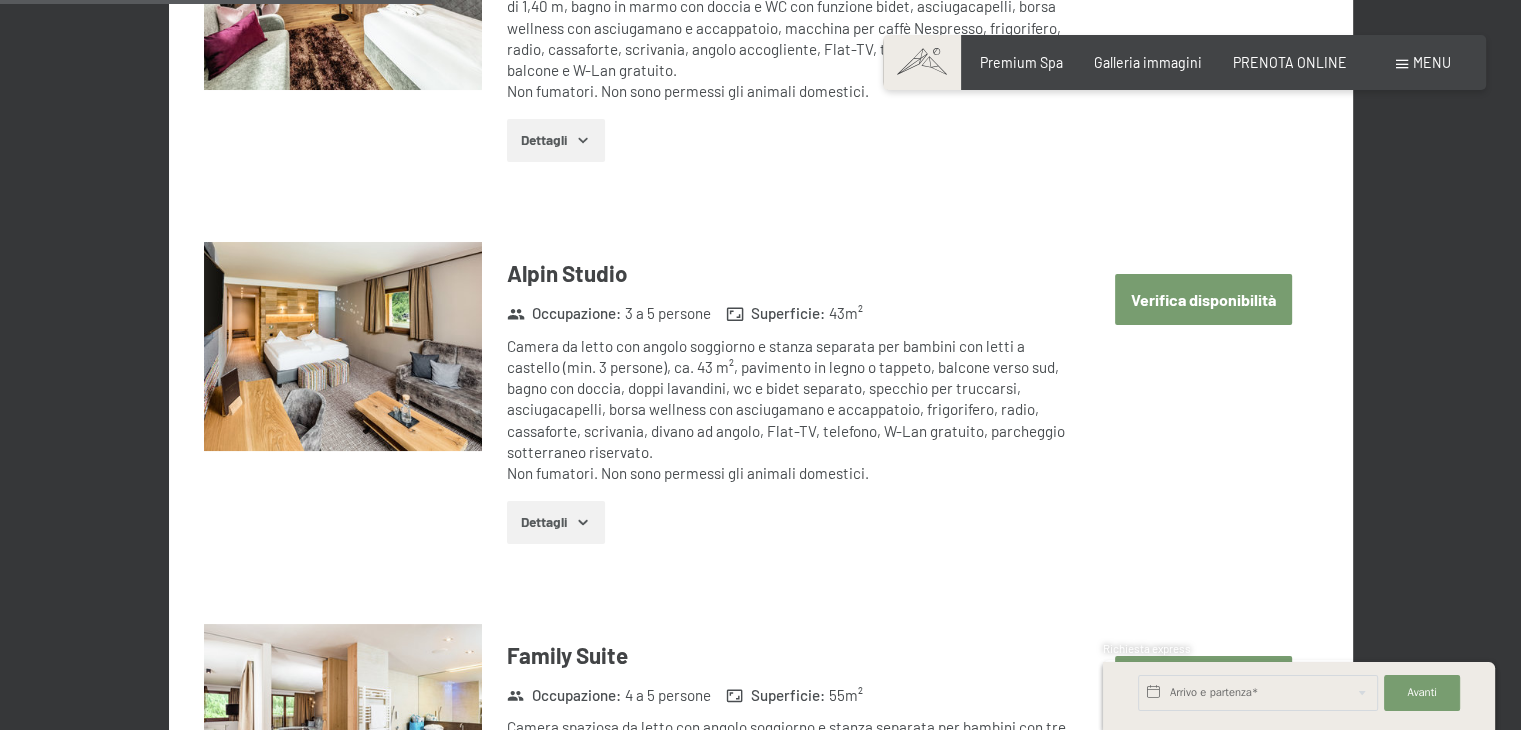 click on "Verifica disponibilità" at bounding box center (1203, 299) 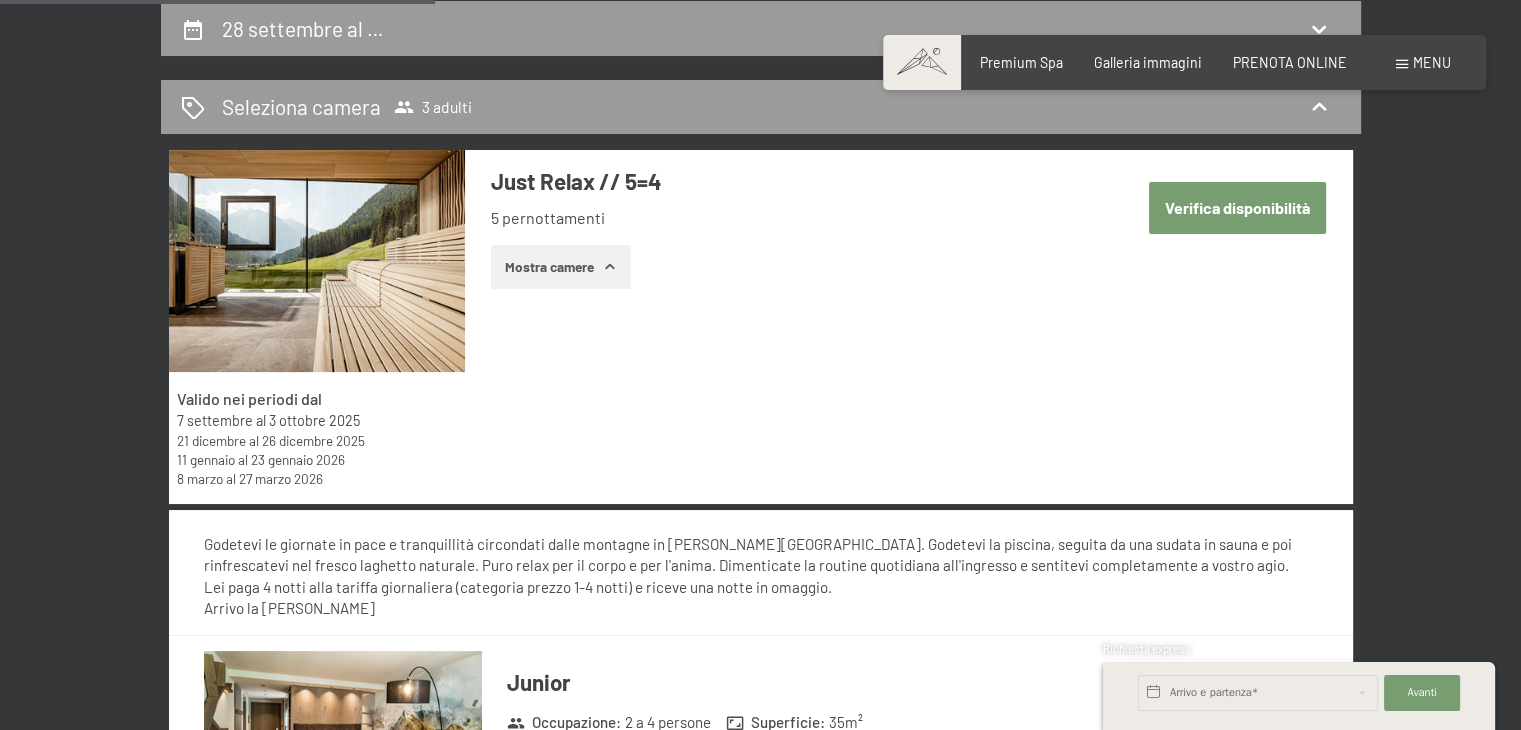 select on "[DATE]" 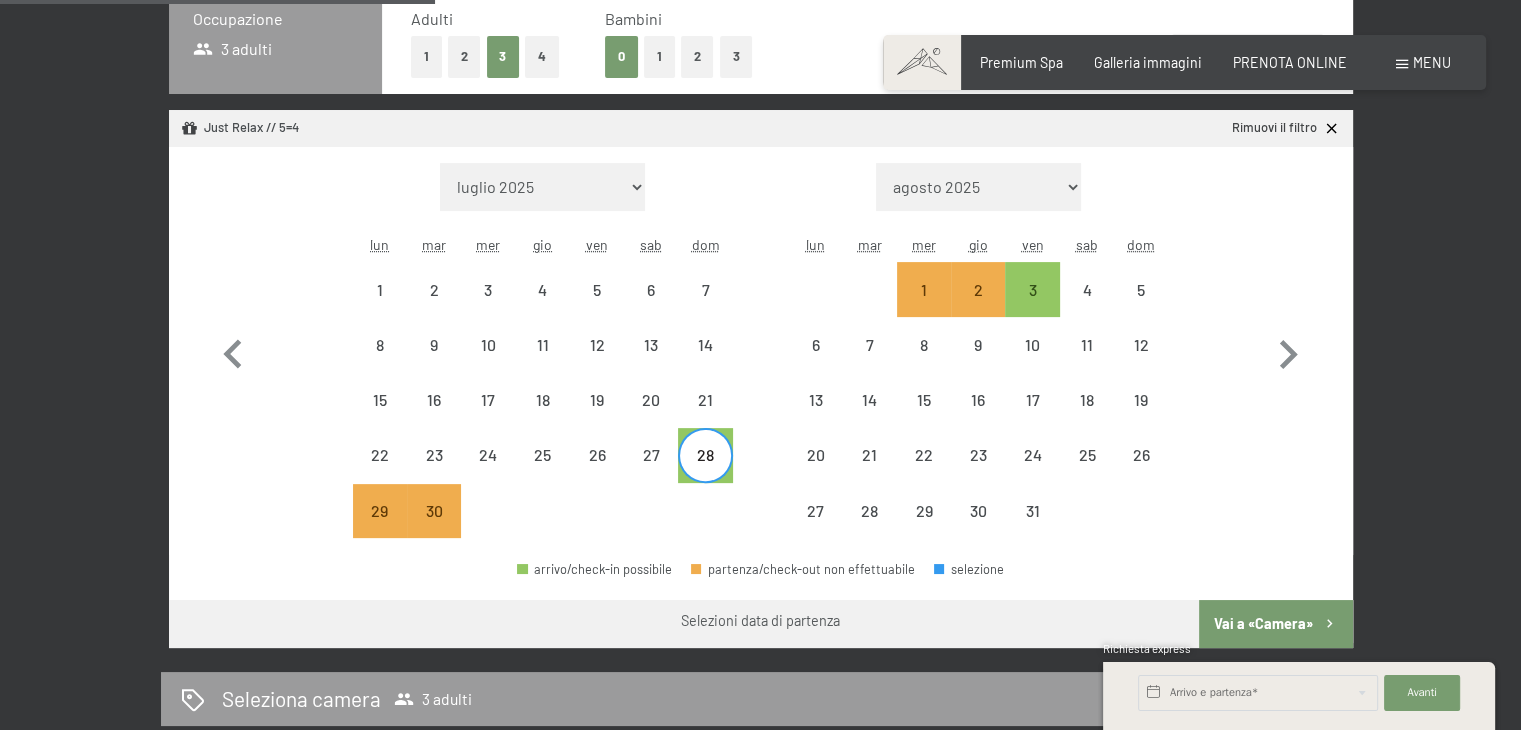 scroll, scrollTop: 510, scrollLeft: 0, axis: vertical 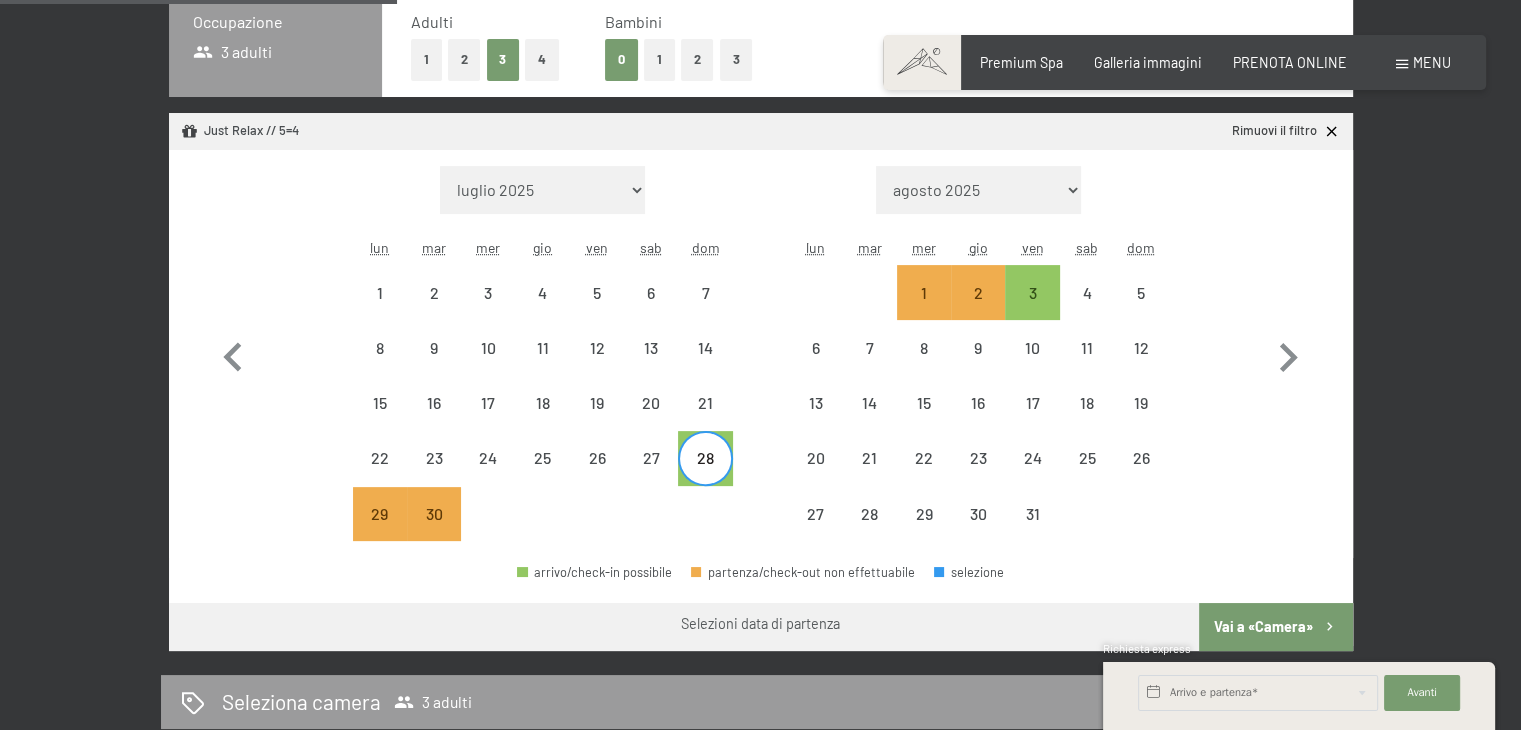 click on "2" at bounding box center [464, 59] 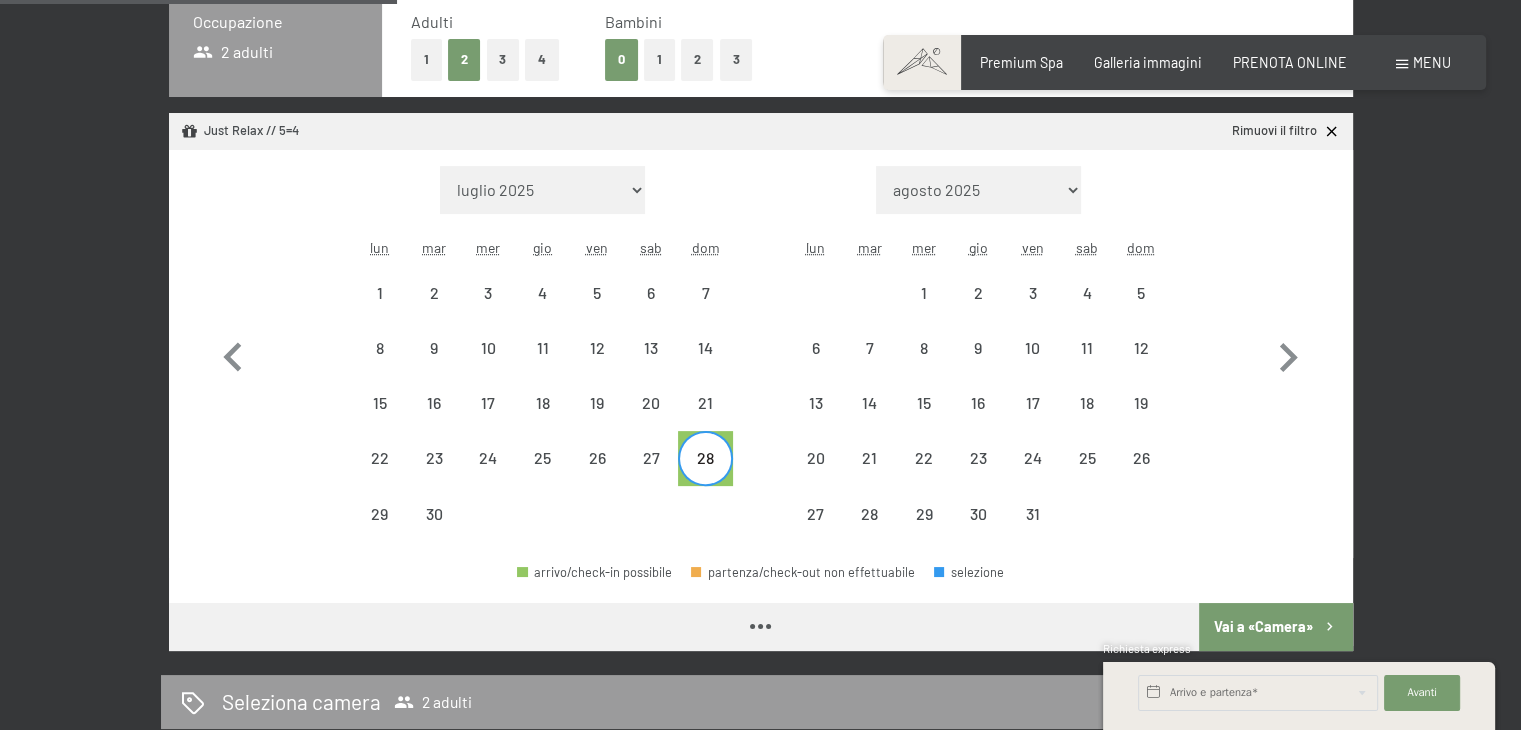 select on "[DATE]" 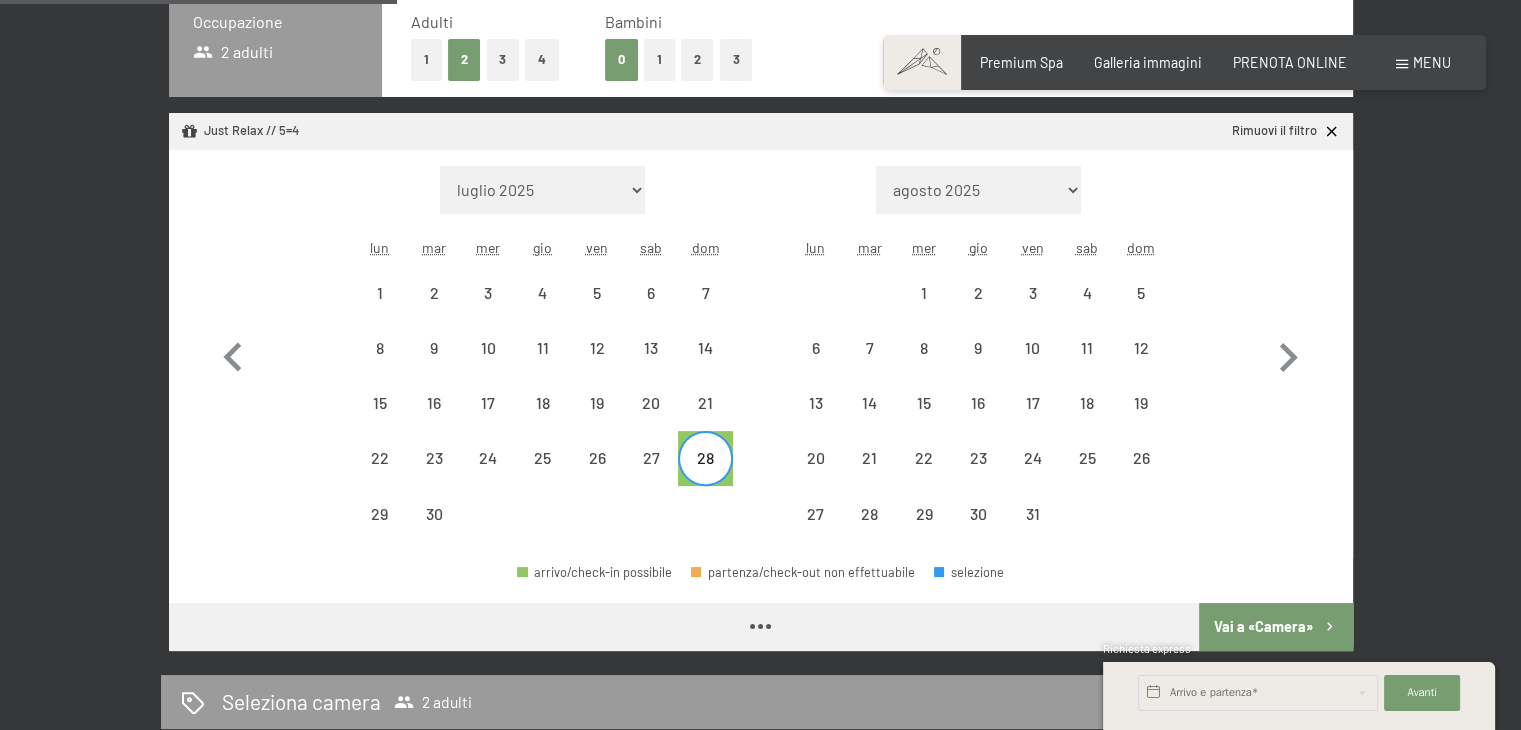 select on "[DATE]" 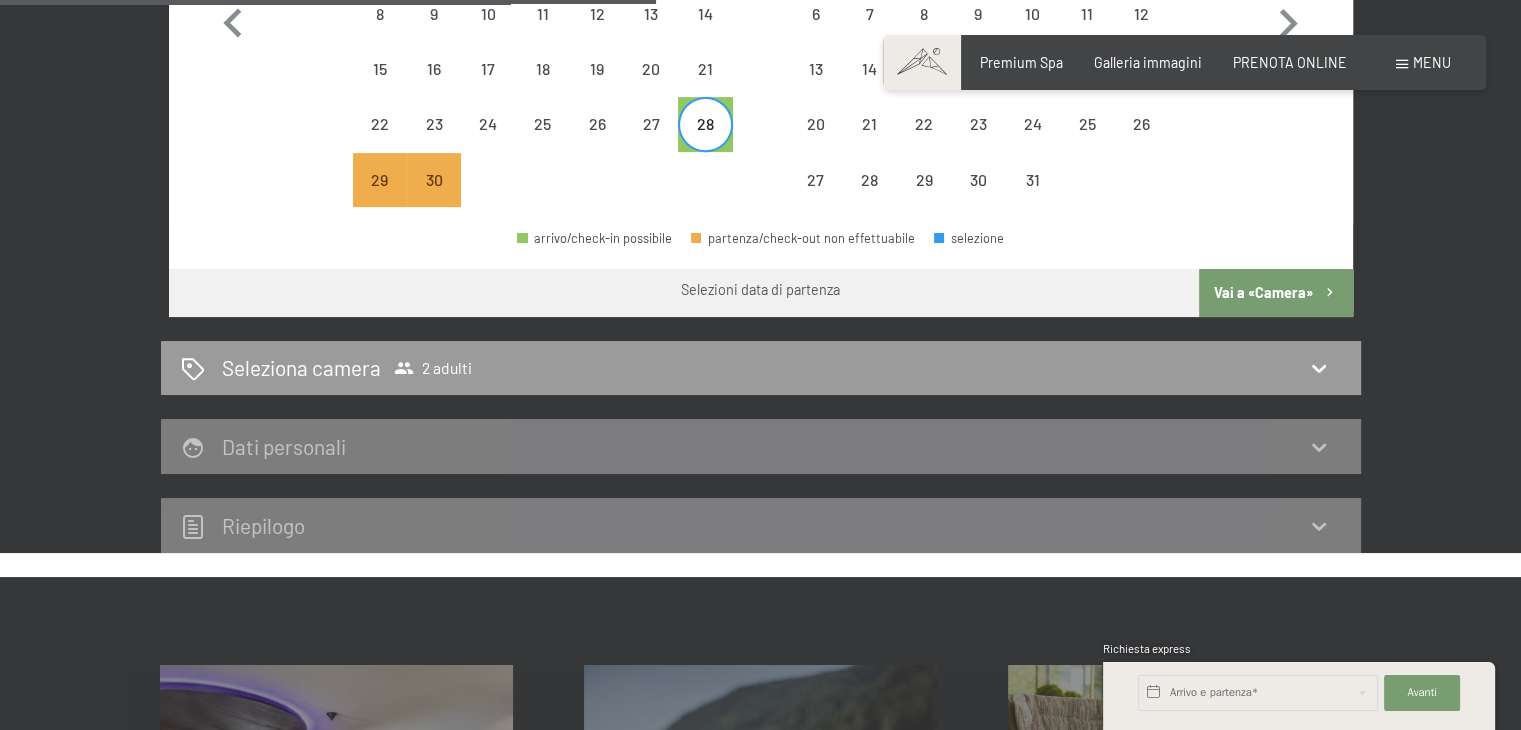 scroll, scrollTop: 848, scrollLeft: 0, axis: vertical 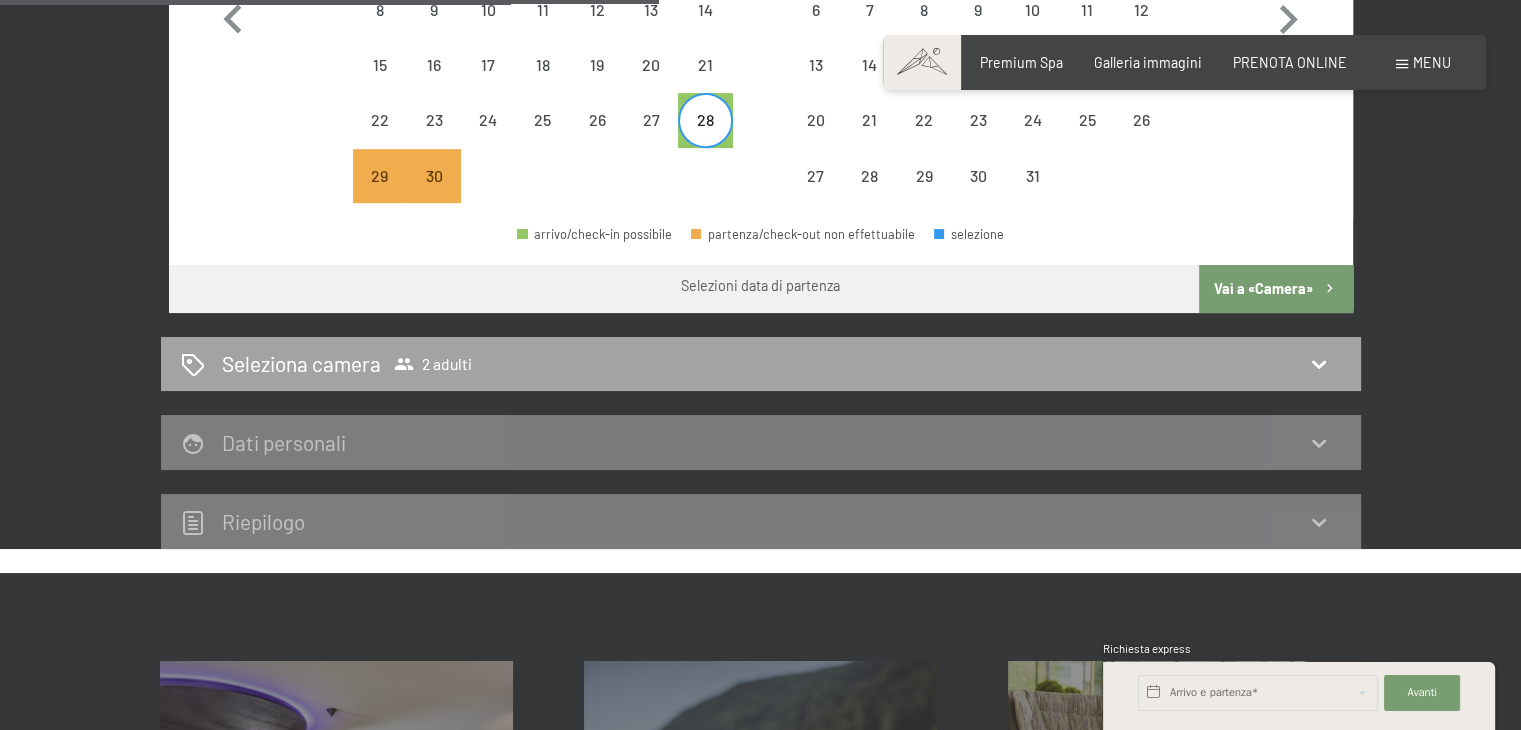 click 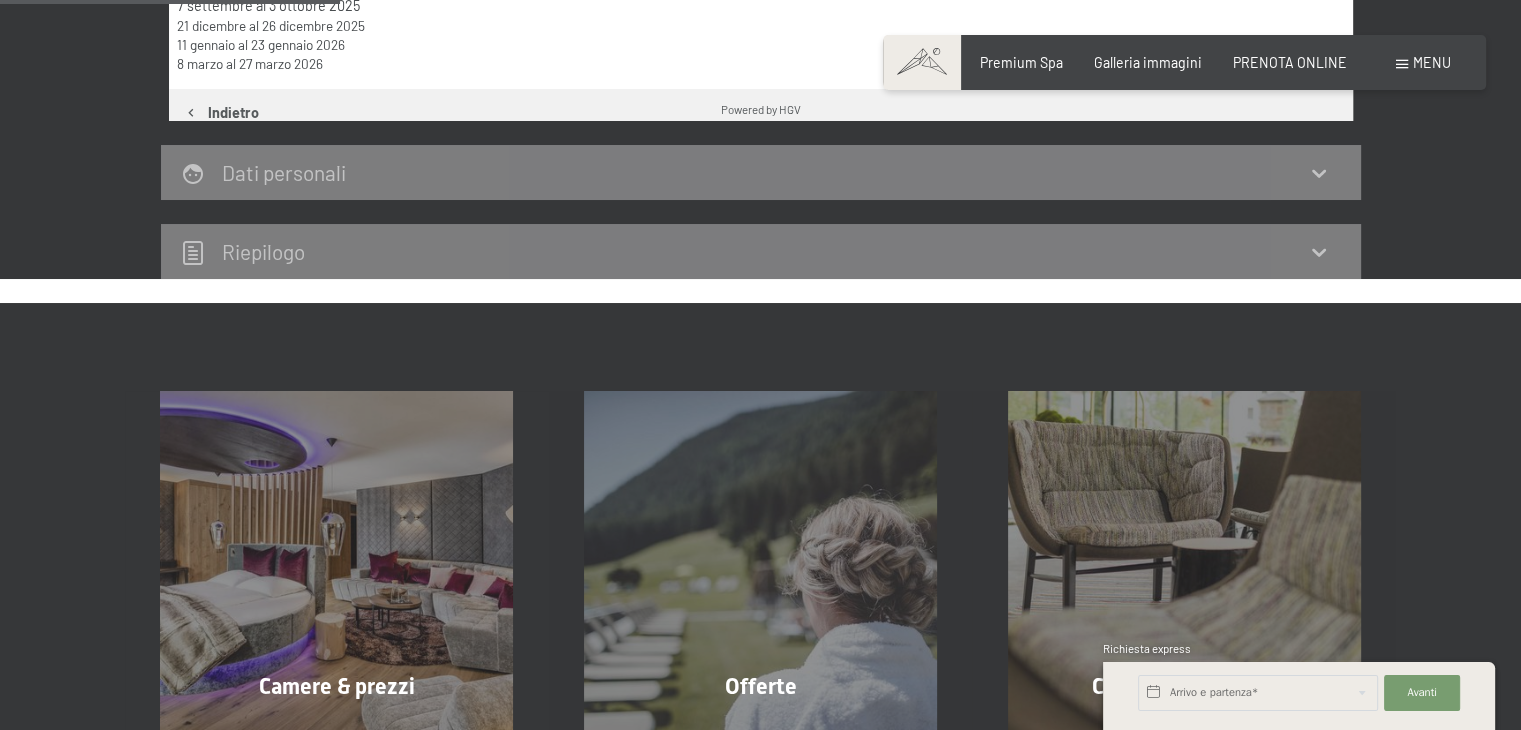 scroll, scrollTop: 433, scrollLeft: 0, axis: vertical 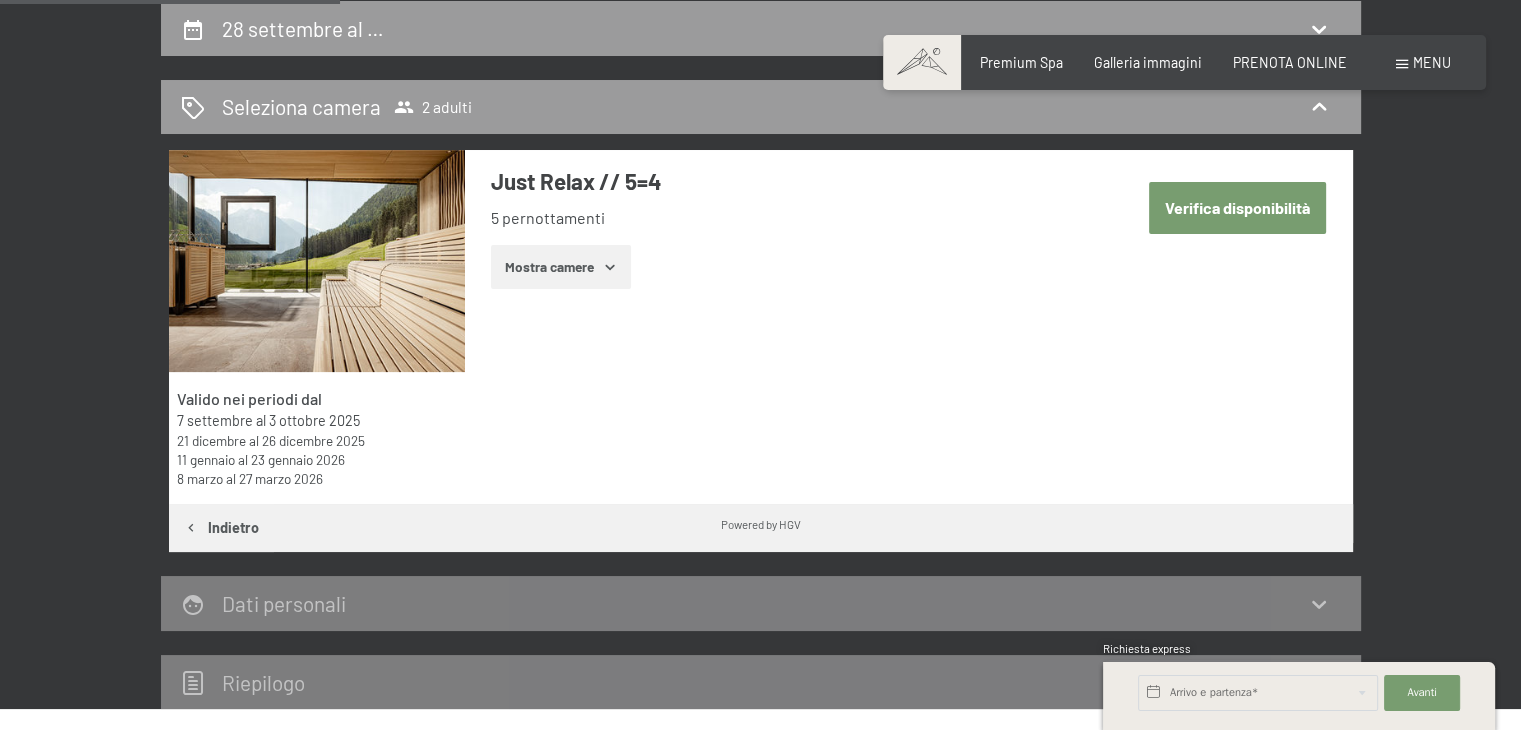 click on "Verifica disponibilità" at bounding box center [1237, 207] 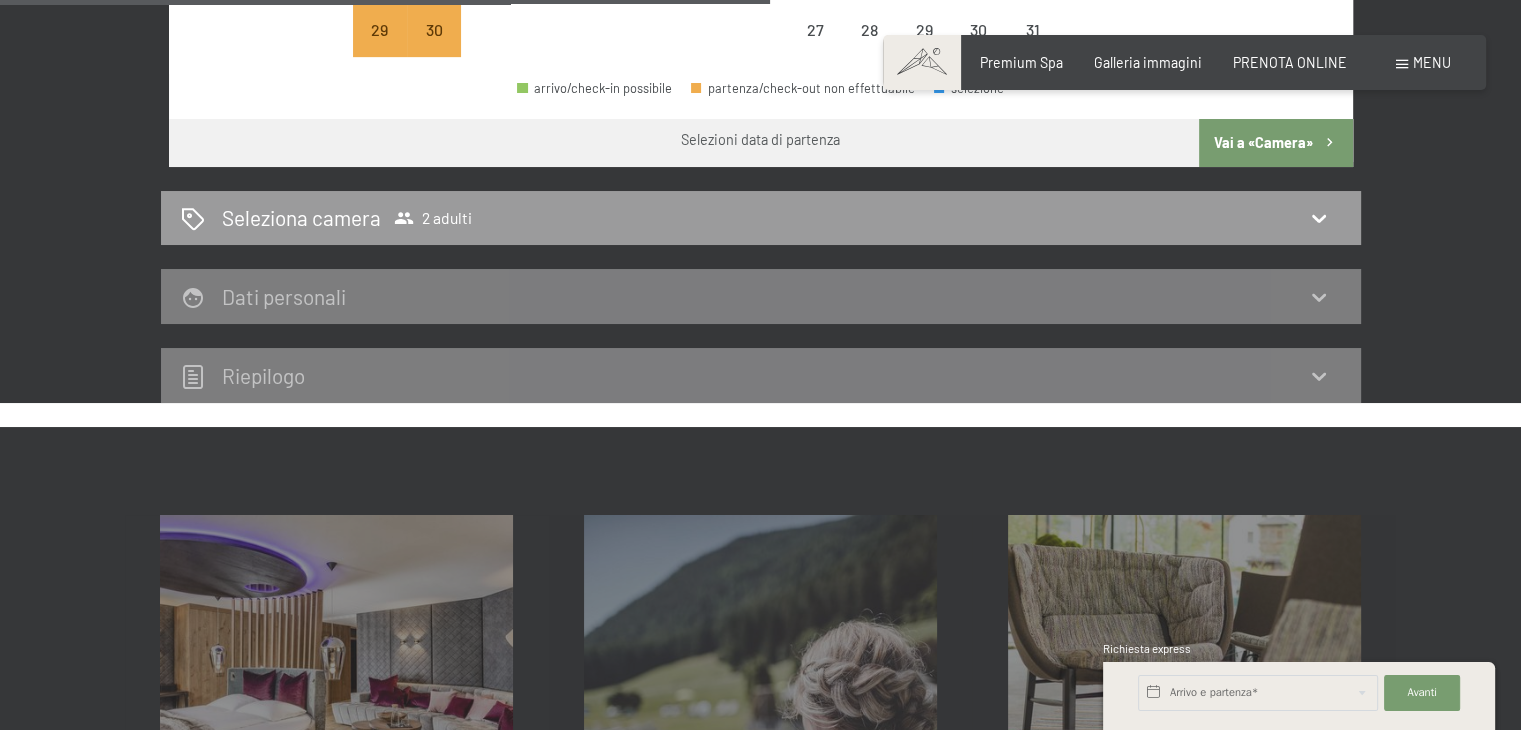 scroll, scrollTop: 1000, scrollLeft: 0, axis: vertical 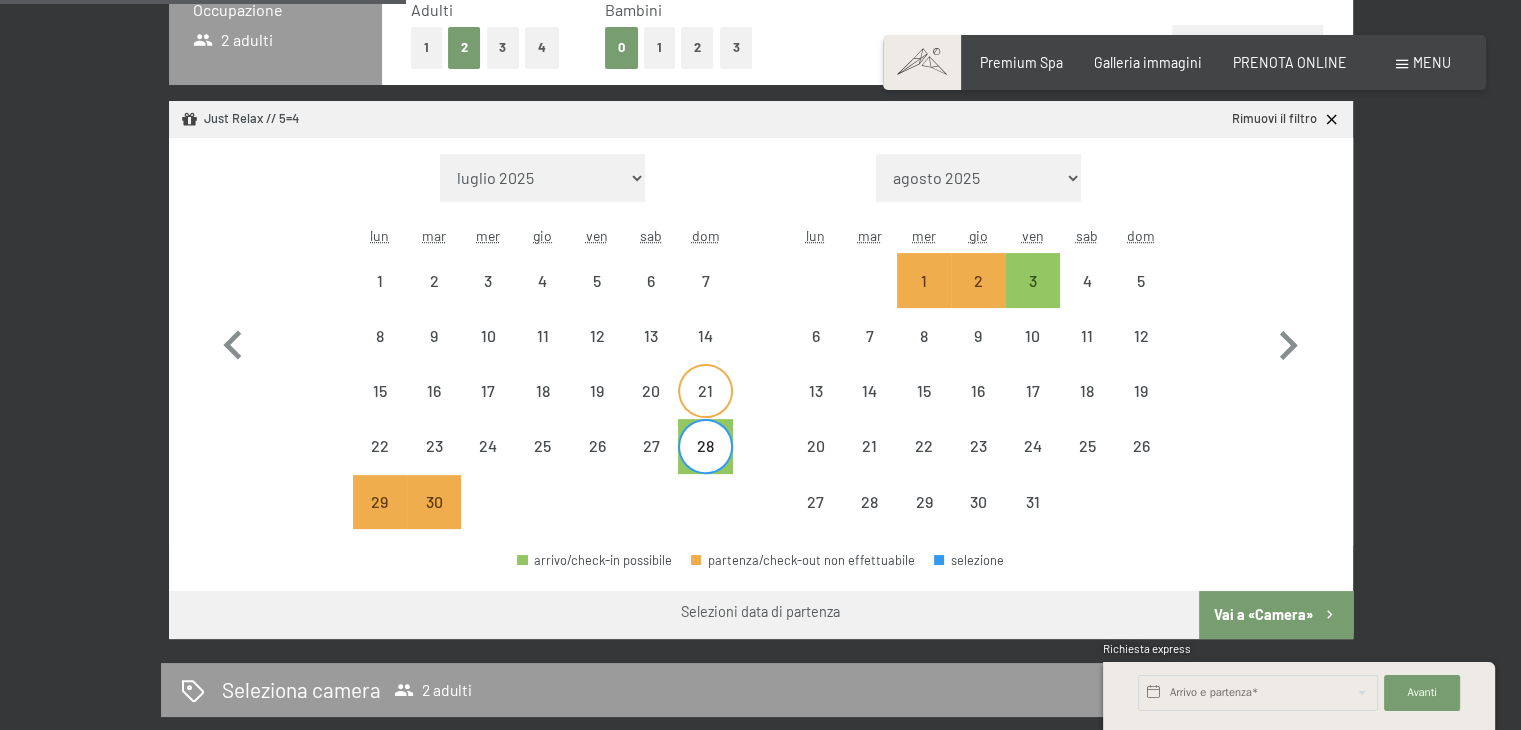 click on "21" at bounding box center [705, 408] 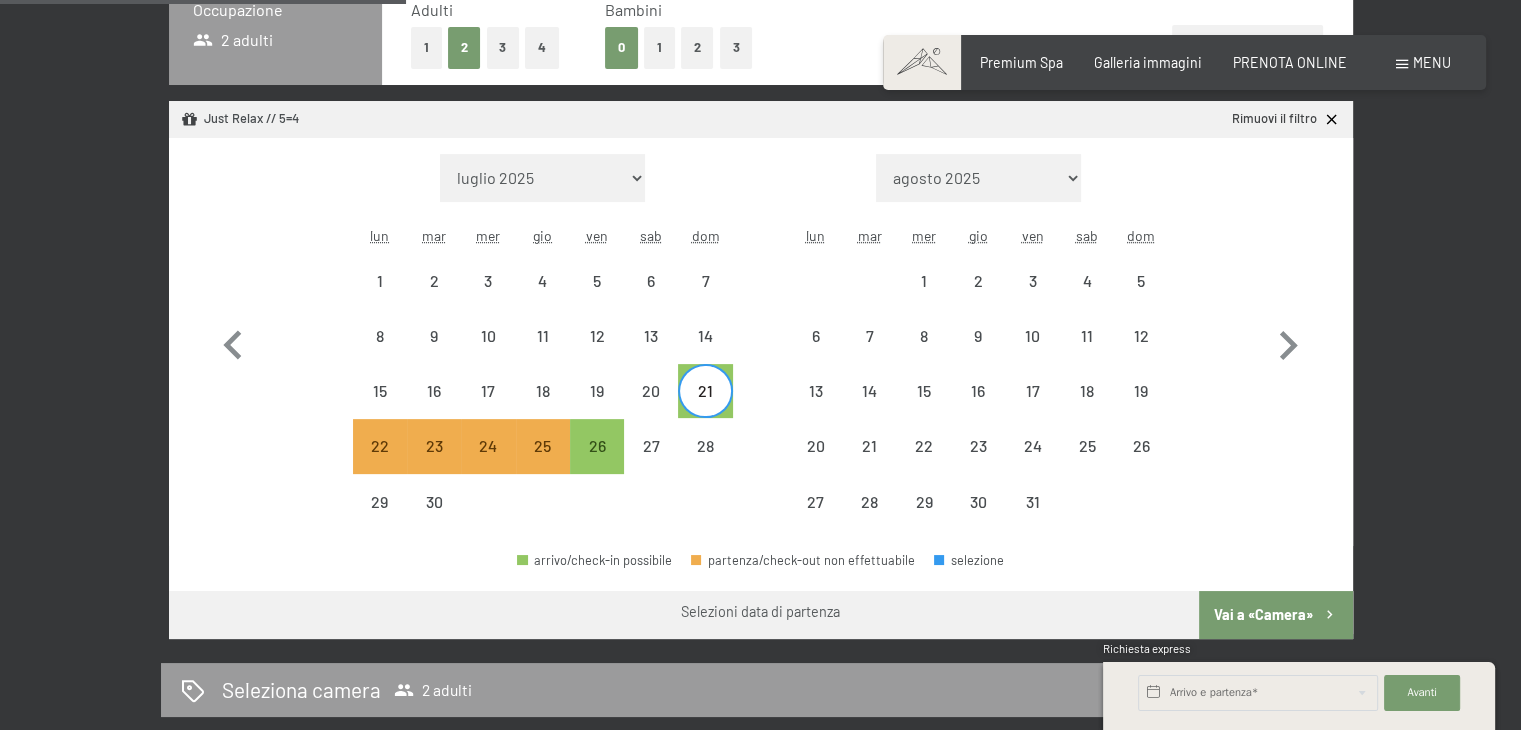 click on "3" at bounding box center [503, 47] 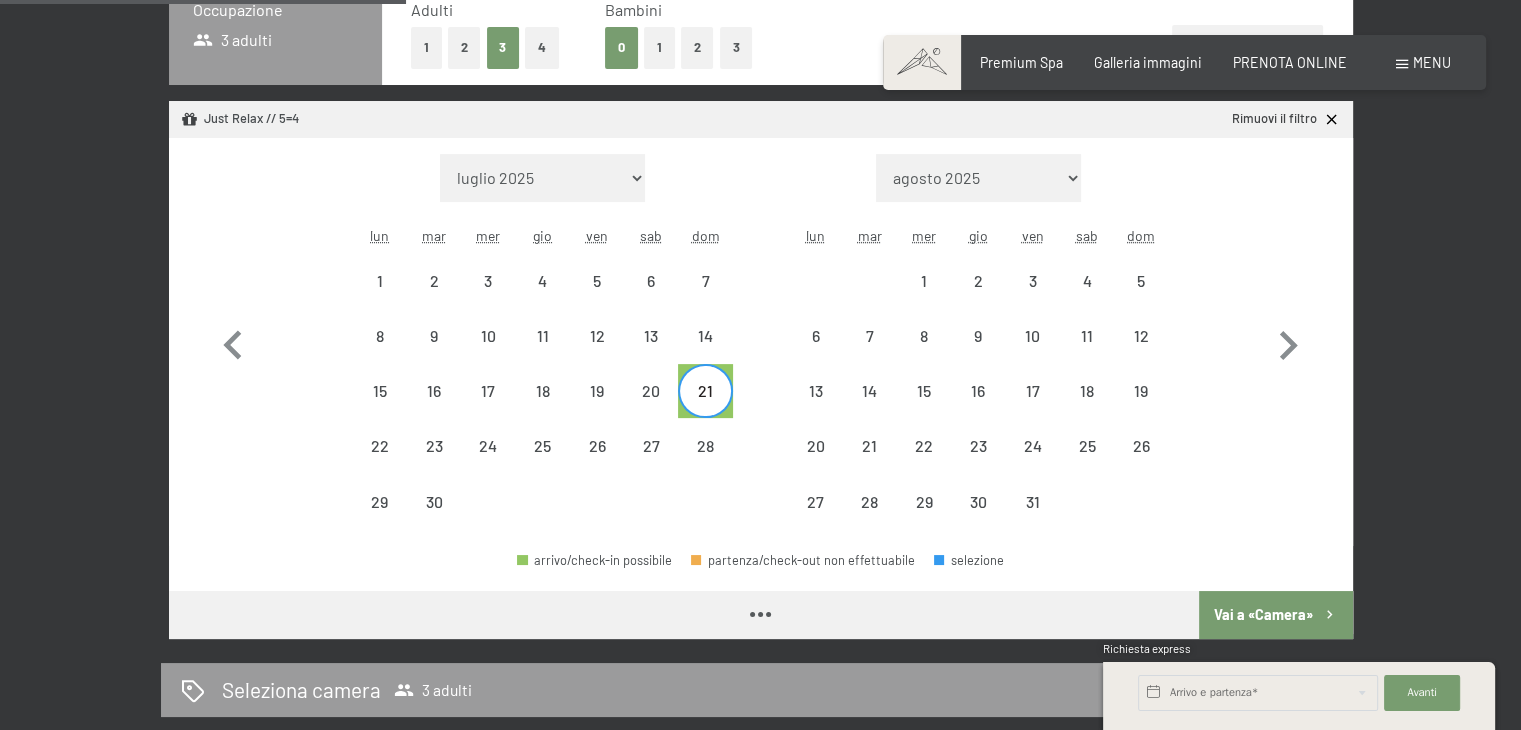 select on "[DATE]" 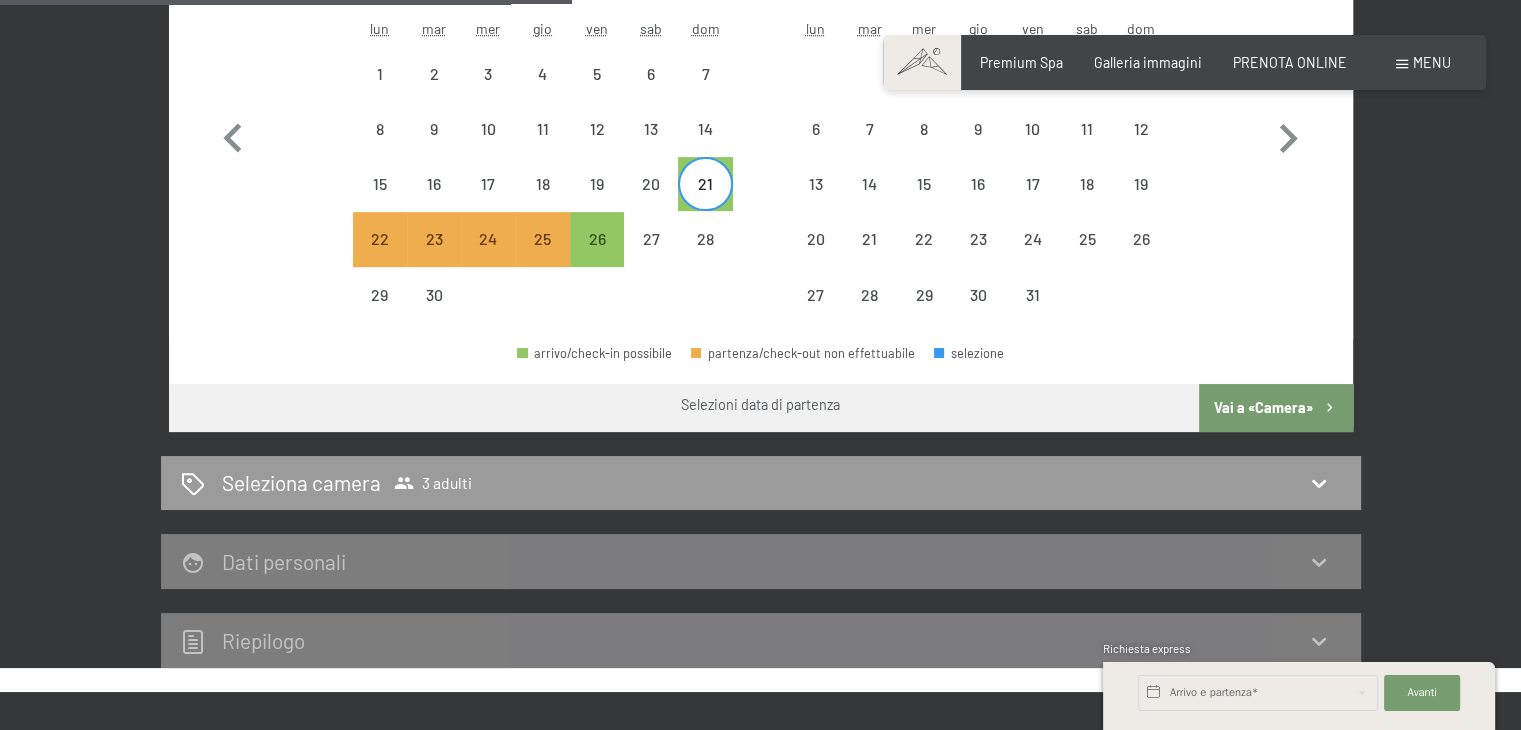 scroll, scrollTop: 736, scrollLeft: 0, axis: vertical 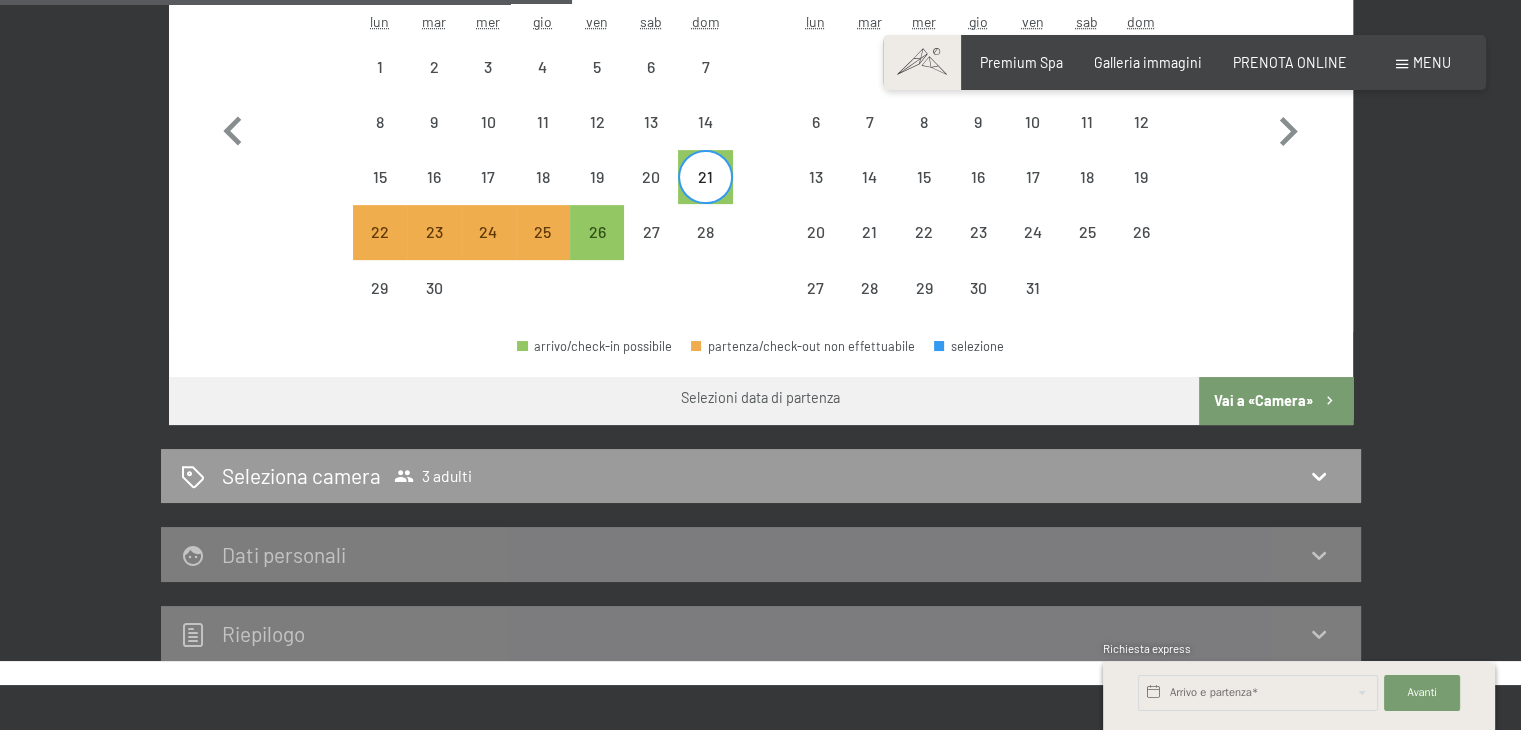 click on "Vai a «Camera»" at bounding box center (1275, 401) 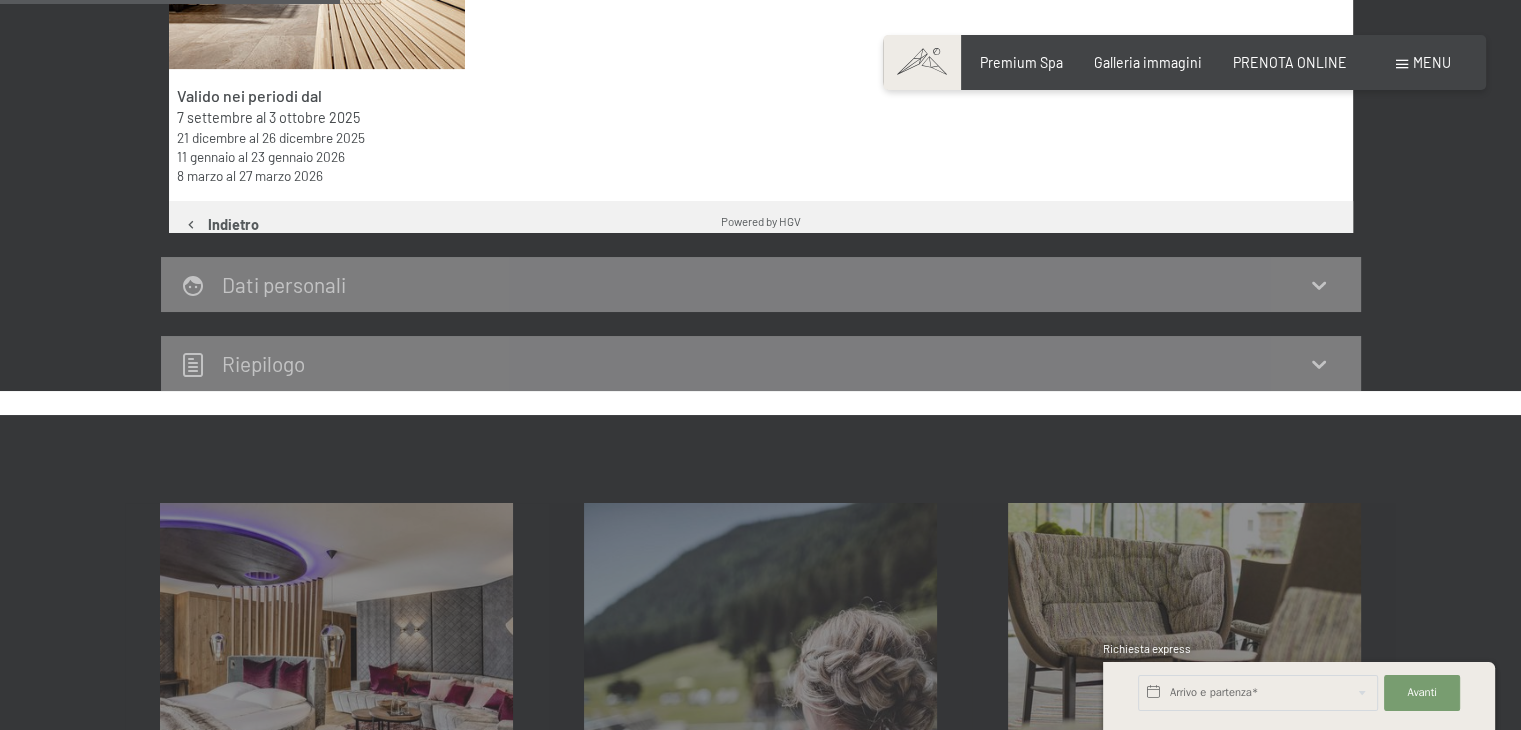 scroll, scrollTop: 433, scrollLeft: 0, axis: vertical 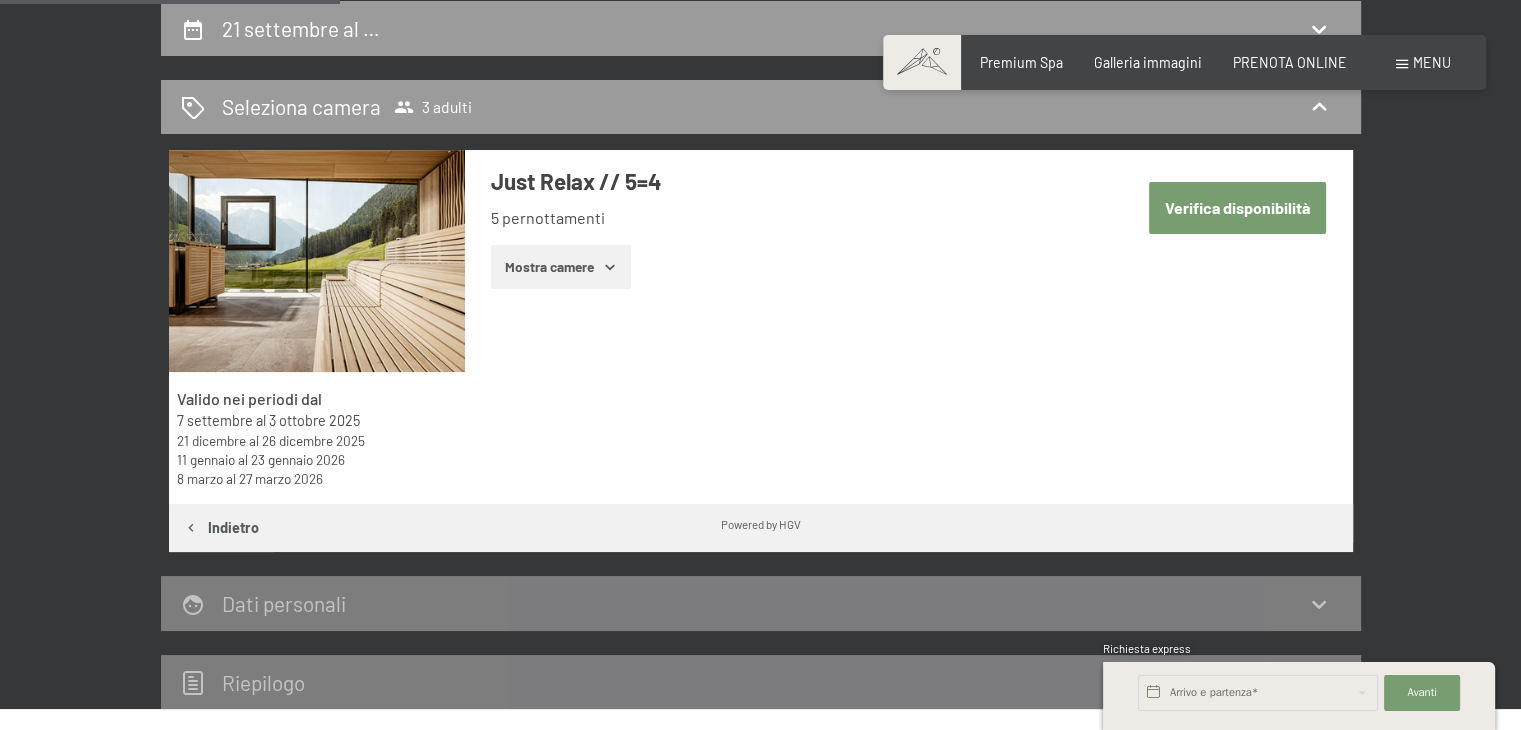 click on "Mostra camere" at bounding box center (561, 267) 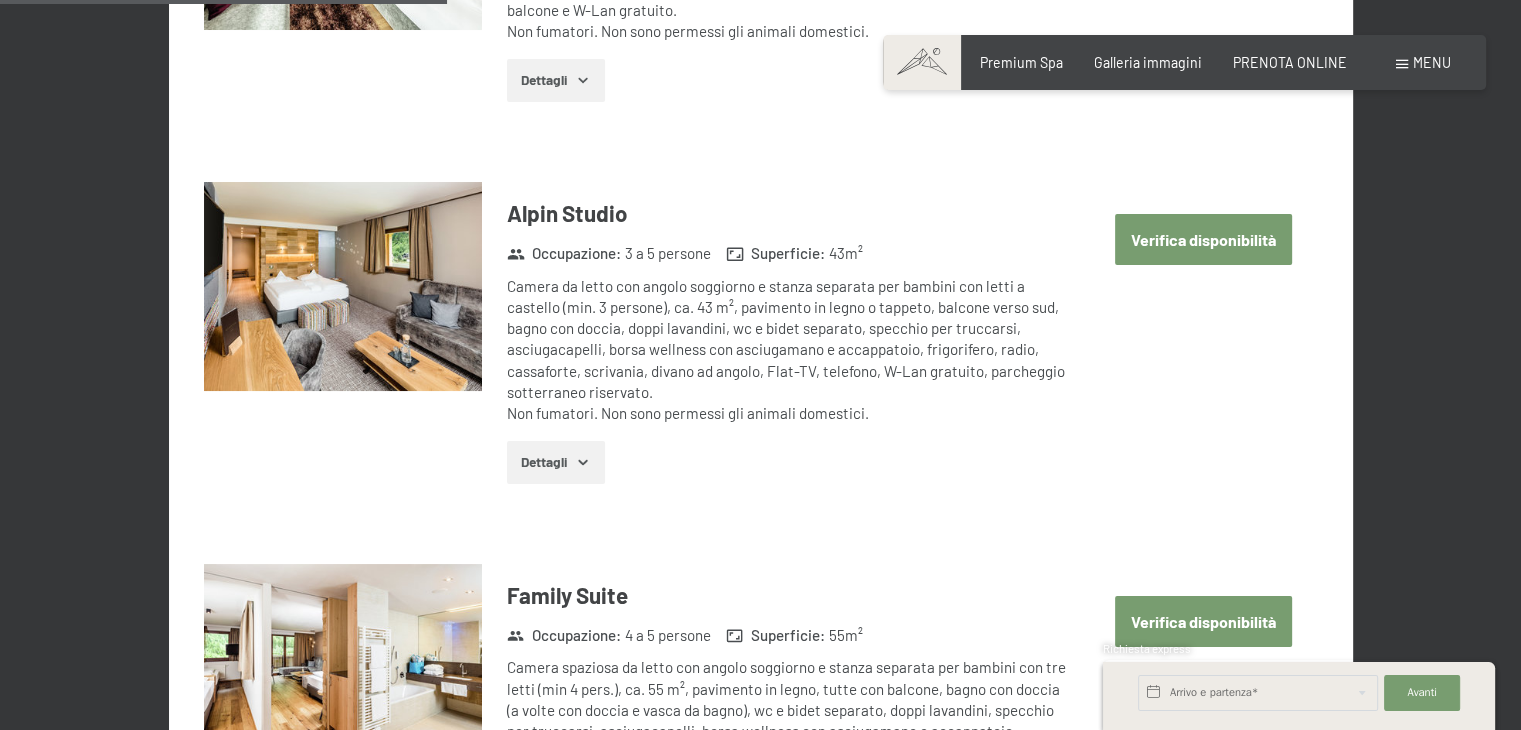 scroll, scrollTop: 2023, scrollLeft: 0, axis: vertical 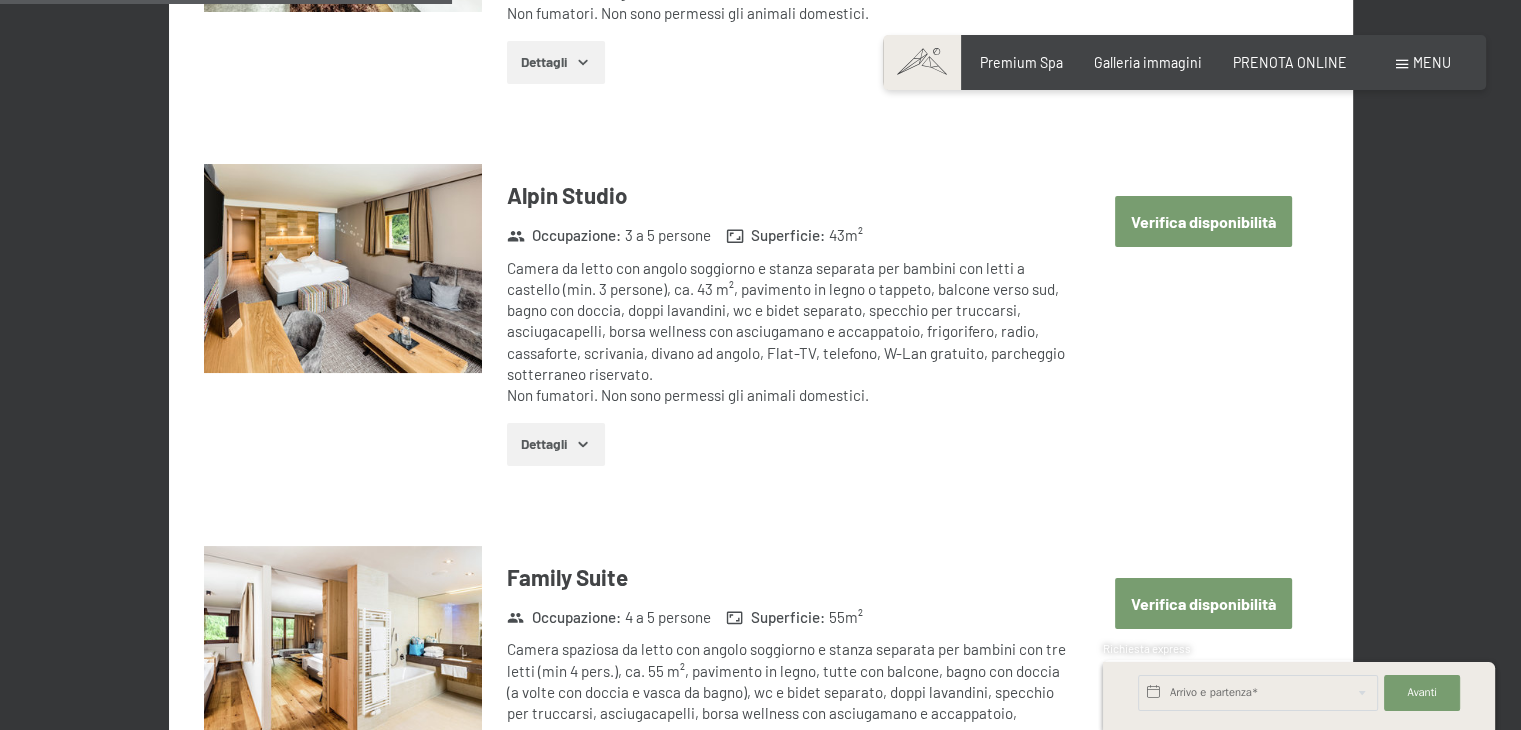 click on "Verifica disponibilità" at bounding box center (1203, 221) 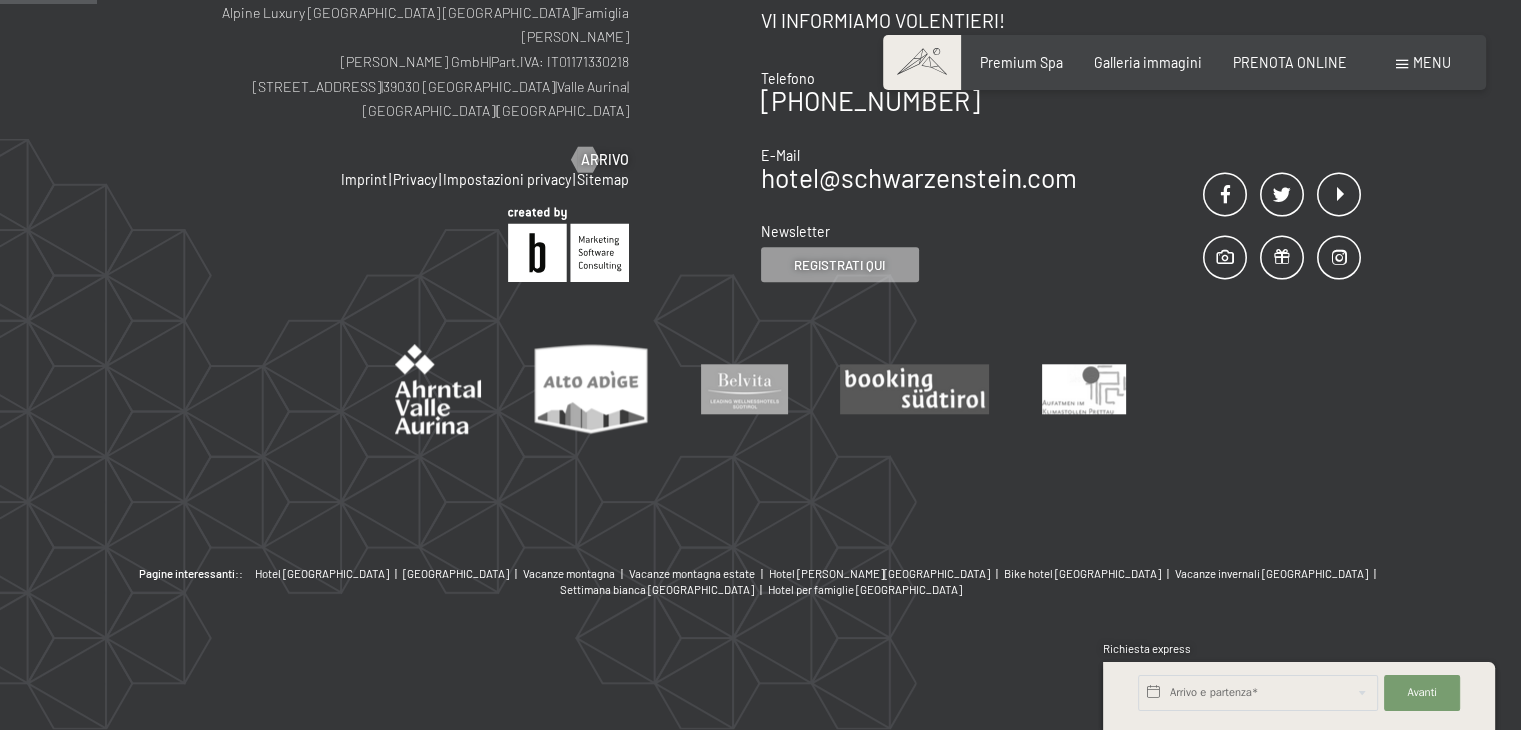 scroll, scrollTop: 433, scrollLeft: 0, axis: vertical 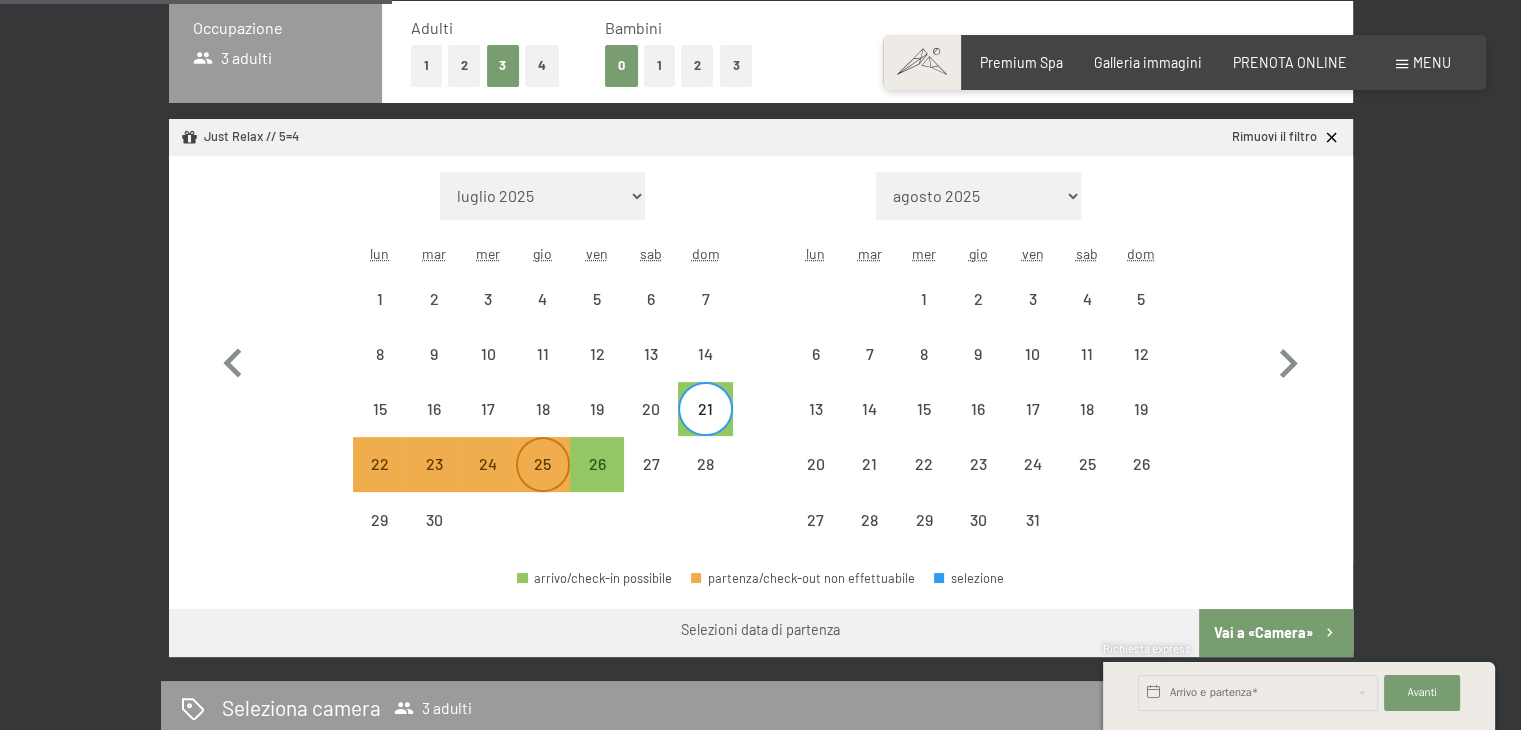 drag, startPoint x: 704, startPoint y: 405, endPoint x: 547, endPoint y: 473, distance: 171.09354 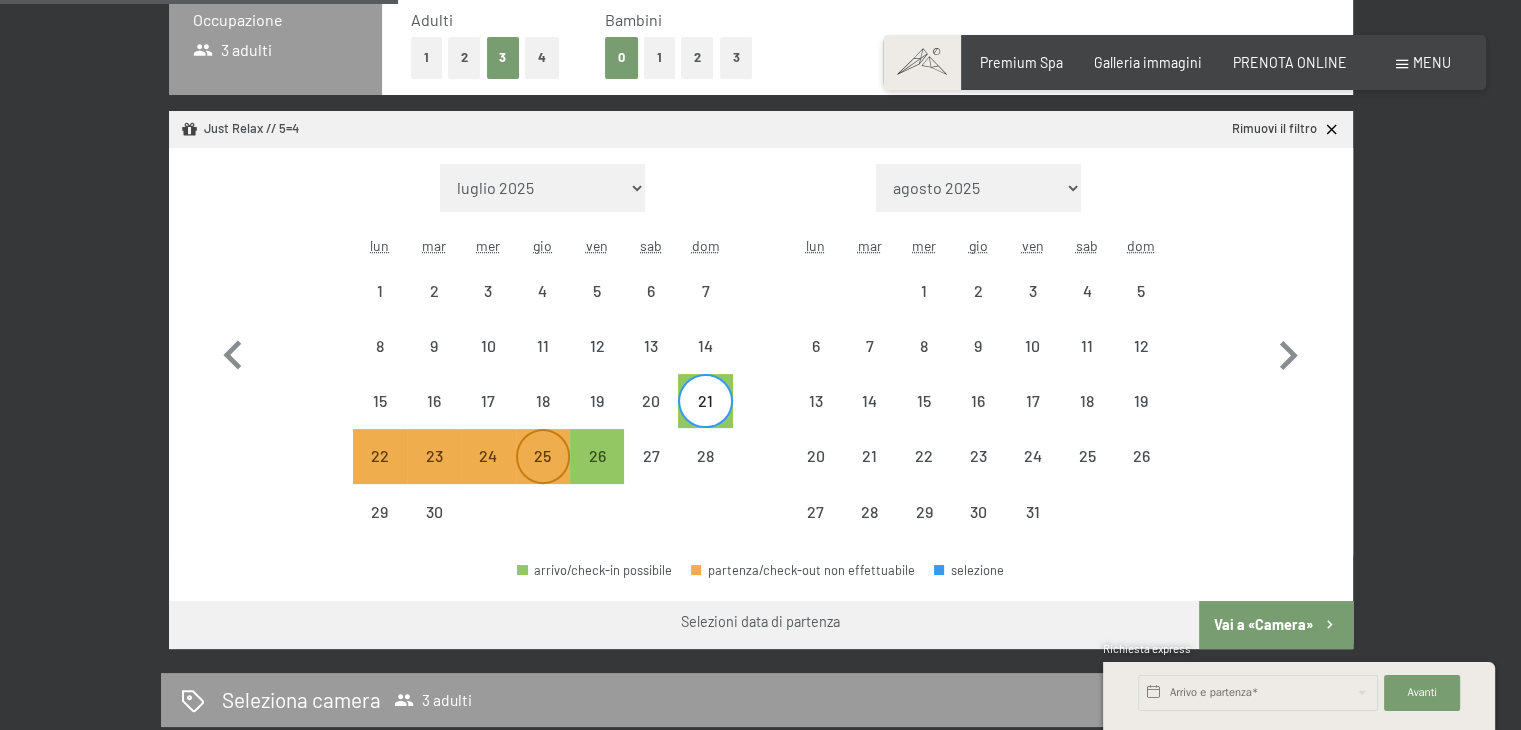 scroll, scrollTop: 508, scrollLeft: 0, axis: vertical 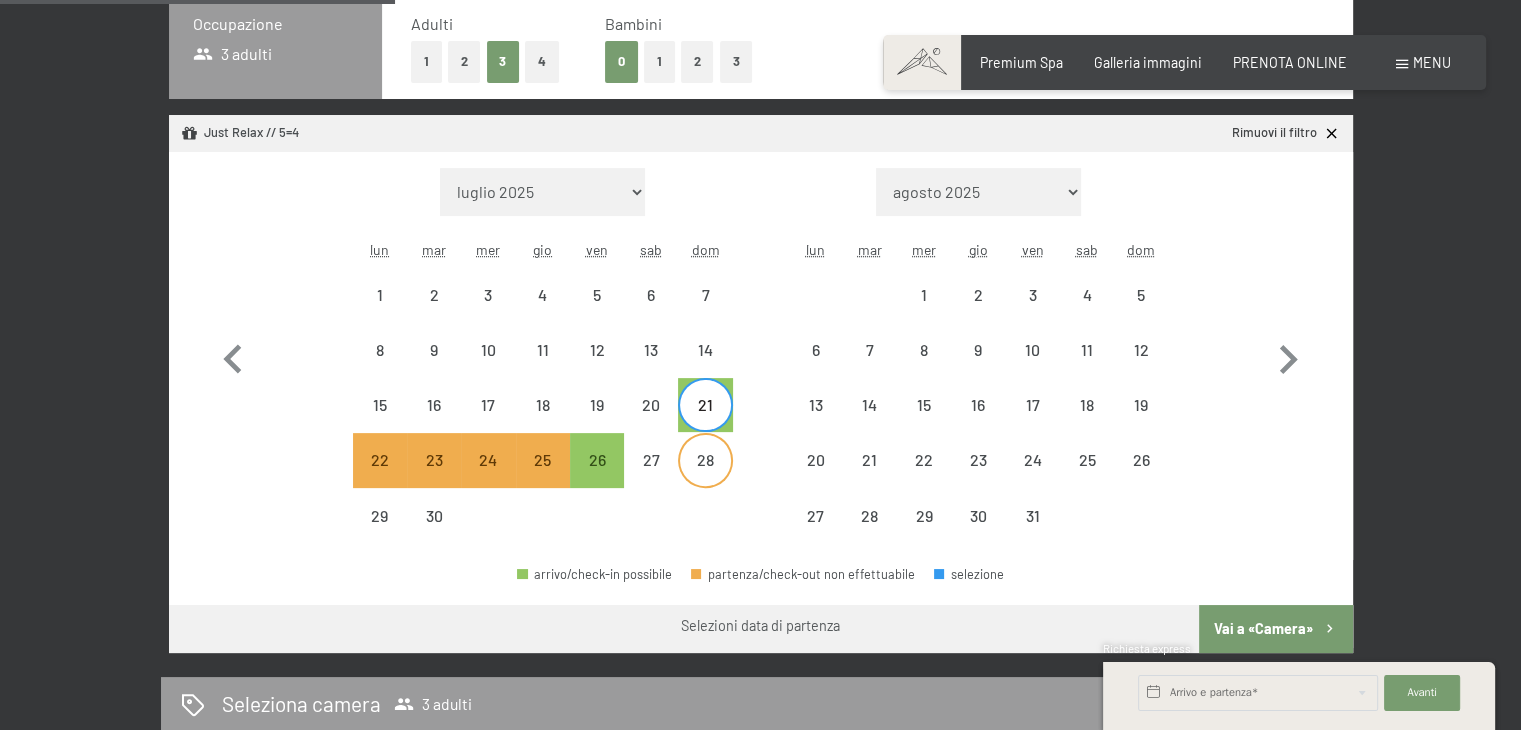 click on "28" at bounding box center (705, 477) 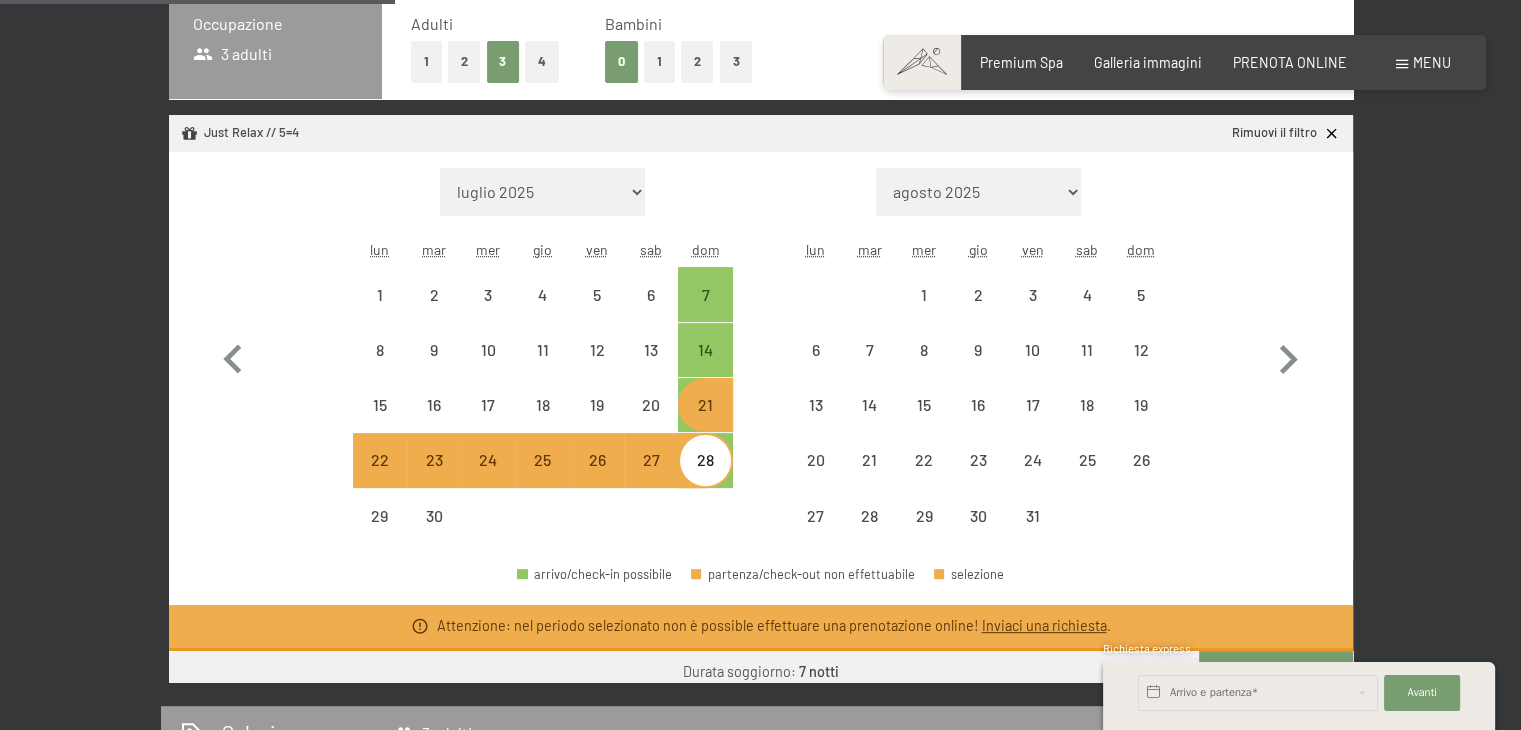 select on "[DATE]" 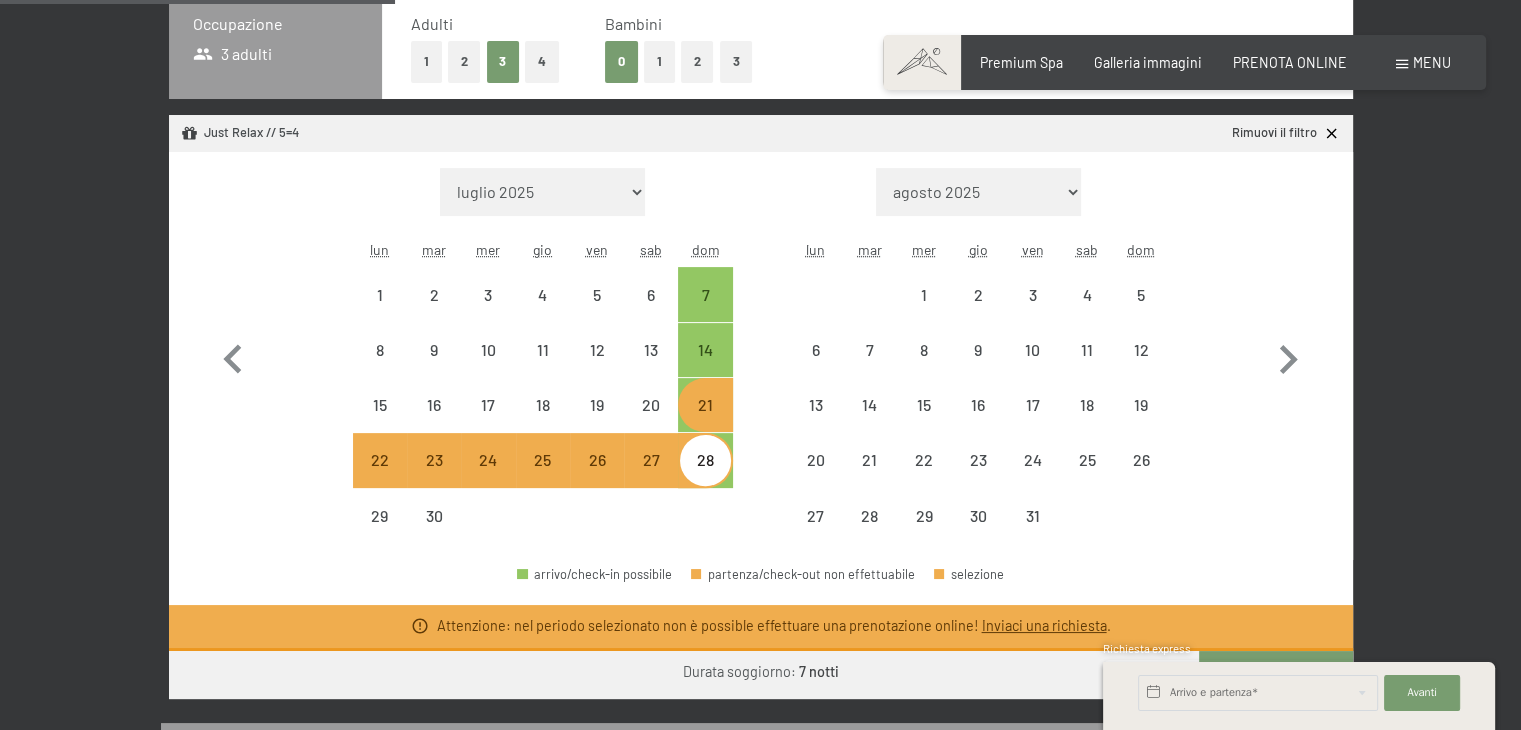 click on "28" at bounding box center [705, 477] 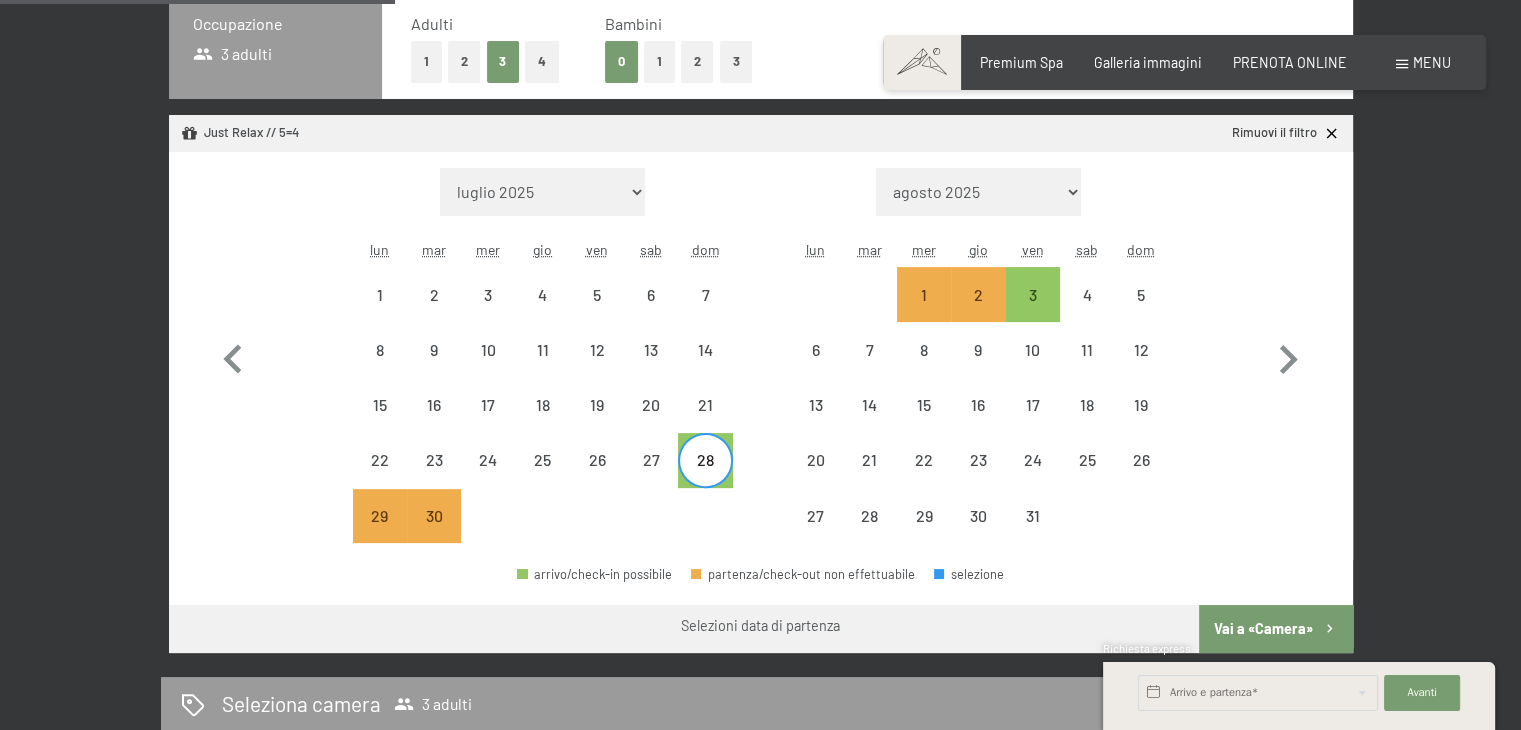 click on "28" at bounding box center [705, 477] 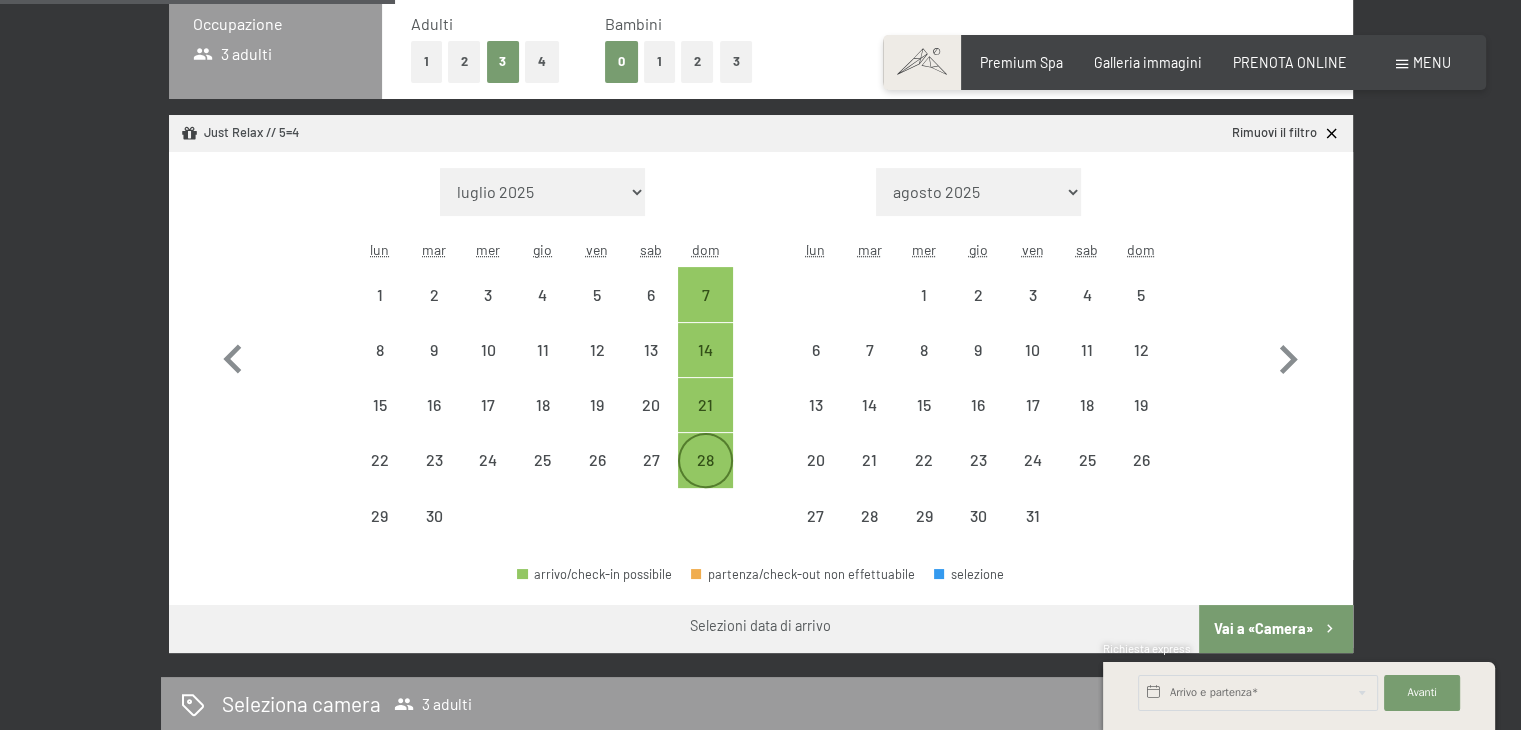 click on "28" at bounding box center (705, 477) 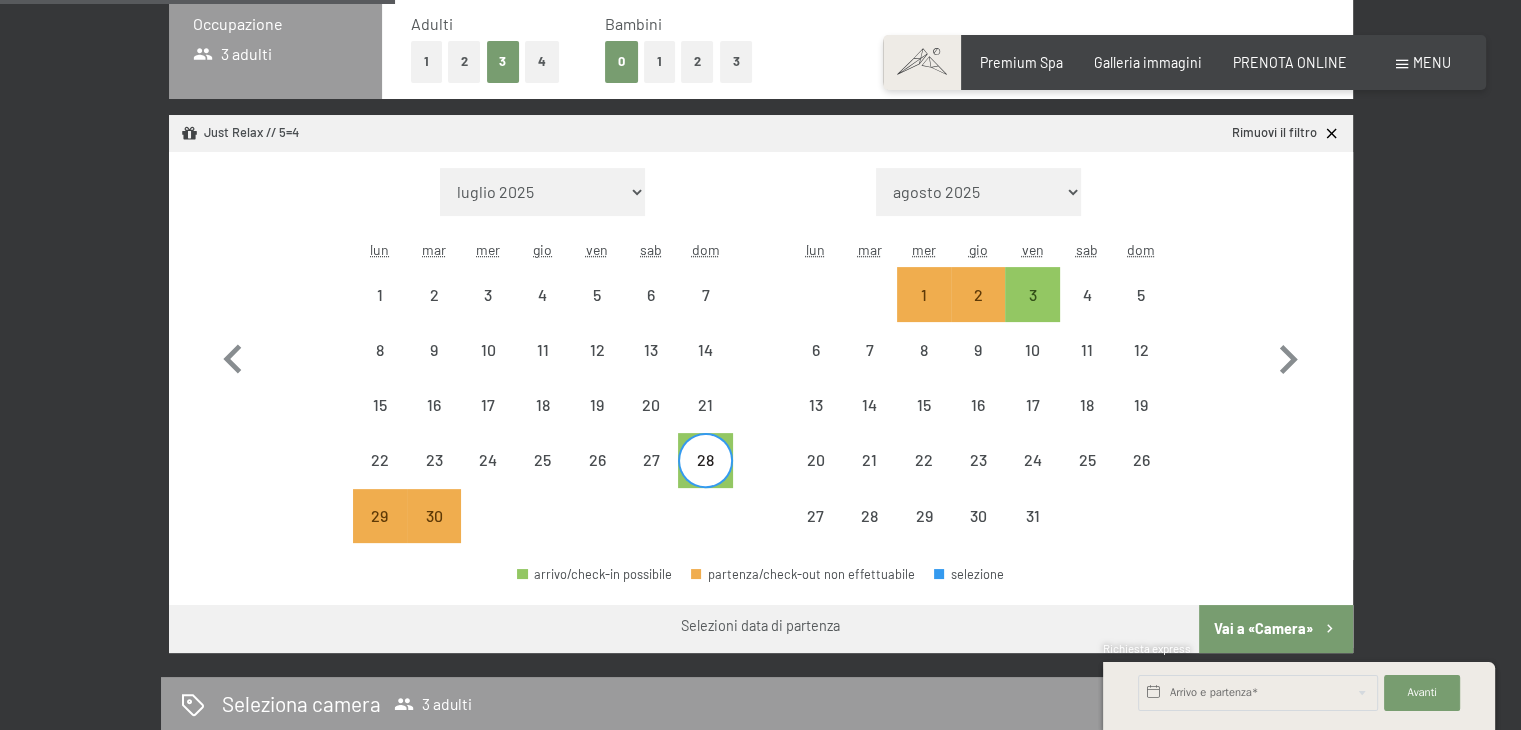 click on "28" at bounding box center (705, 477) 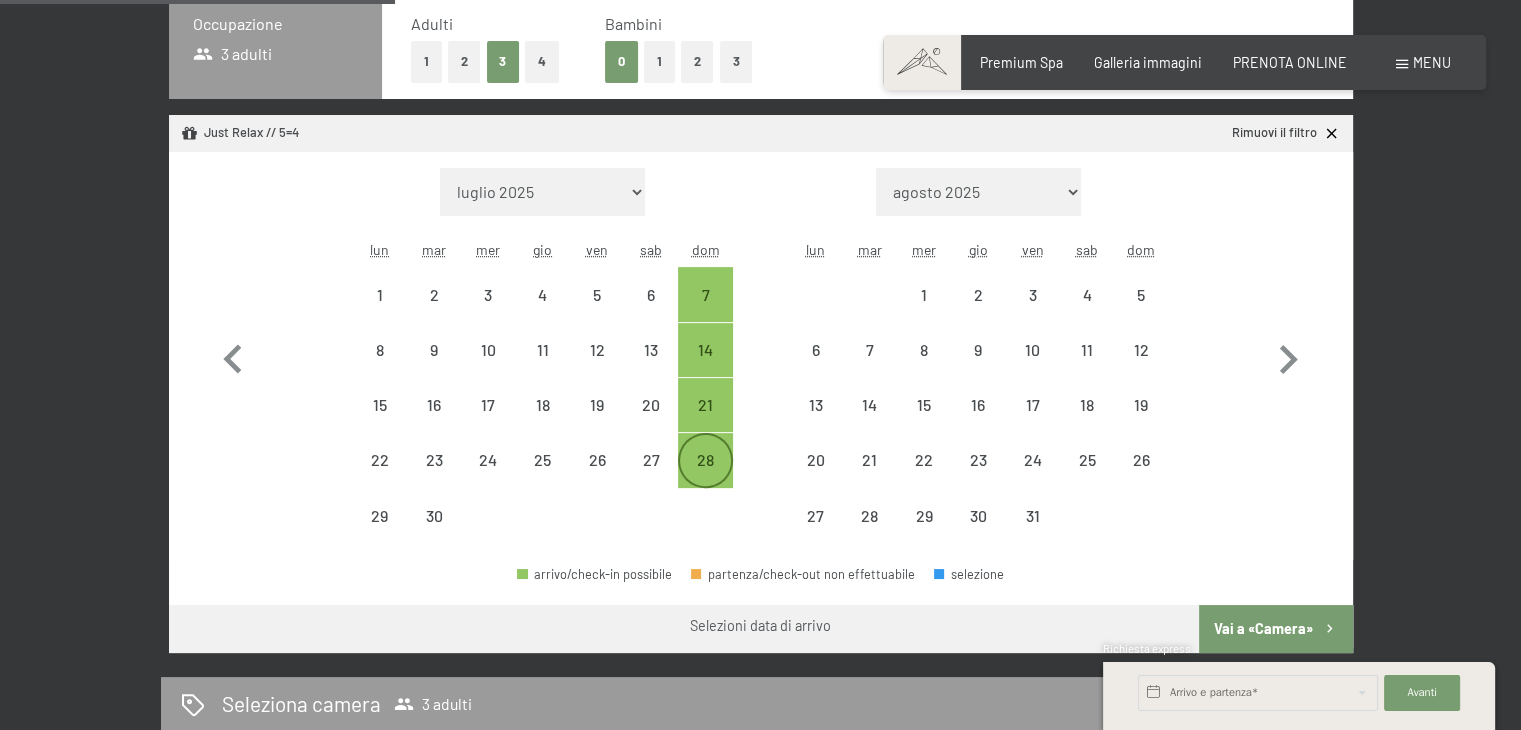 click on "28" at bounding box center (705, 477) 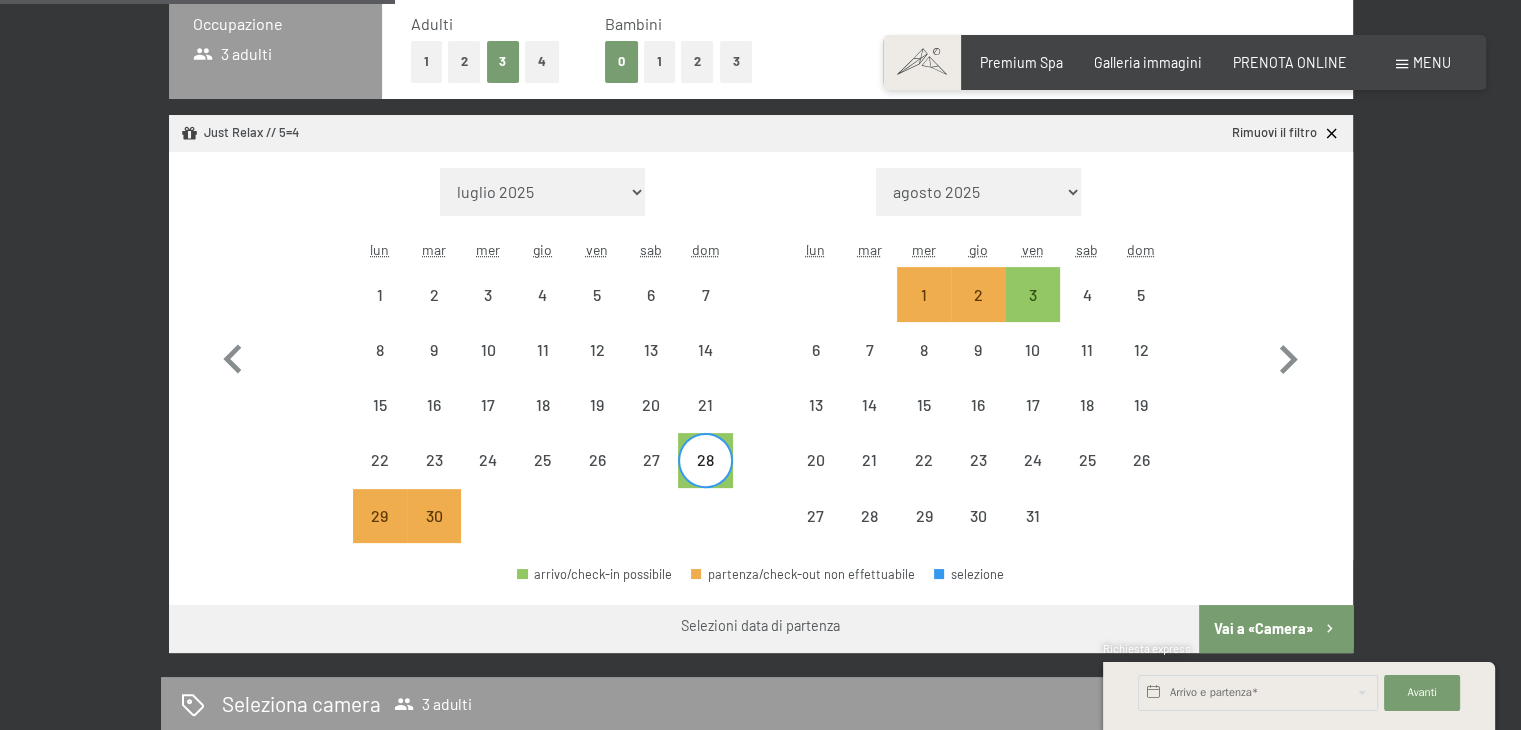 click on "Vai a «Camera»" at bounding box center [1275, 629] 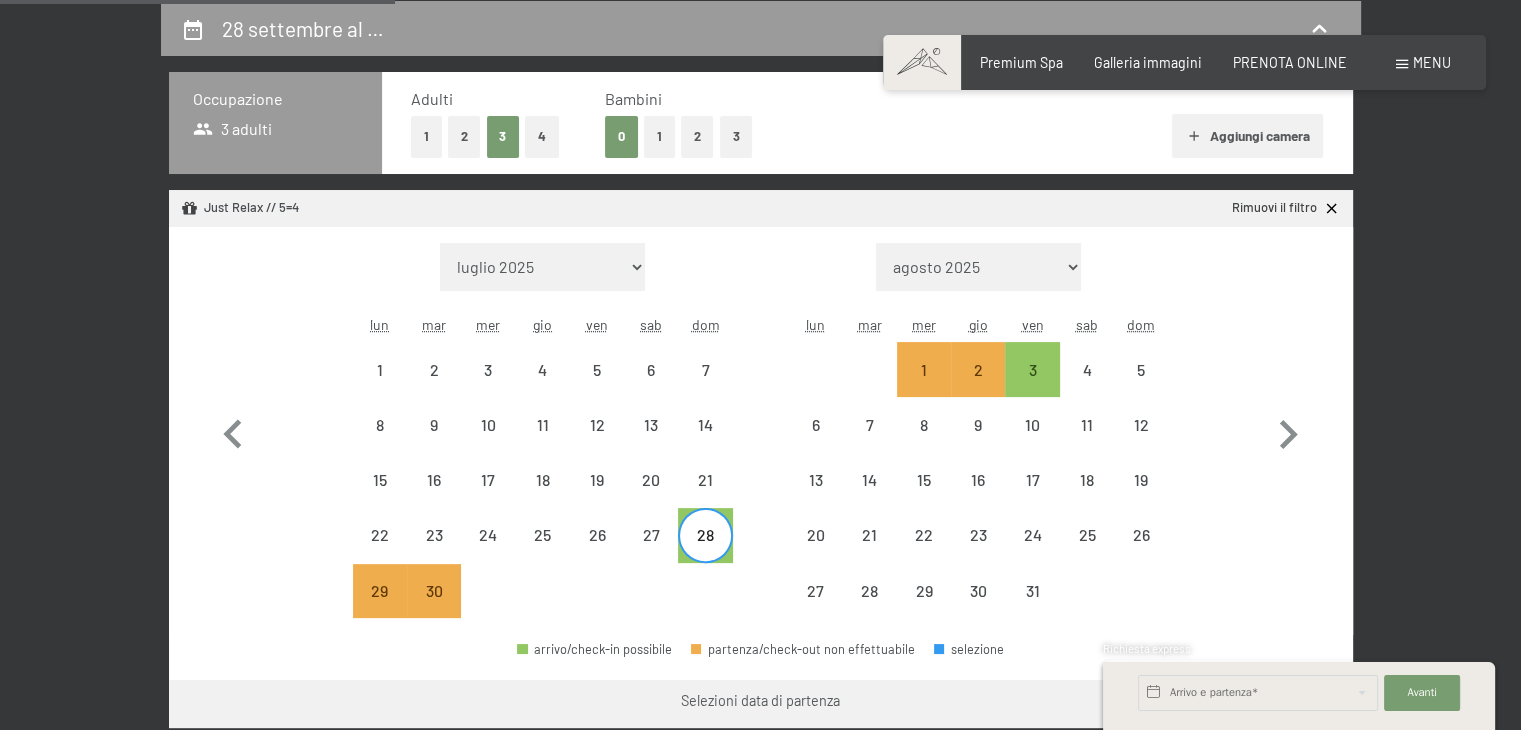 select on "[DATE]" 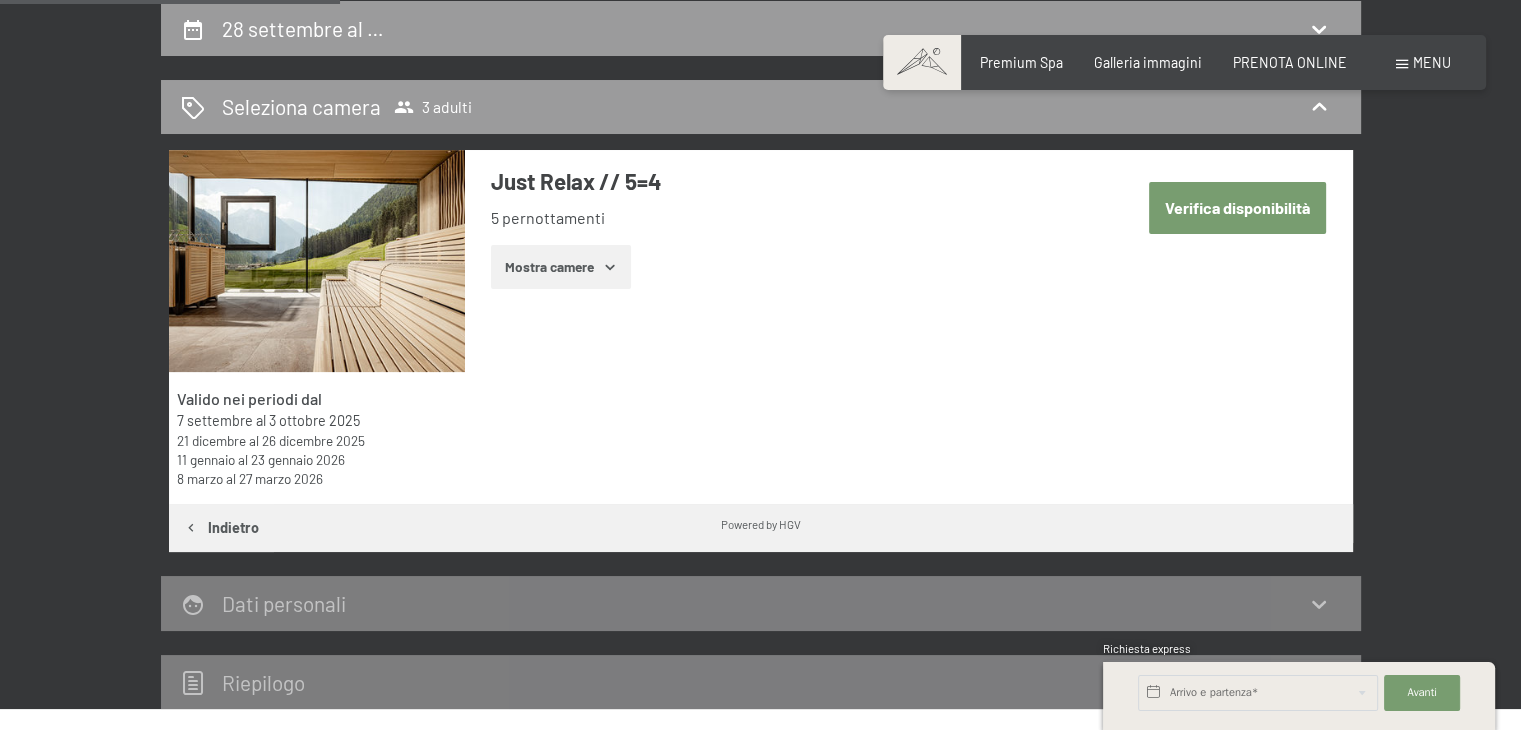 drag, startPoint x: 1533, startPoint y: 236, endPoint x: 1268, endPoint y: 216, distance: 265.75363 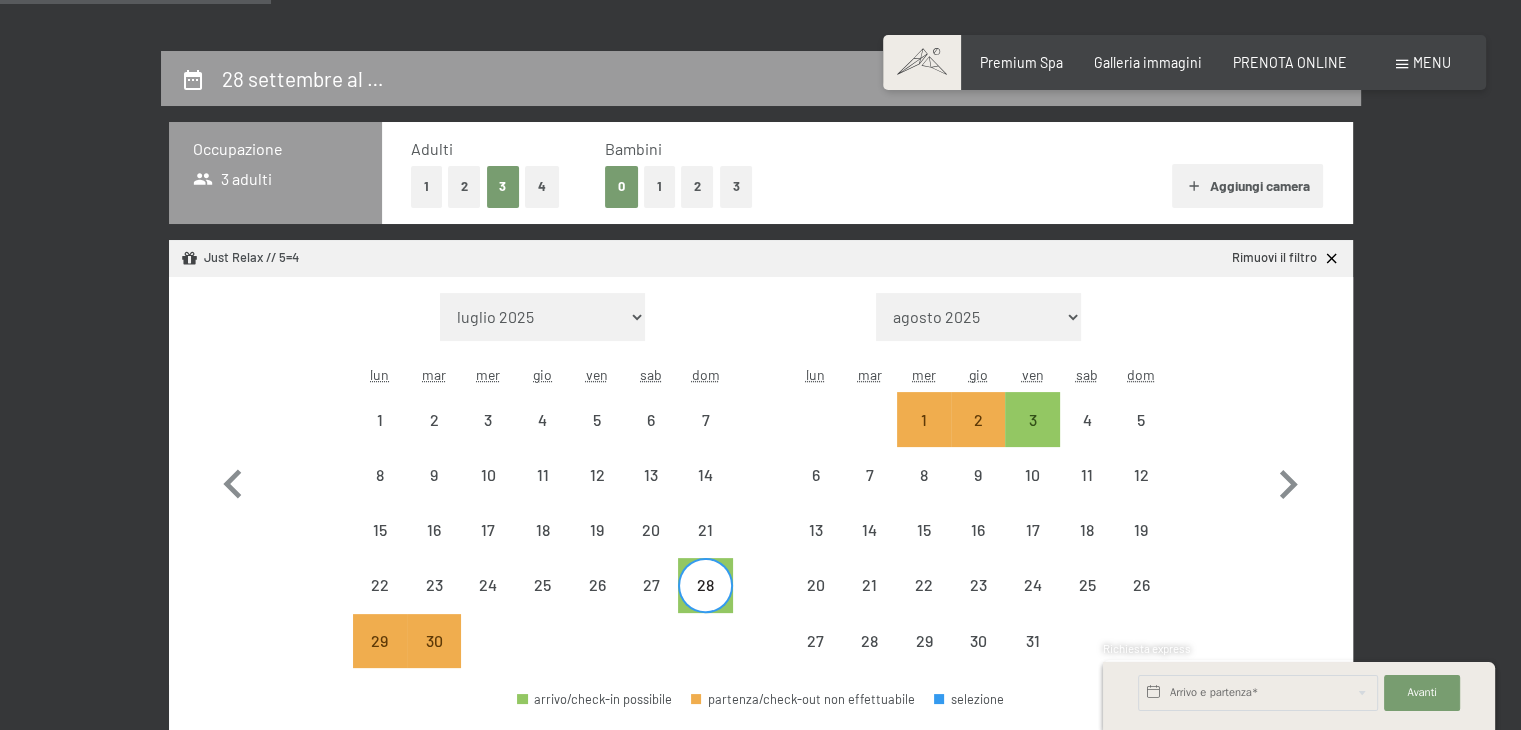 scroll, scrollTop: 336, scrollLeft: 0, axis: vertical 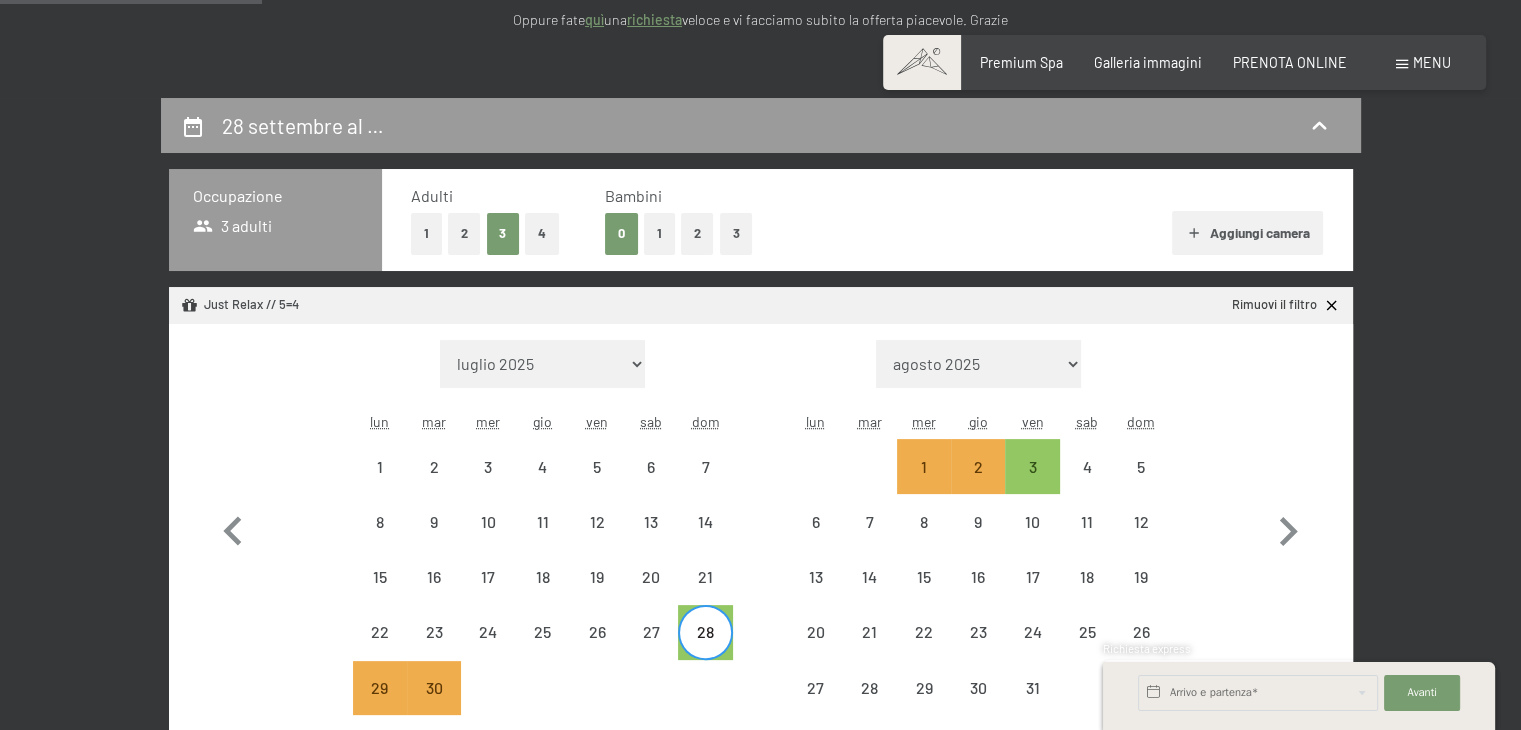 click 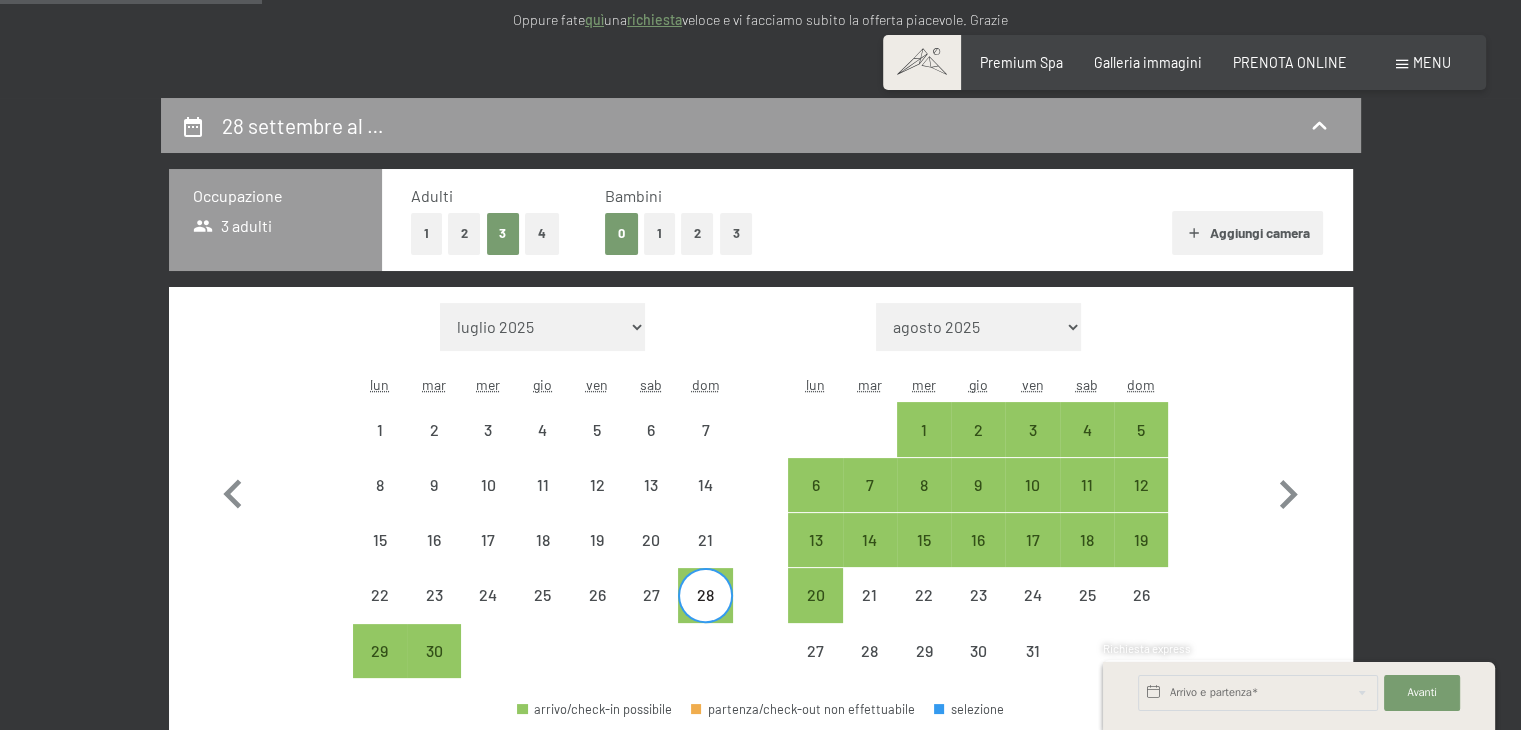 select on "[DATE]" 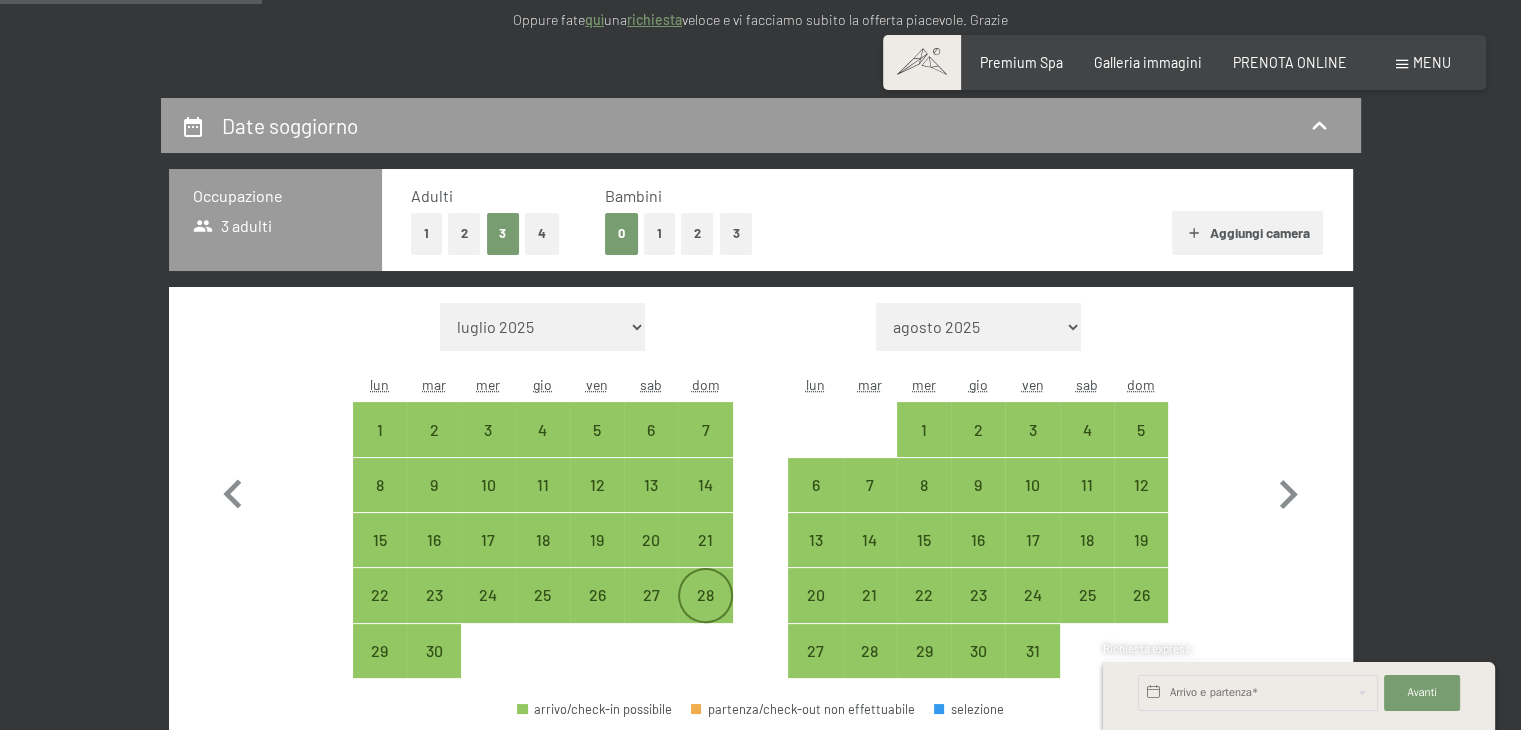 click on "28" at bounding box center [705, 612] 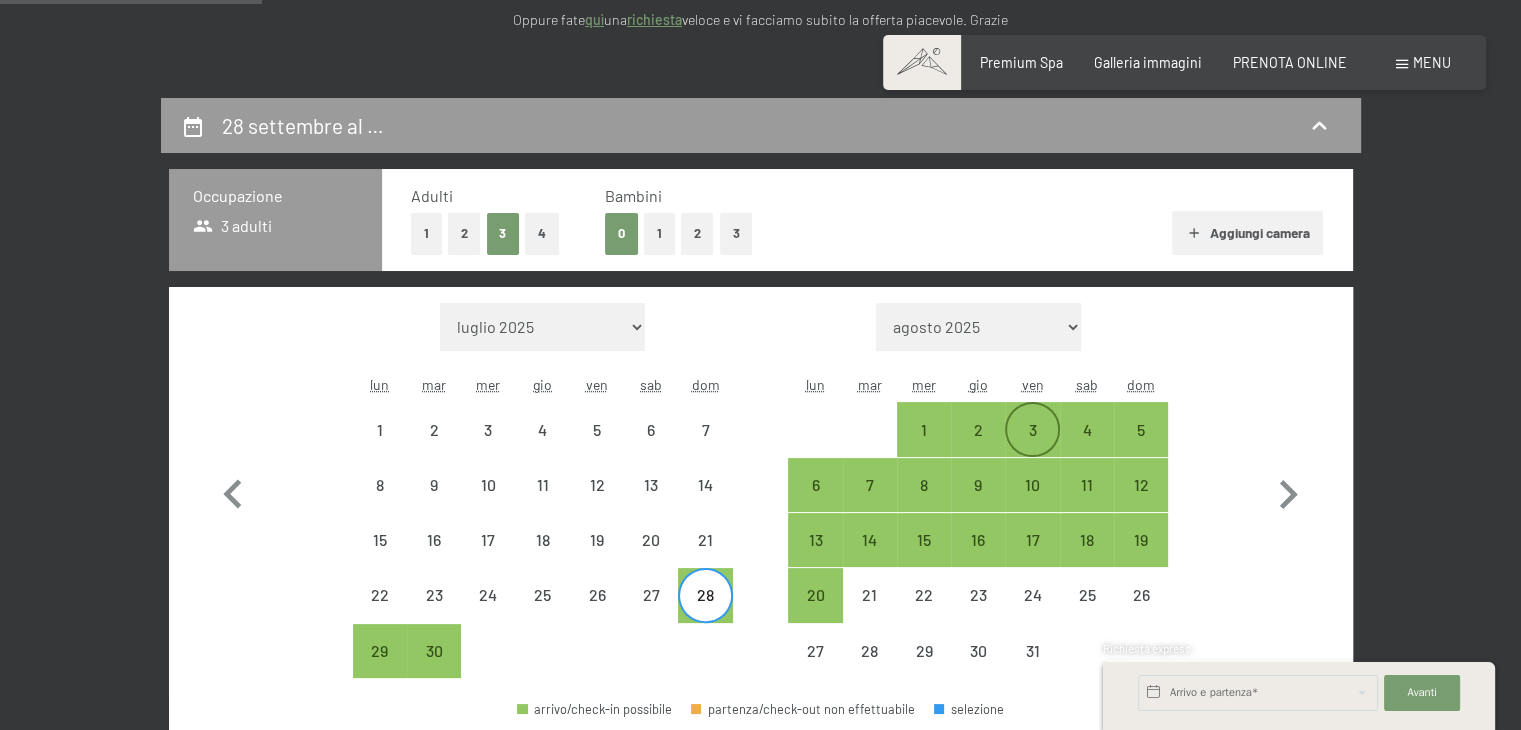 click on "3" at bounding box center [1032, 447] 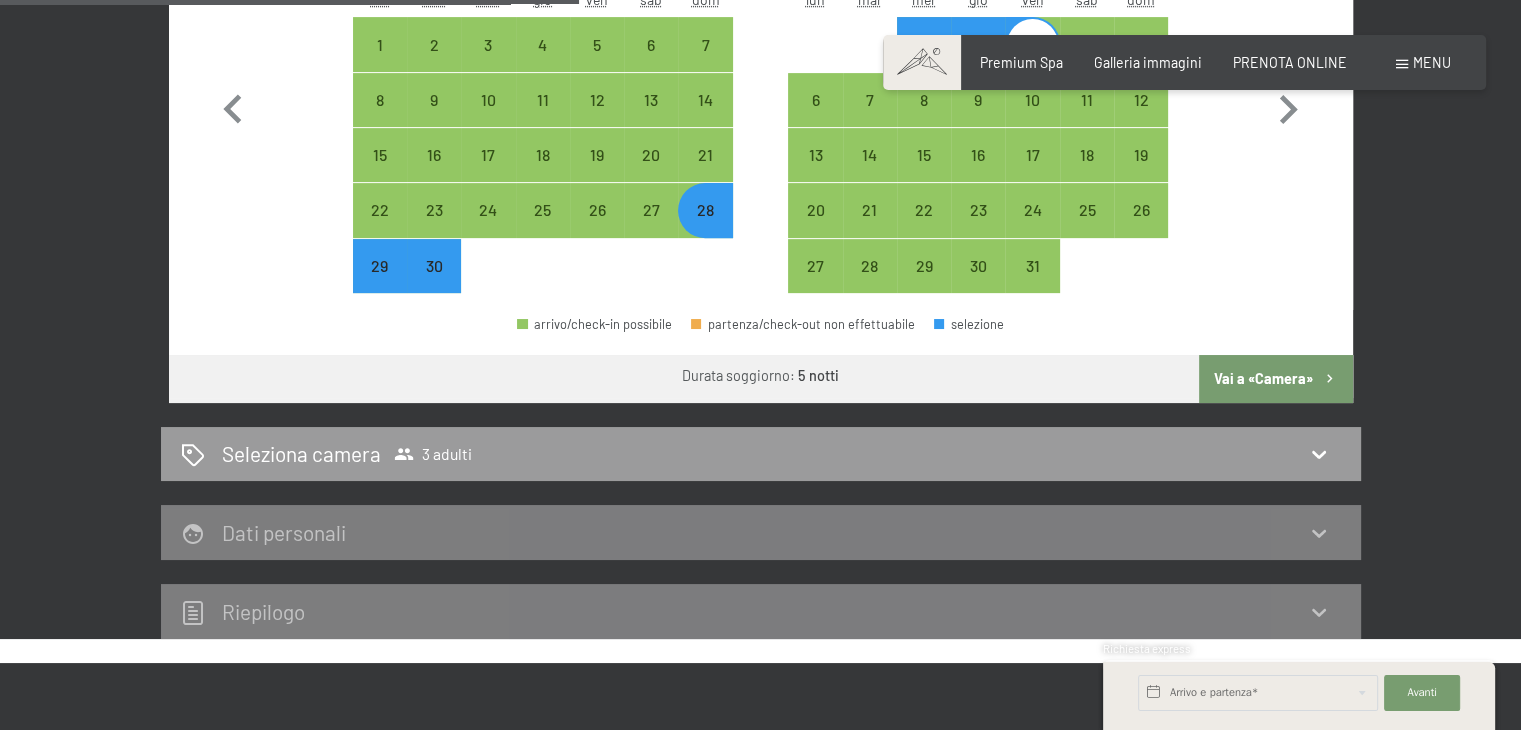 scroll, scrollTop: 733, scrollLeft: 0, axis: vertical 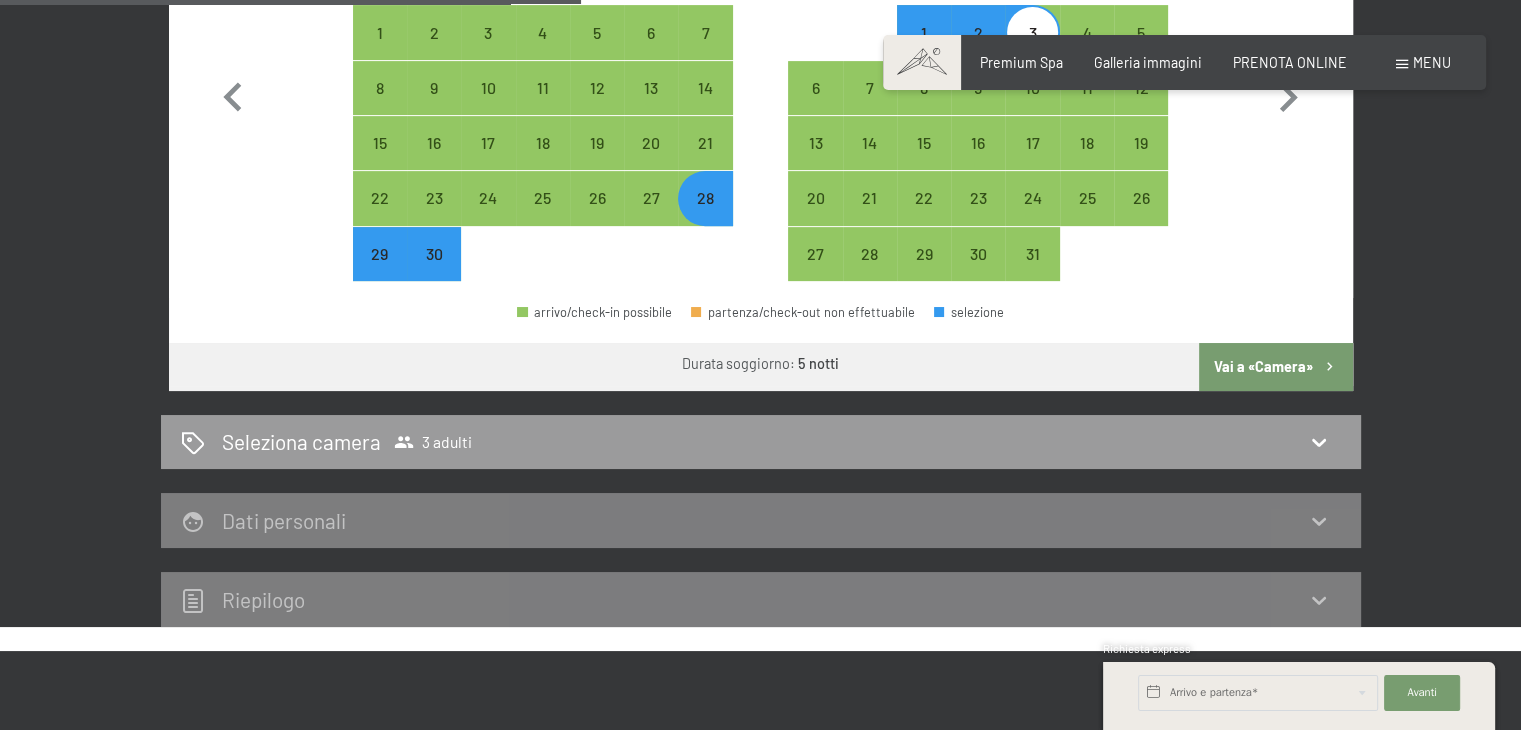 click on "Vai a «Camera»" at bounding box center [1275, 367] 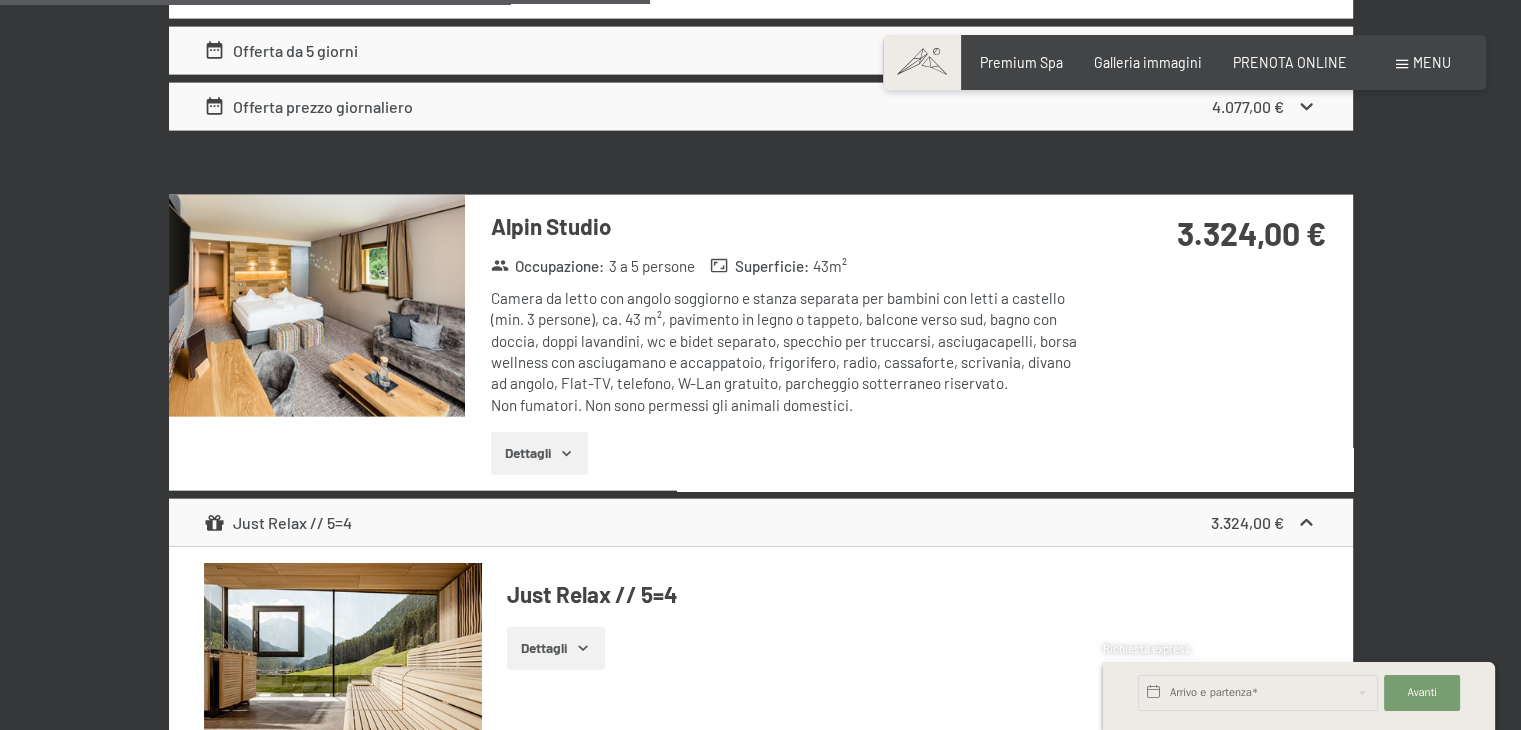 scroll, scrollTop: 4533, scrollLeft: 0, axis: vertical 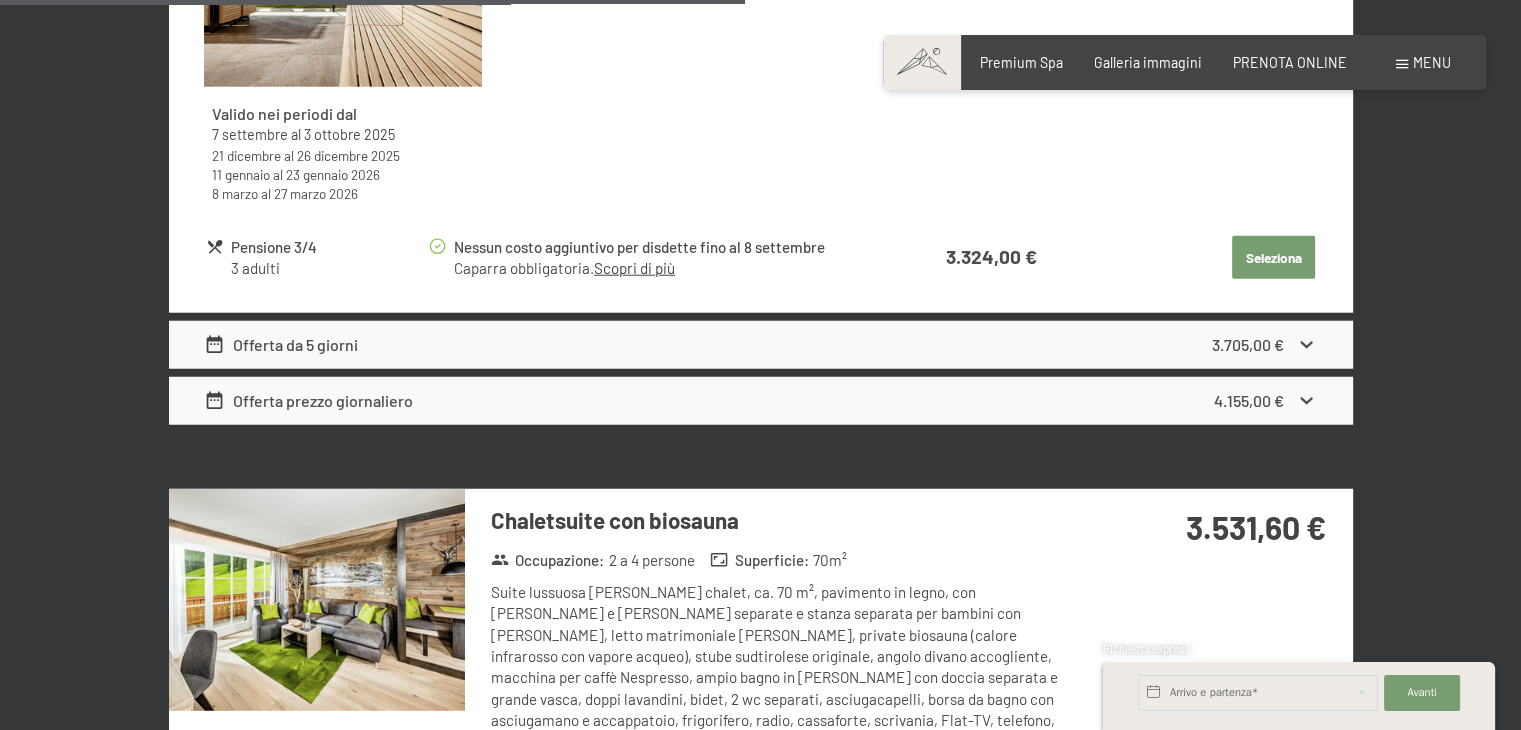 click 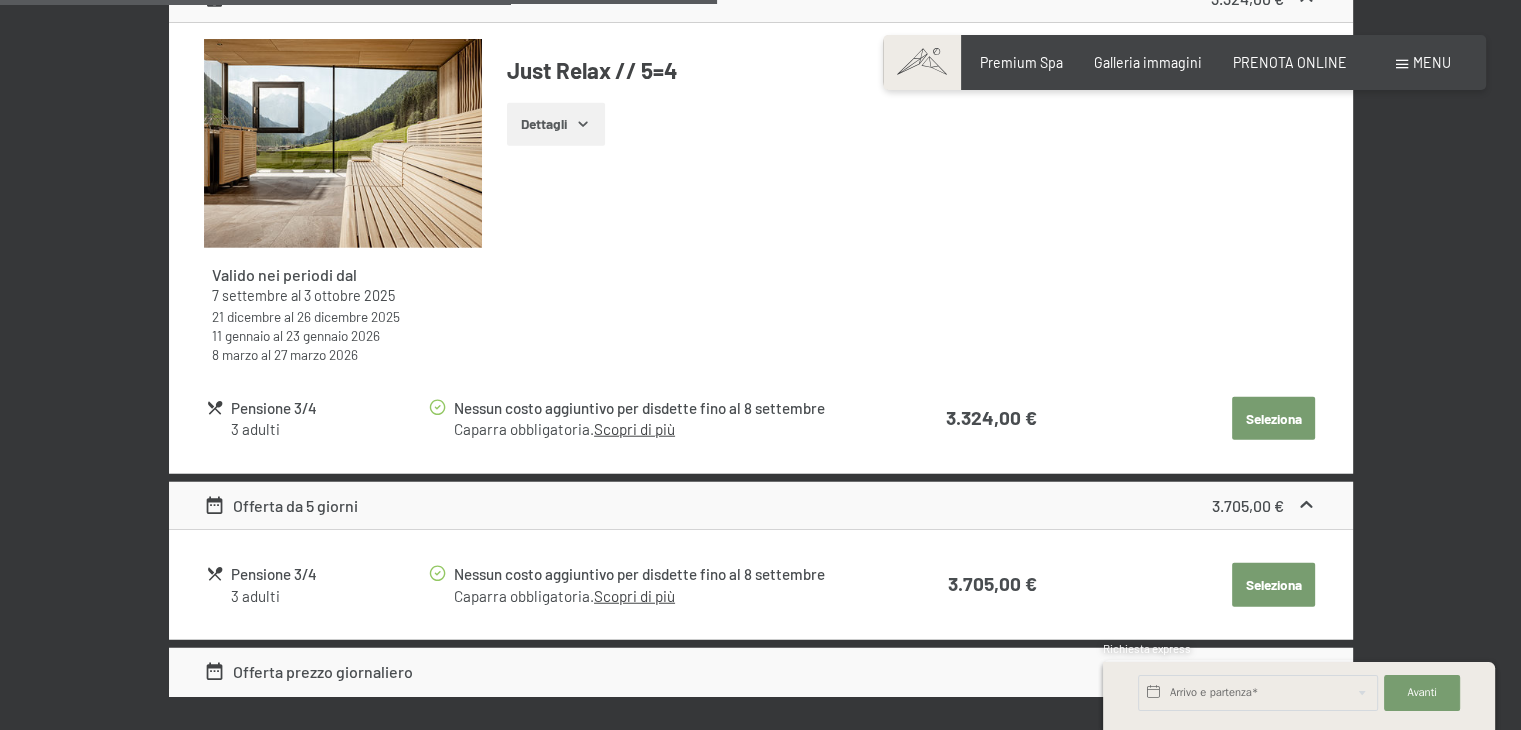 scroll, scrollTop: 5005, scrollLeft: 0, axis: vertical 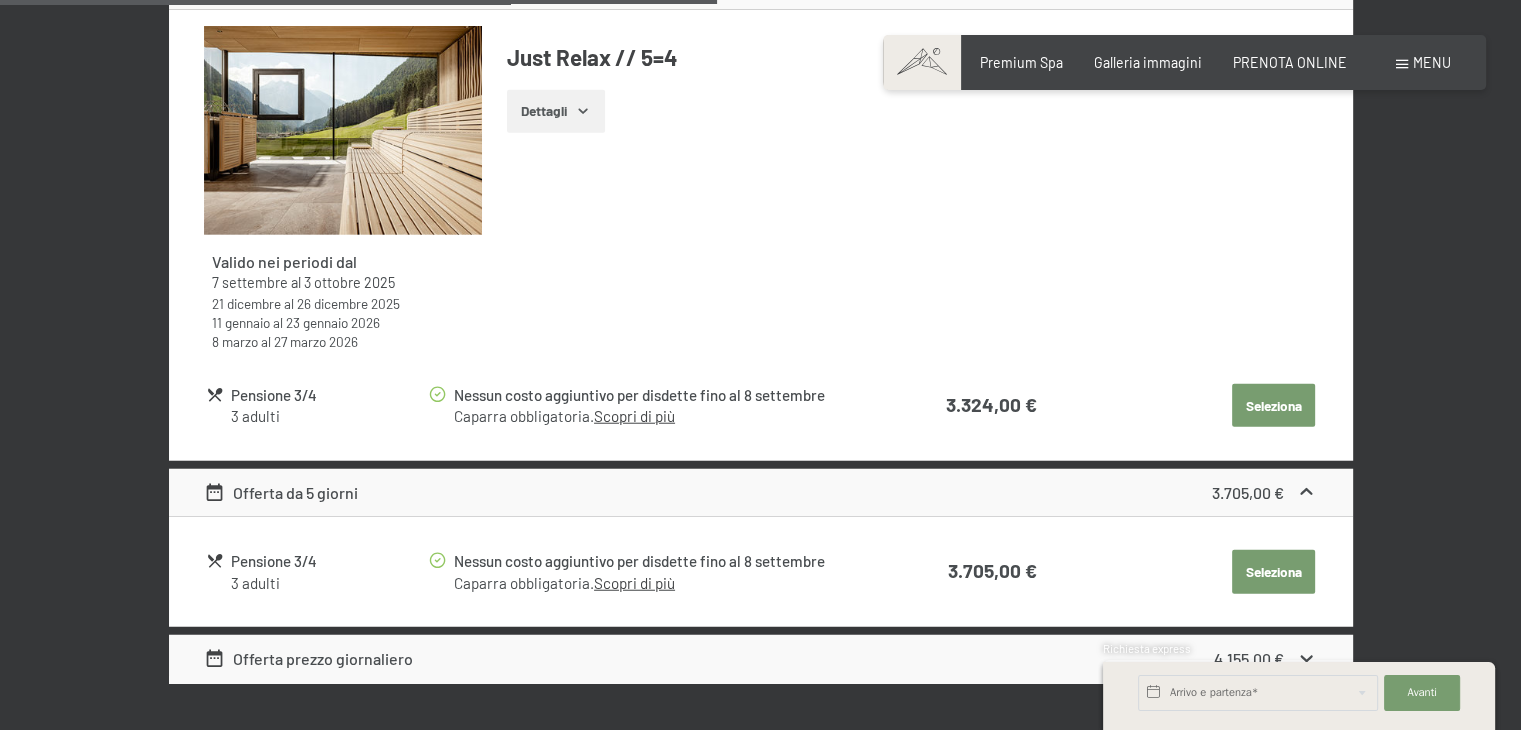 click on "Dettagli" at bounding box center (555, -3911) 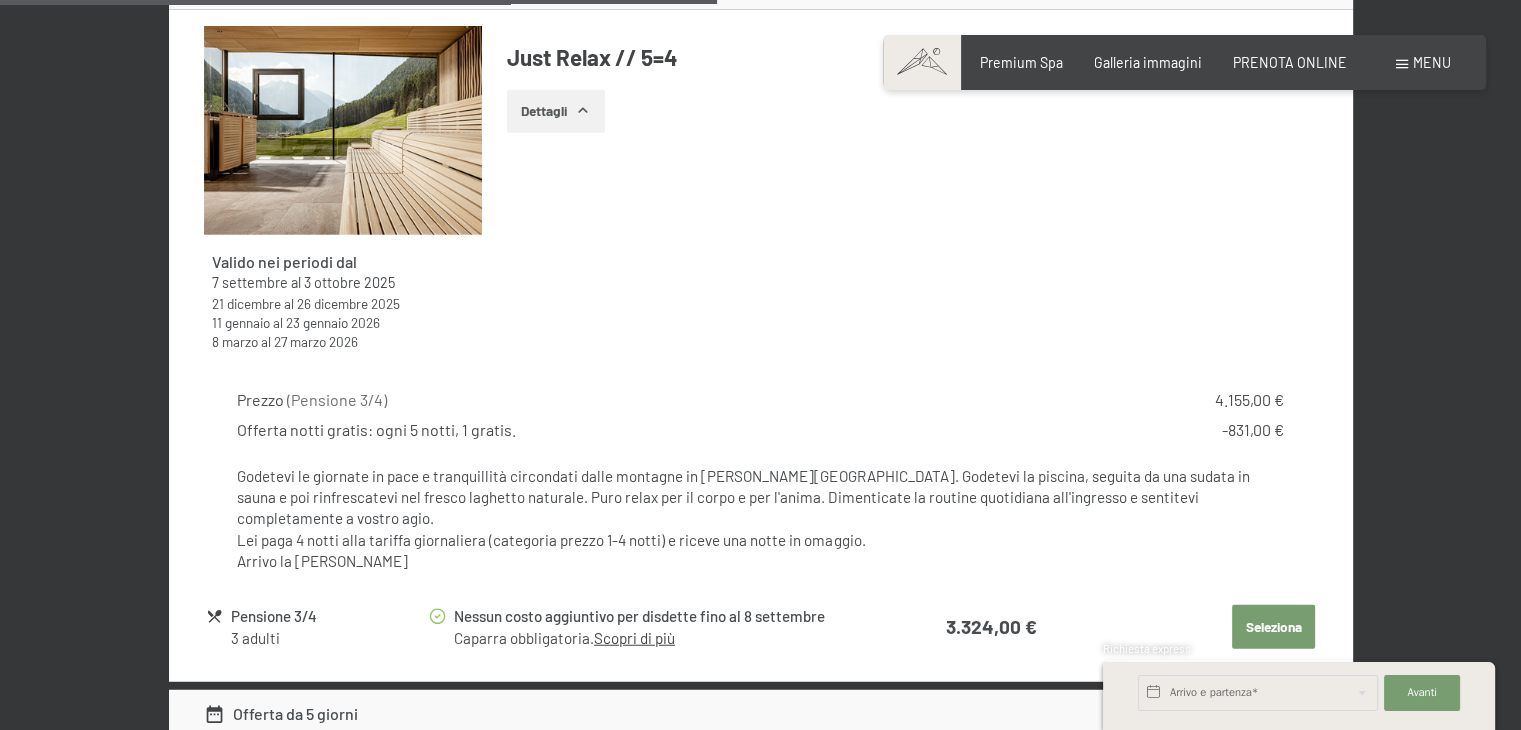 drag, startPoint x: 1529, startPoint y: 347, endPoint x: 1432, endPoint y: 180, distance: 193.1269 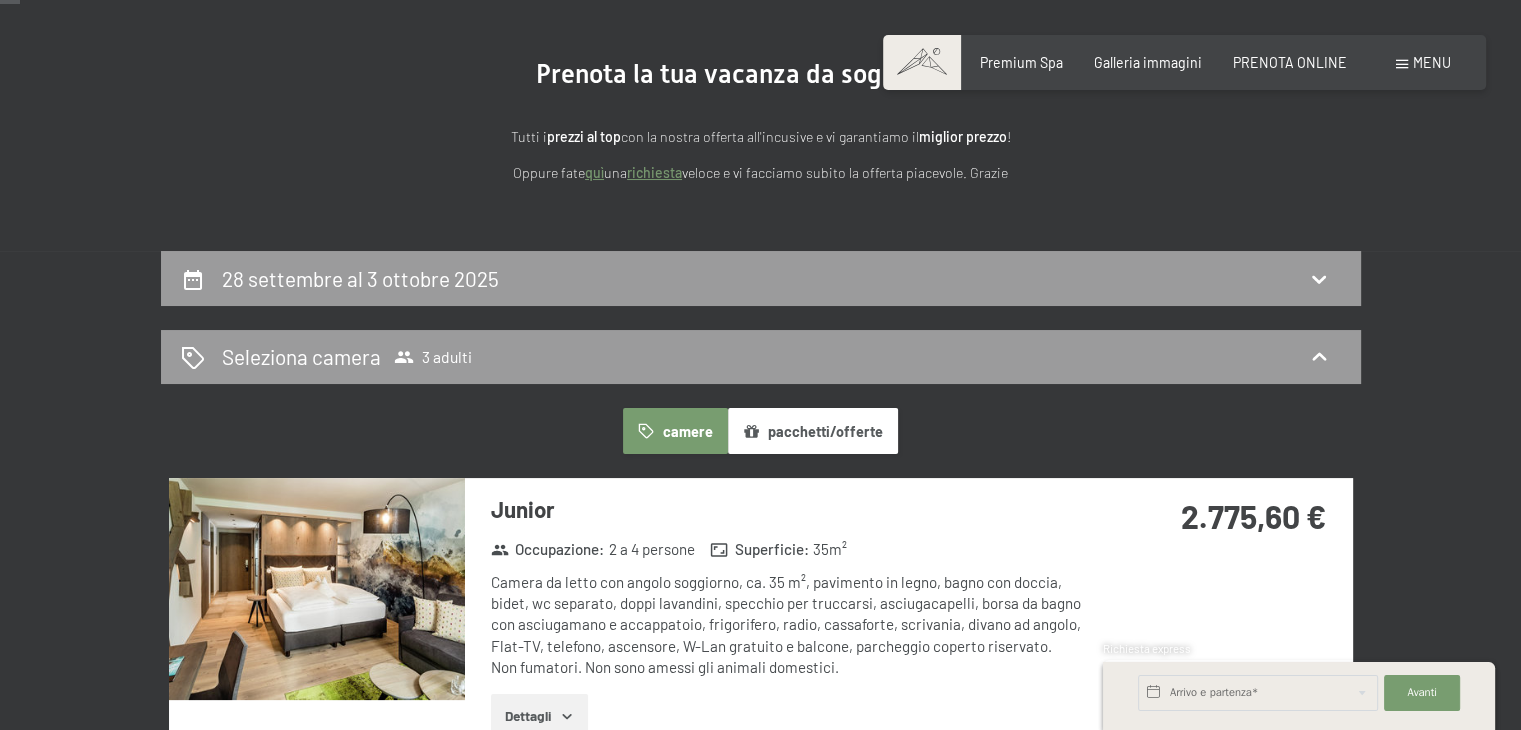 scroll, scrollTop: 223, scrollLeft: 0, axis: vertical 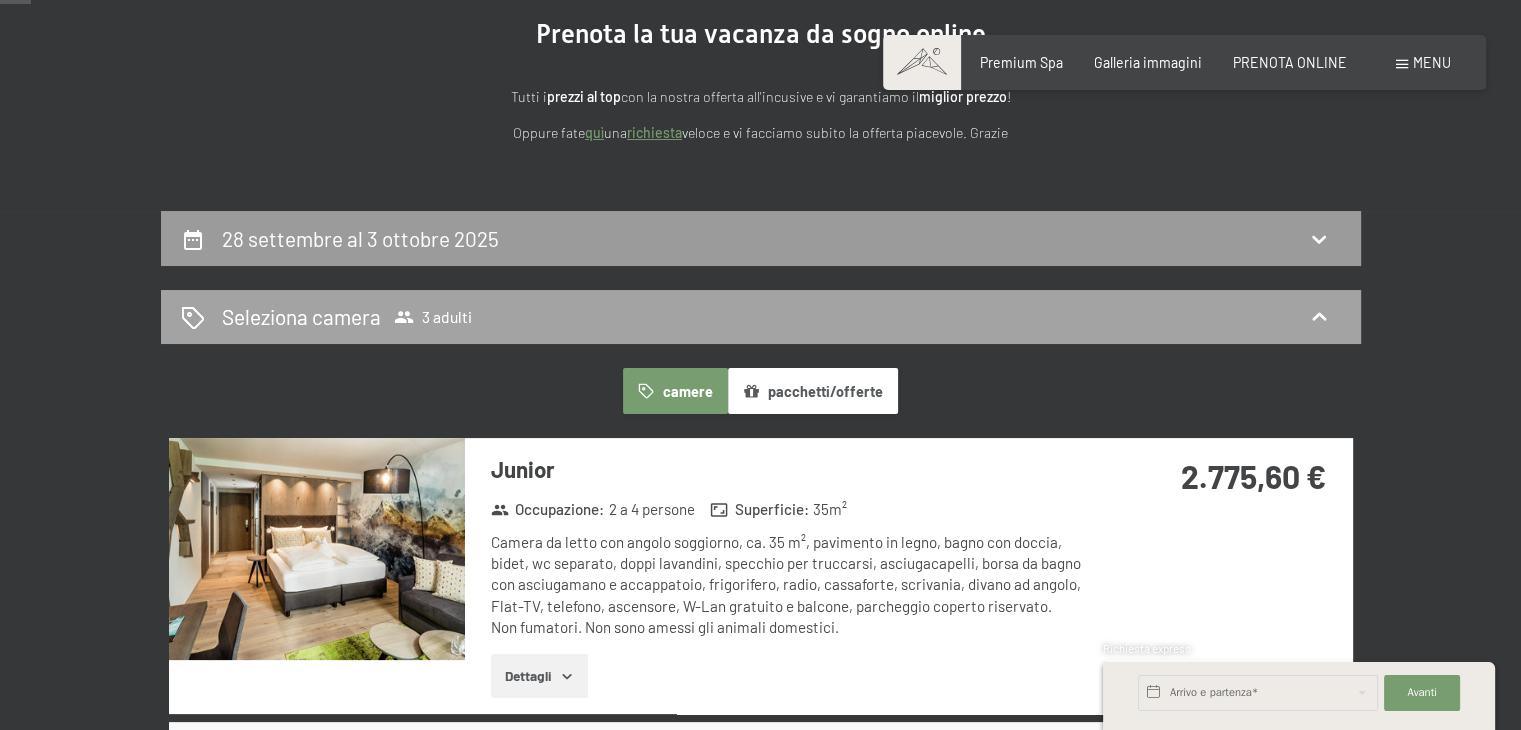 click 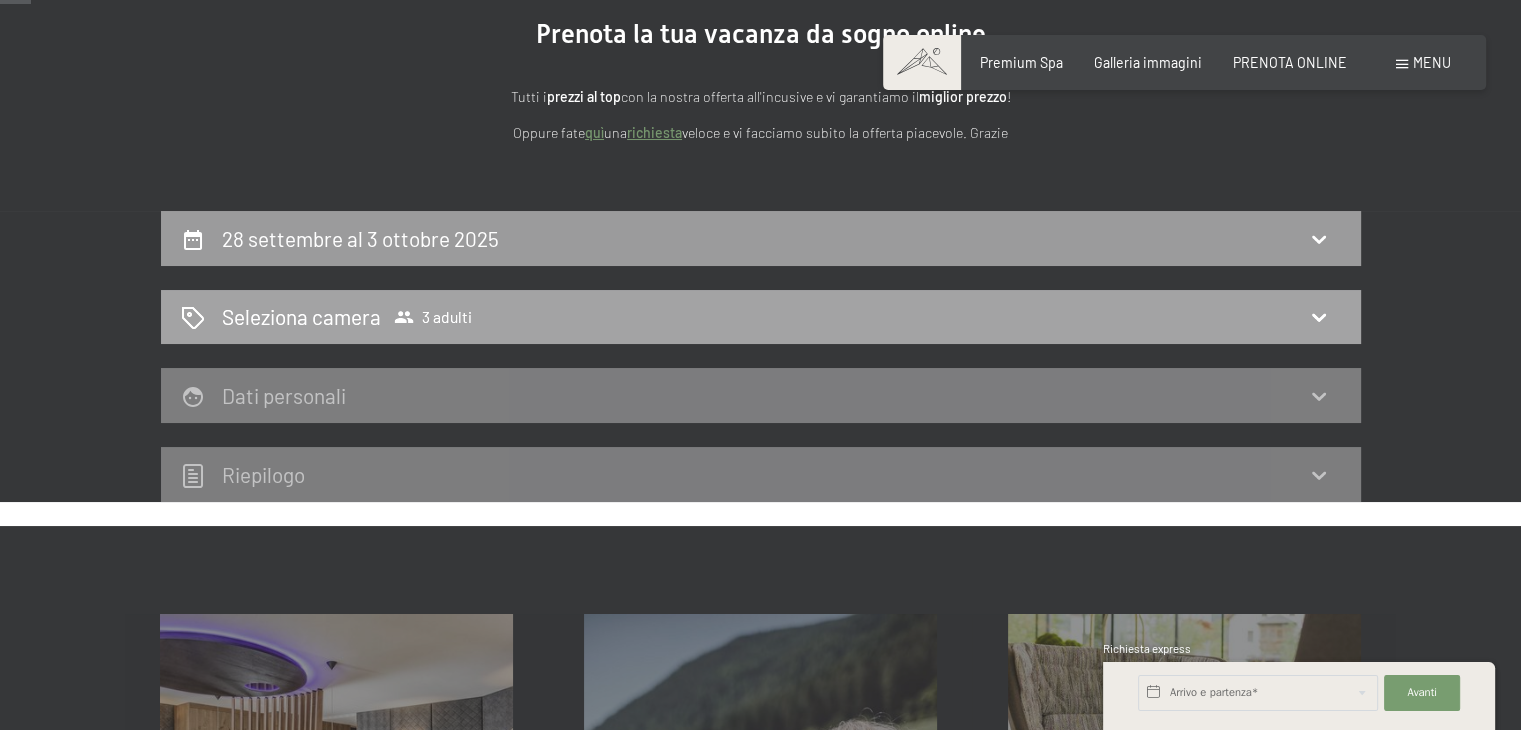click on "Seleziona camera" at bounding box center (301, 316) 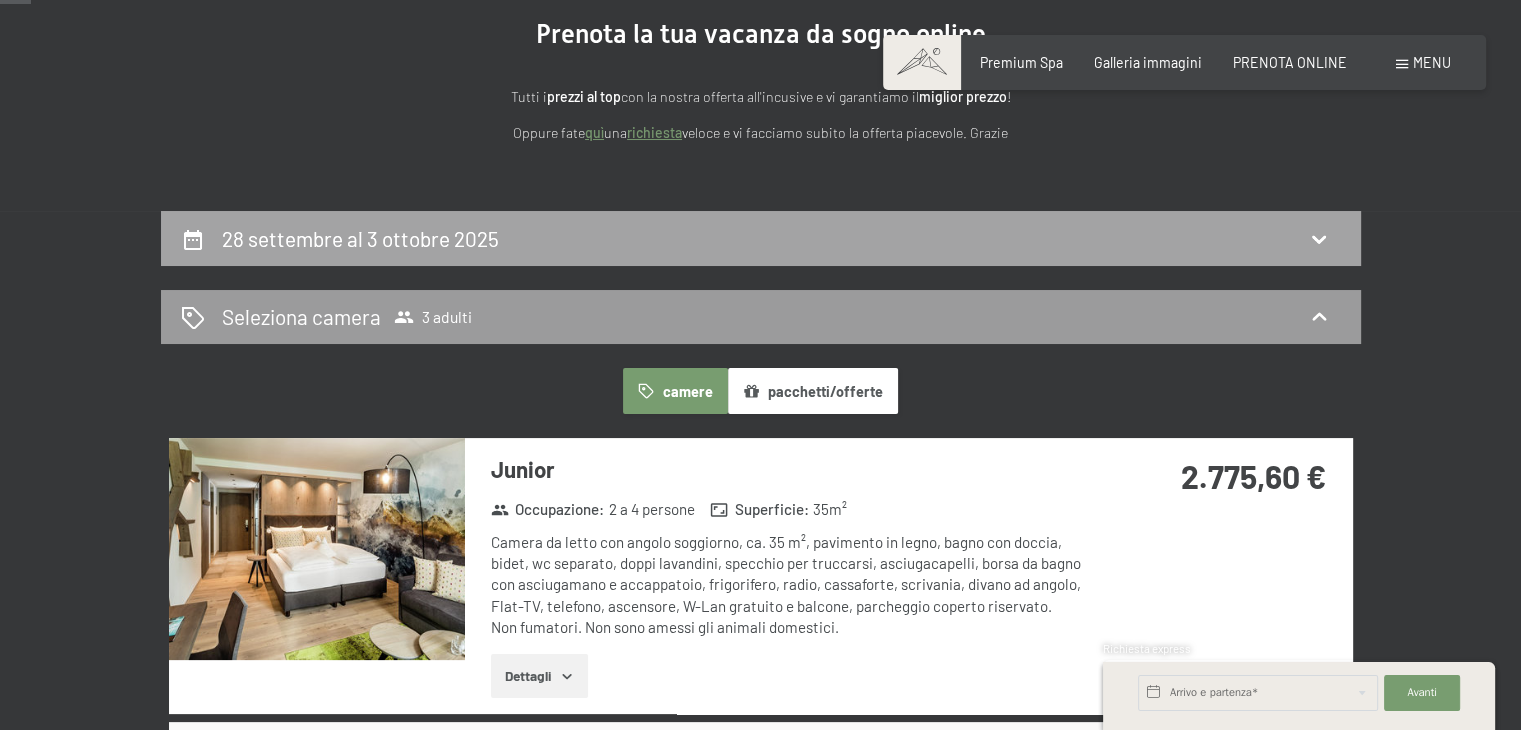 click 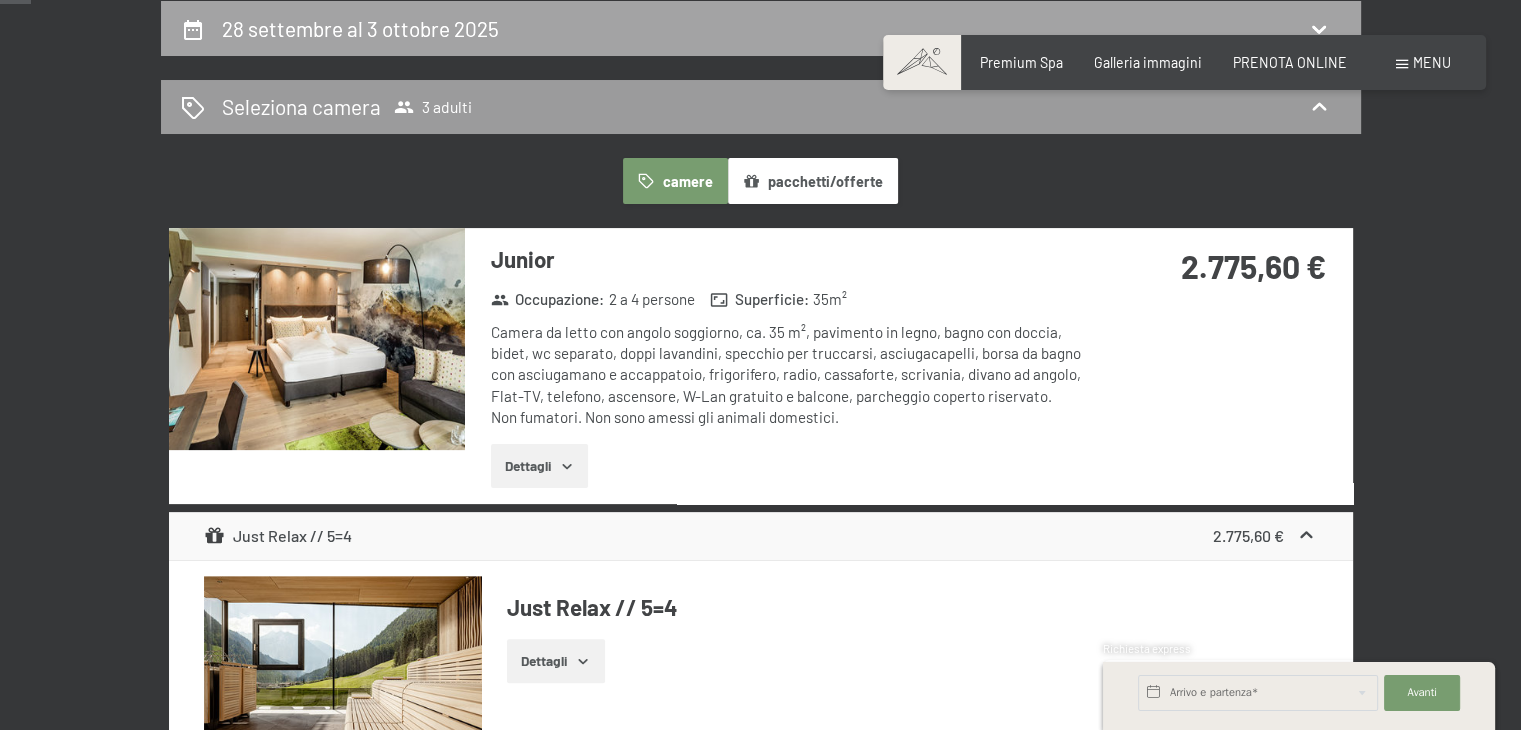 select on "[DATE]" 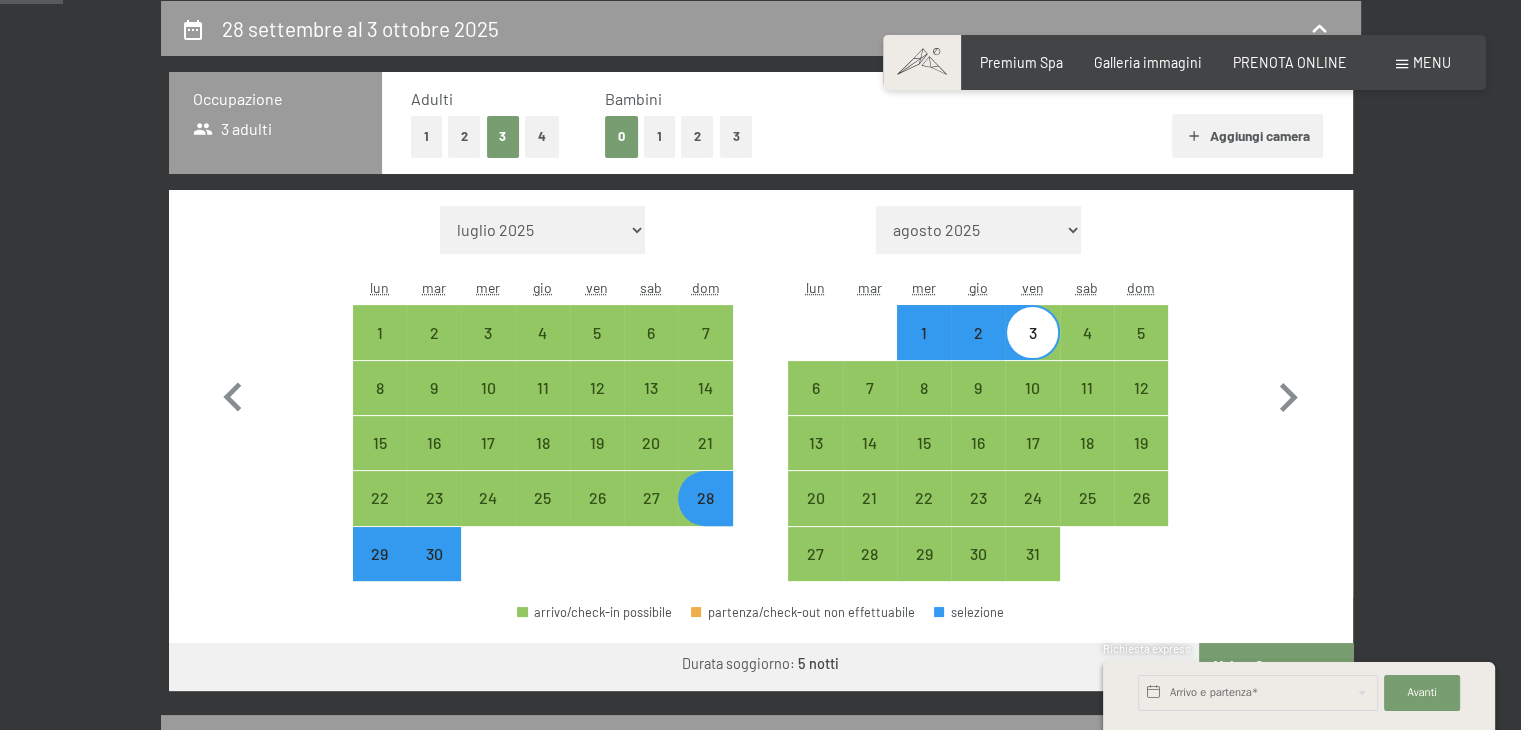click on "2" at bounding box center [464, 136] 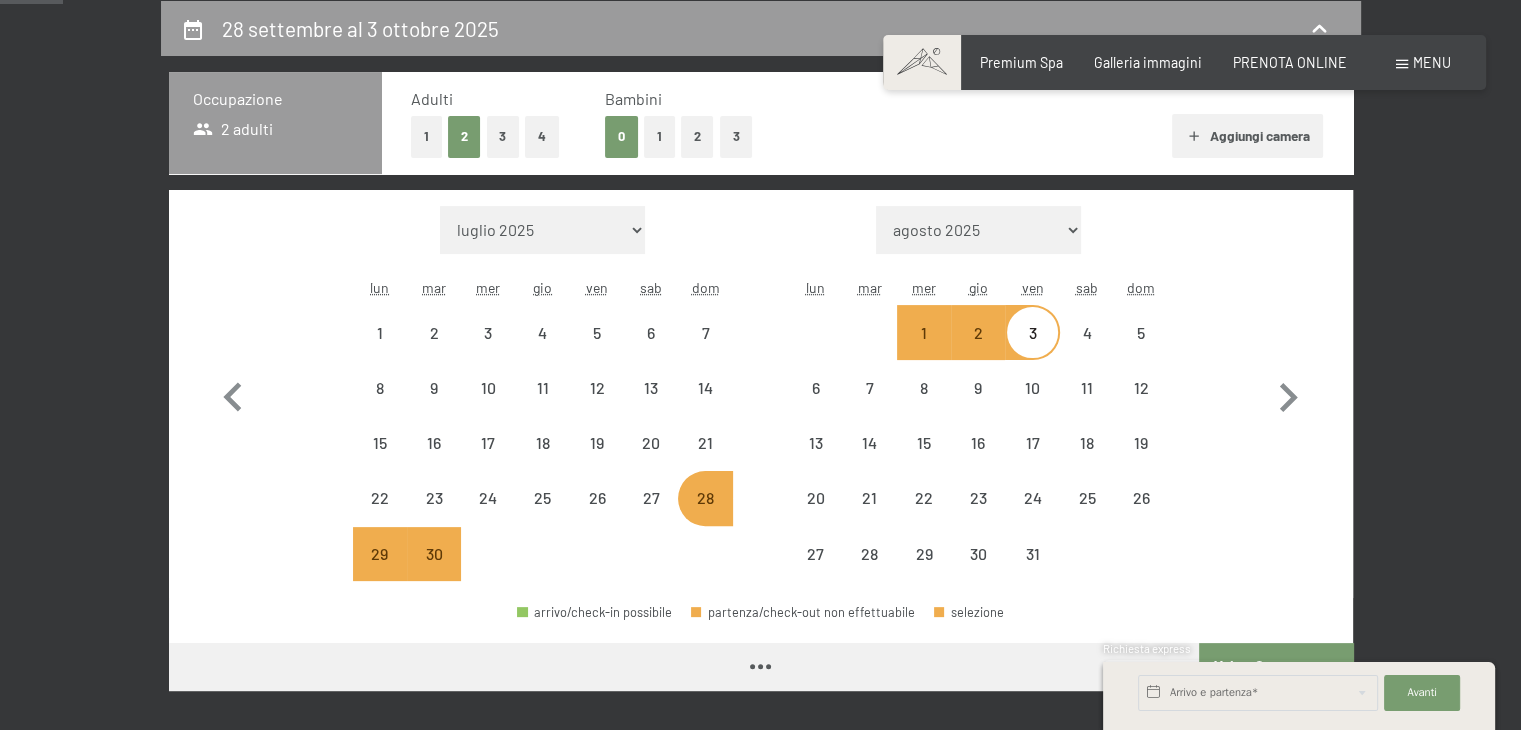 select on "[DATE]" 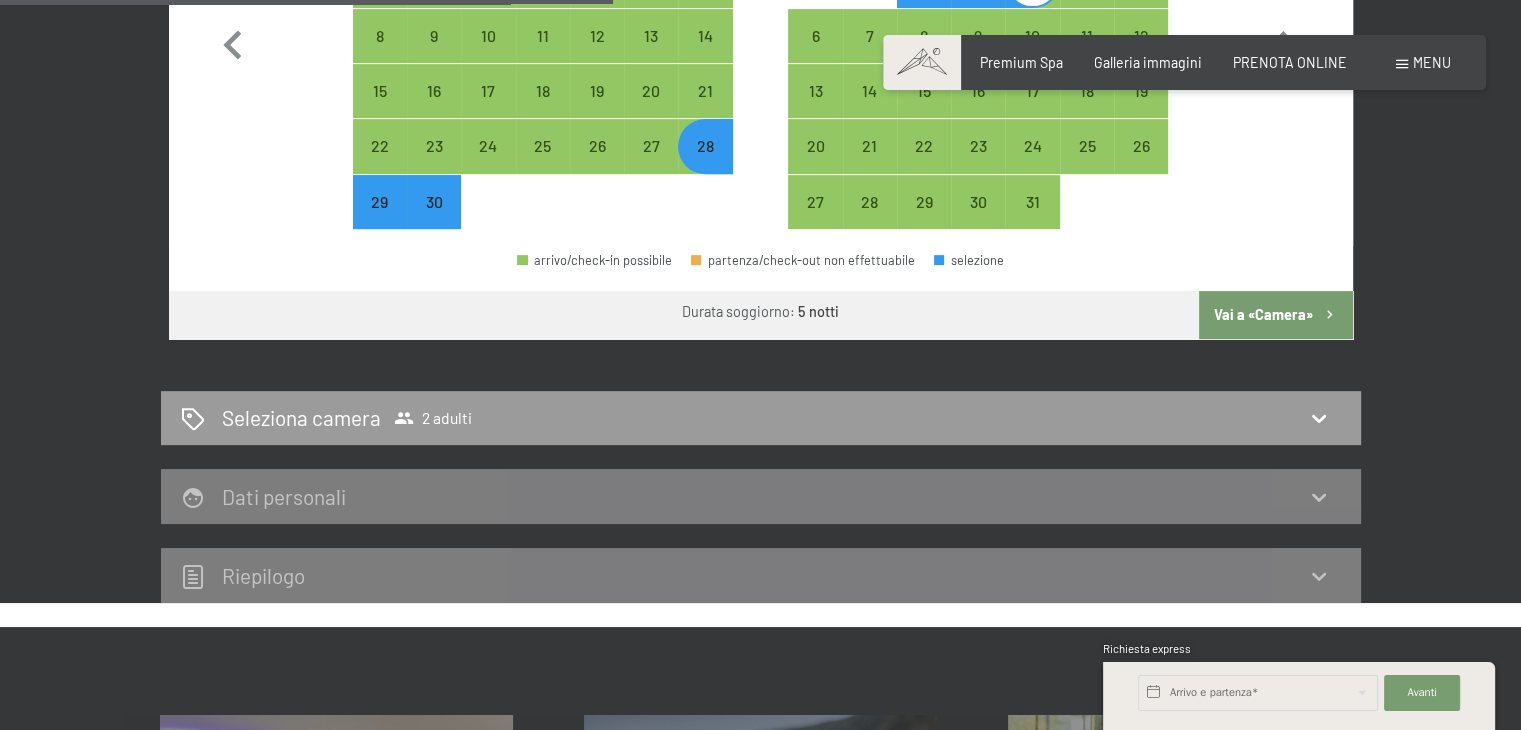 scroll, scrollTop: 788, scrollLeft: 0, axis: vertical 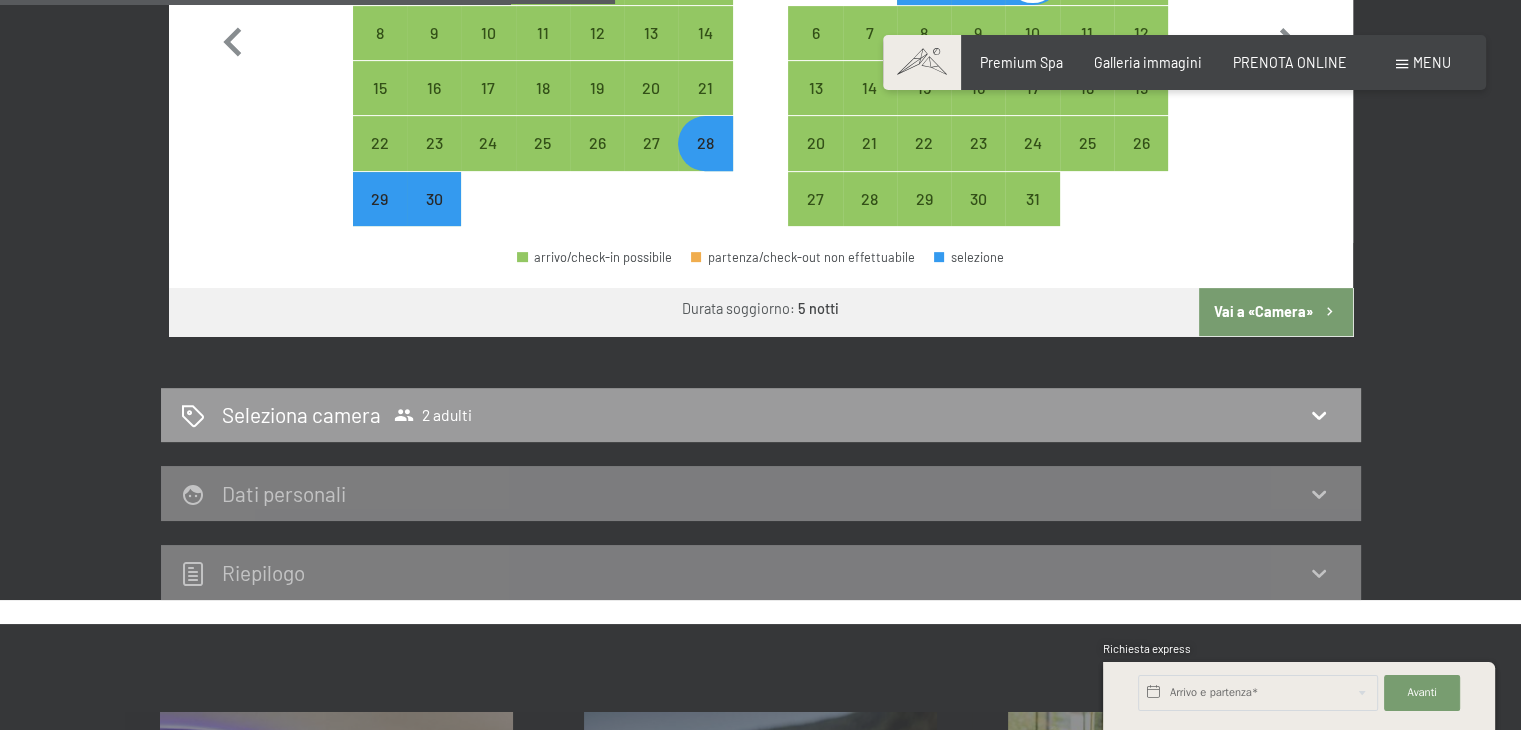 click on "Vai a «Camera»" at bounding box center (1275, 312) 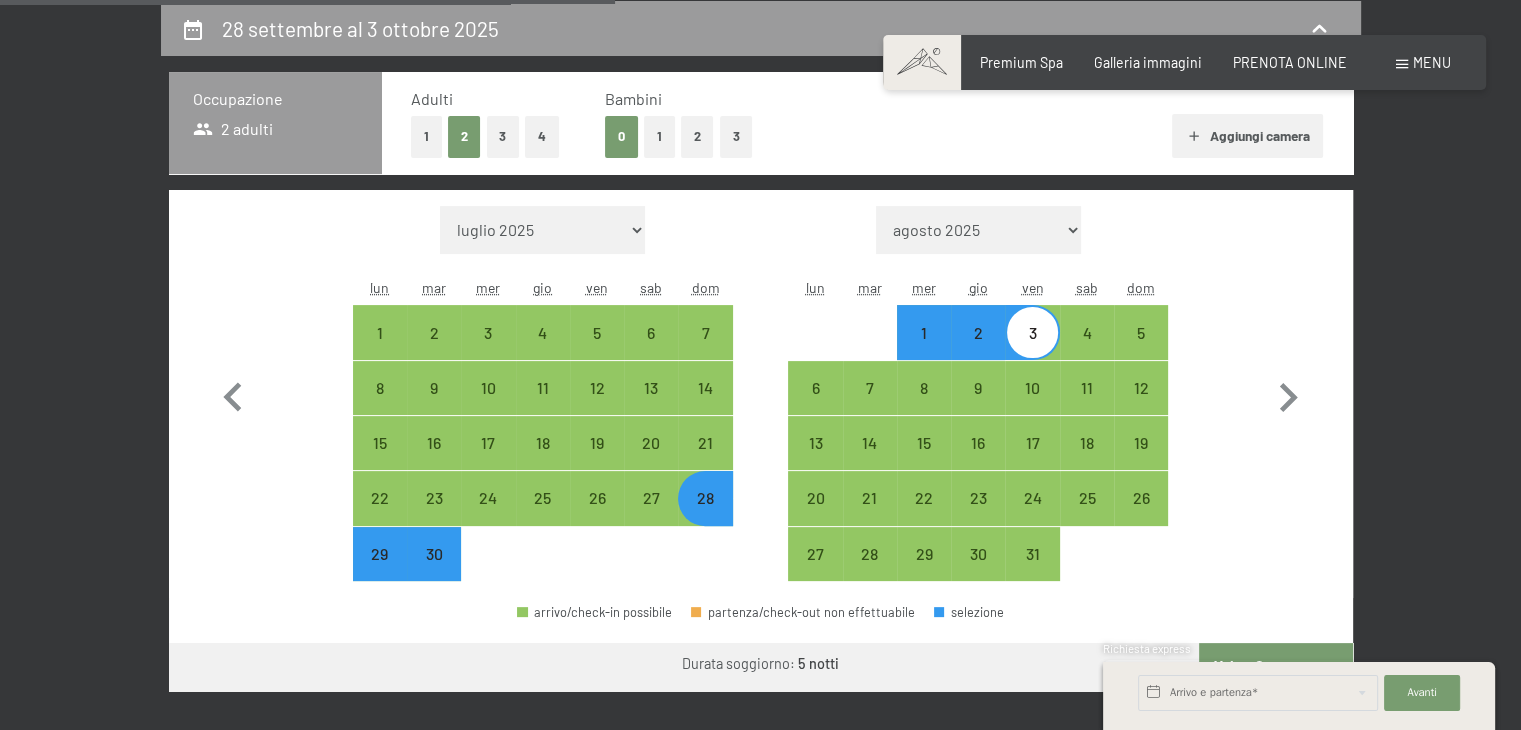 select on "[DATE]" 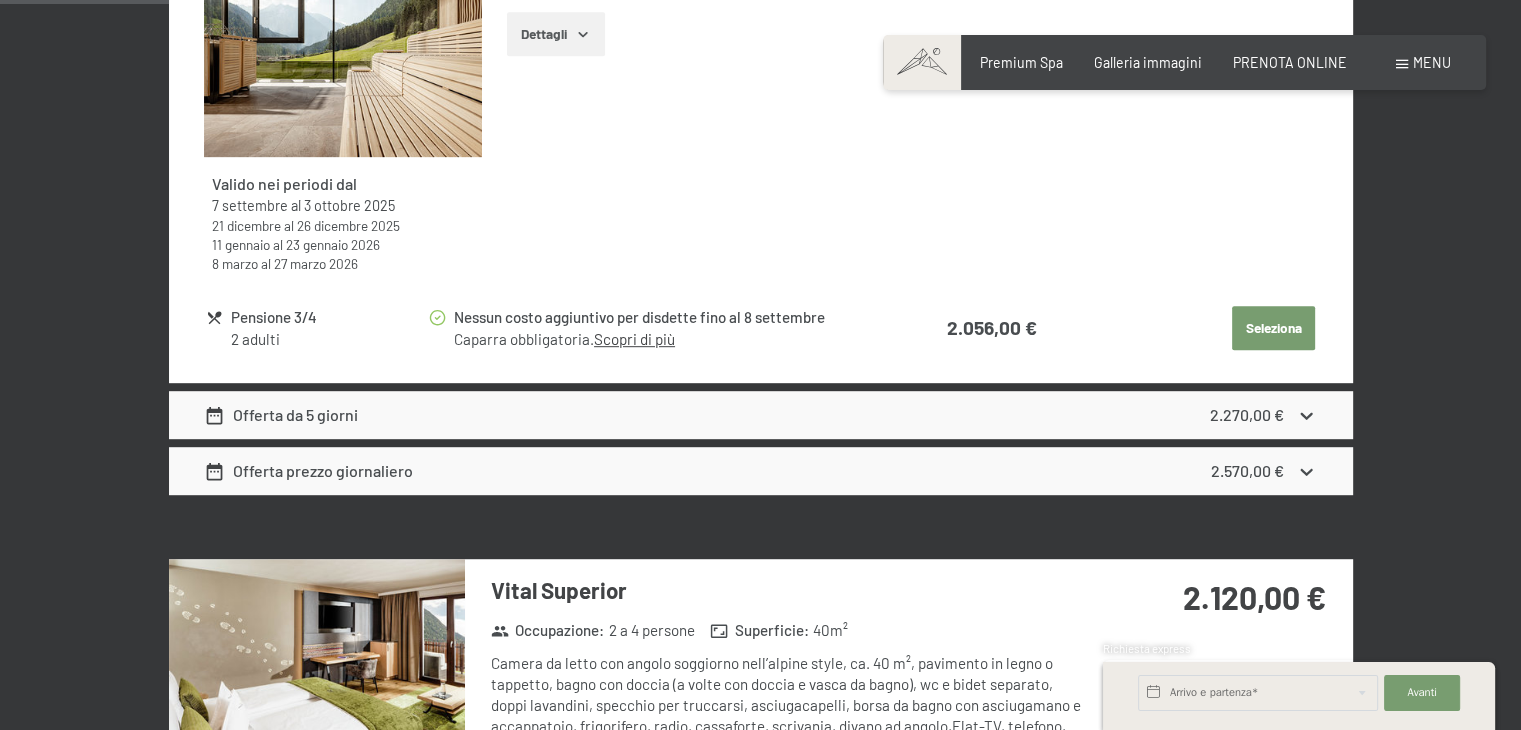 scroll, scrollTop: 1072, scrollLeft: 0, axis: vertical 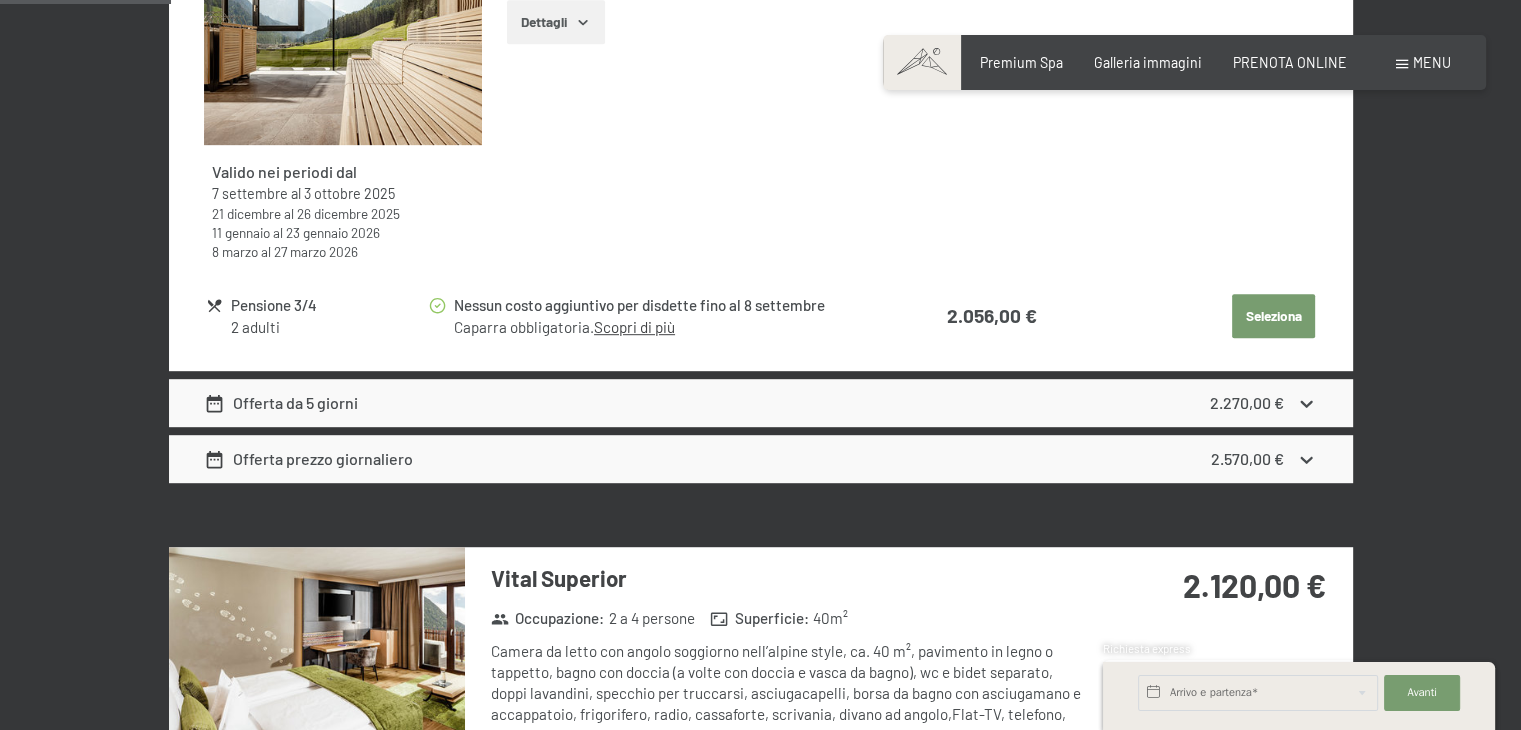 drag, startPoint x: 1524, startPoint y: 105, endPoint x: 1504, endPoint y: 91, distance: 24.41311 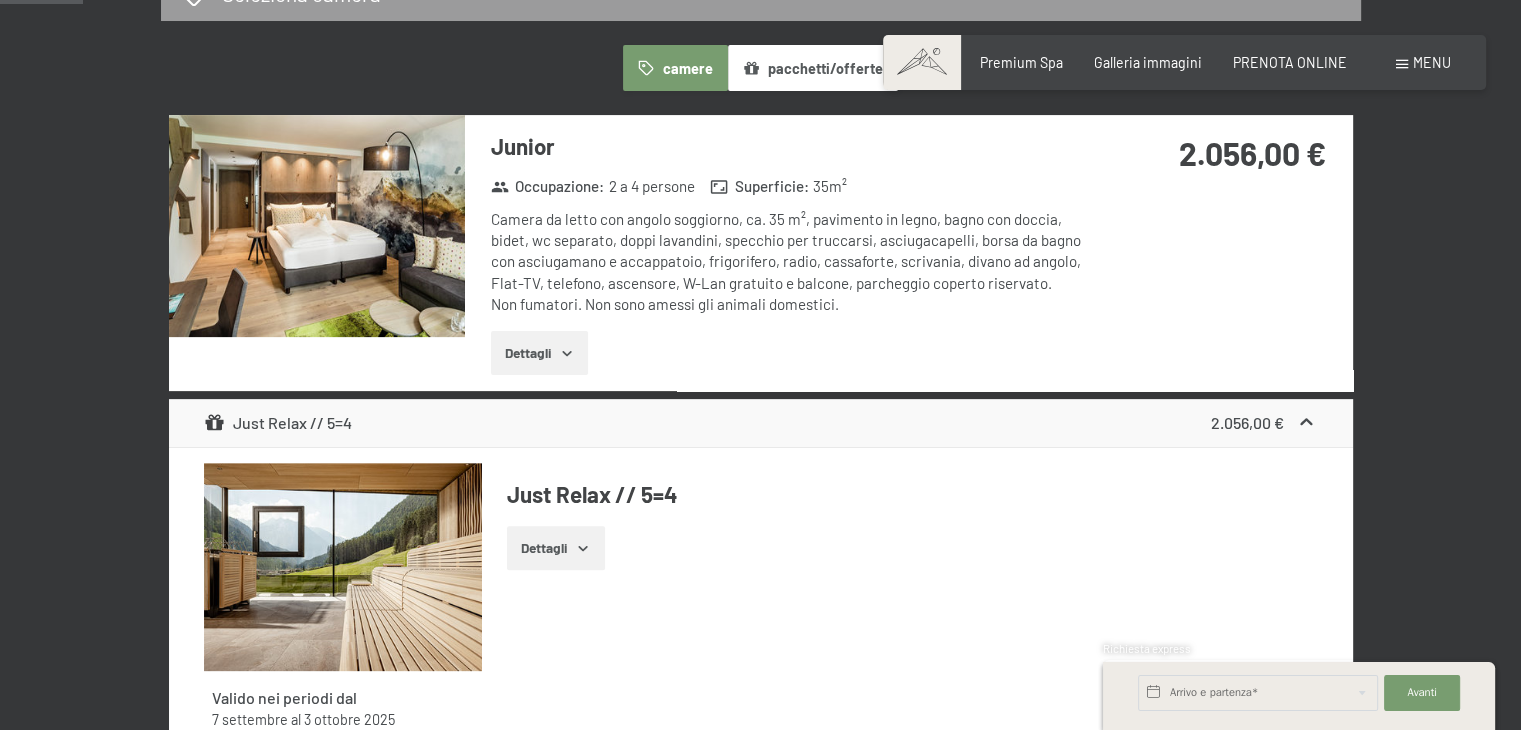 scroll, scrollTop: 511, scrollLeft: 0, axis: vertical 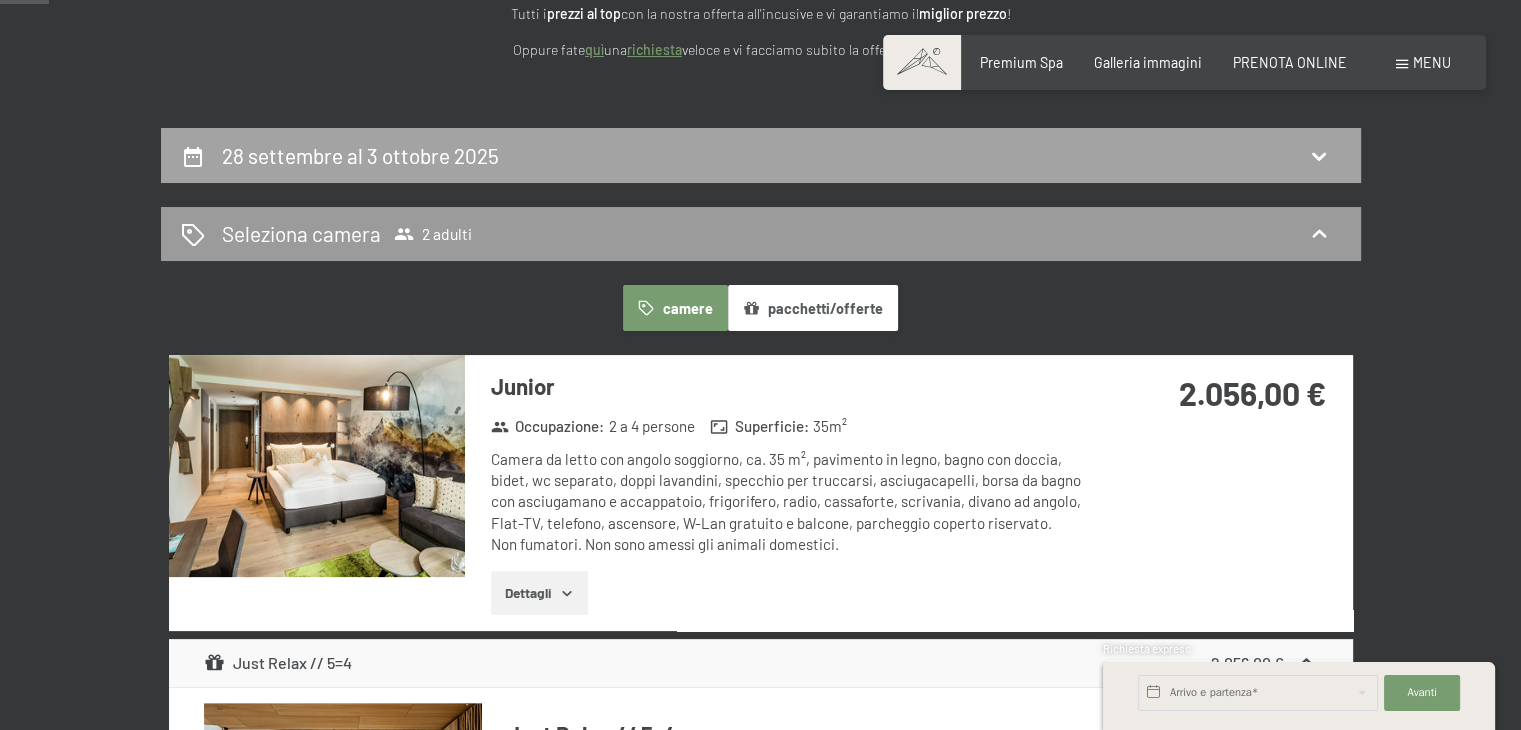 click on "28 settembre al 3 ottobre 2025" at bounding box center (360, 155) 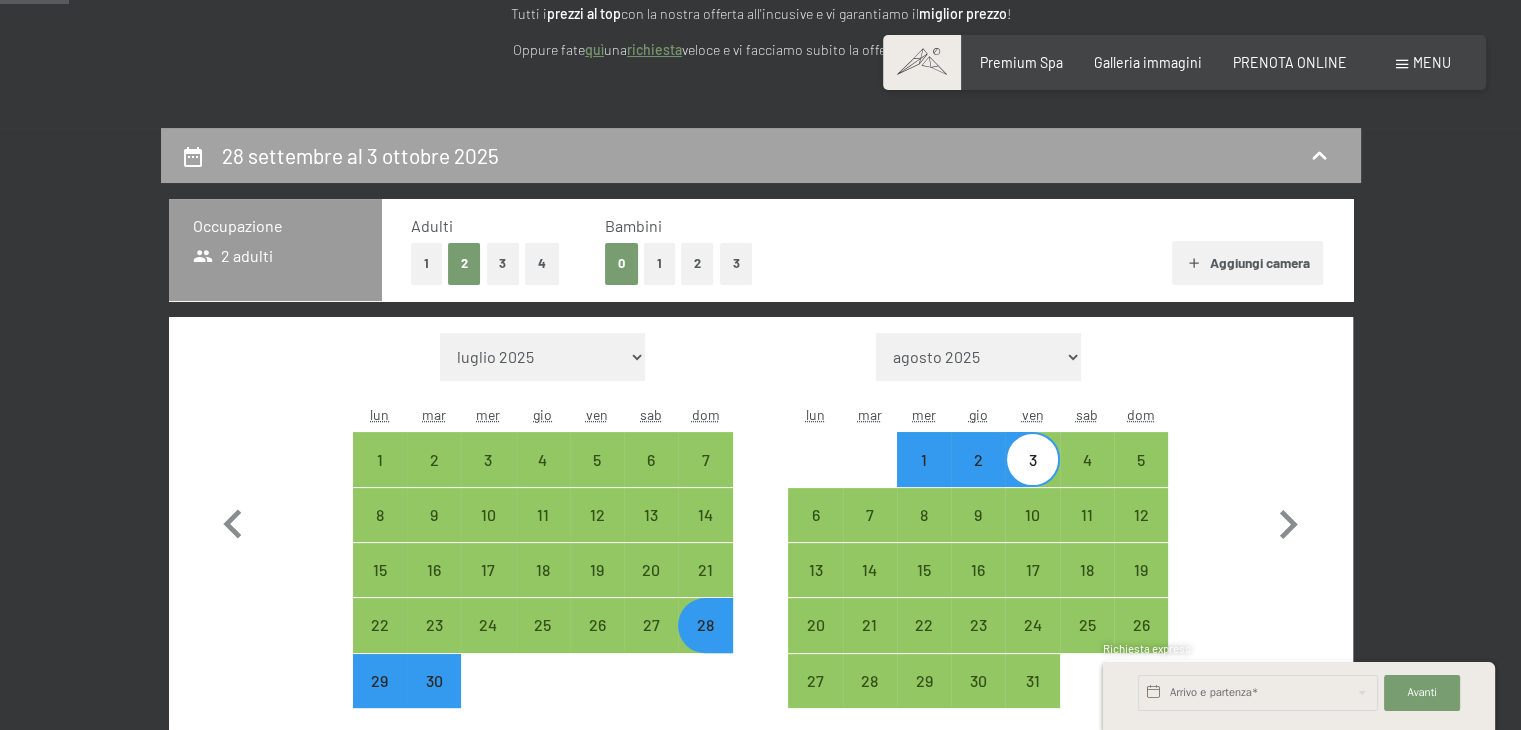 scroll, scrollTop: 433, scrollLeft: 0, axis: vertical 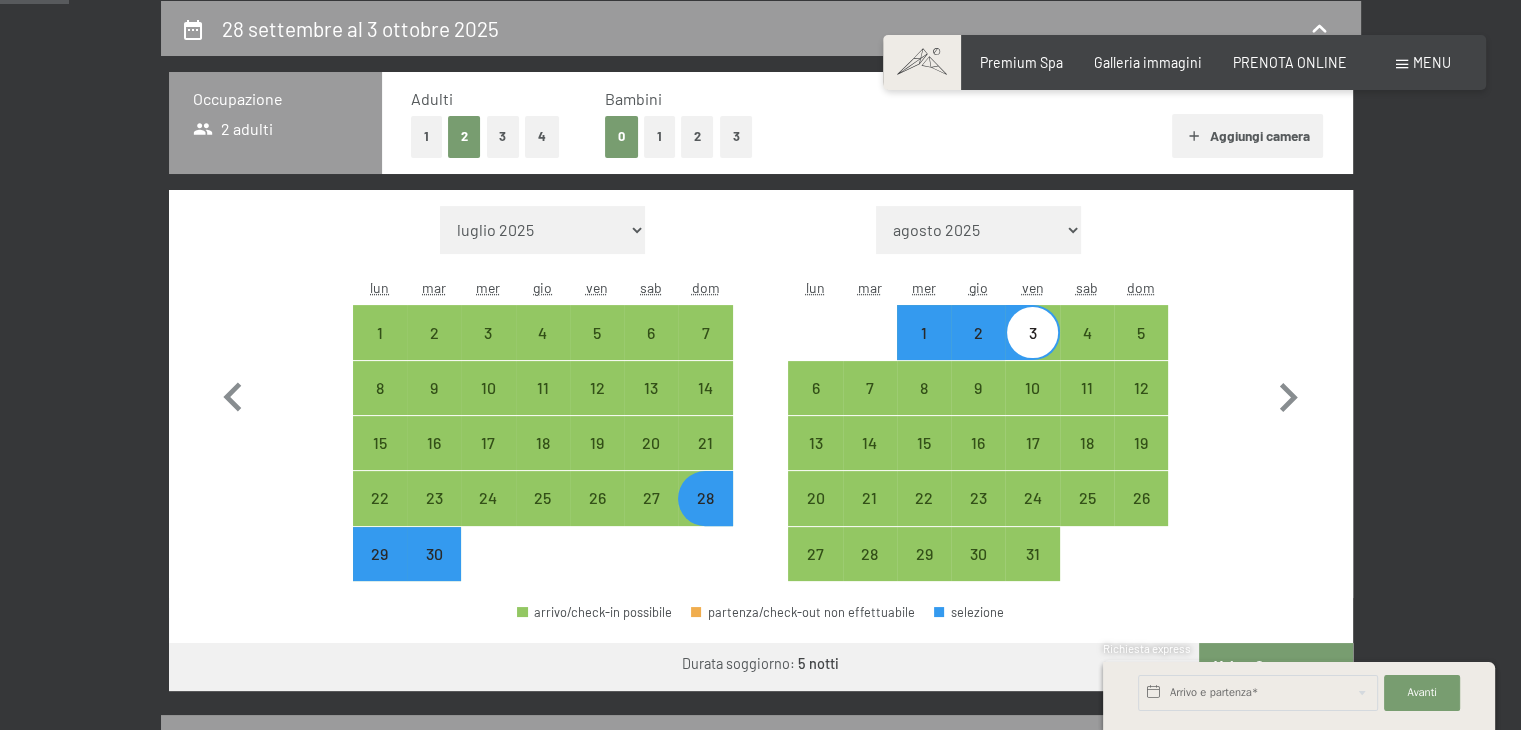 click on "1" at bounding box center (659, 136) 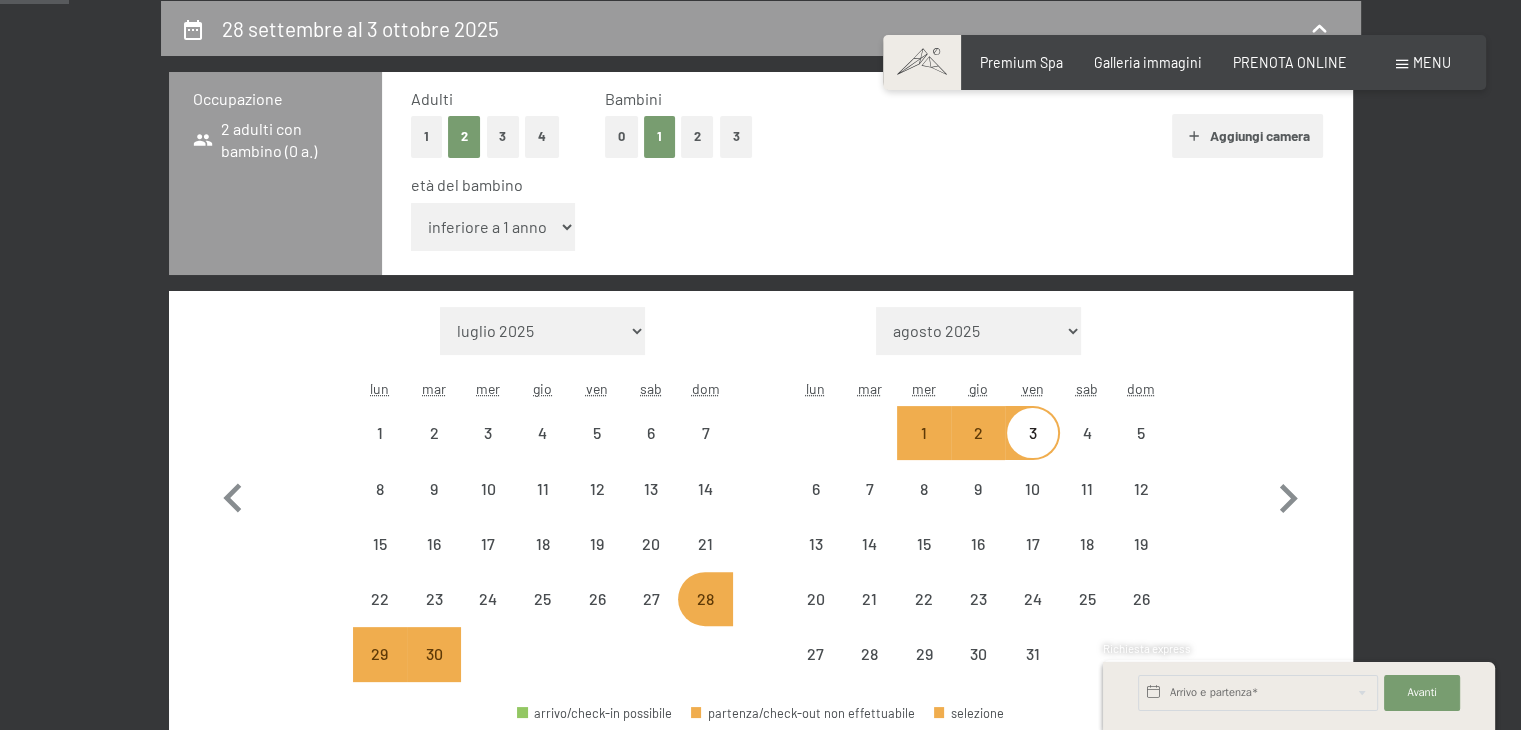 select on "[DATE]" 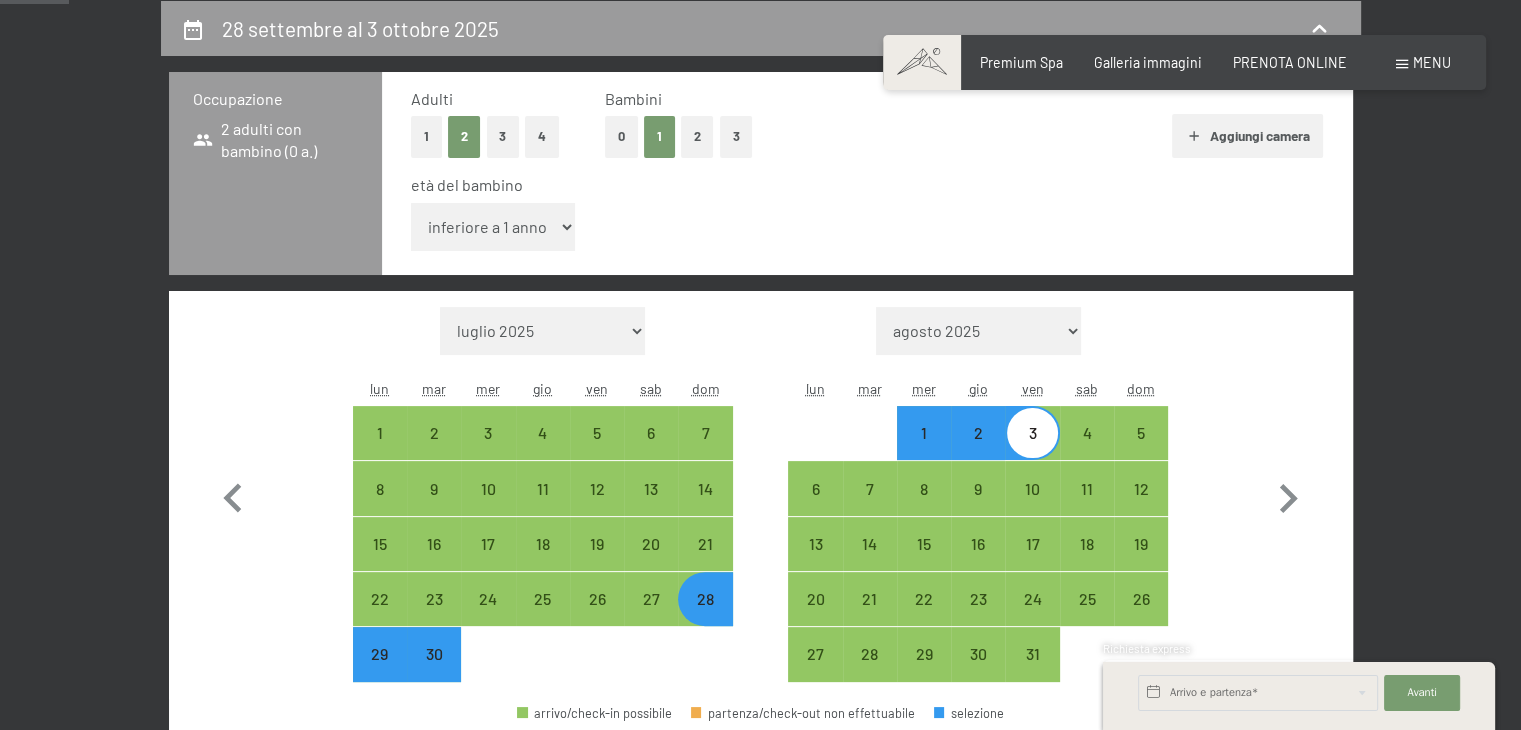 click on "inferiore a 1 anno 1 anno 2 anni 3 anni 4 anni 5 anni 6 anni 7 anni 8 anni 9 anni 10 anni 11 anni 12 anni 13 anni 14 anni 15 anni 16 anni 17 anni" at bounding box center (493, 227) 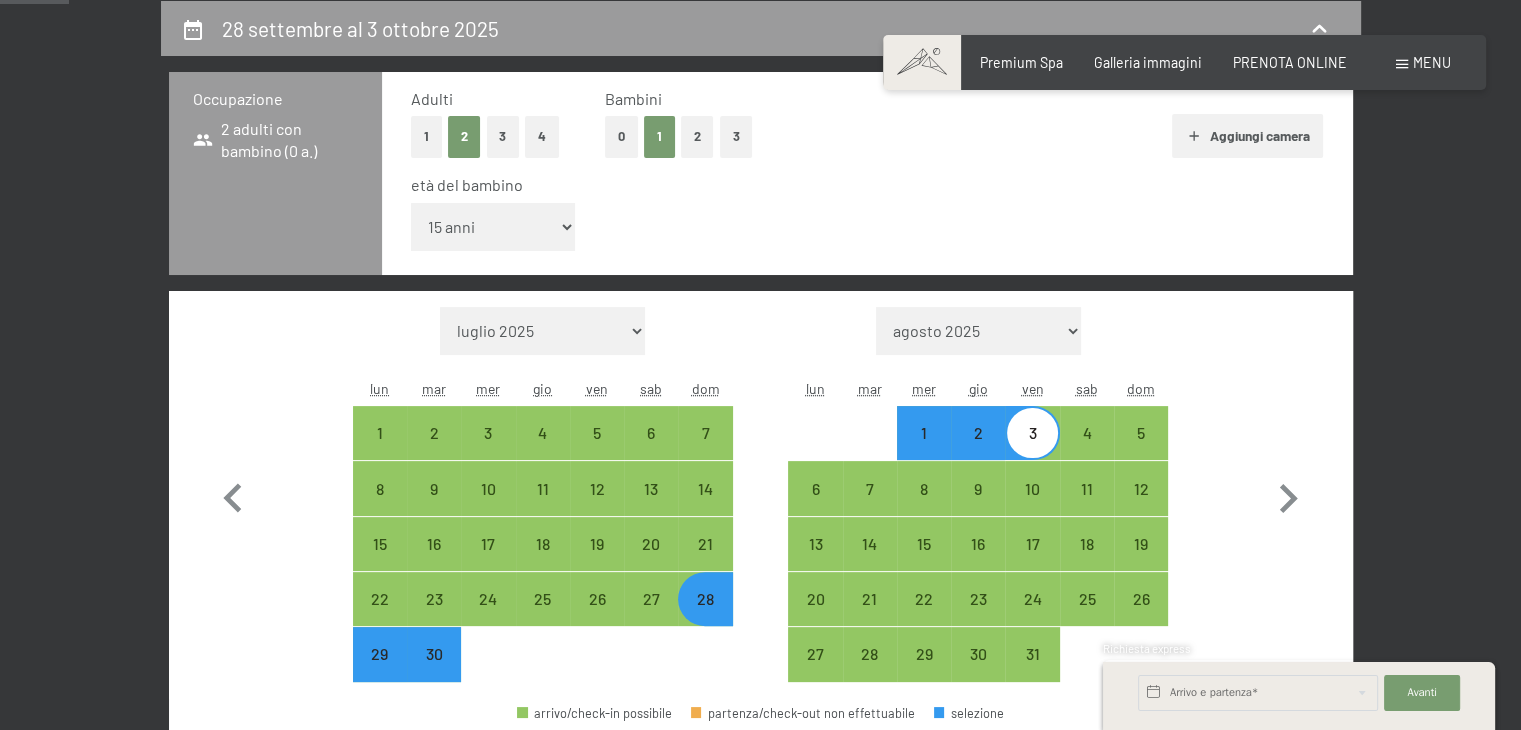 click on "inferiore a 1 anno 1 anno 2 anni 3 anni 4 anni 5 anni 6 anni 7 anni 8 anni 9 anni 10 anni 11 anni 12 anni 13 anni 14 anni 15 anni 16 anni 17 anni" at bounding box center [493, 227] 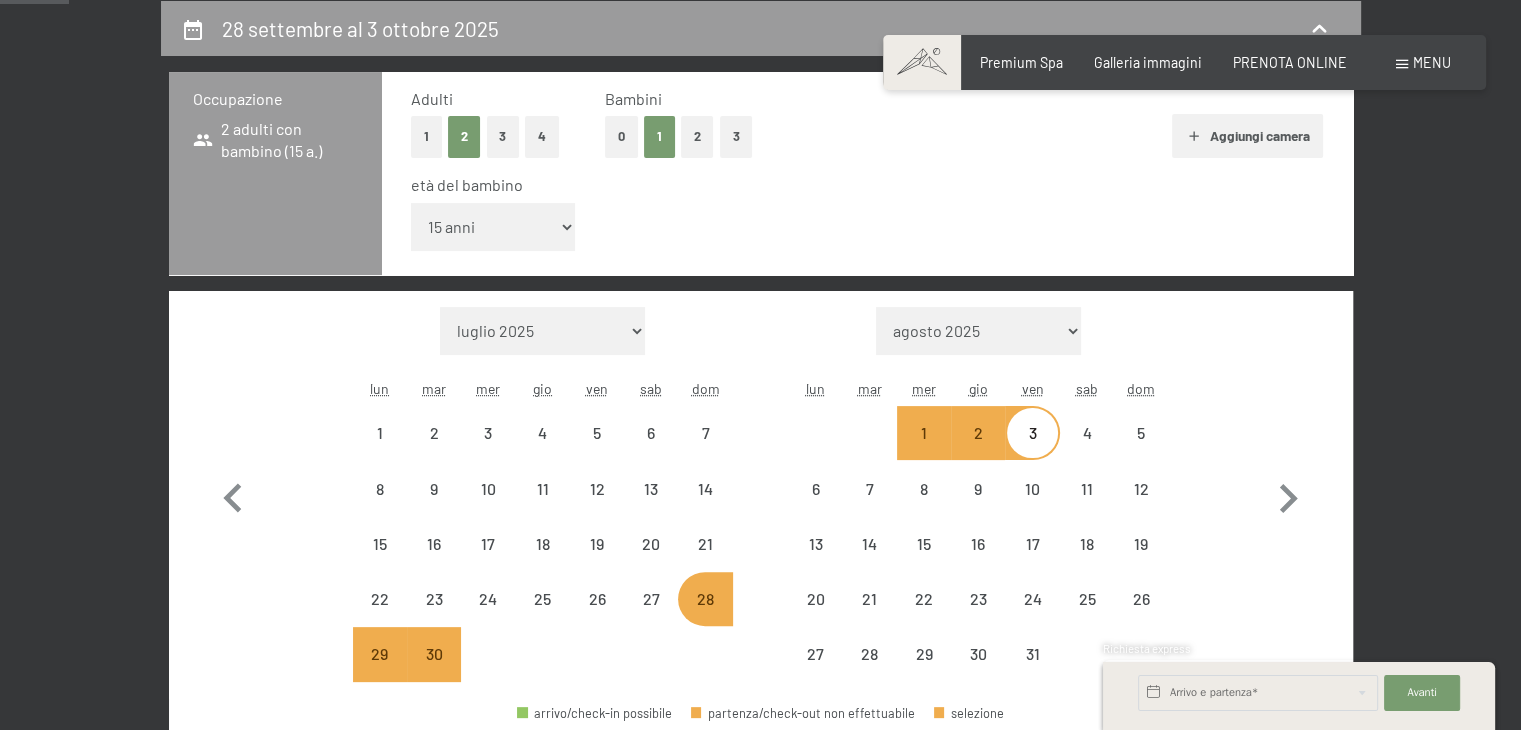 select on "[DATE]" 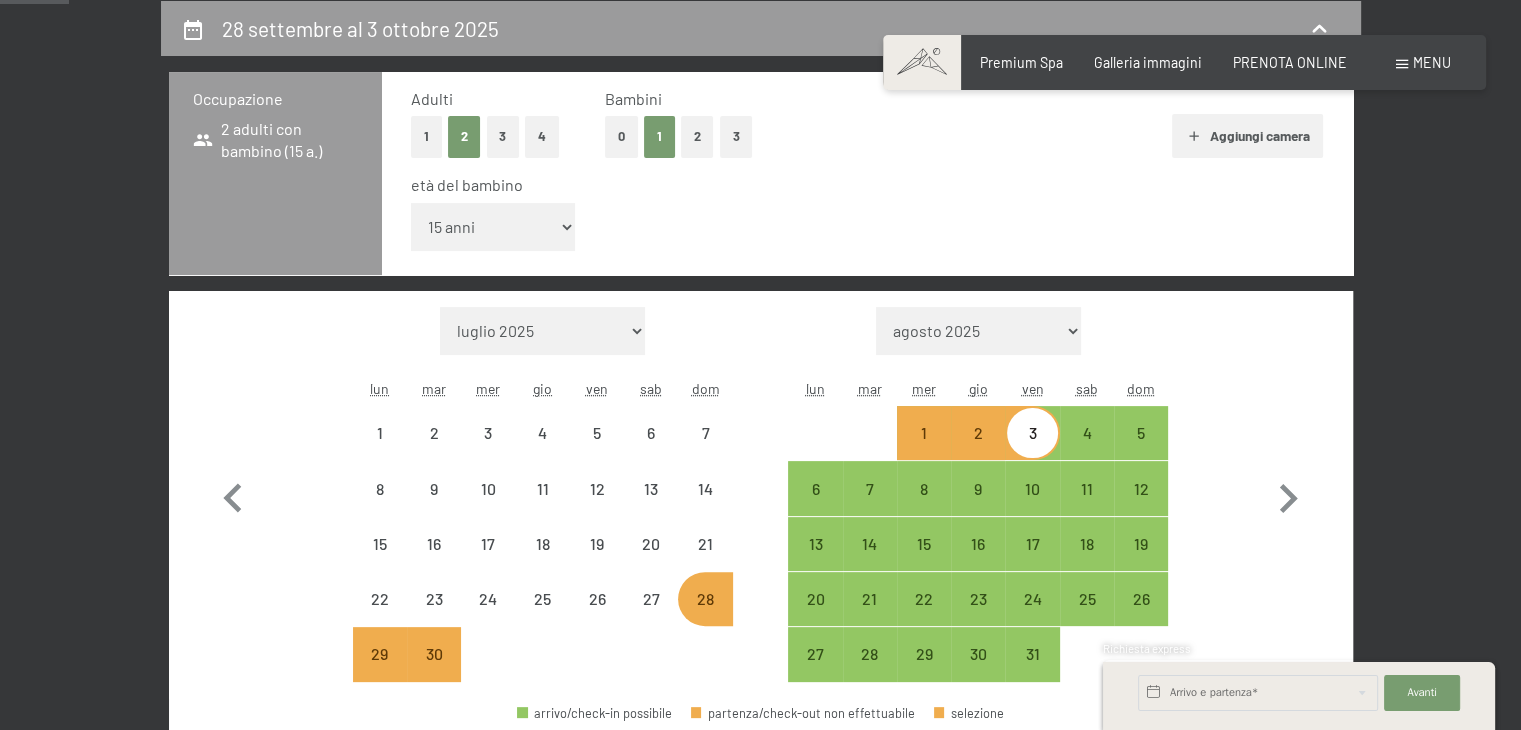 select on "[DATE]" 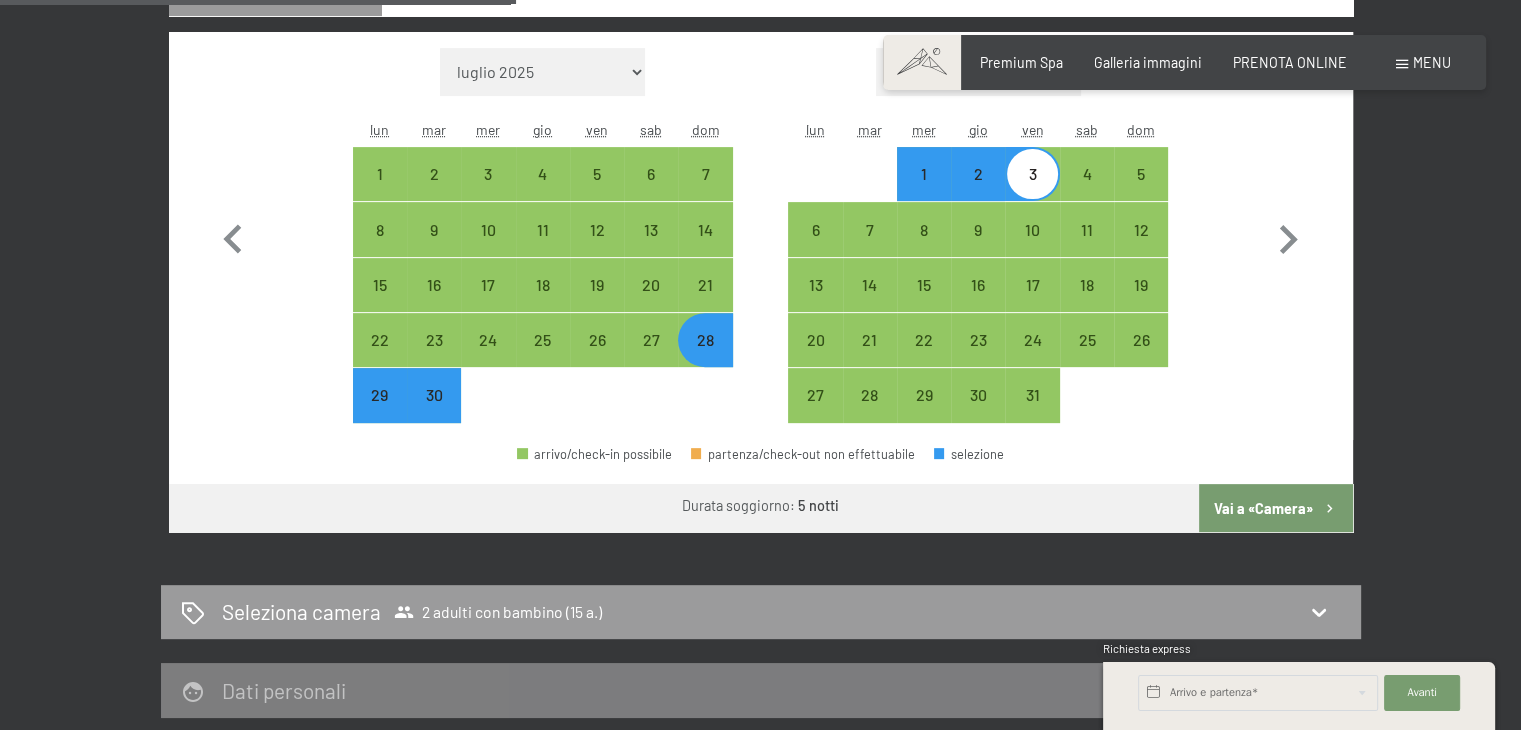 scroll, scrollTop: 696, scrollLeft: 0, axis: vertical 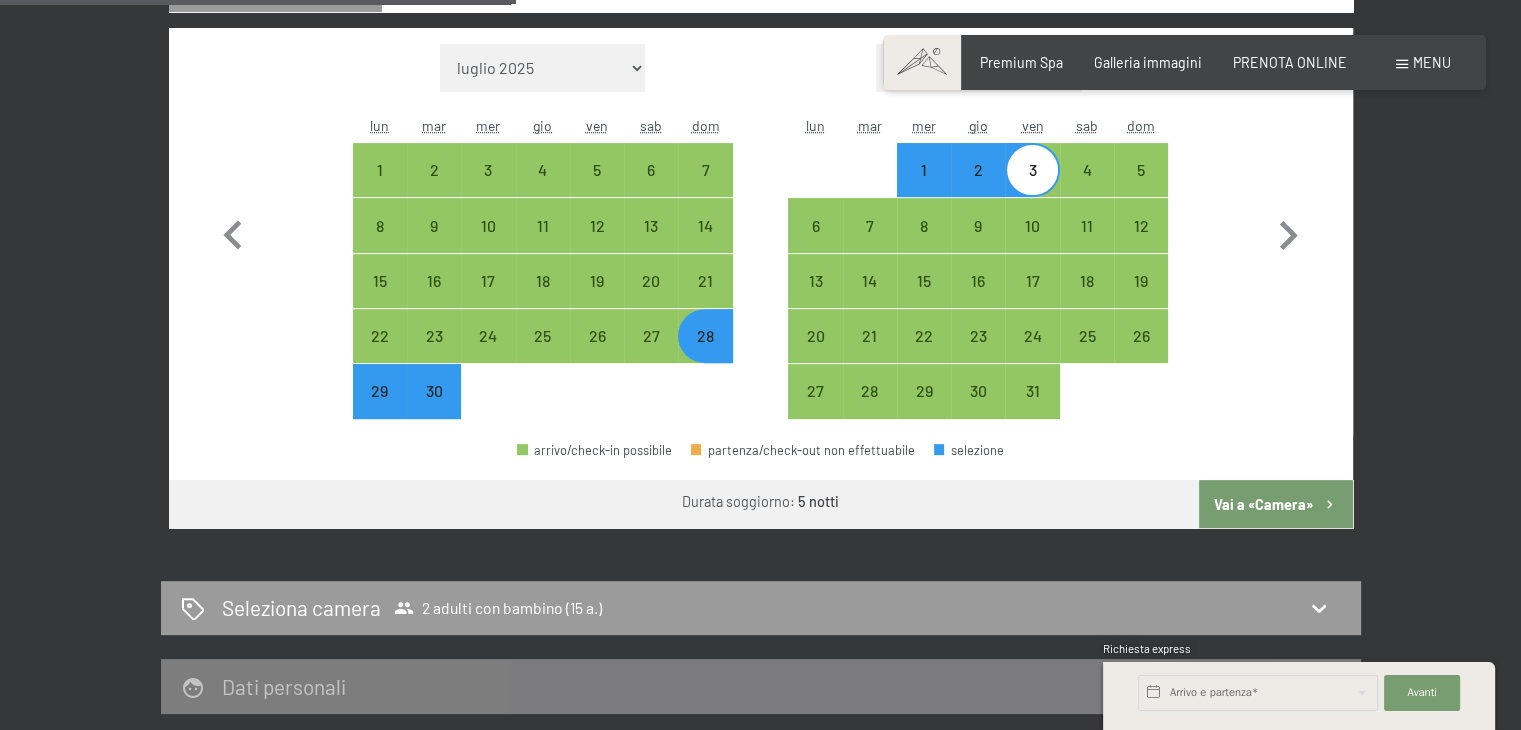 click on "Vai a «Camera»" at bounding box center (1275, 504) 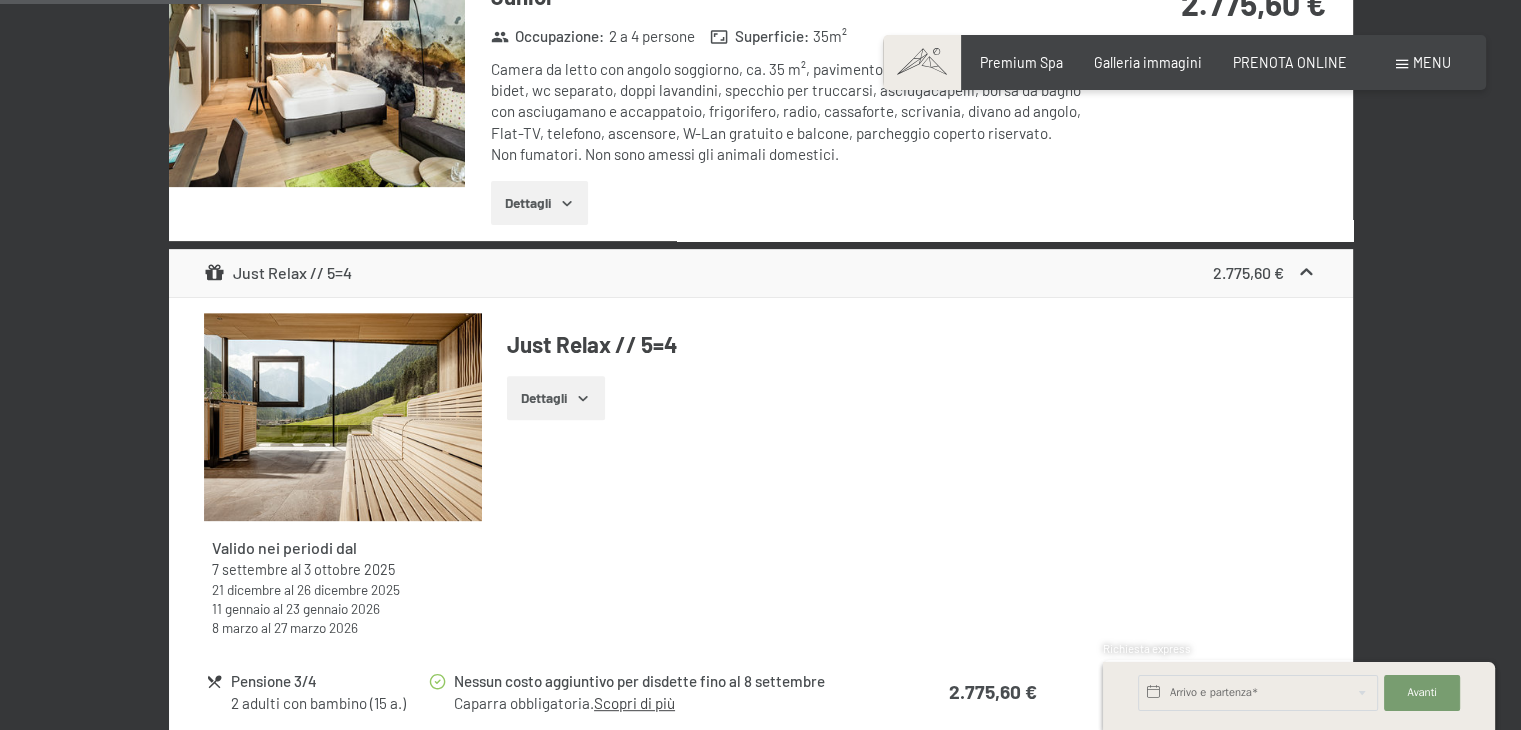 scroll, scrollTop: 433, scrollLeft: 0, axis: vertical 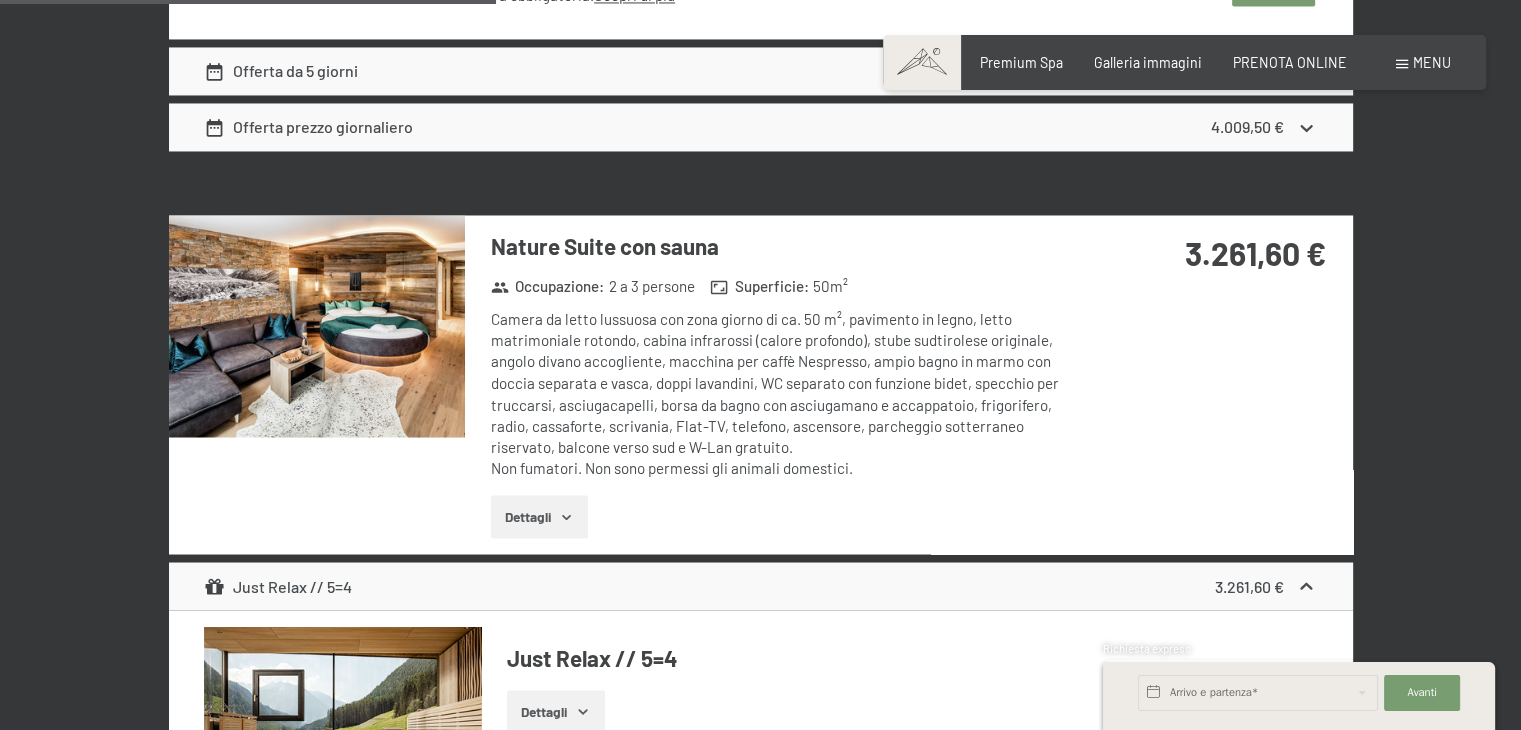 click on "Dettagli" at bounding box center [539, 517] 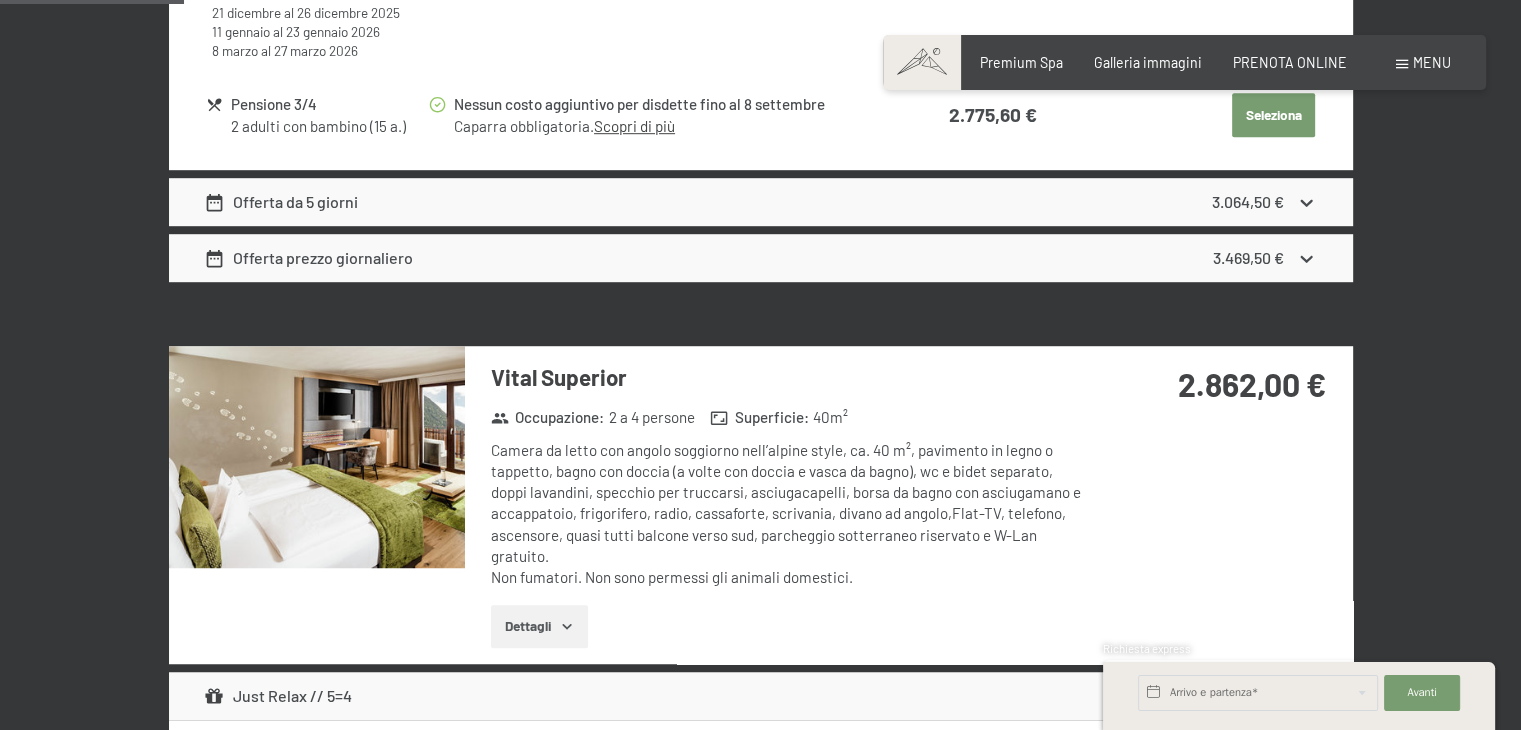 scroll, scrollTop: 1420, scrollLeft: 0, axis: vertical 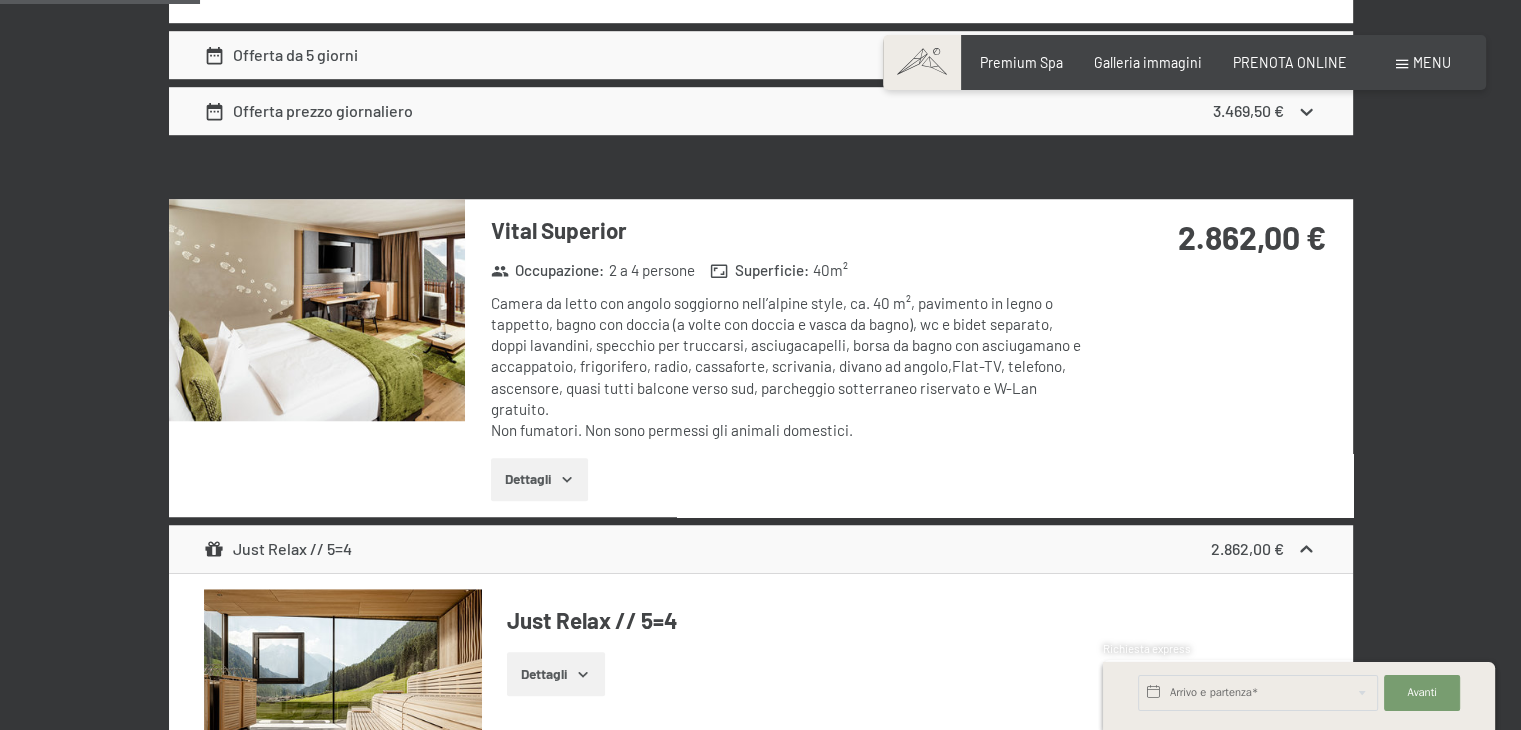 click 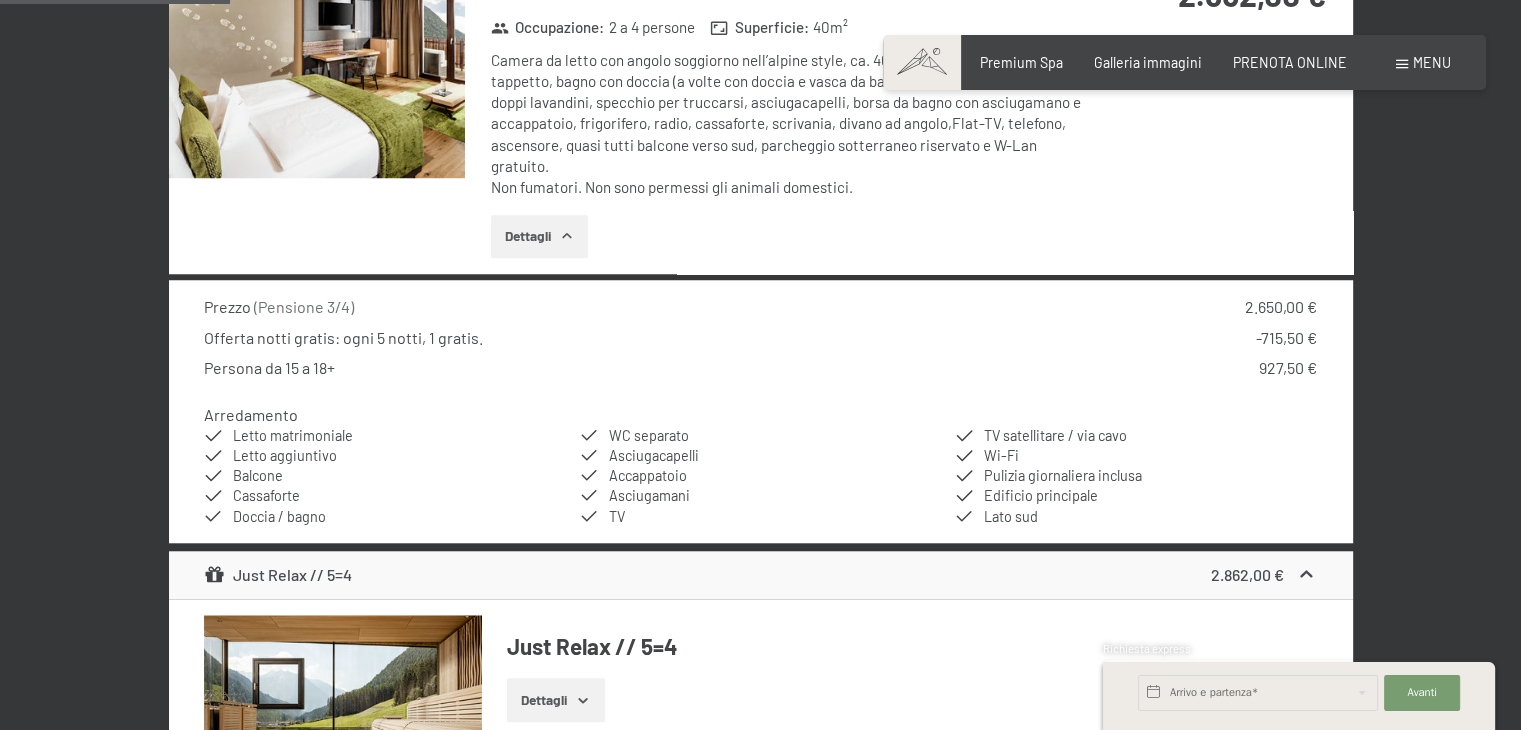scroll, scrollTop: 1676, scrollLeft: 0, axis: vertical 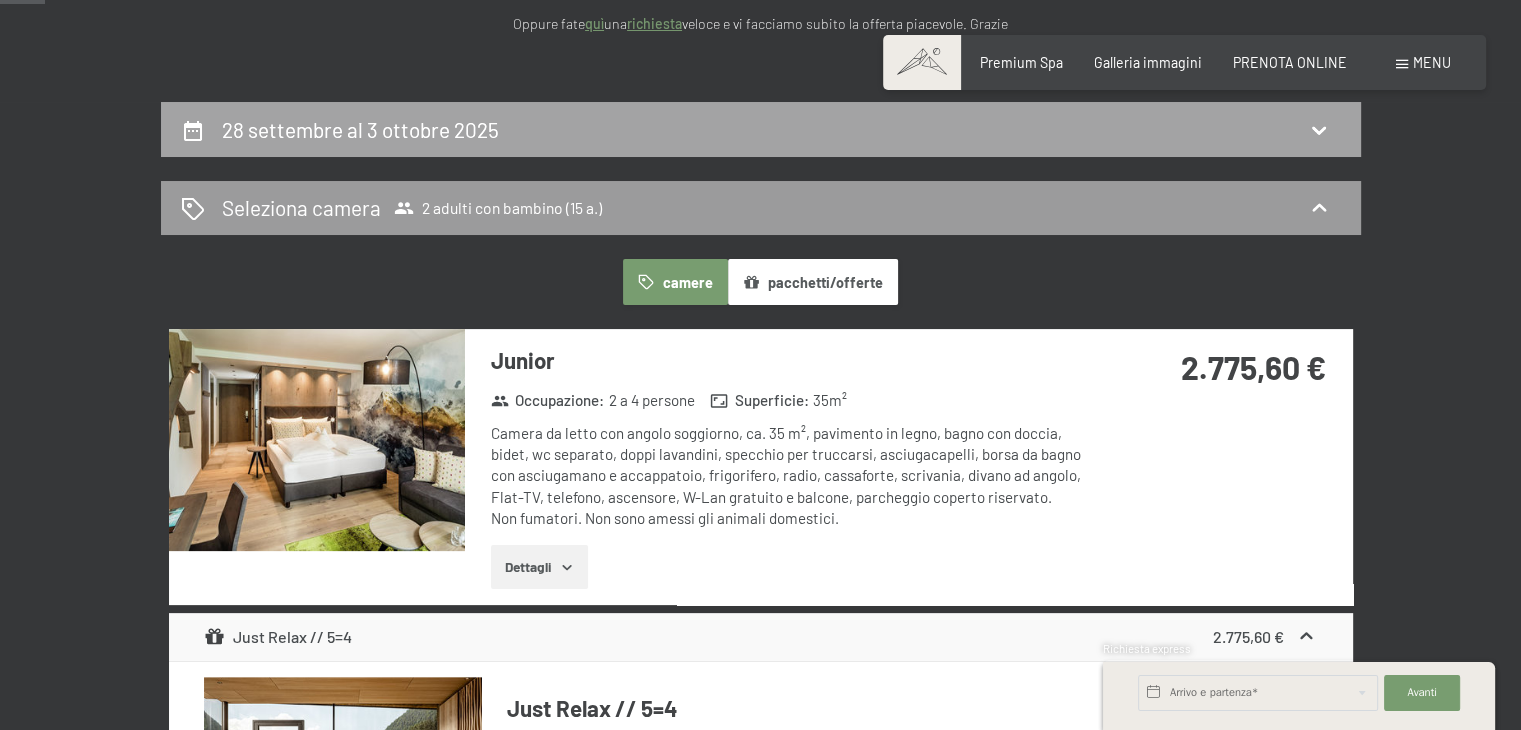 click on "28 settembre al 3 ottobre 2025" at bounding box center [360, 129] 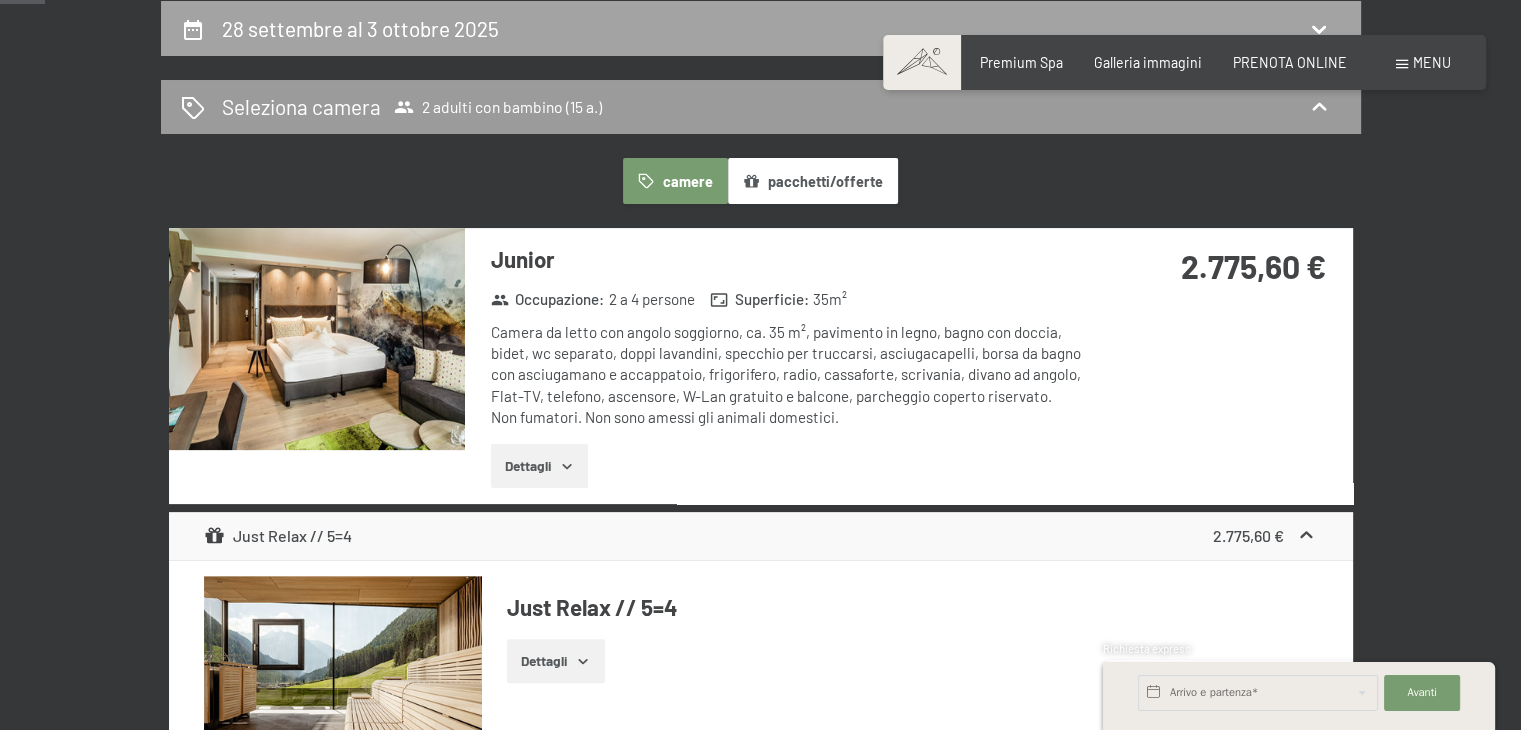 select on "15" 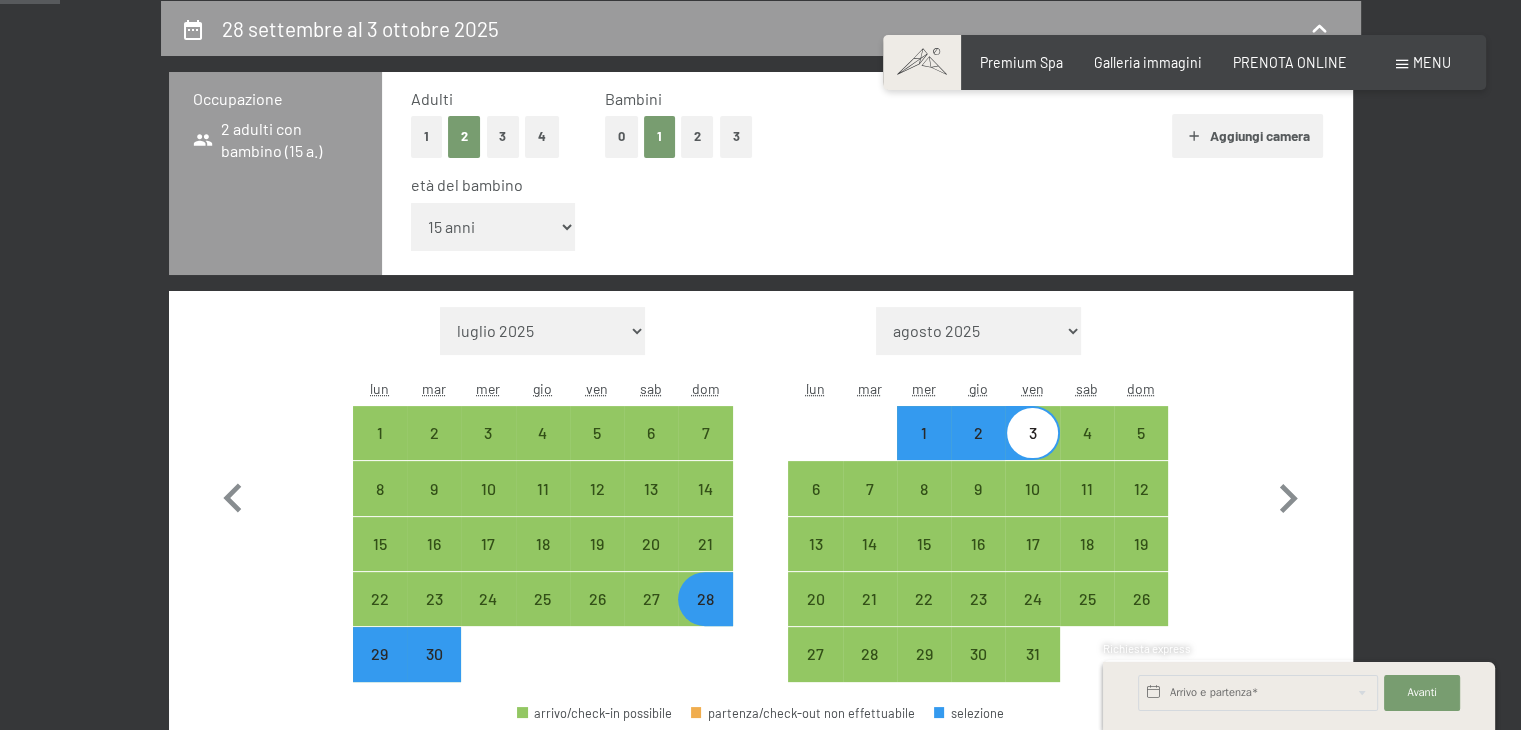 click on "3" at bounding box center [503, 136] 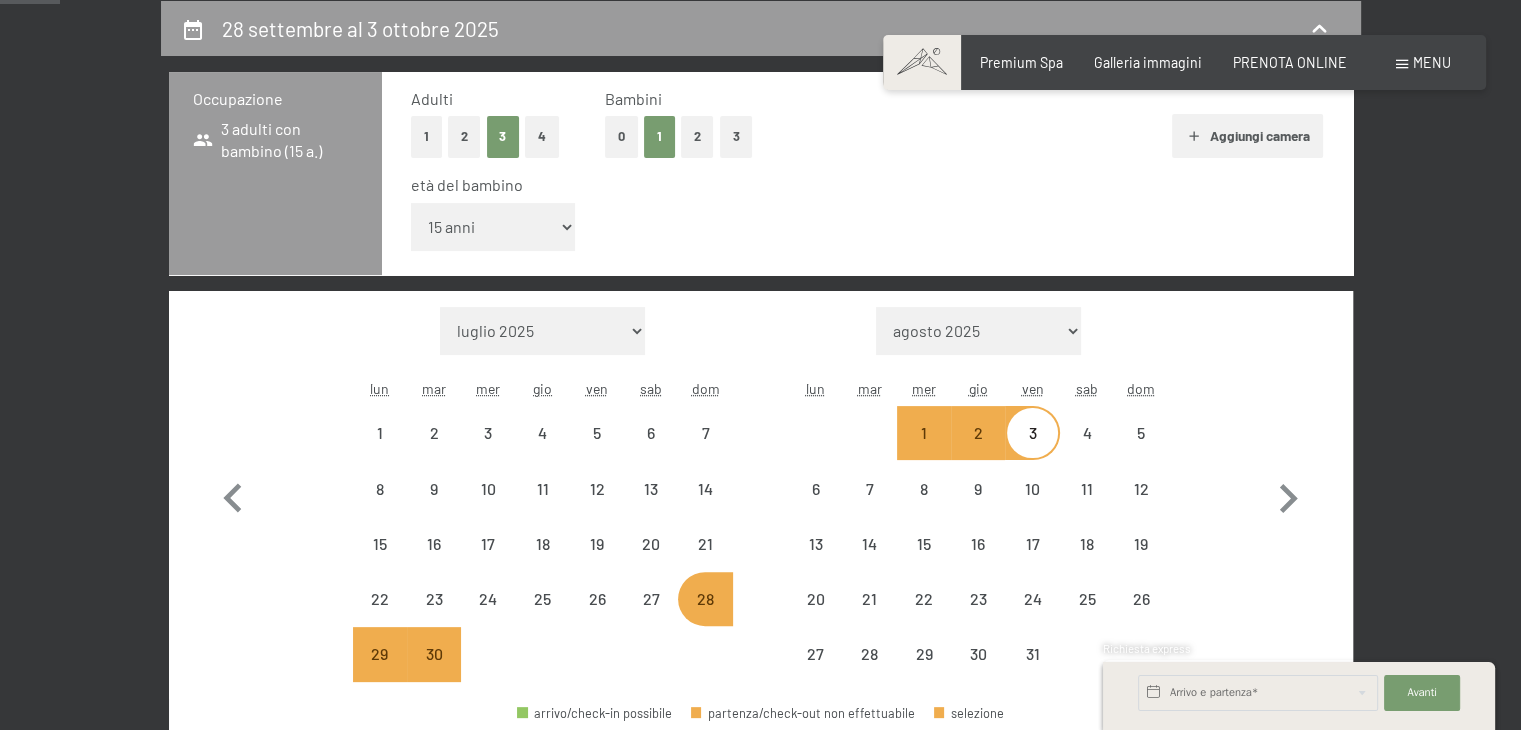 click on "0" at bounding box center (621, 136) 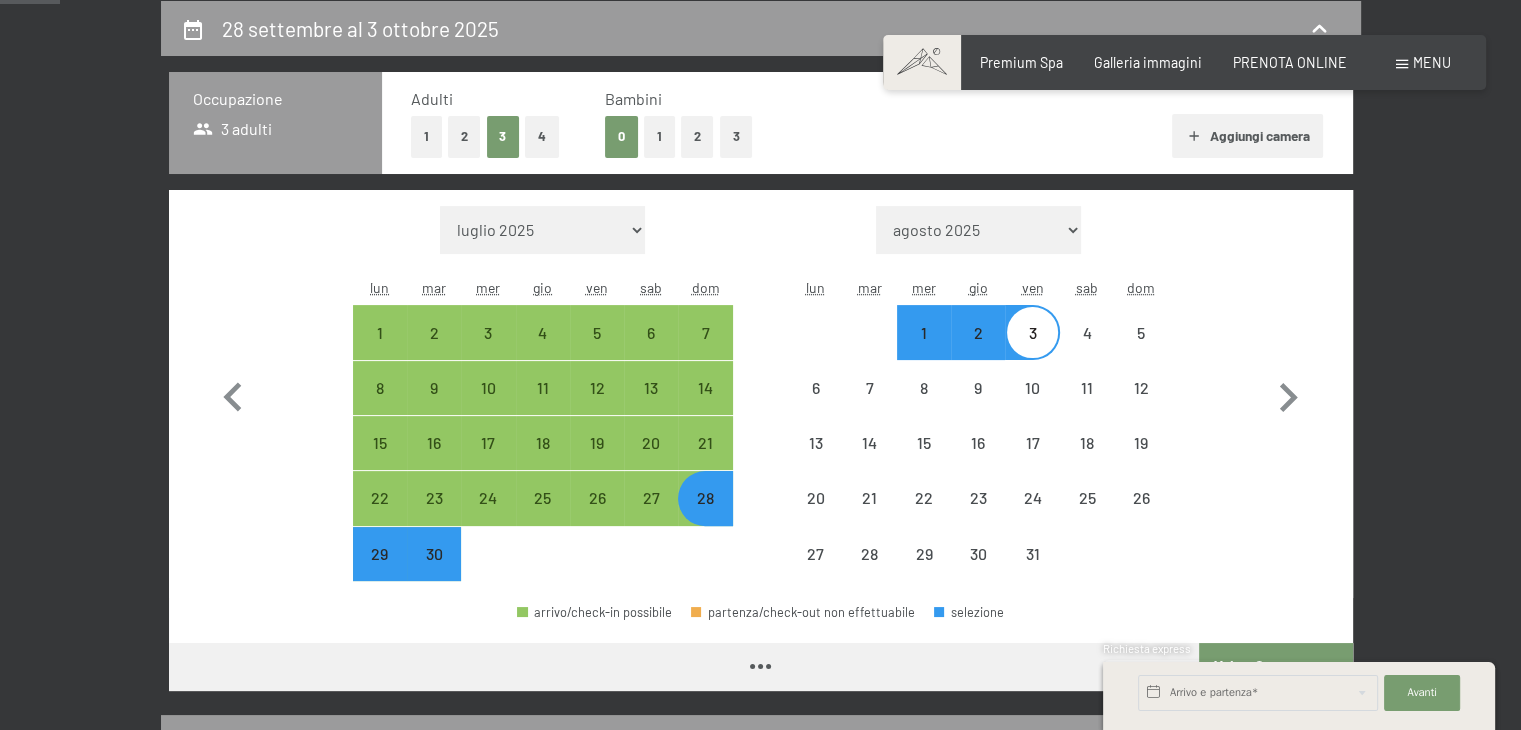 select on "[DATE]" 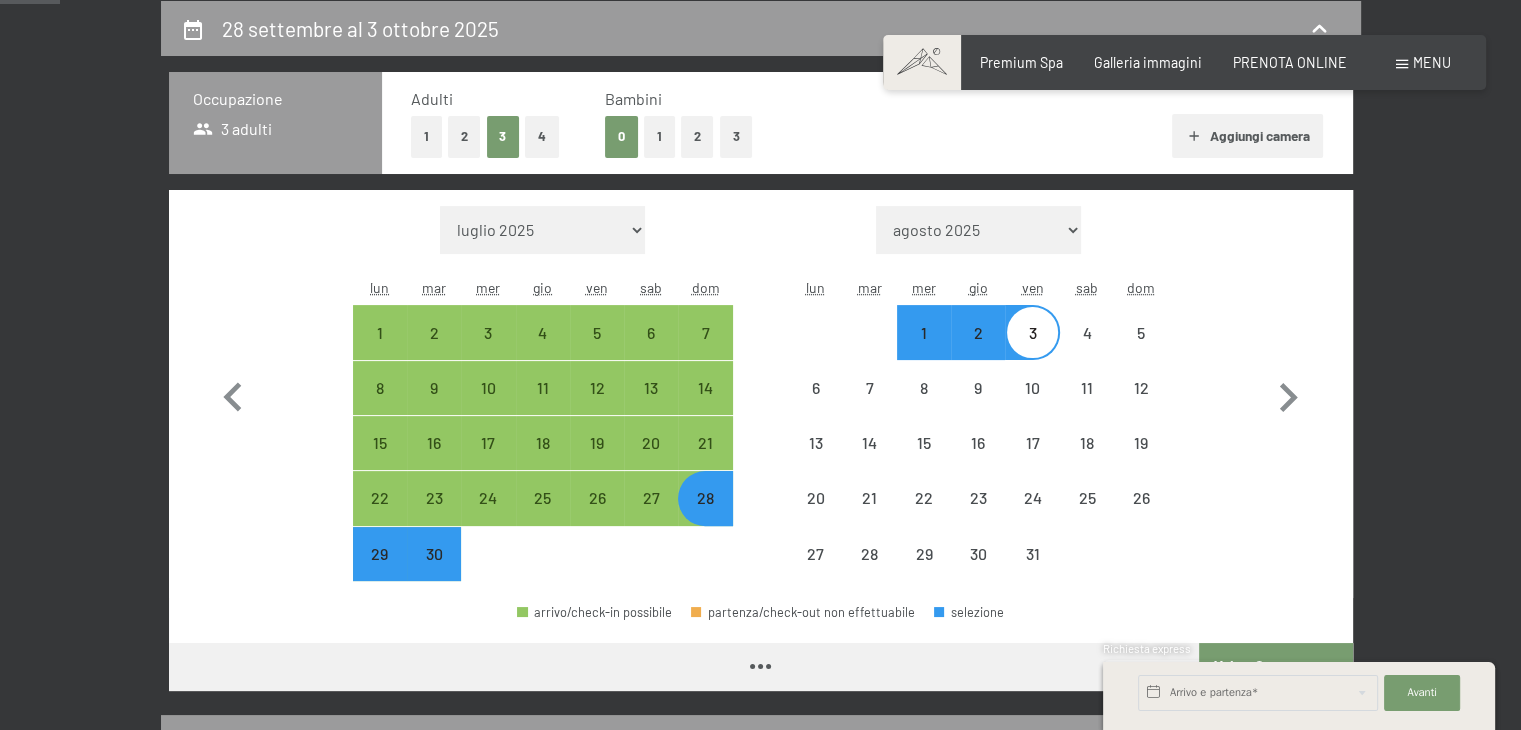 select on "[DATE]" 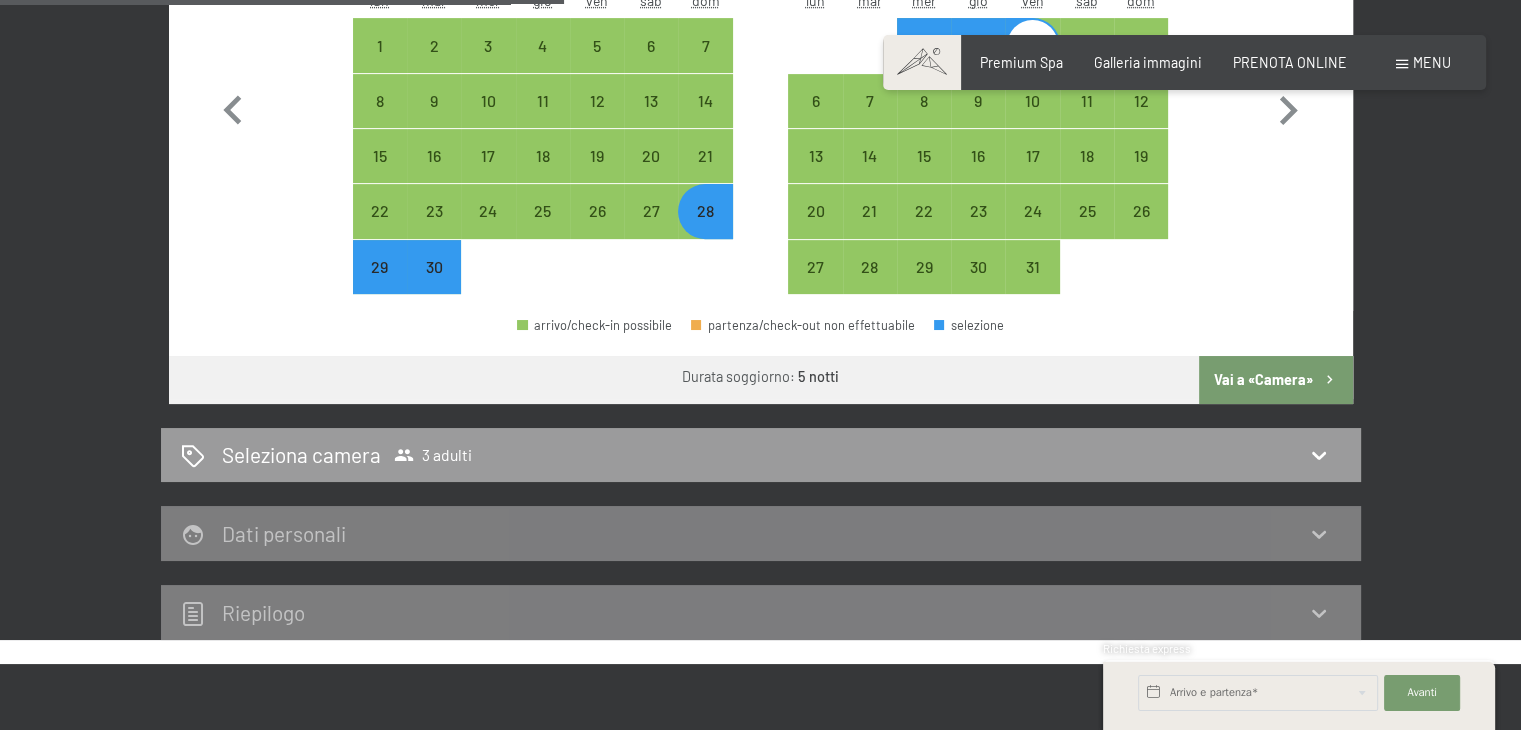 scroll, scrollTop: 736, scrollLeft: 0, axis: vertical 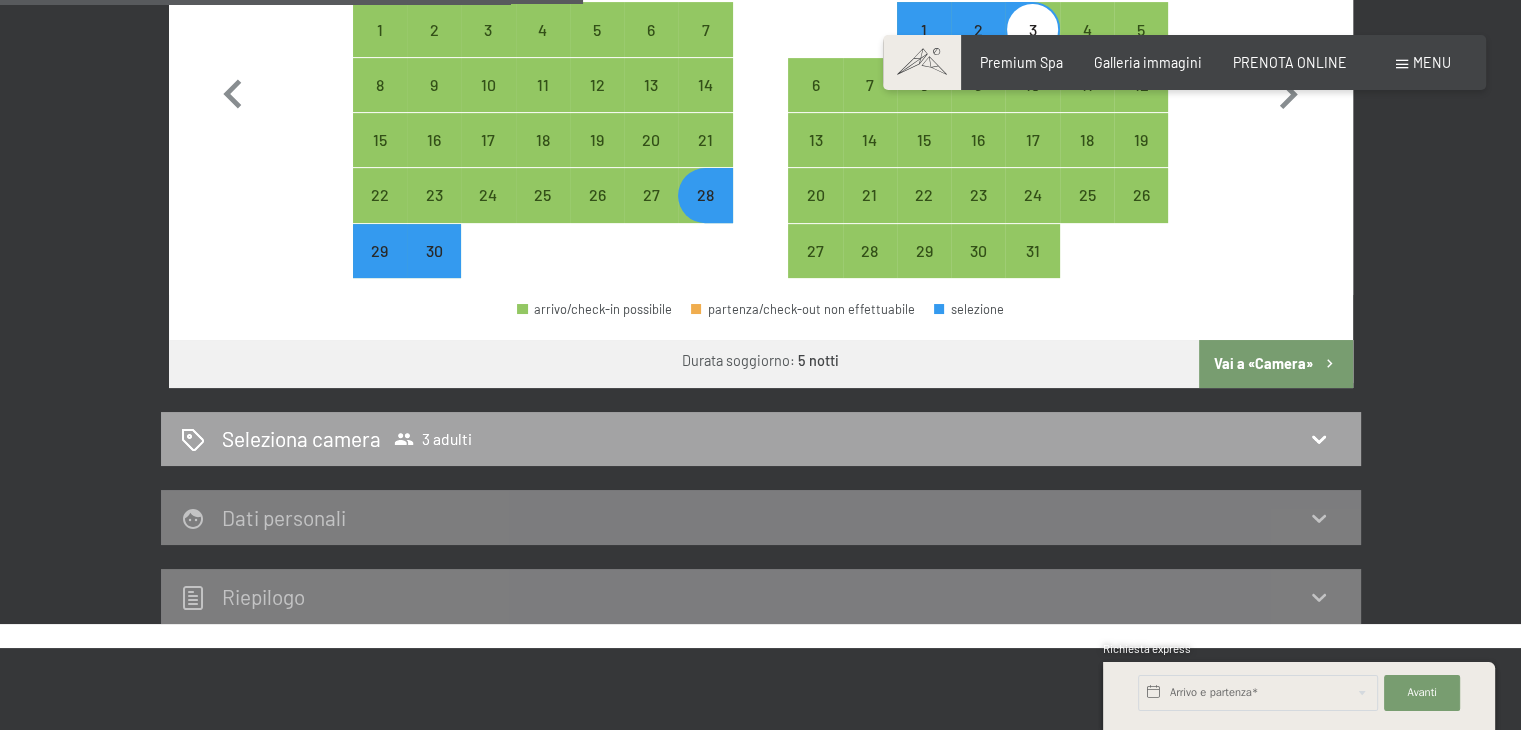 click 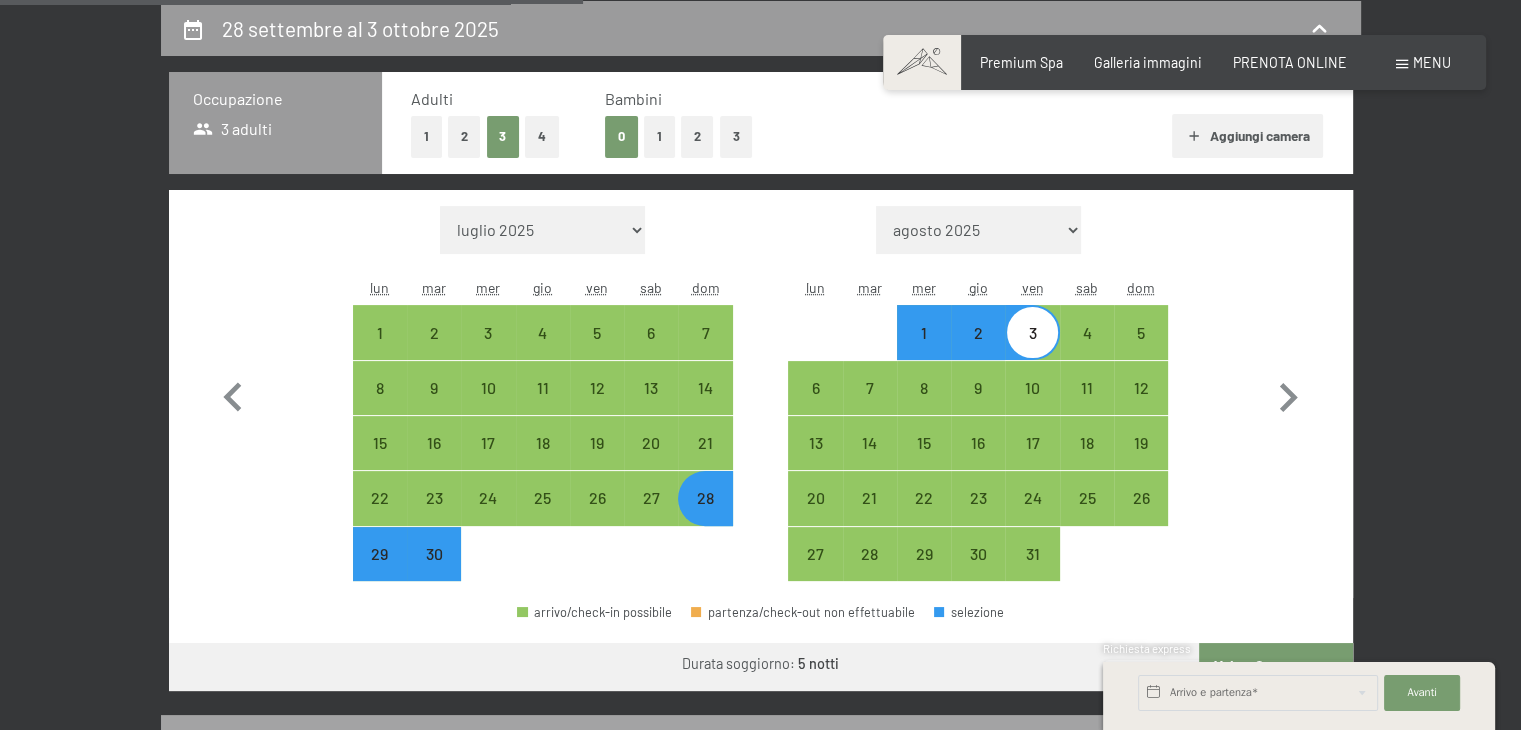 select on "[DATE]" 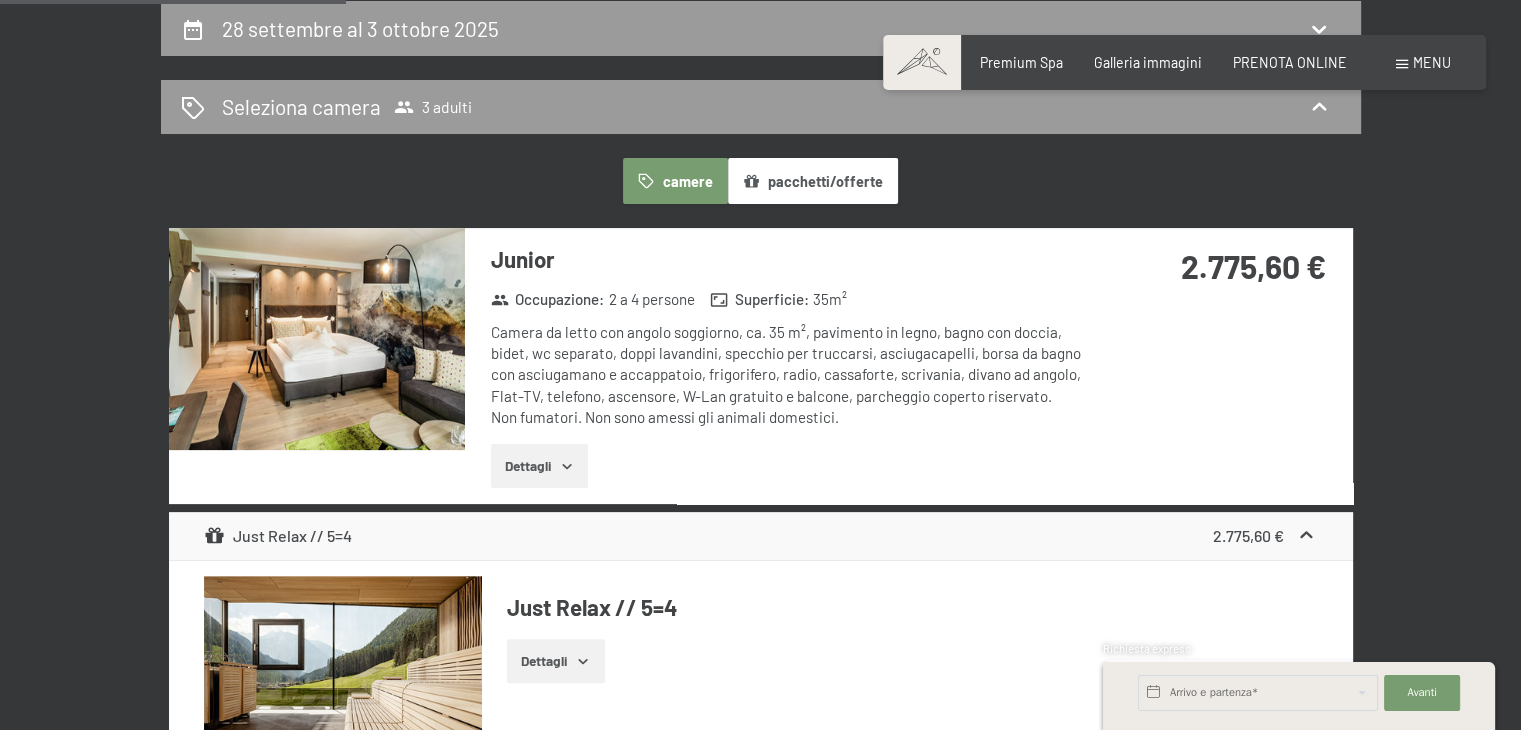 drag, startPoint x: 1517, startPoint y: 73, endPoint x: 1520, endPoint y: 99, distance: 26.172504 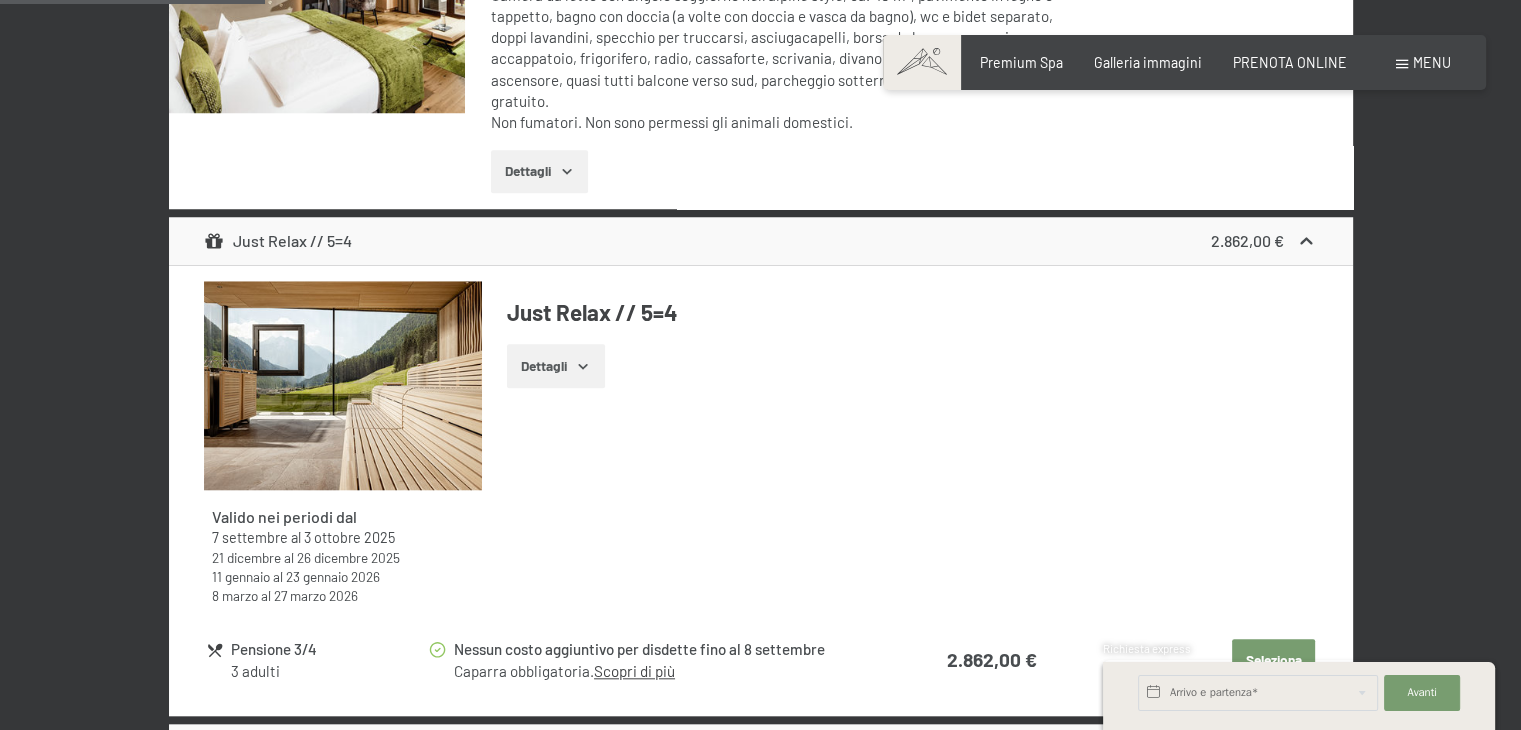 scroll, scrollTop: 1872, scrollLeft: 0, axis: vertical 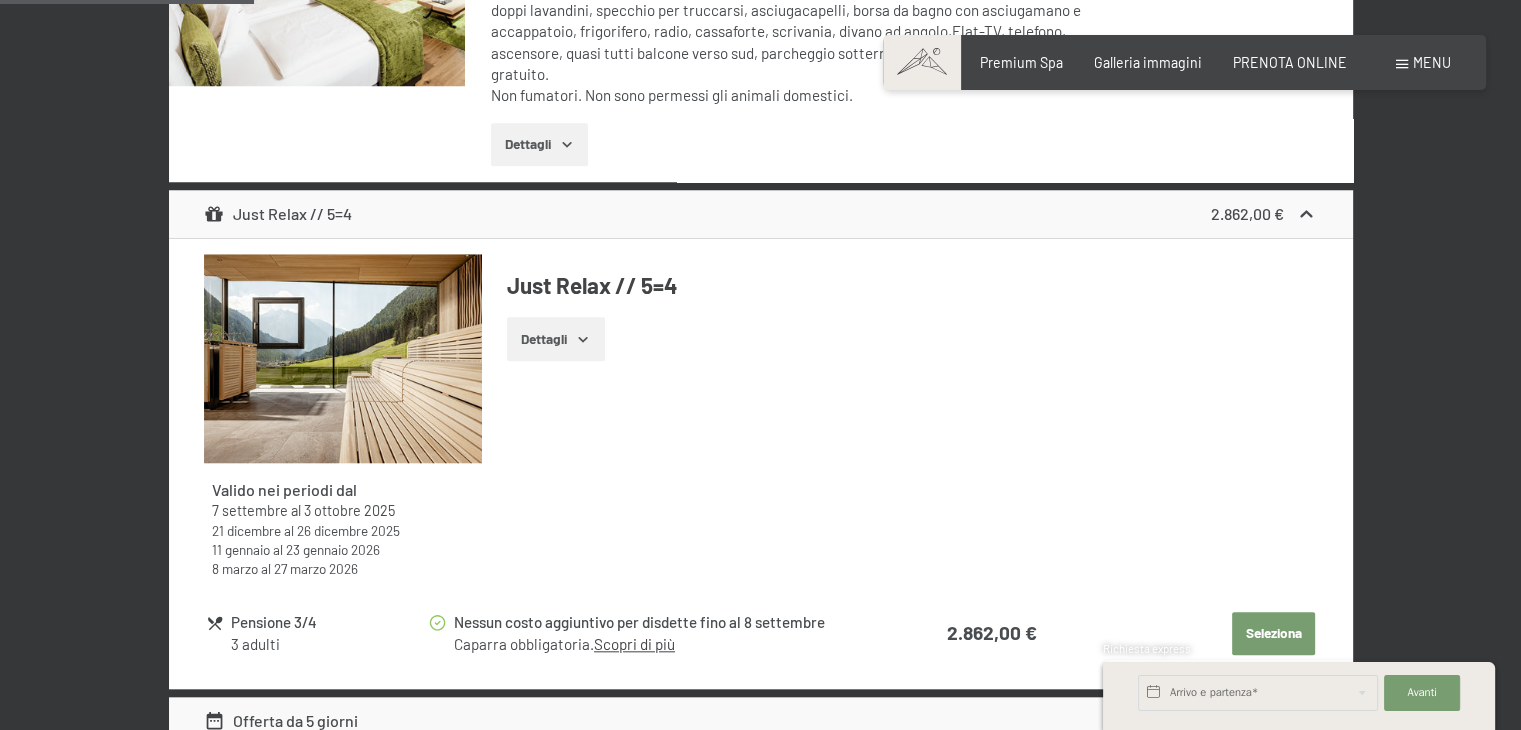 click on "Dettagli" at bounding box center (555, -661) 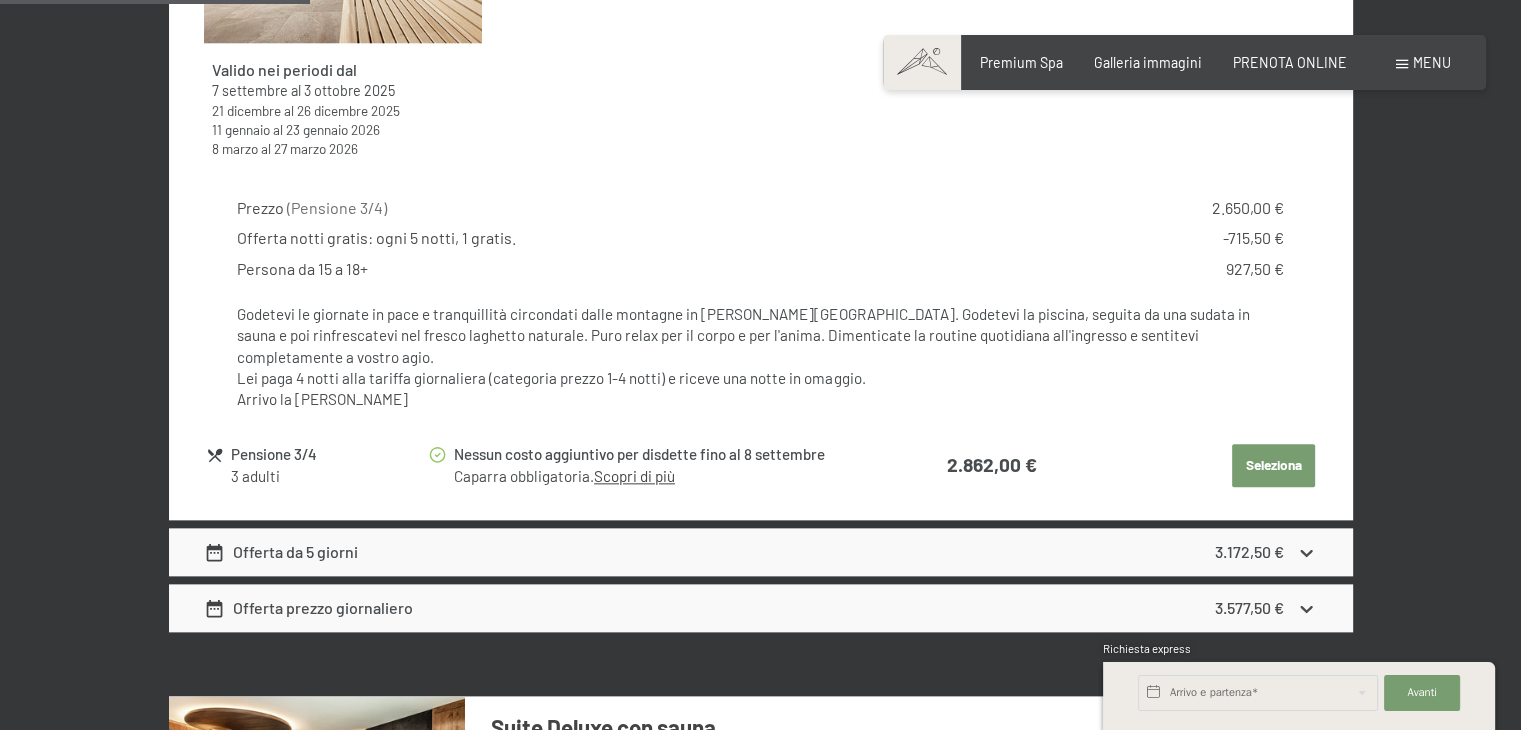 scroll, scrollTop: 2188, scrollLeft: 0, axis: vertical 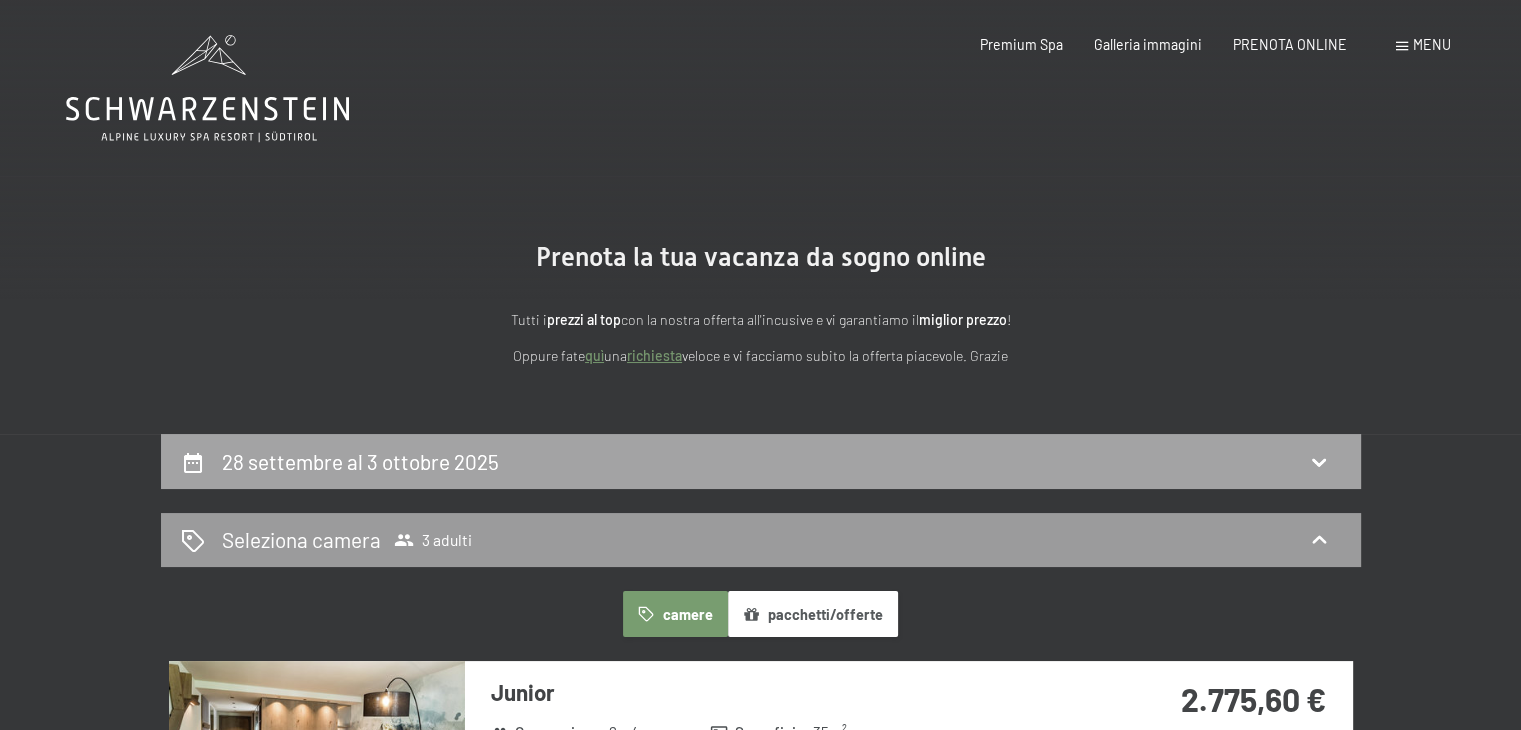 click on "28 settembre al 3 ottobre 2025" at bounding box center [360, 461] 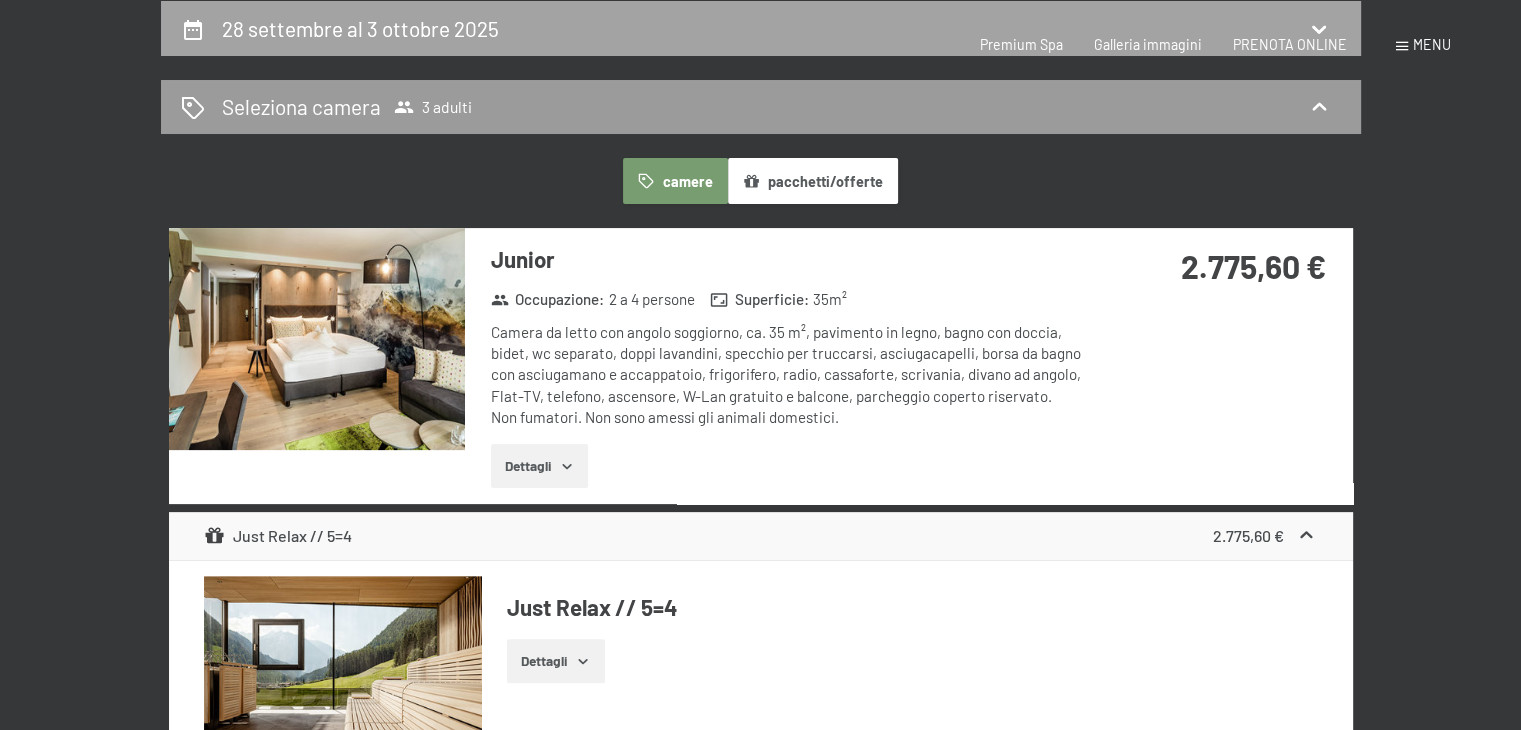 select on "[DATE]" 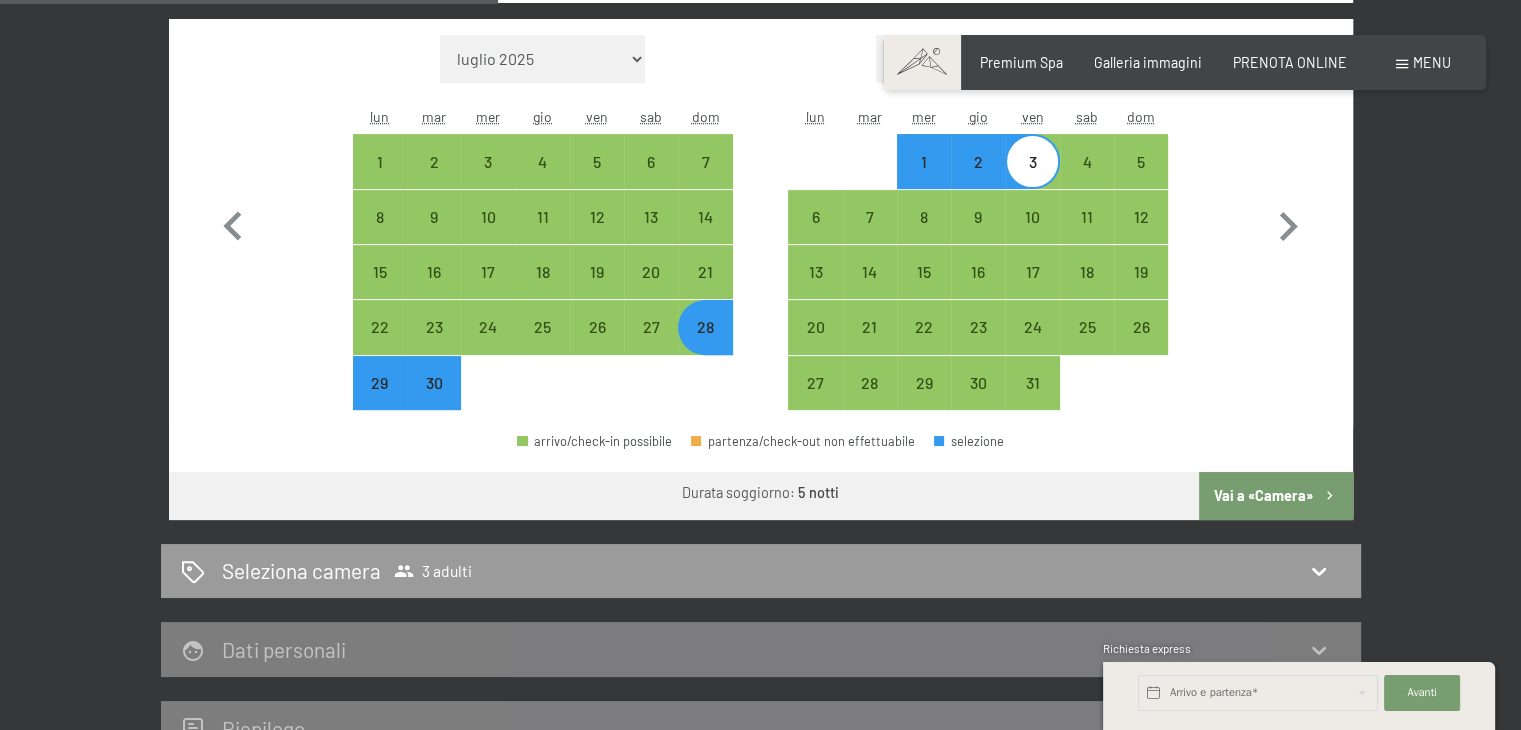 scroll, scrollTop: 637, scrollLeft: 0, axis: vertical 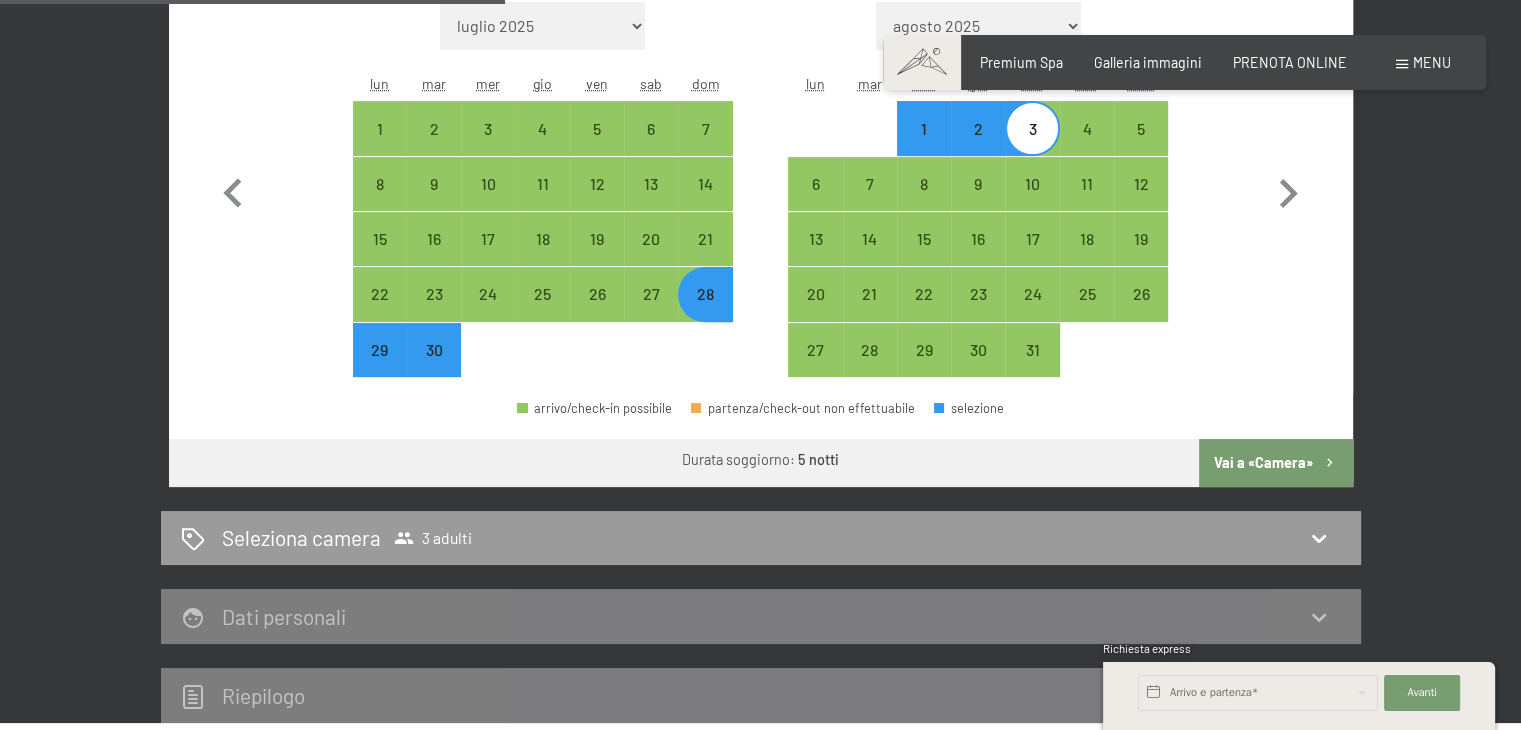 click on "Vai a «Camera»" at bounding box center (1275, 463) 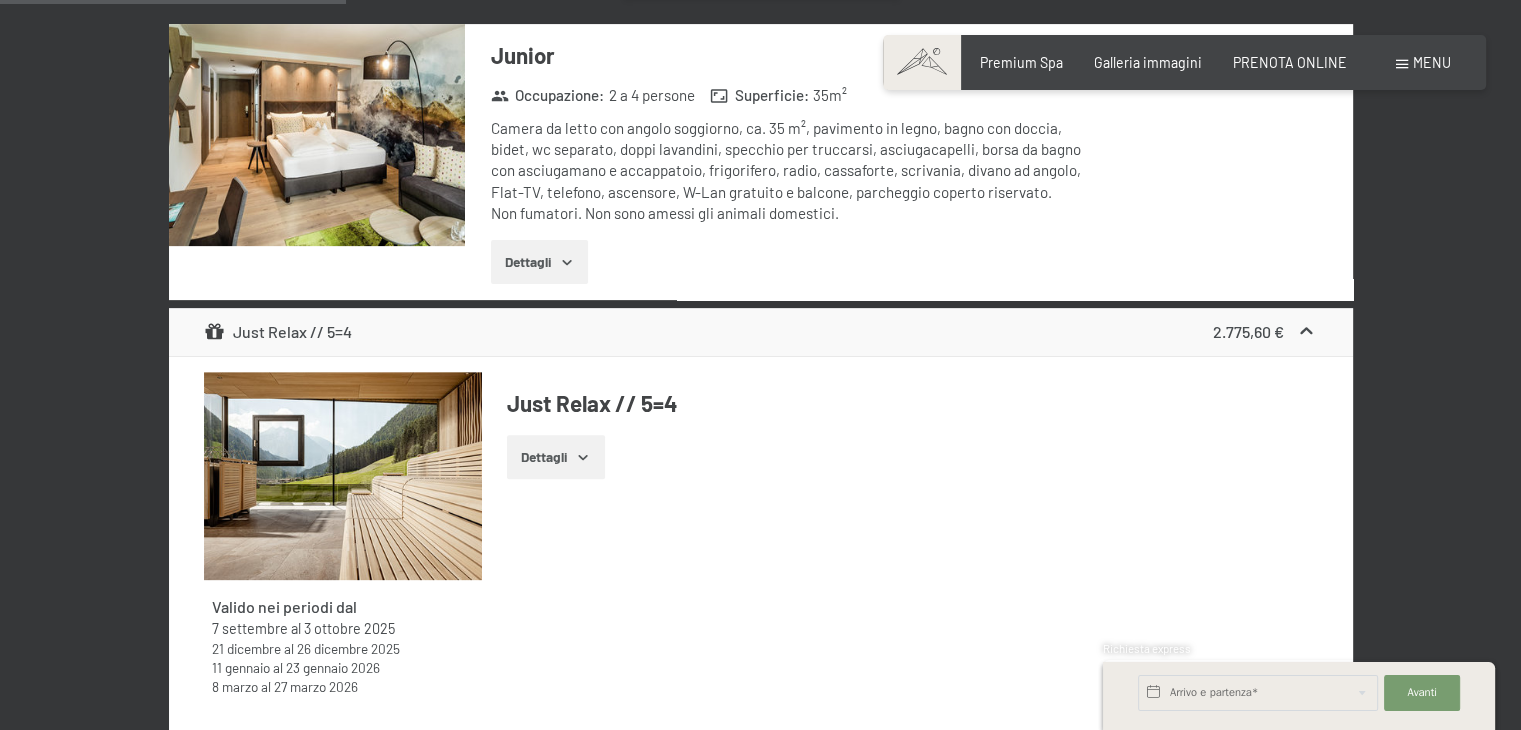 scroll, scrollTop: 433, scrollLeft: 0, axis: vertical 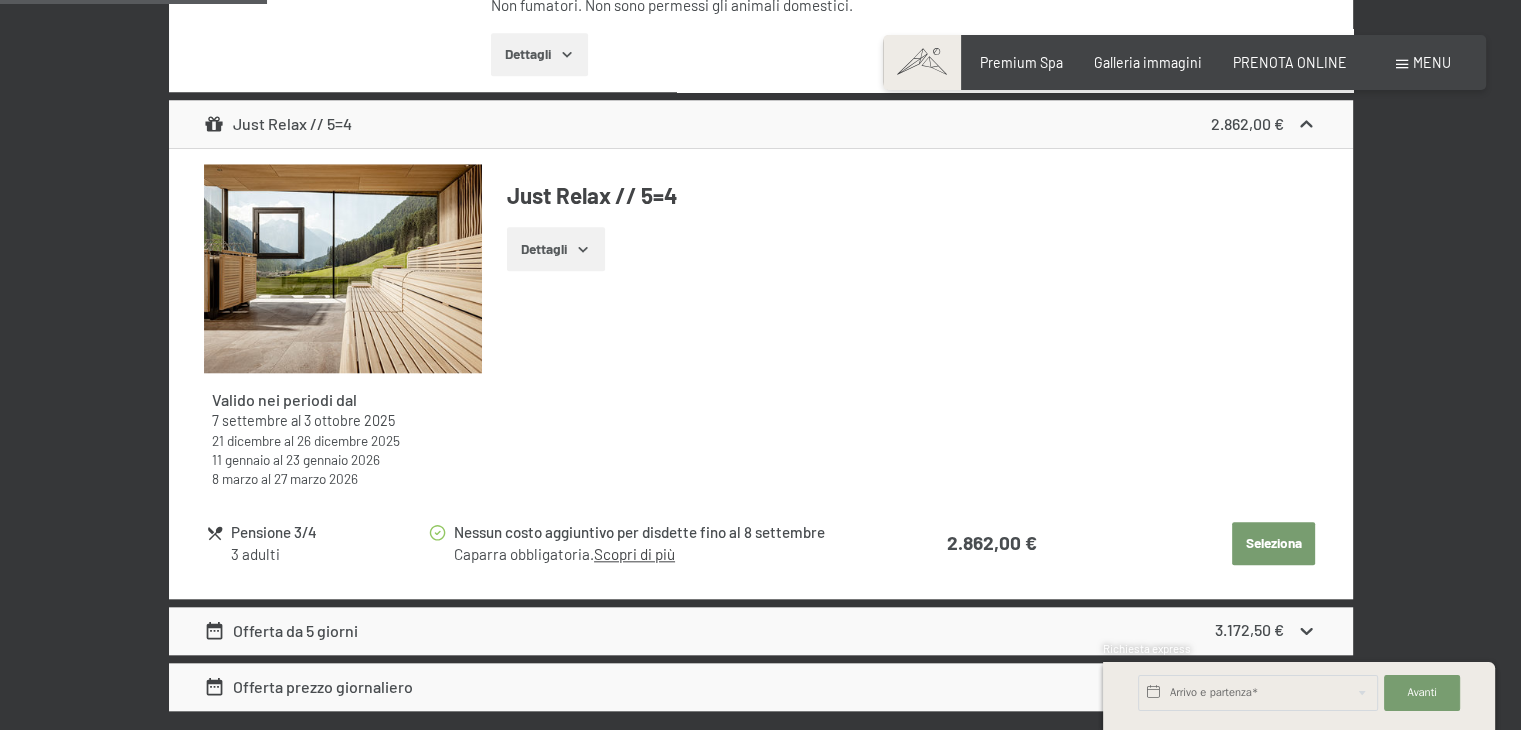 click on "3 adulti" at bounding box center (328, -446) 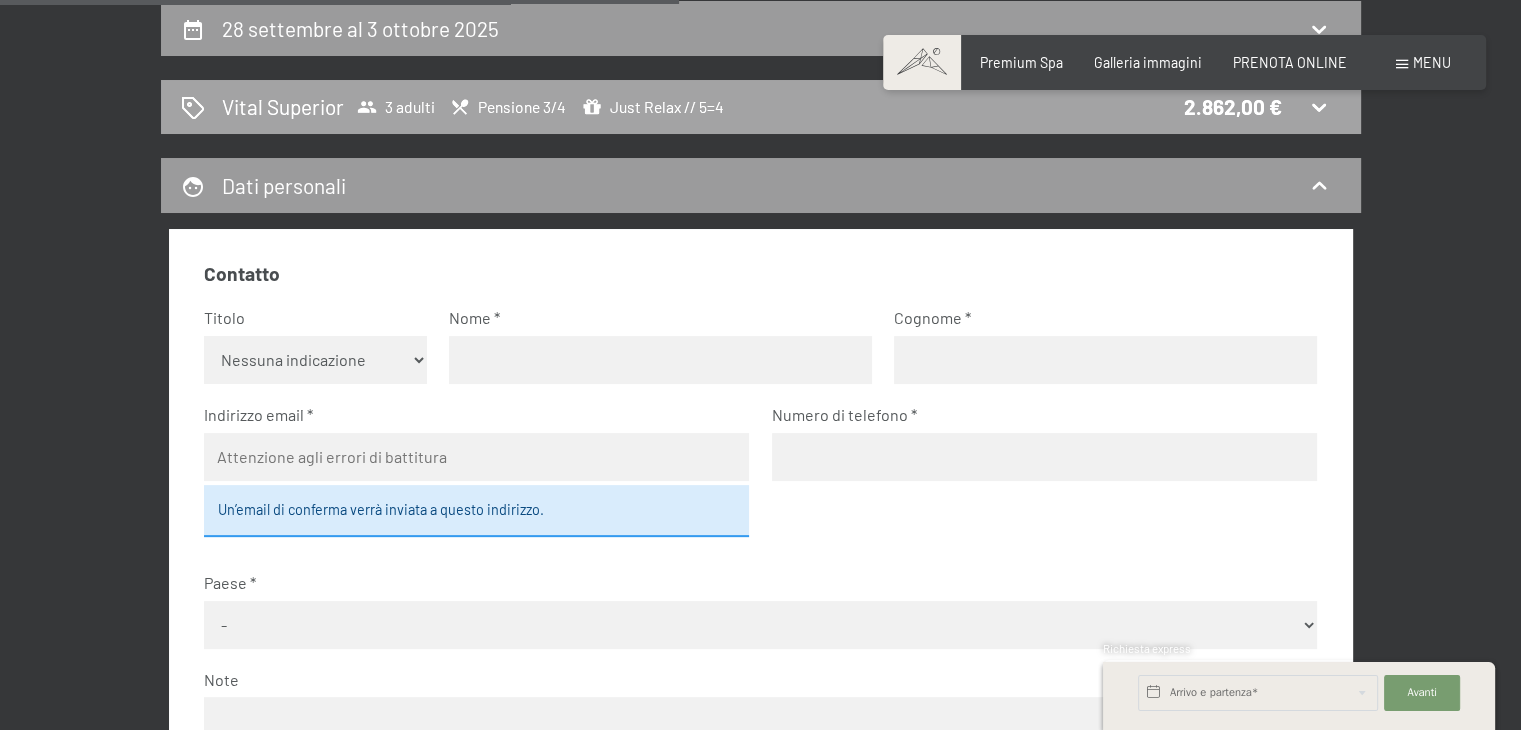 click on "Vital Superior 3 adulti  Pensione 3/4 Just Relax // 5=4 2.862,00 €" at bounding box center [761, 106] 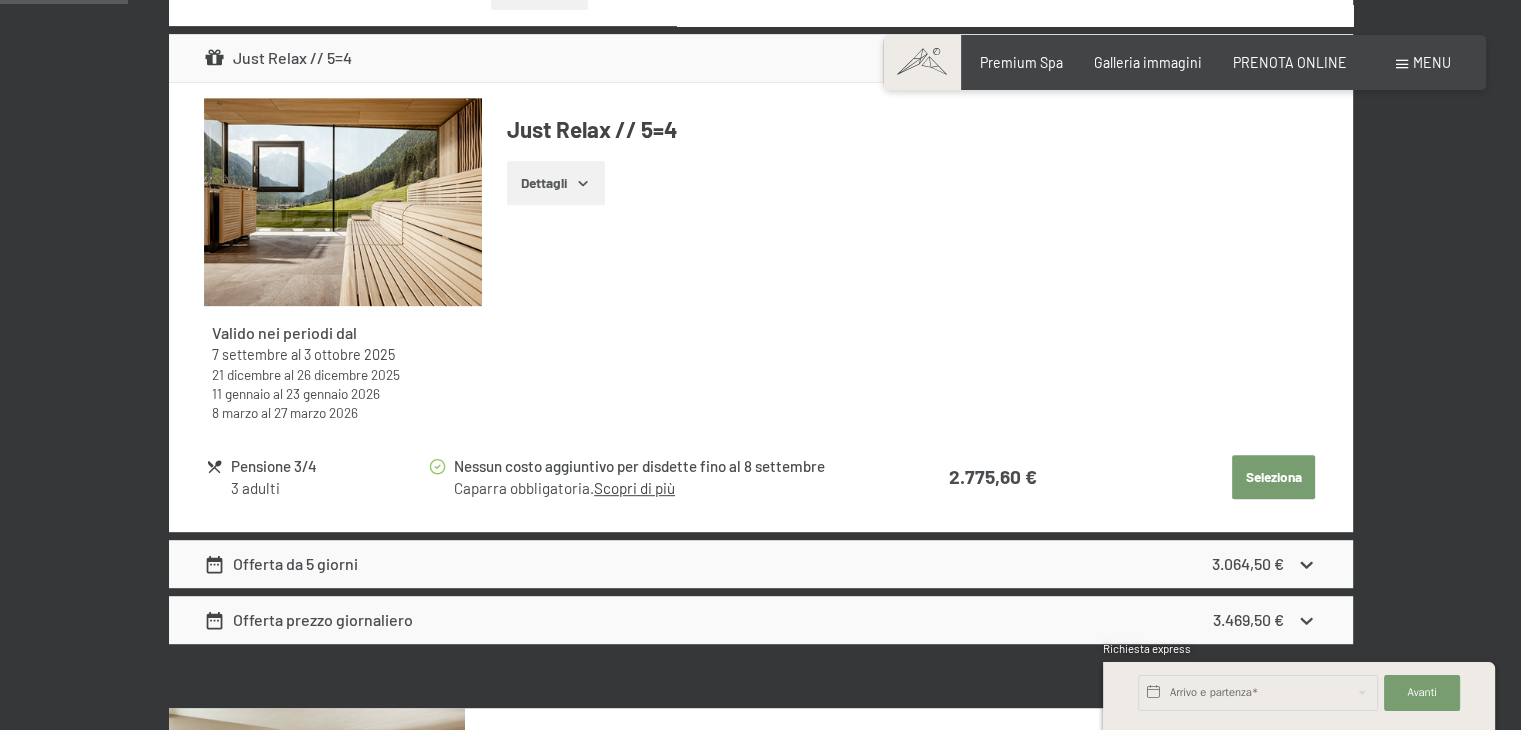 scroll, scrollTop: 859, scrollLeft: 0, axis: vertical 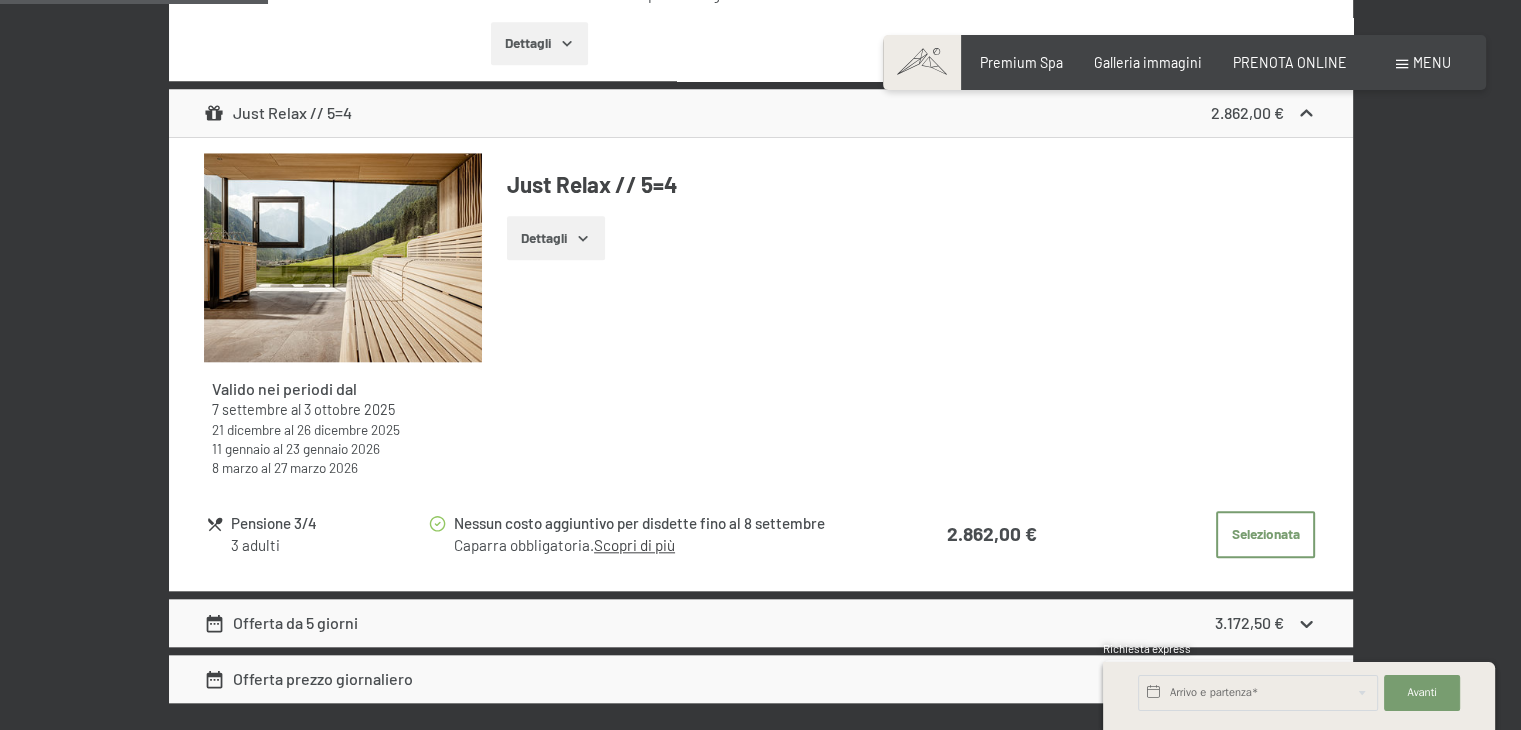click on "Dettagli" at bounding box center [555, -762] 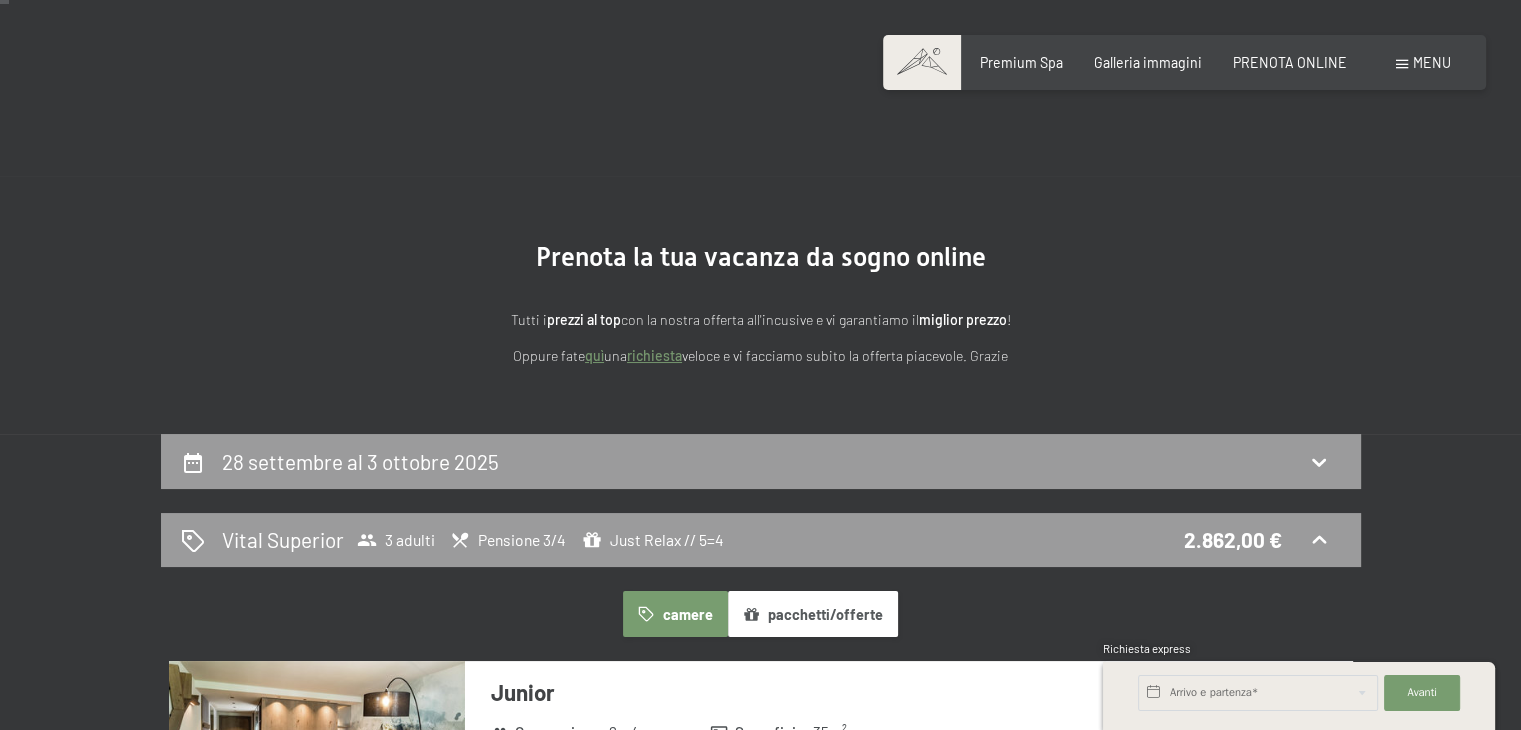 scroll, scrollTop: 156, scrollLeft: 0, axis: vertical 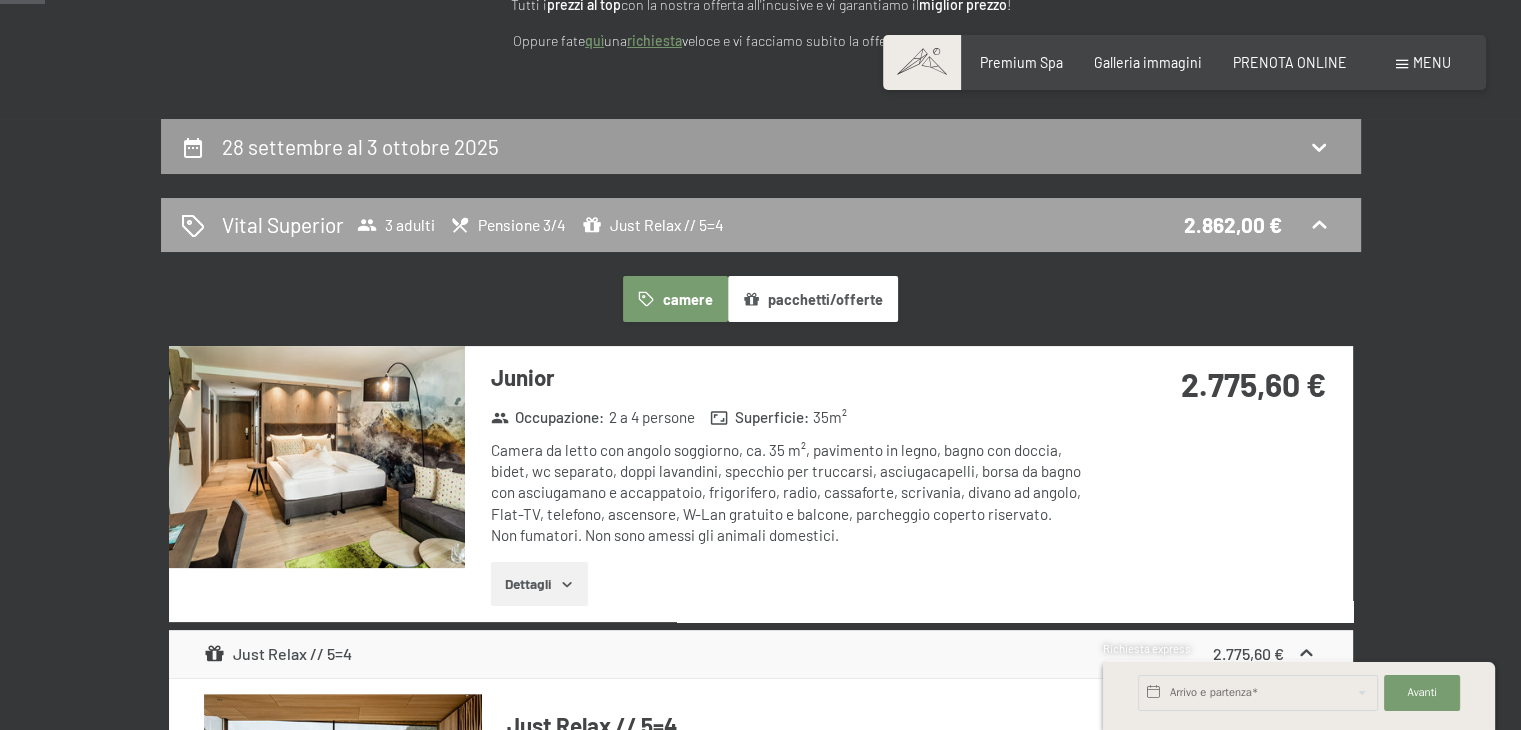 click on "3 adulti" at bounding box center (396, 225) 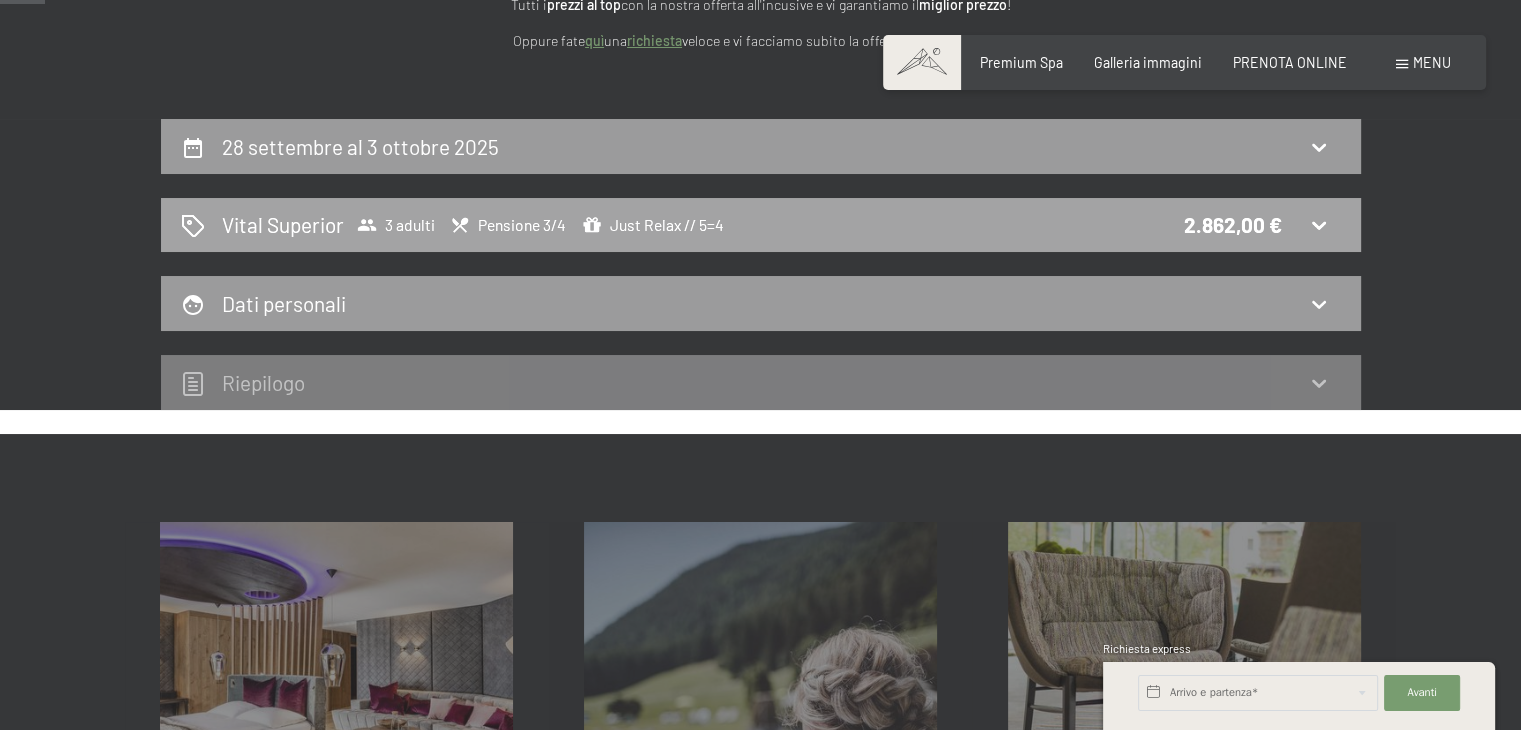 click 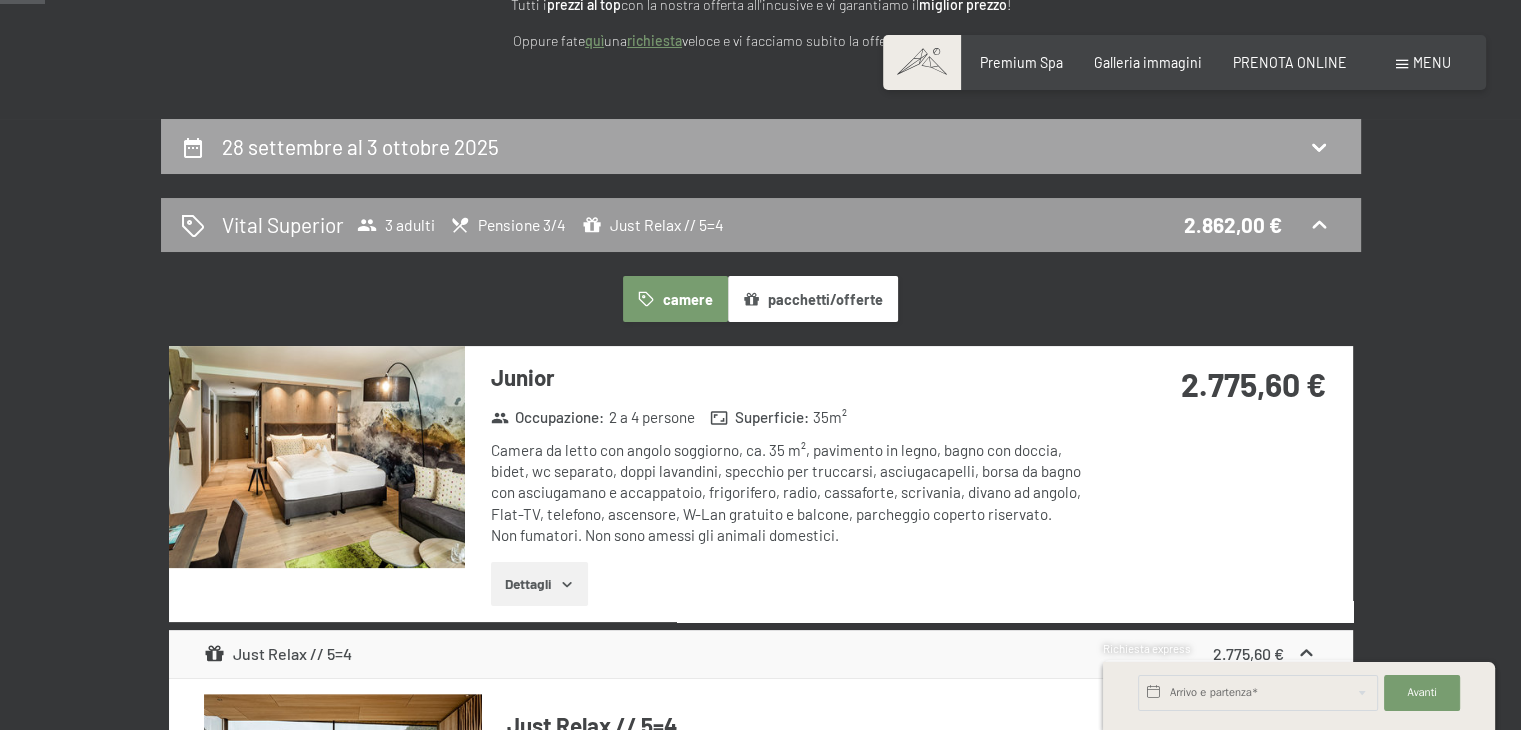 click on "28 settembre al 3 ottobre 2025" at bounding box center (364, 146) 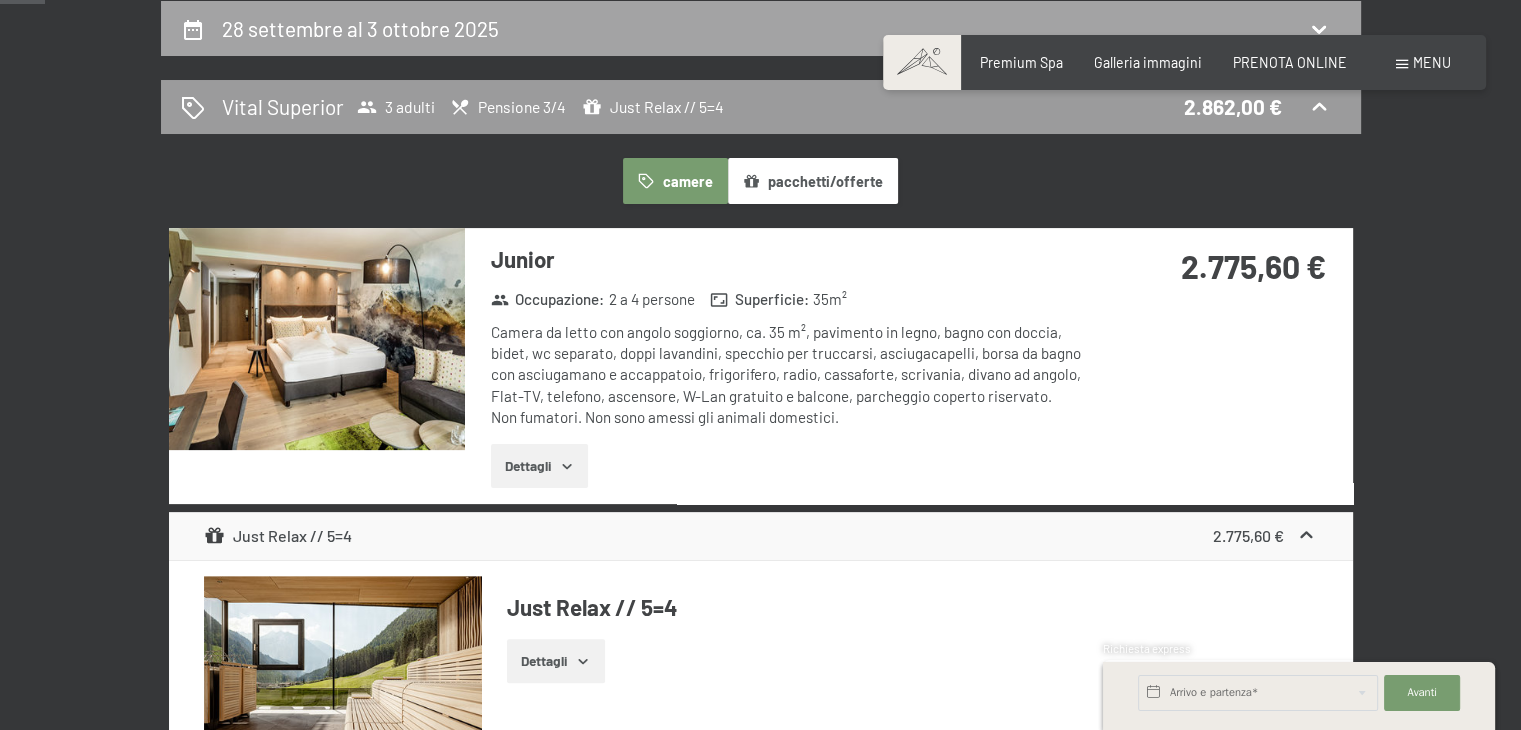 select on "[DATE]" 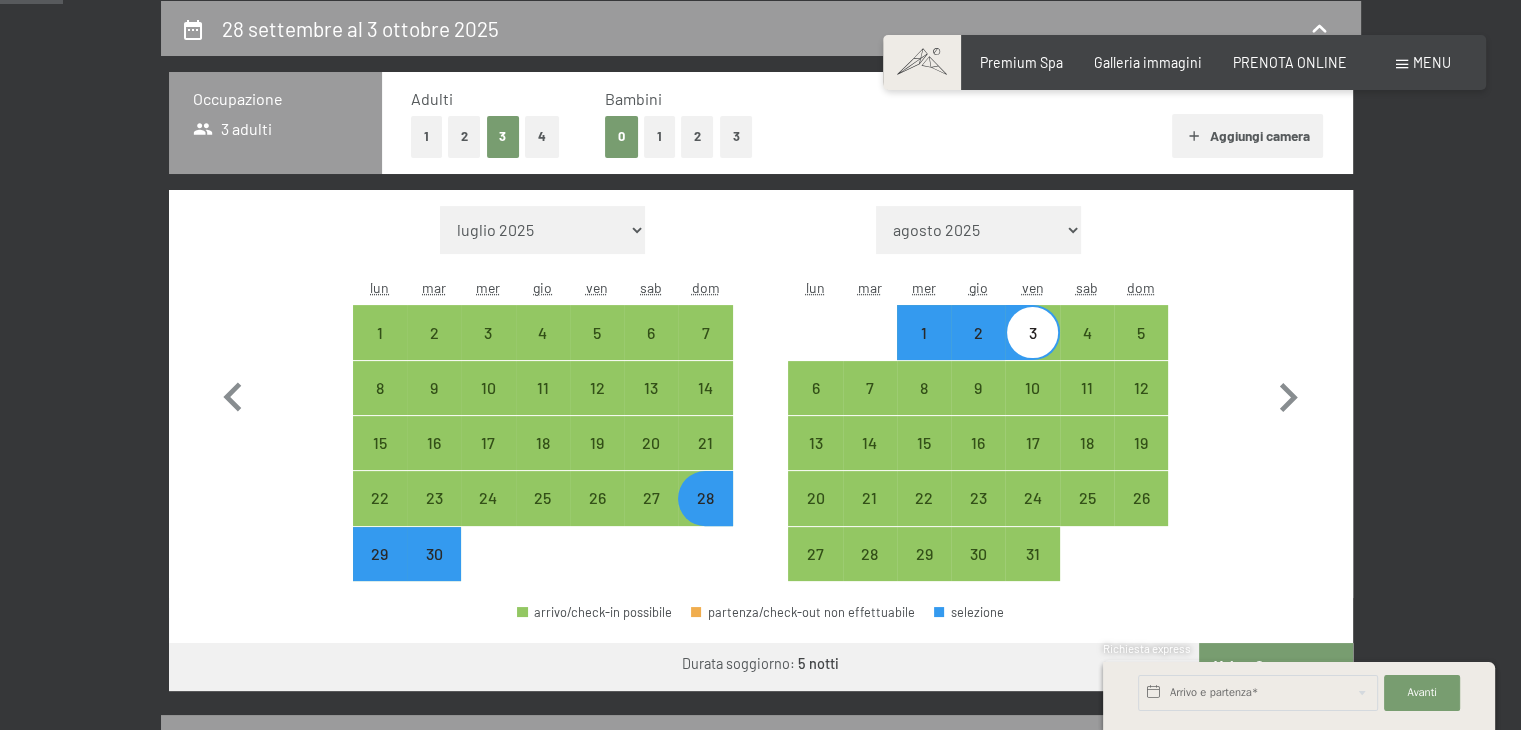 click on "2" at bounding box center [464, 136] 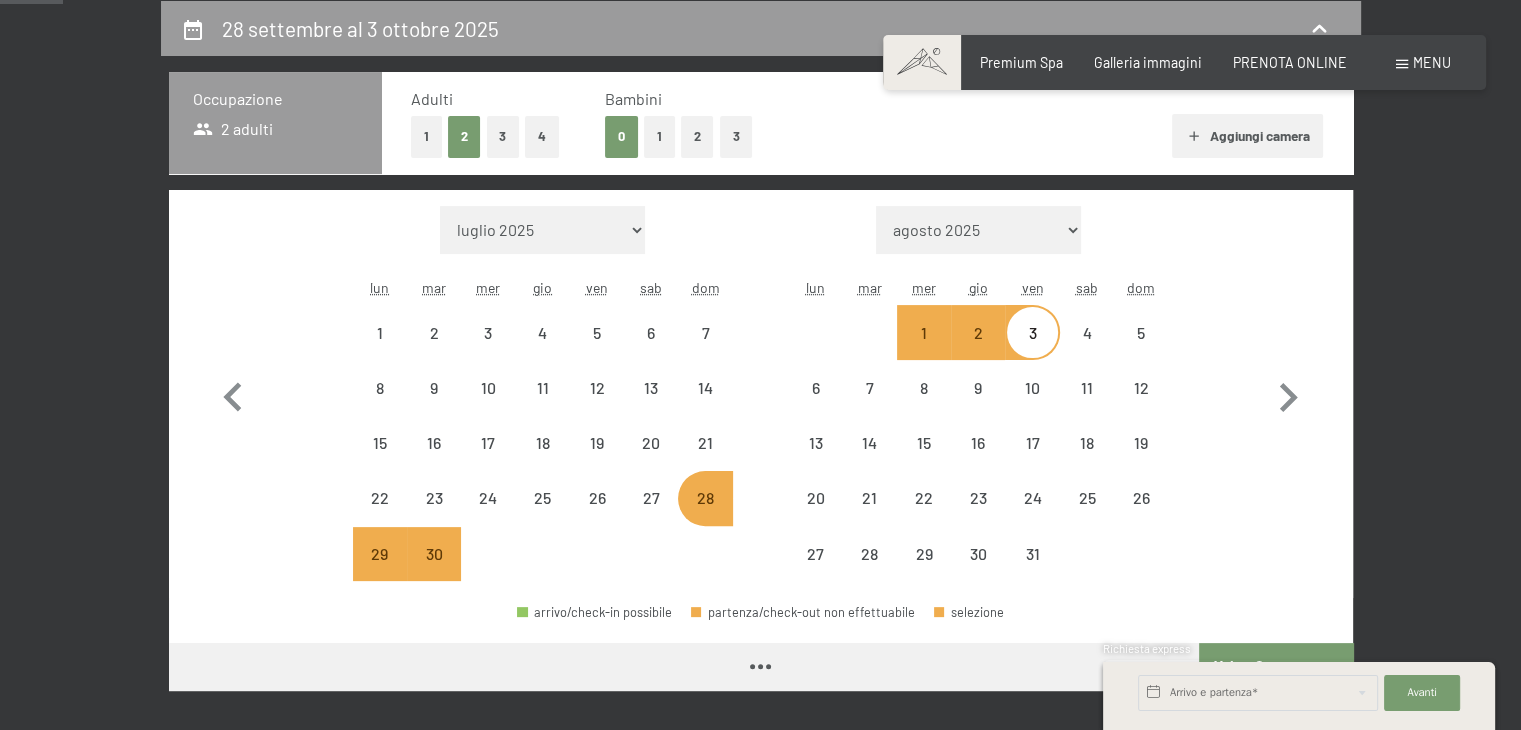 select on "[DATE]" 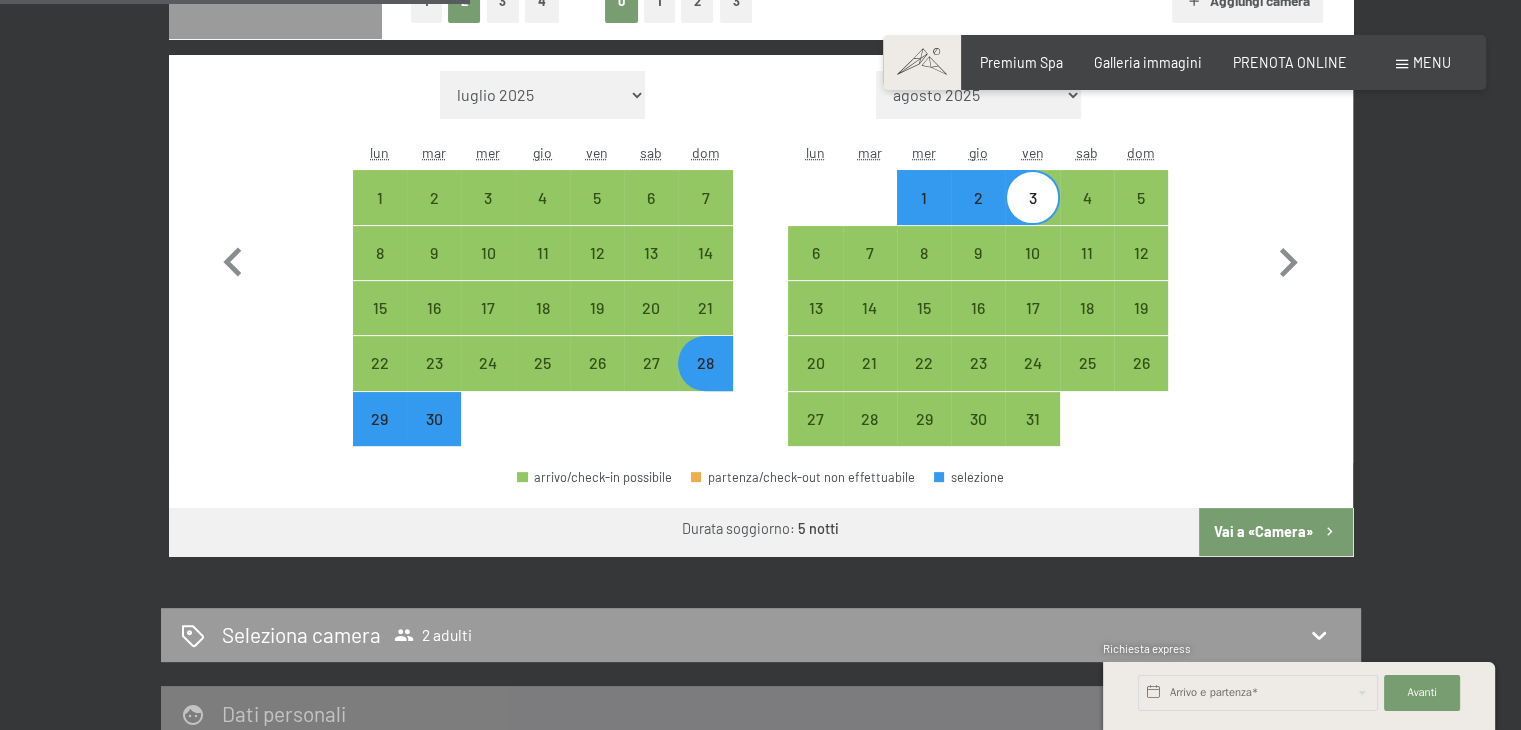 scroll, scrollTop: 624, scrollLeft: 0, axis: vertical 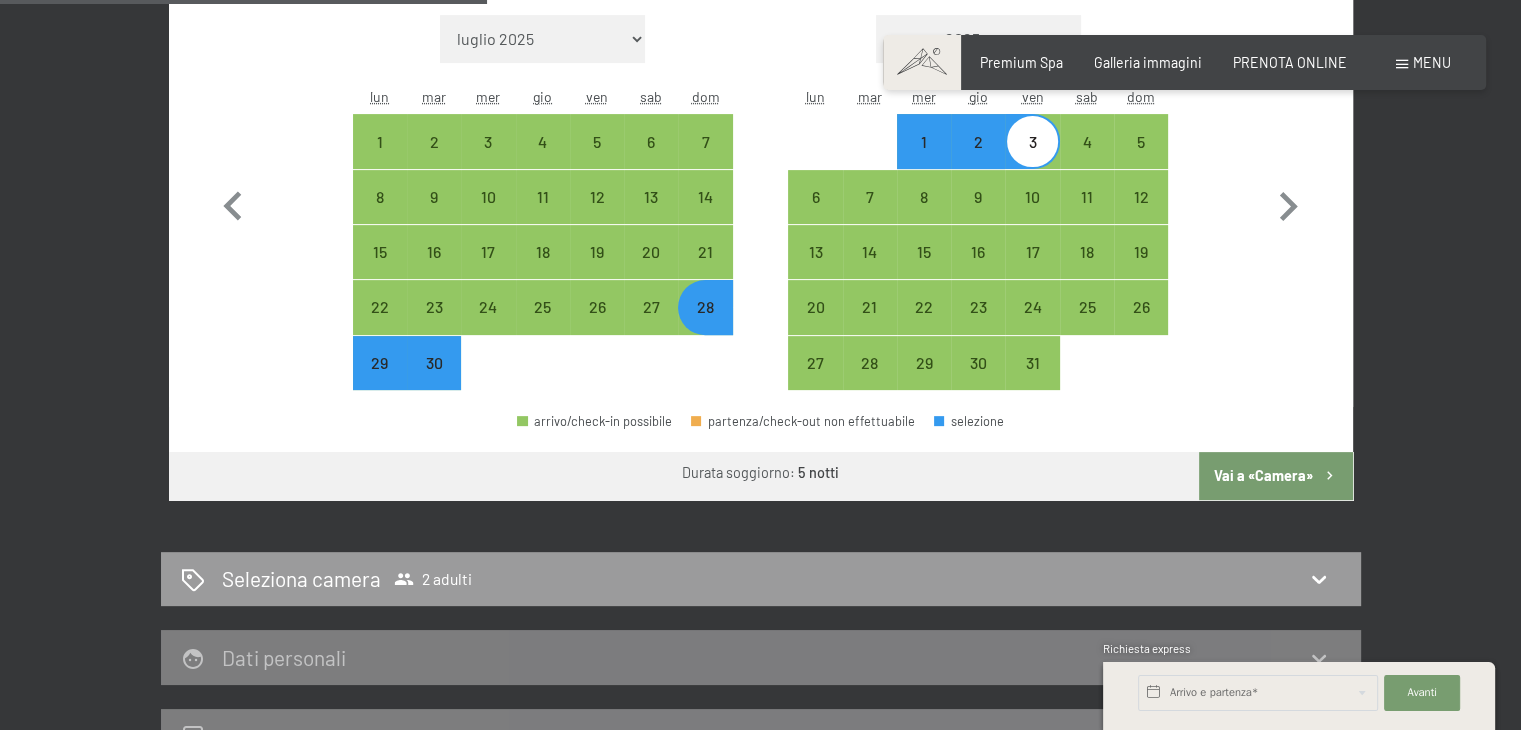click on "Vai a «Camera»" at bounding box center (1275, 476) 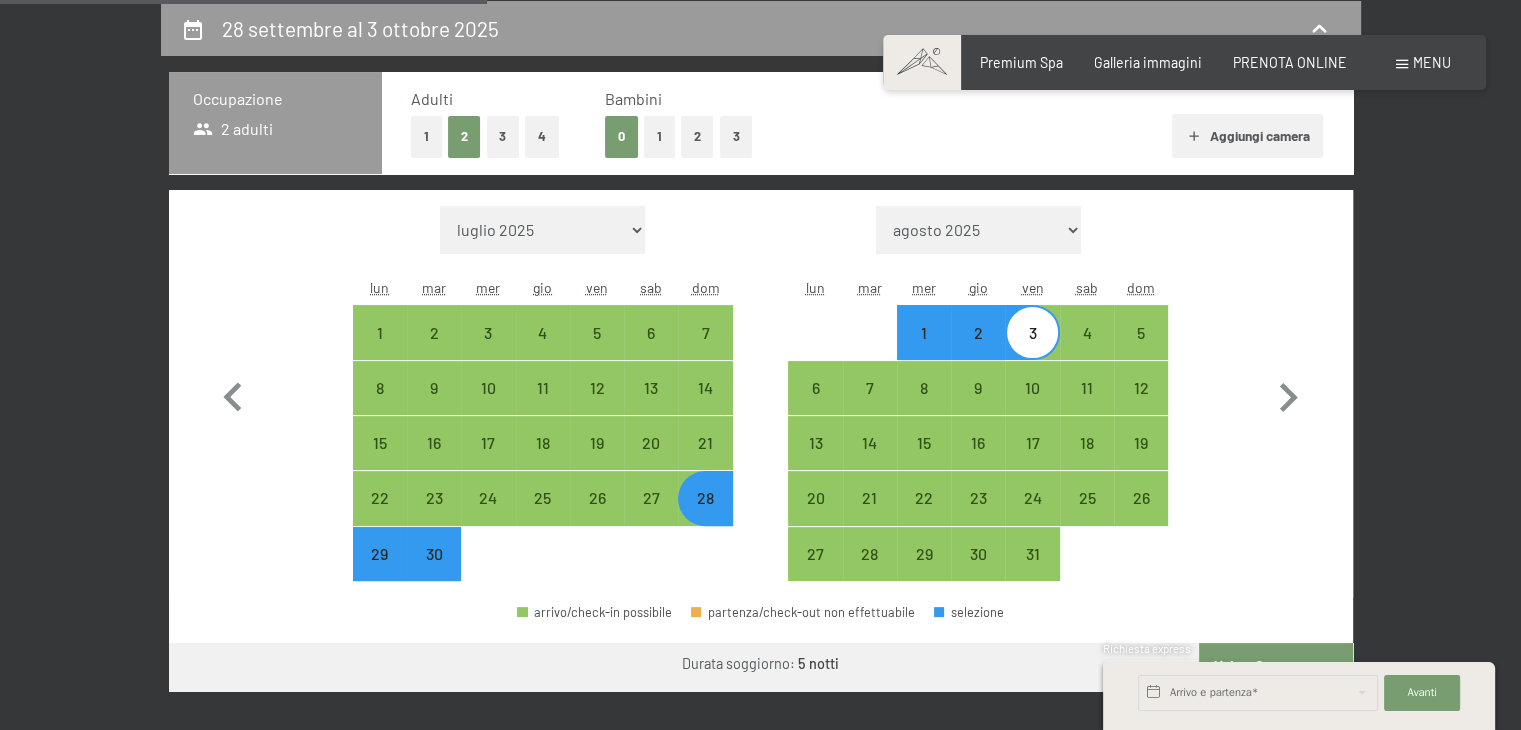 select on "[DATE]" 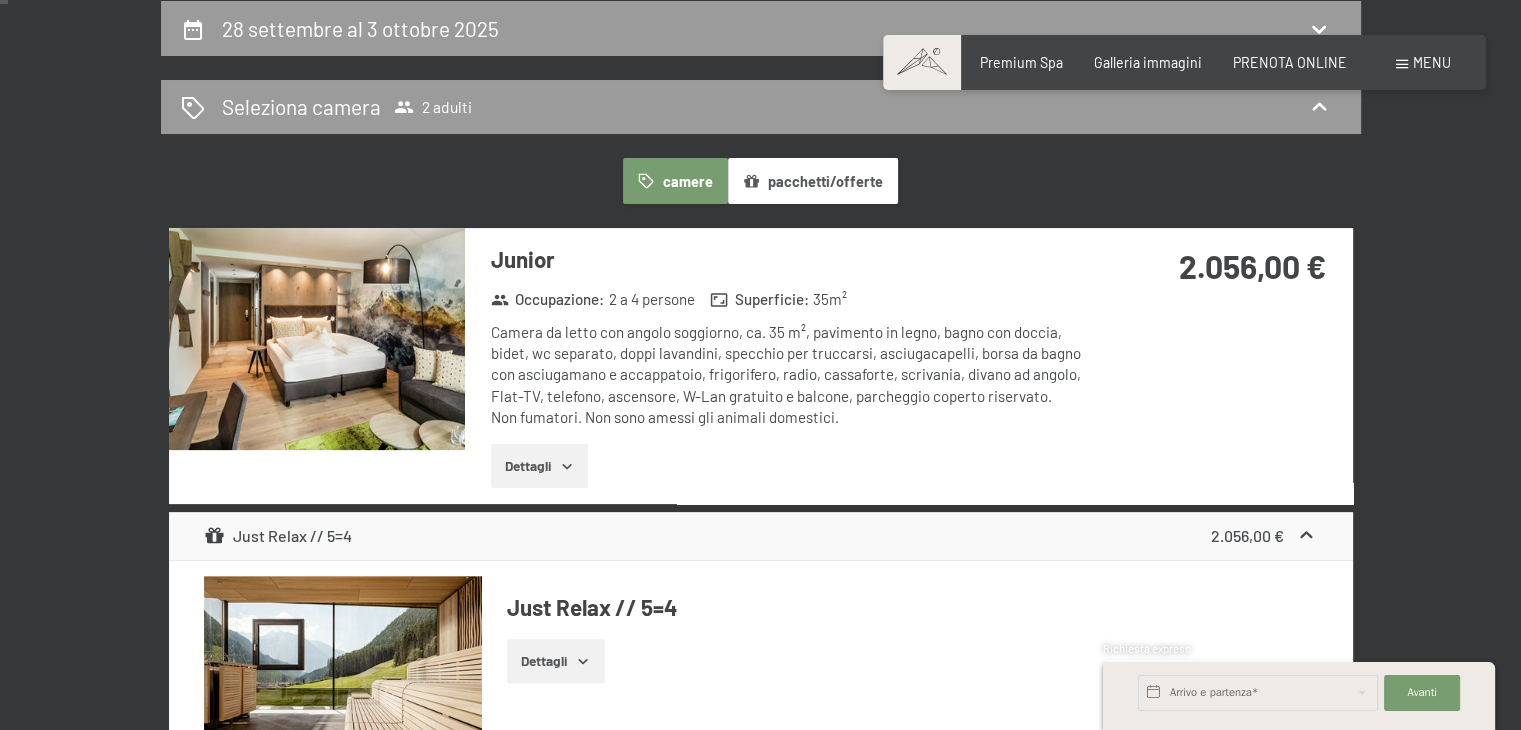 scroll, scrollTop: 0, scrollLeft: 0, axis: both 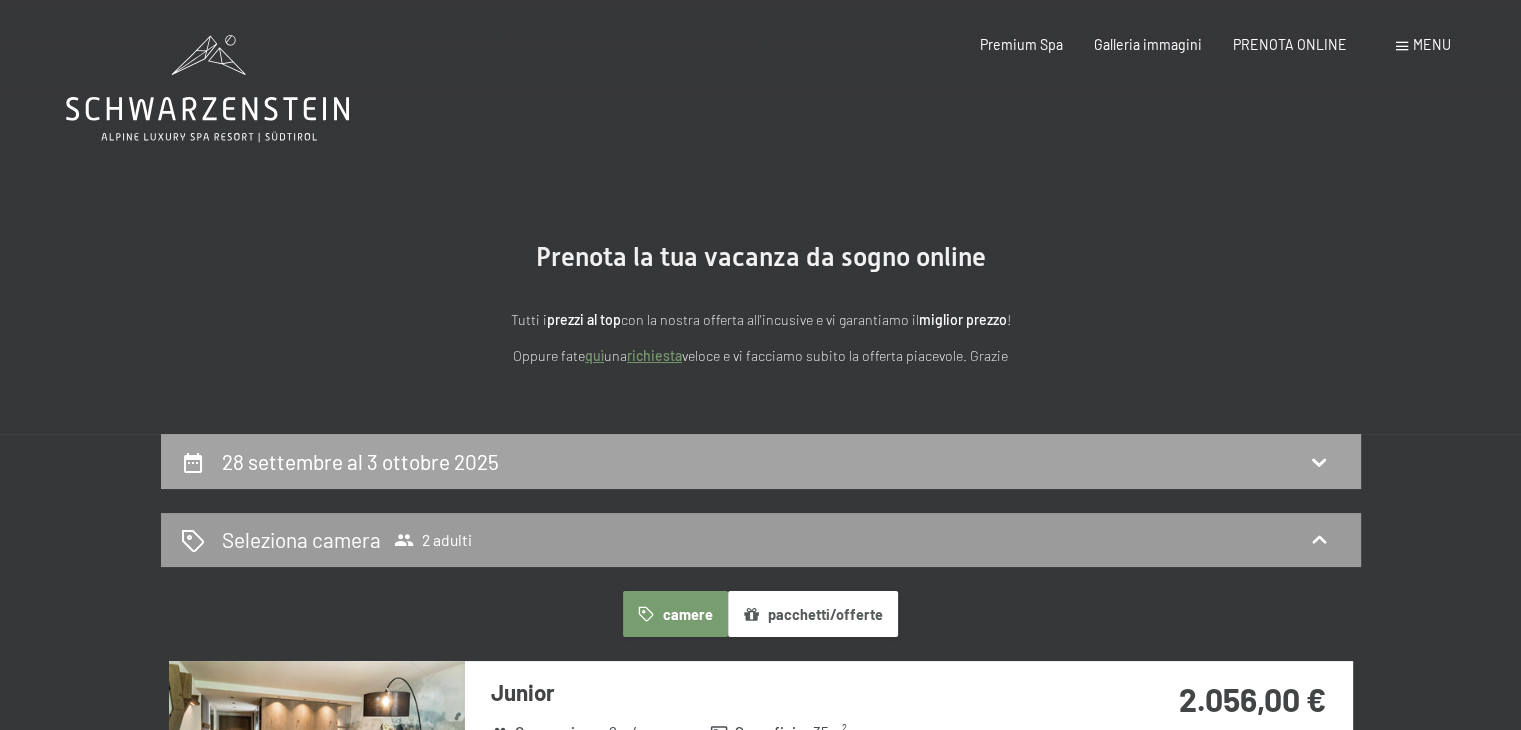 click 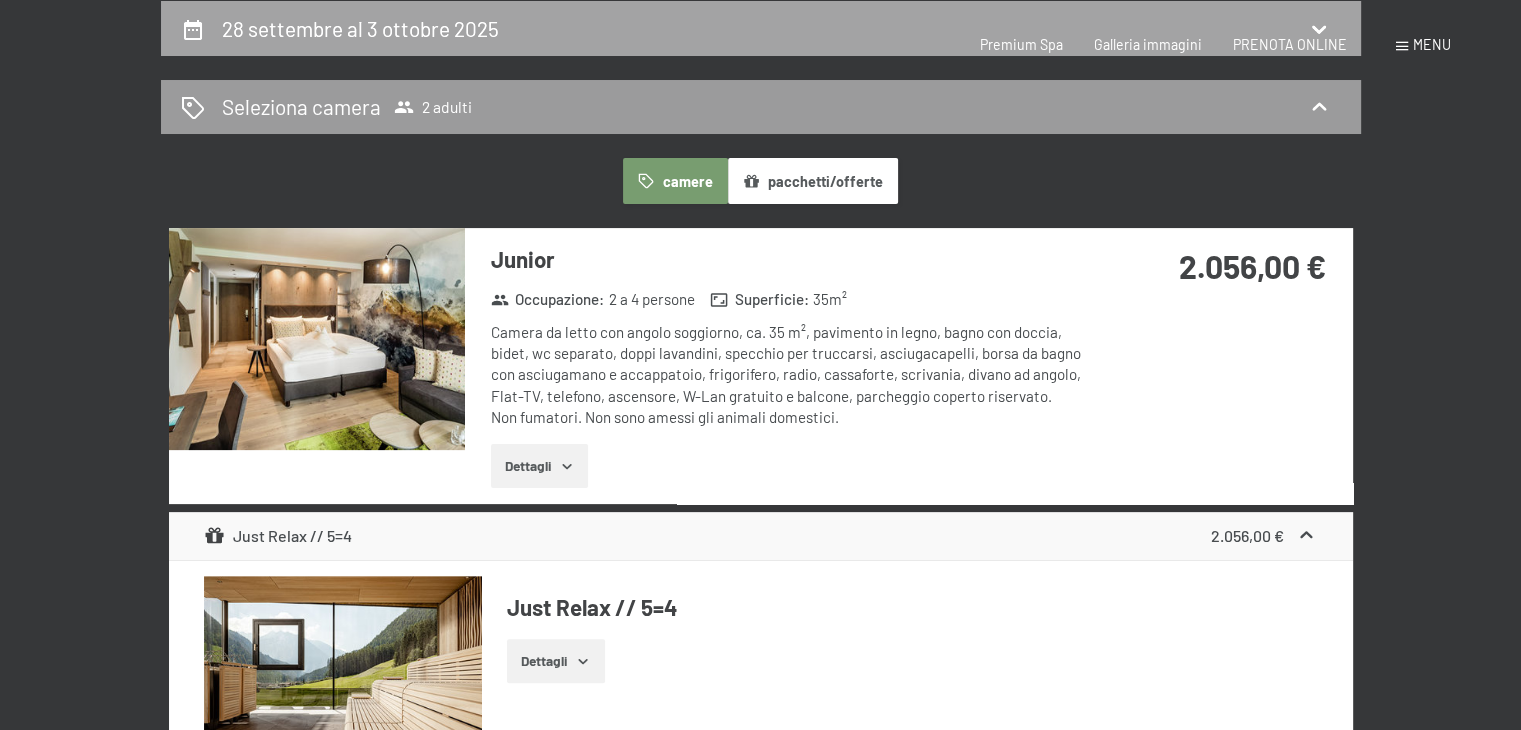 select on "[DATE]" 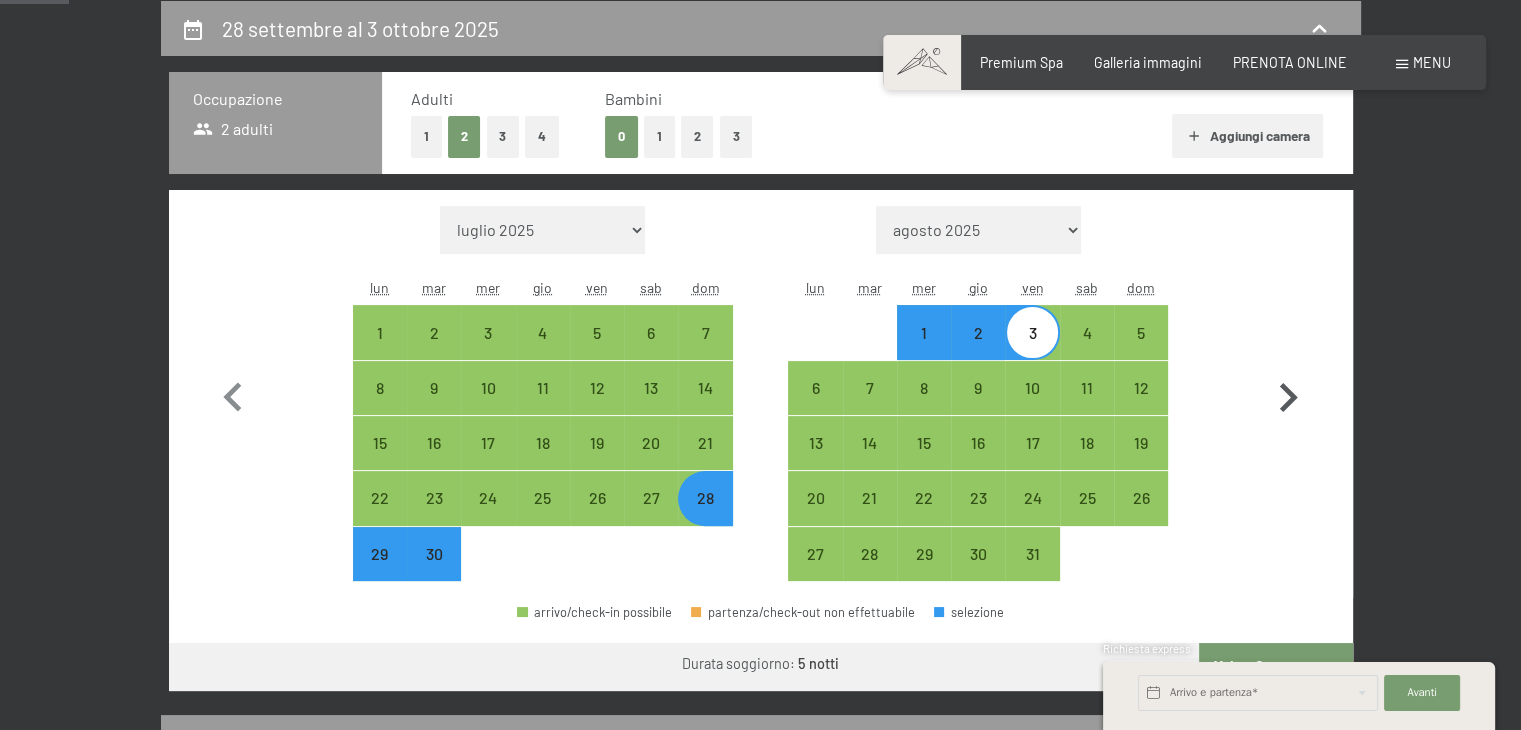 click 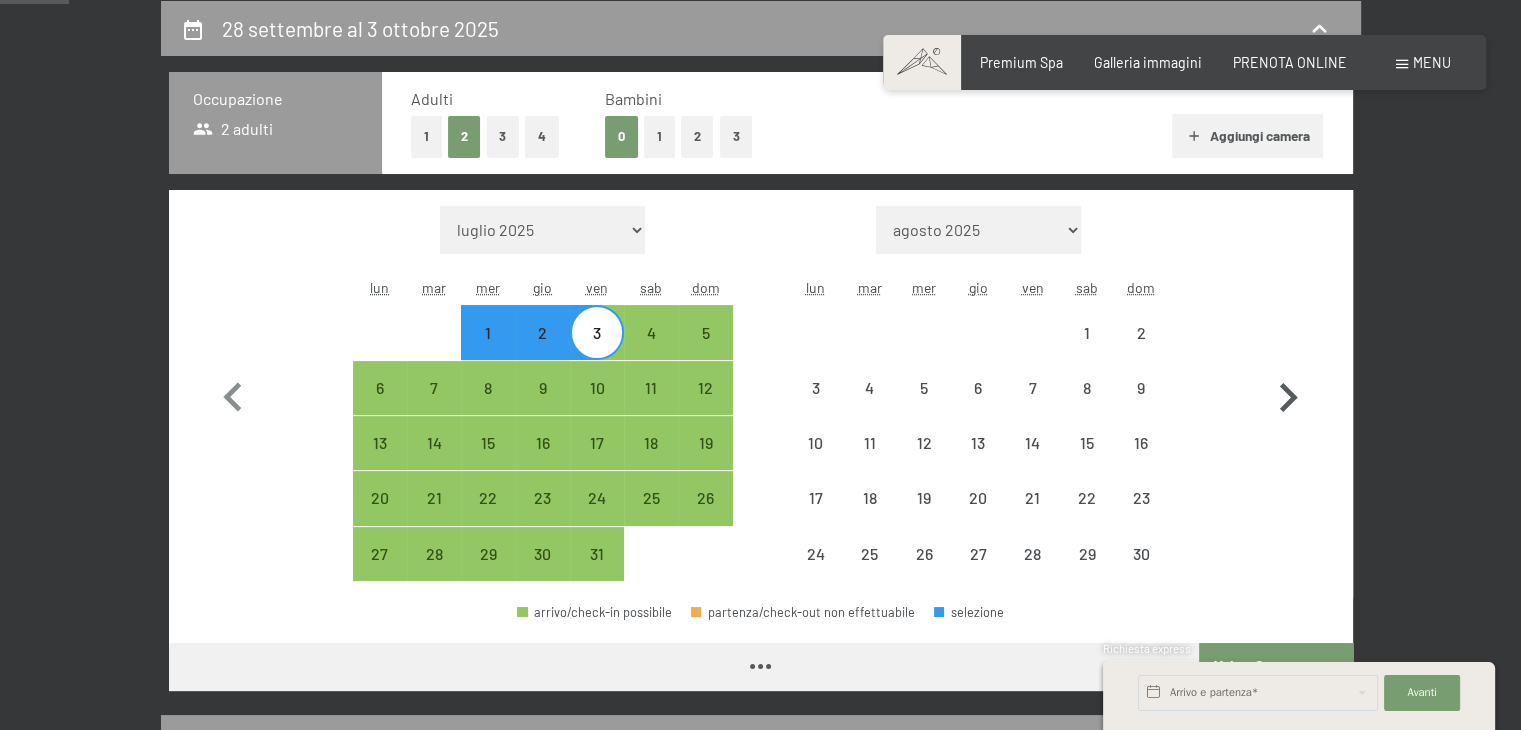 select on "[DATE]" 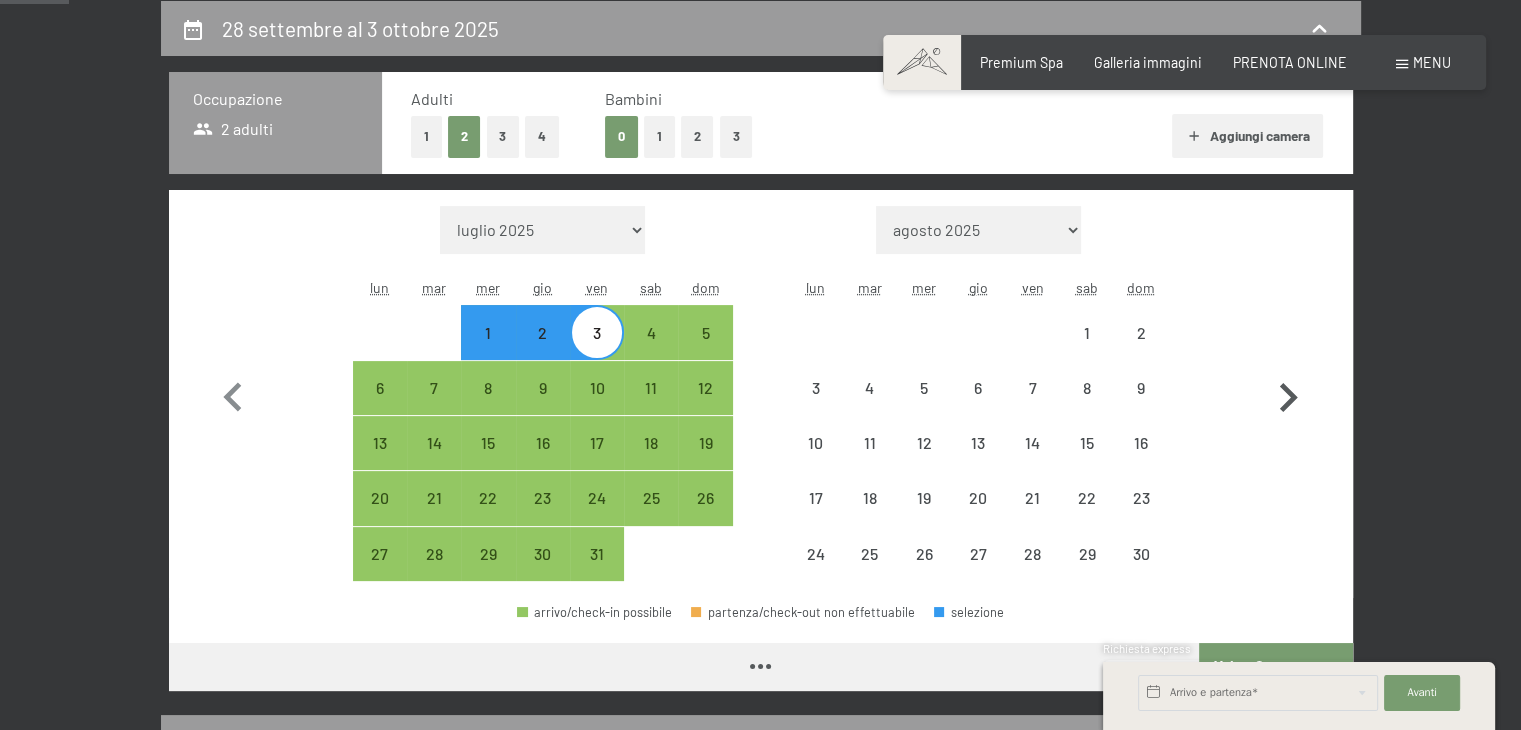 select on "[DATE]" 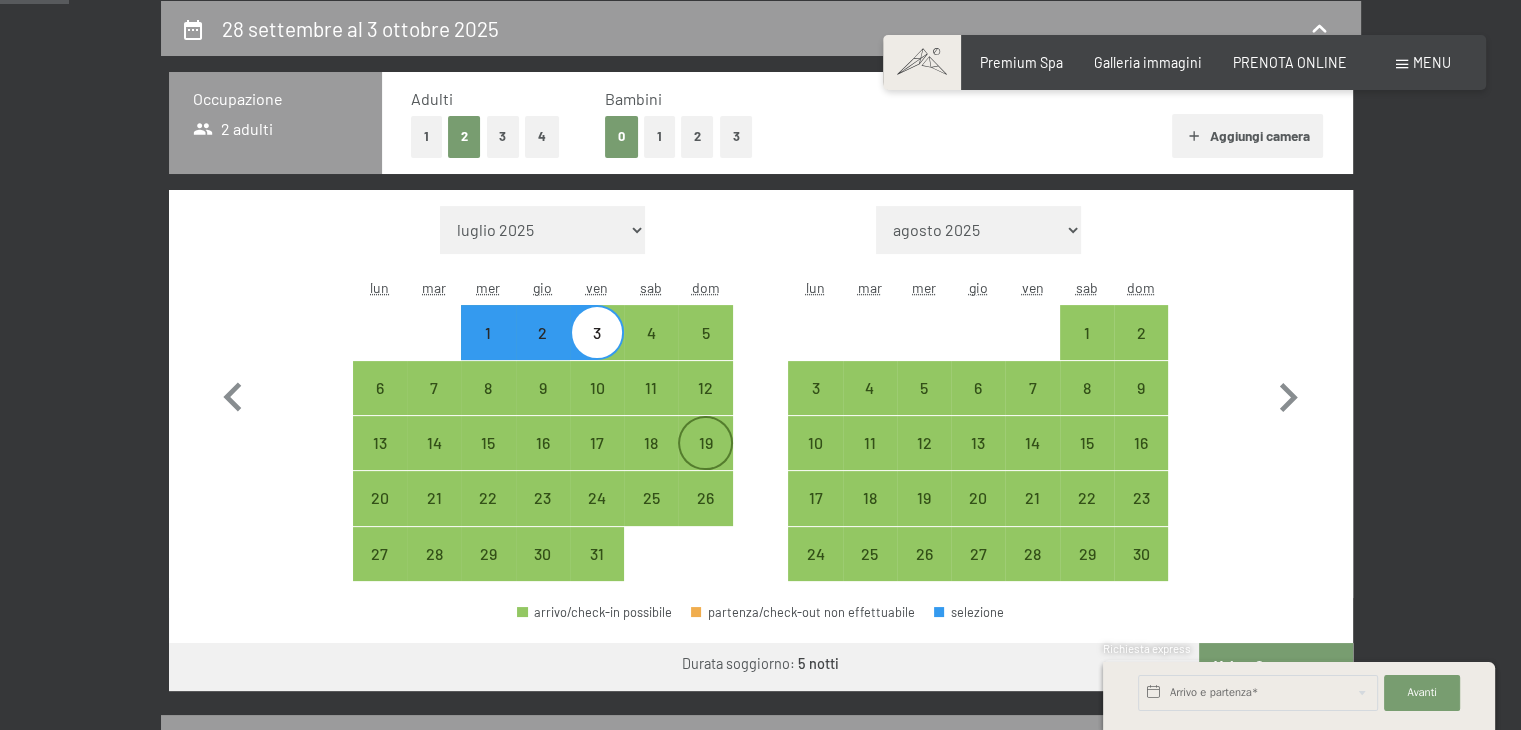 click on "19" at bounding box center (705, 443) 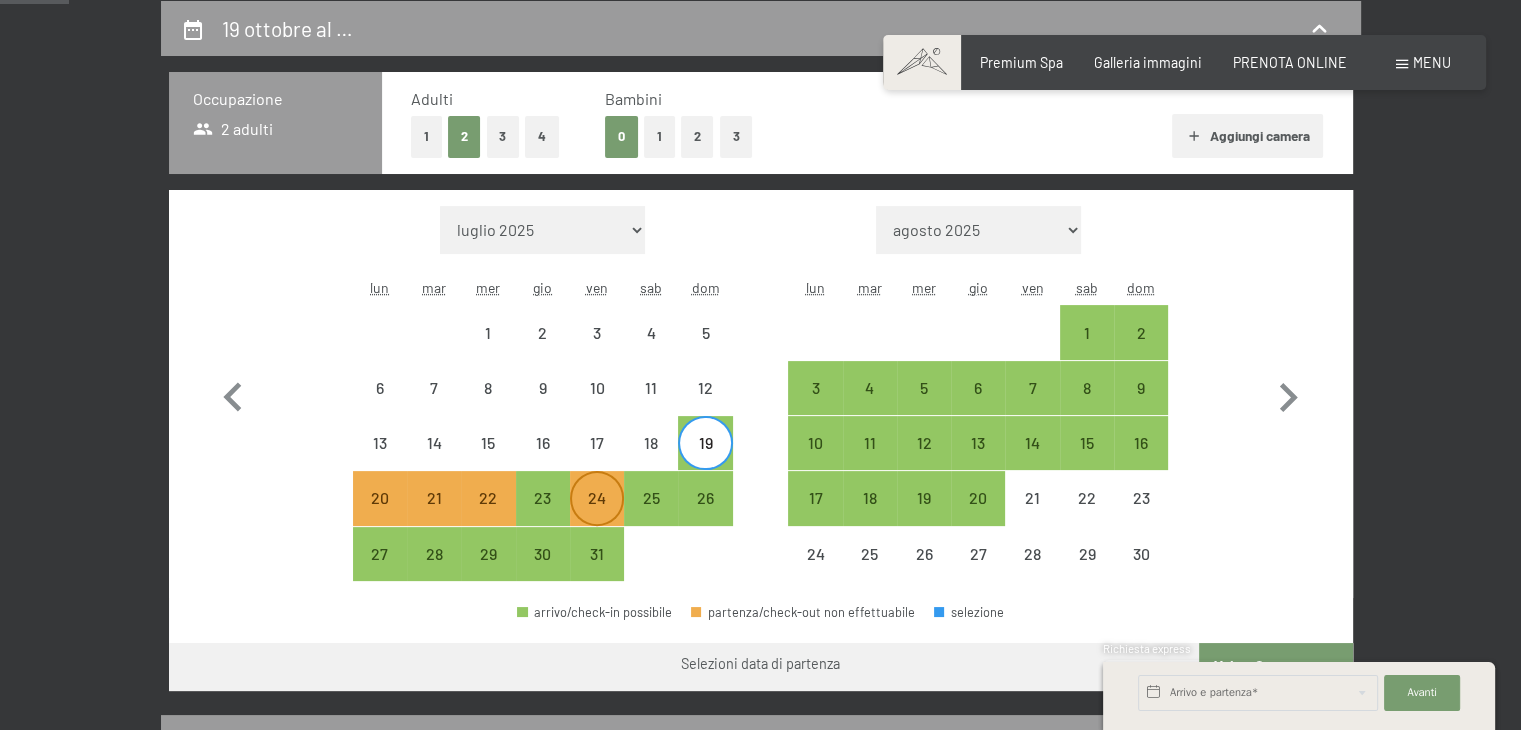 click on "24" at bounding box center (597, 515) 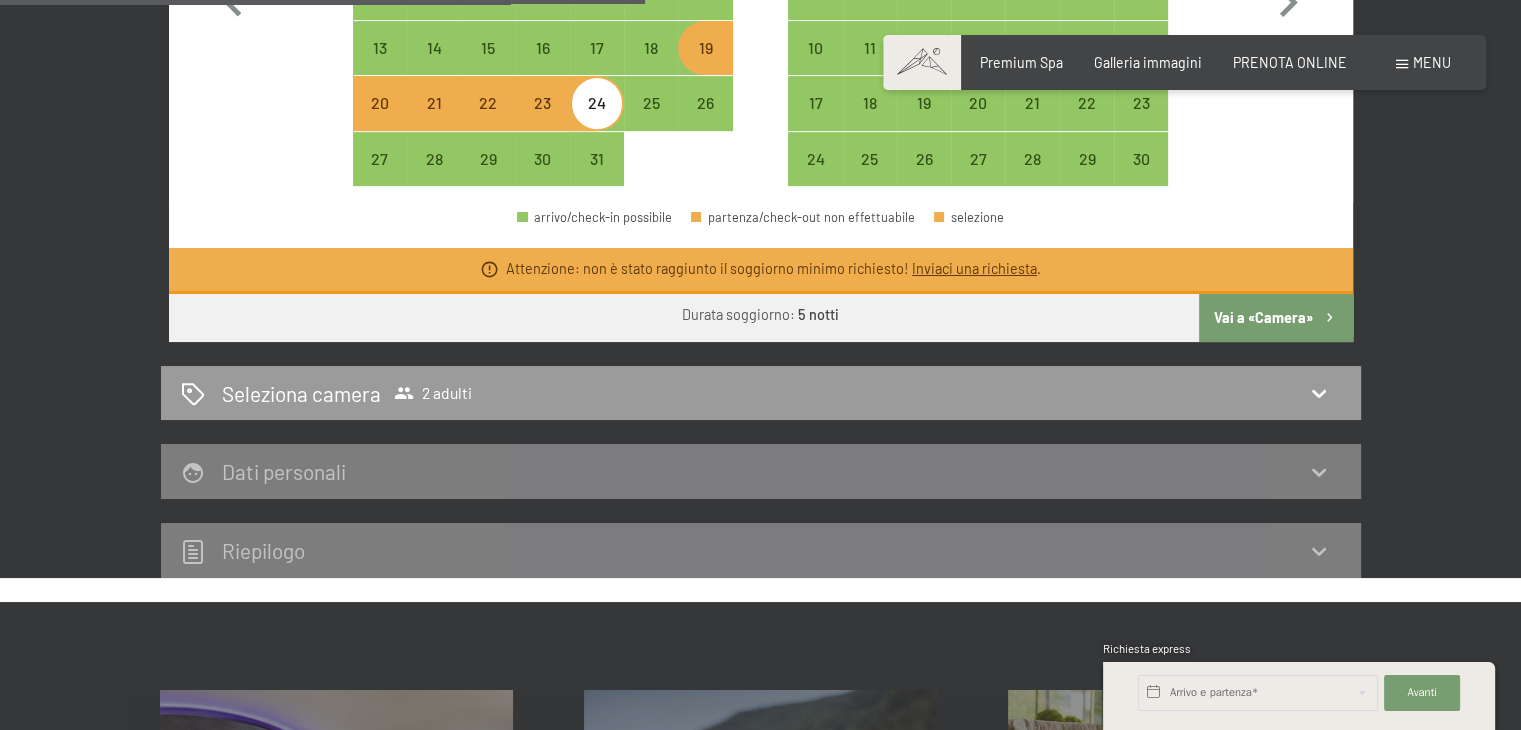 scroll, scrollTop: 834, scrollLeft: 0, axis: vertical 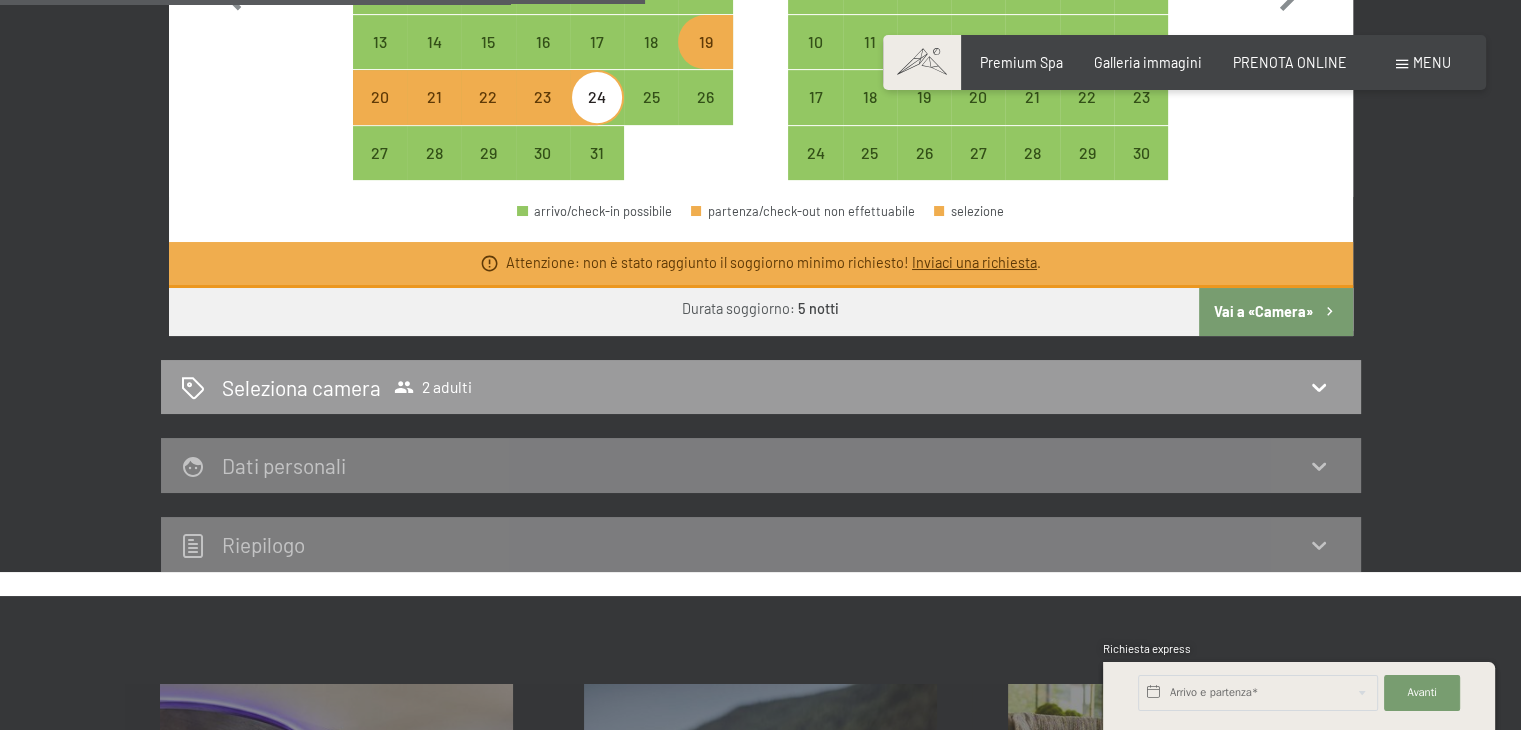 click on "Vai a «Camera»" at bounding box center (1275, 312) 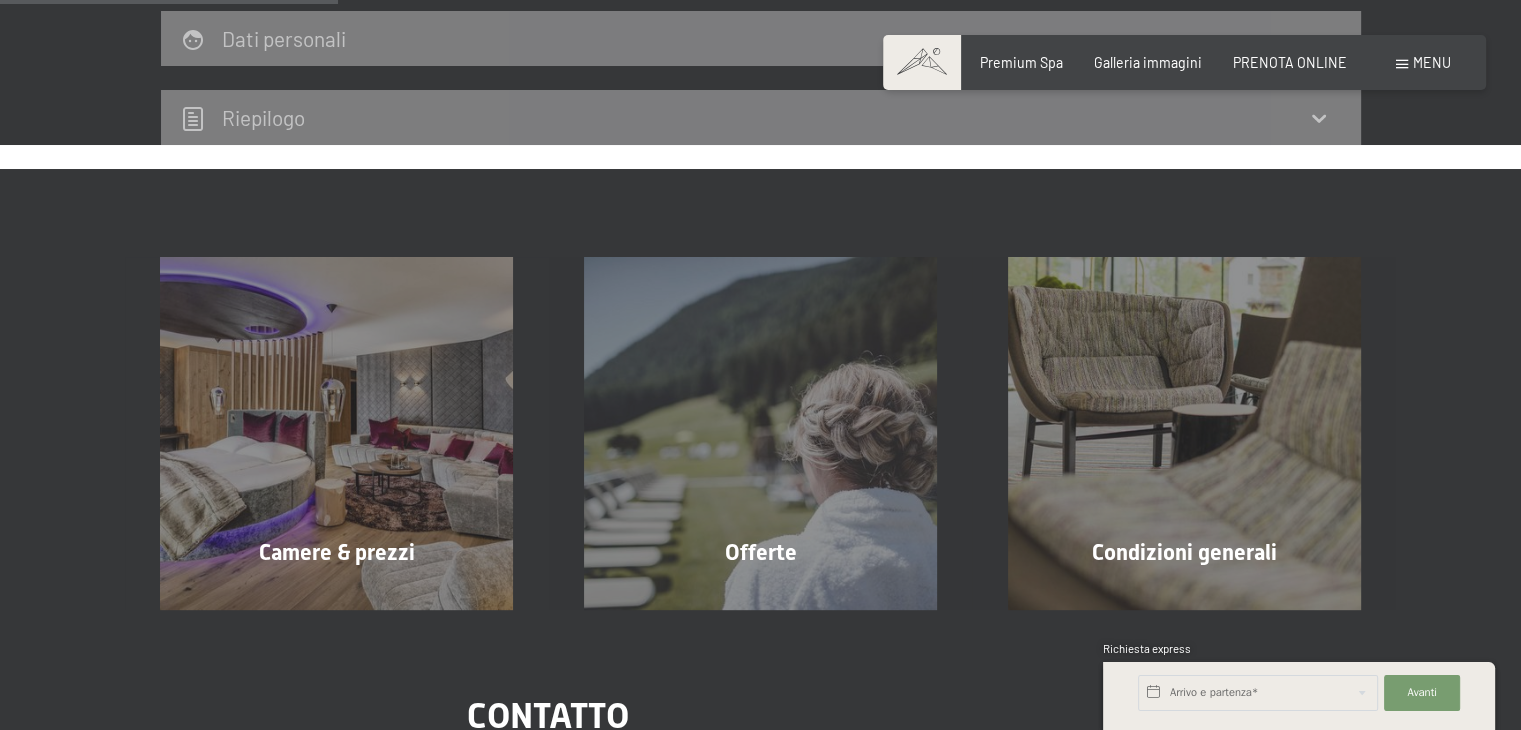 scroll, scrollTop: 433, scrollLeft: 0, axis: vertical 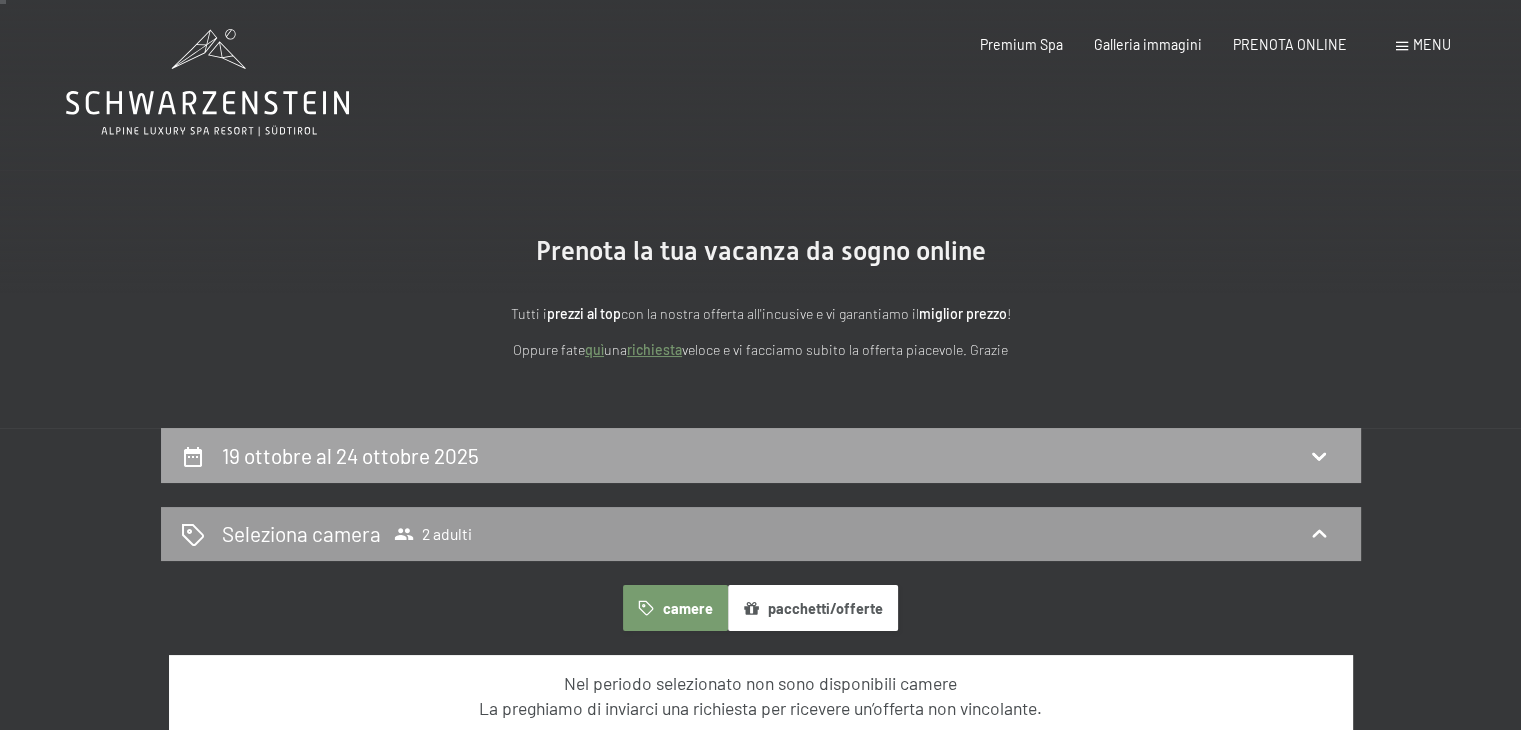 click 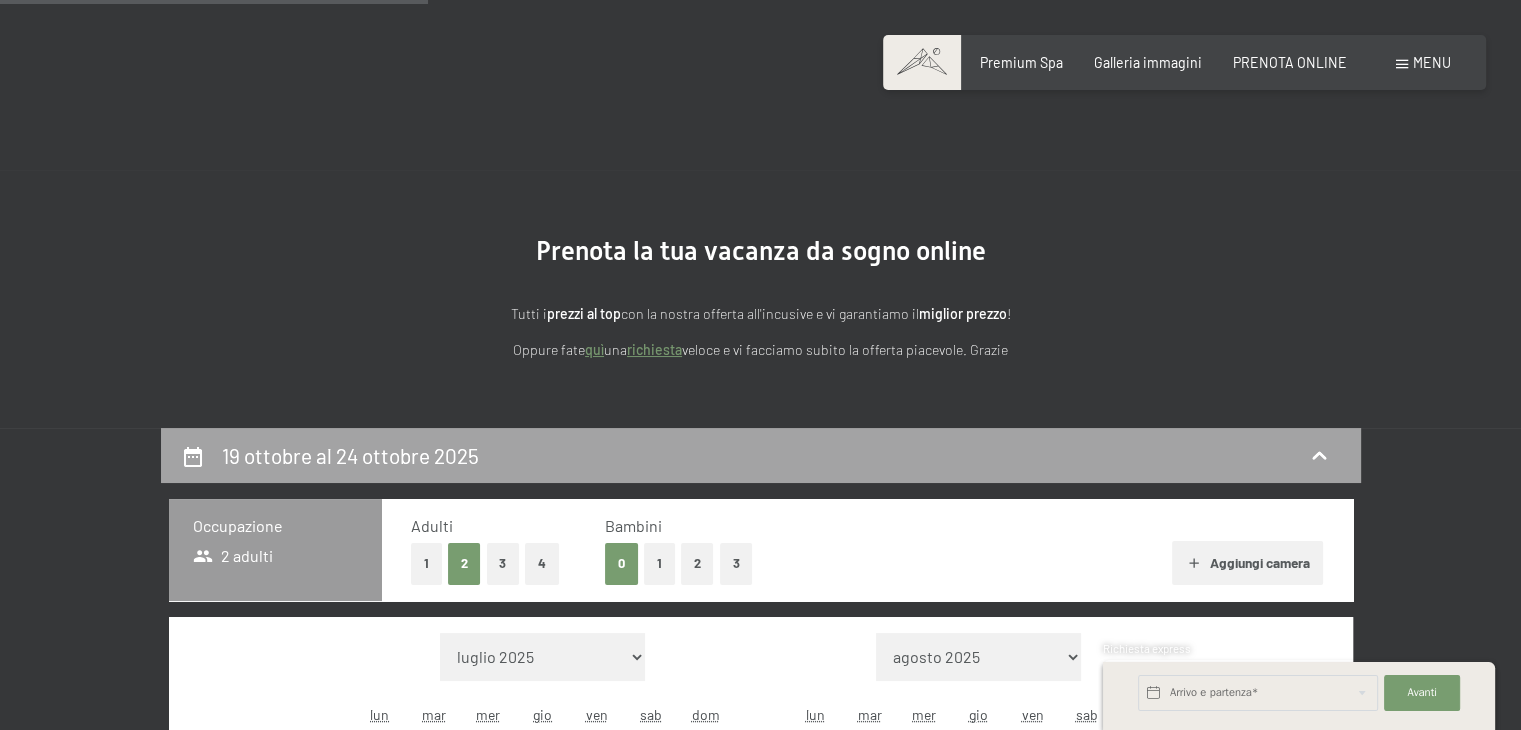scroll, scrollTop: 433, scrollLeft: 0, axis: vertical 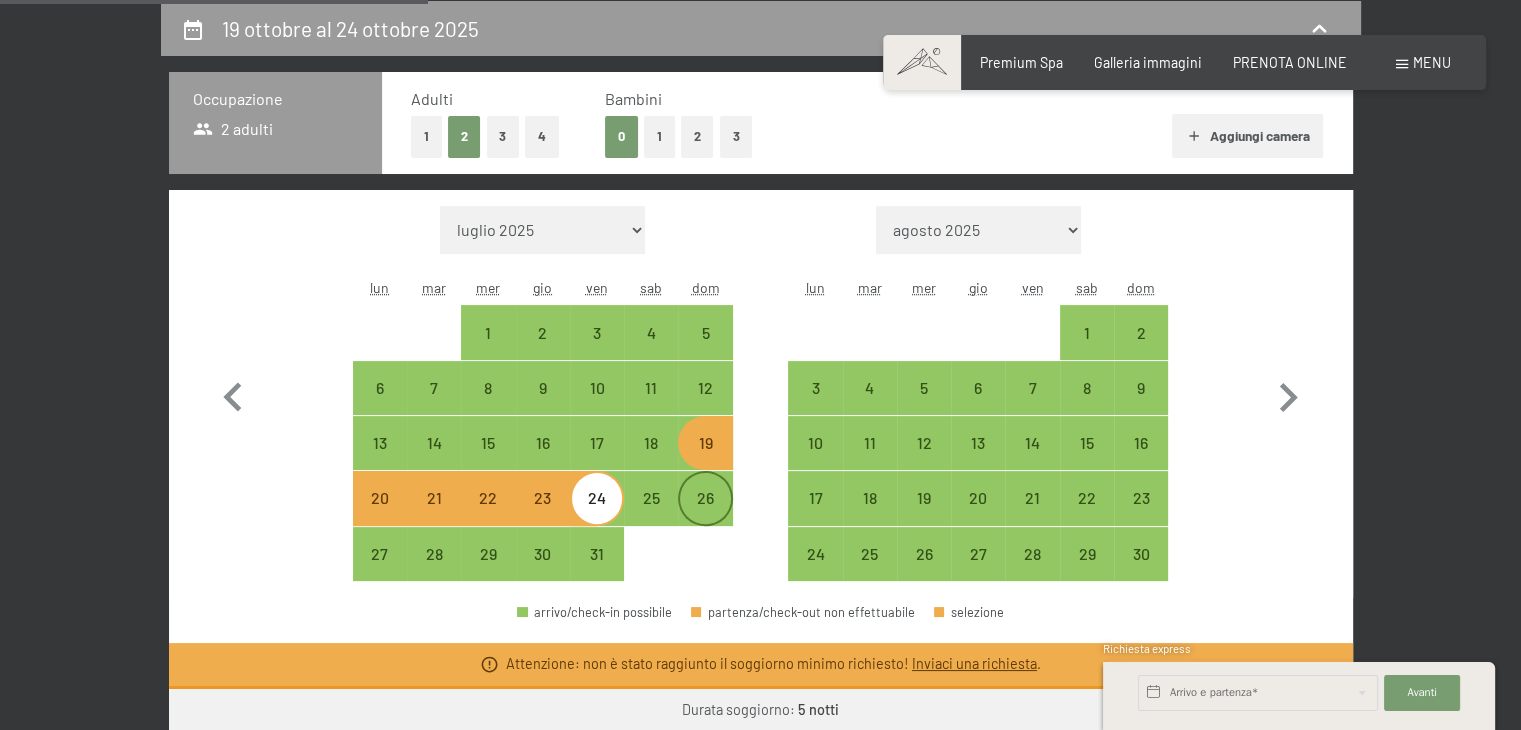 click on "26" at bounding box center (705, 515) 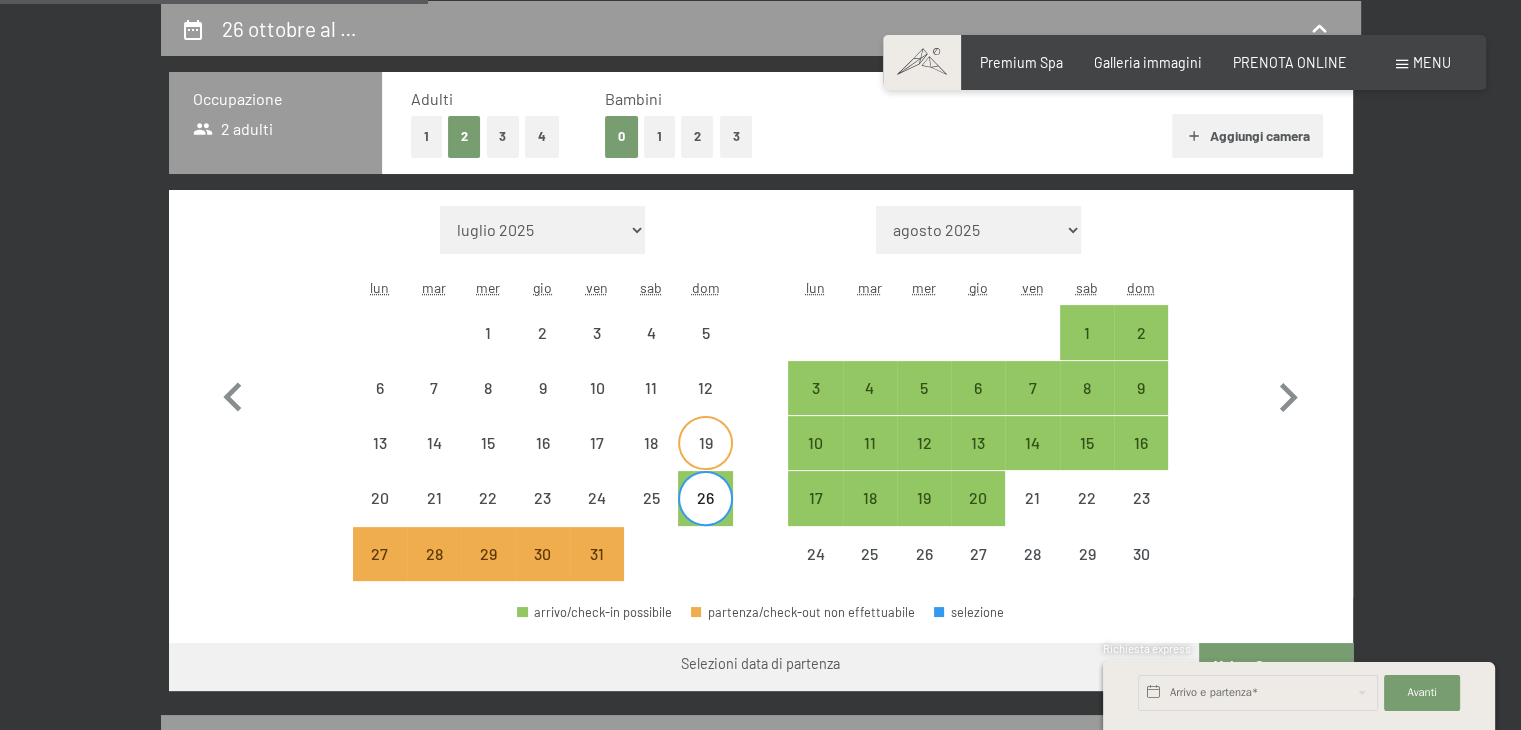 click on "19" at bounding box center (705, 443) 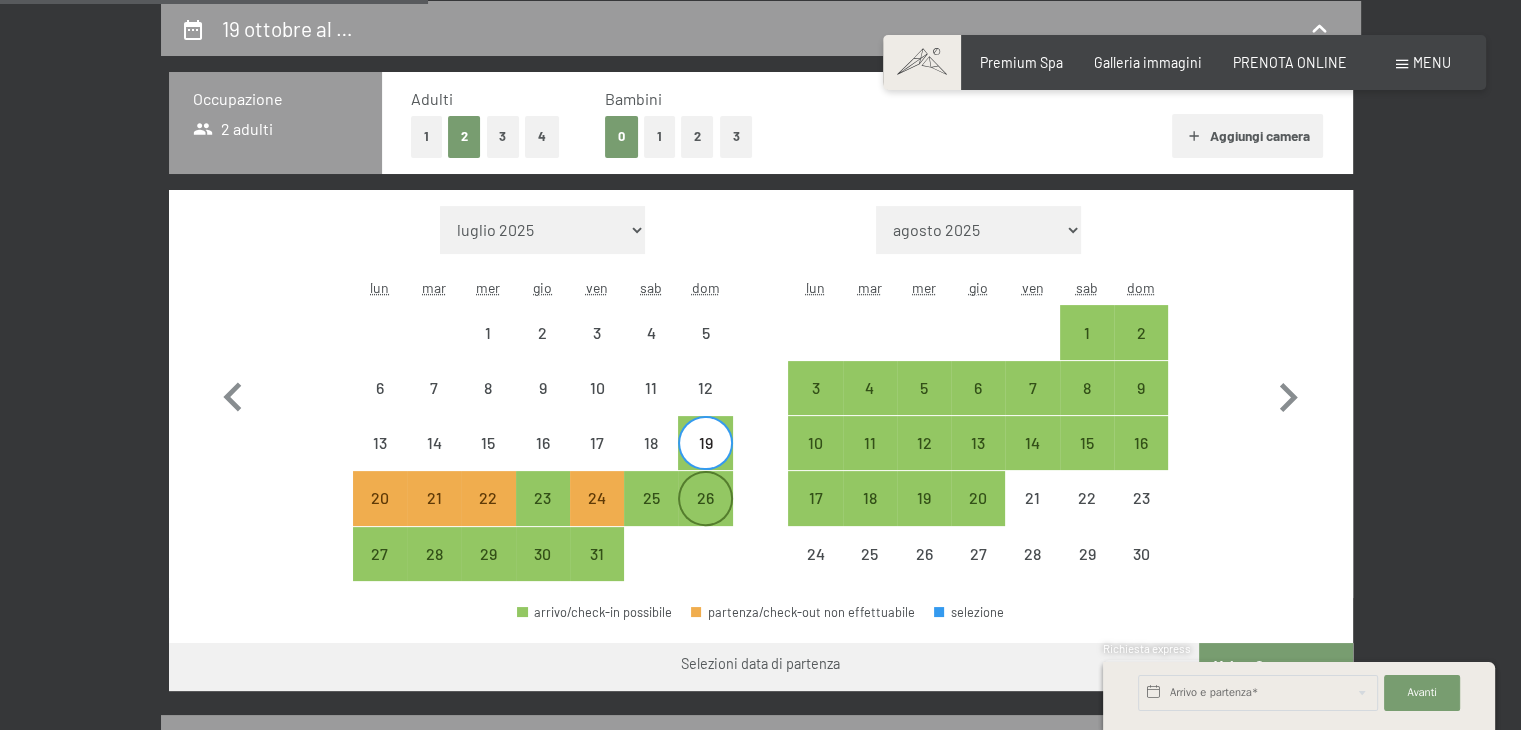 click on "26" at bounding box center (705, 515) 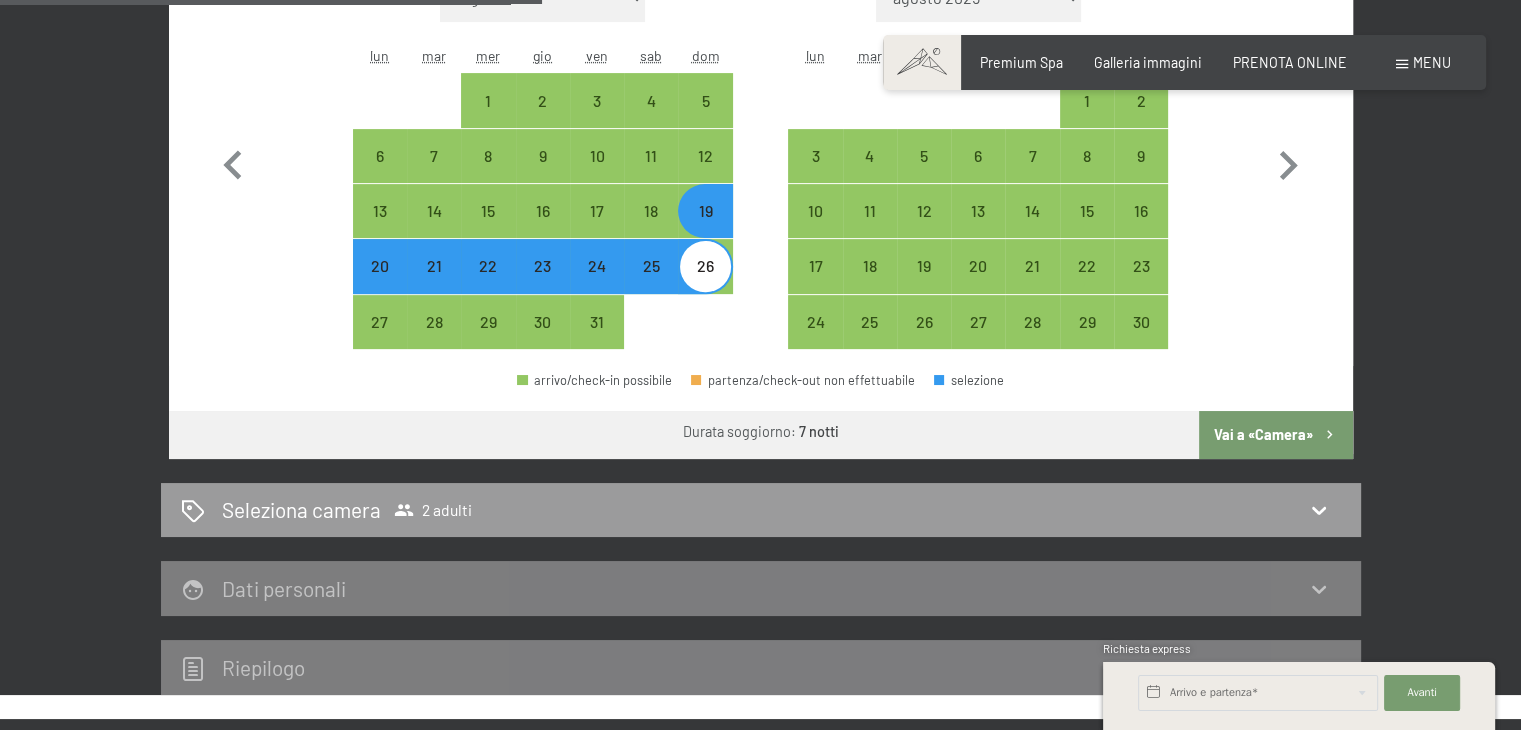 scroll, scrollTop: 684, scrollLeft: 0, axis: vertical 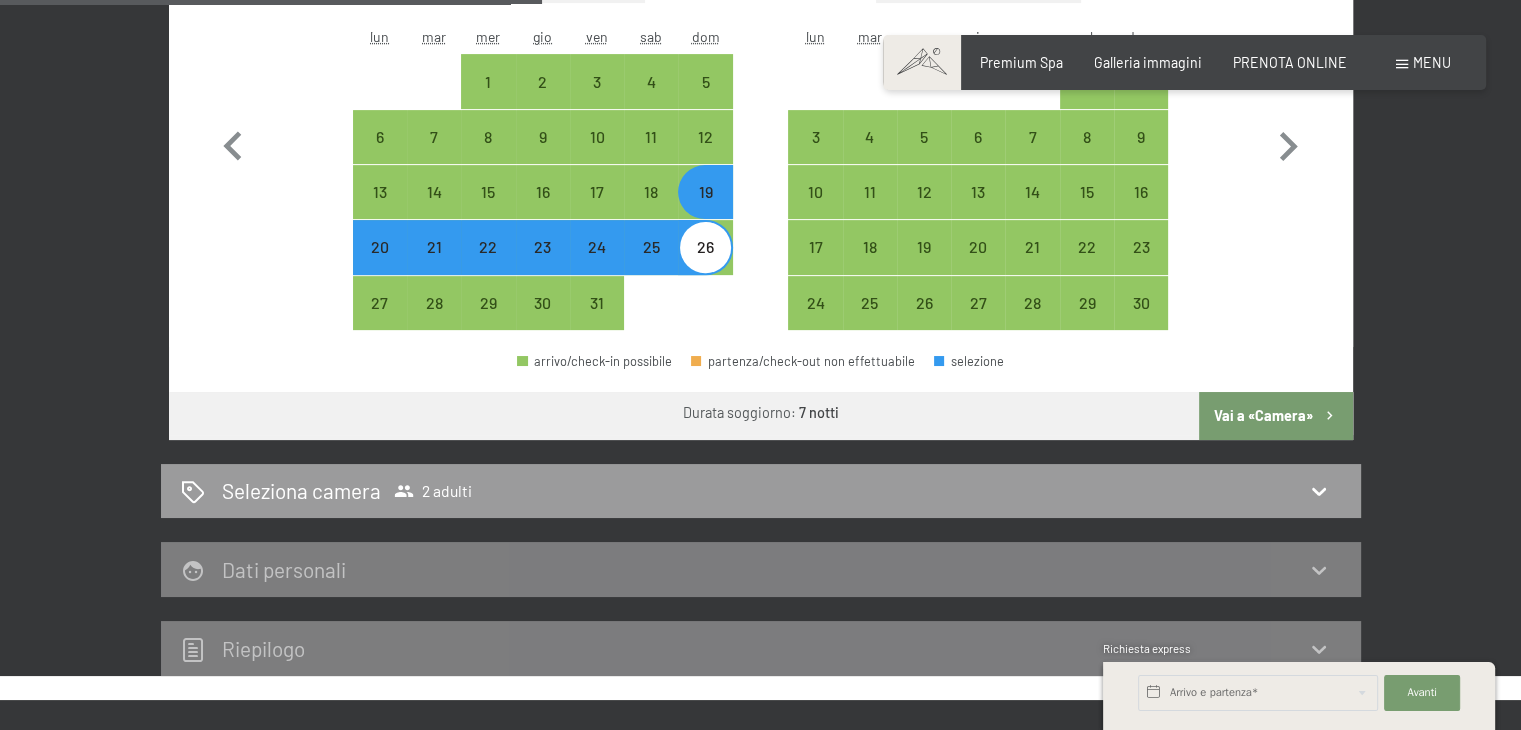 click on "Vai a «Camera»" at bounding box center (1275, 416) 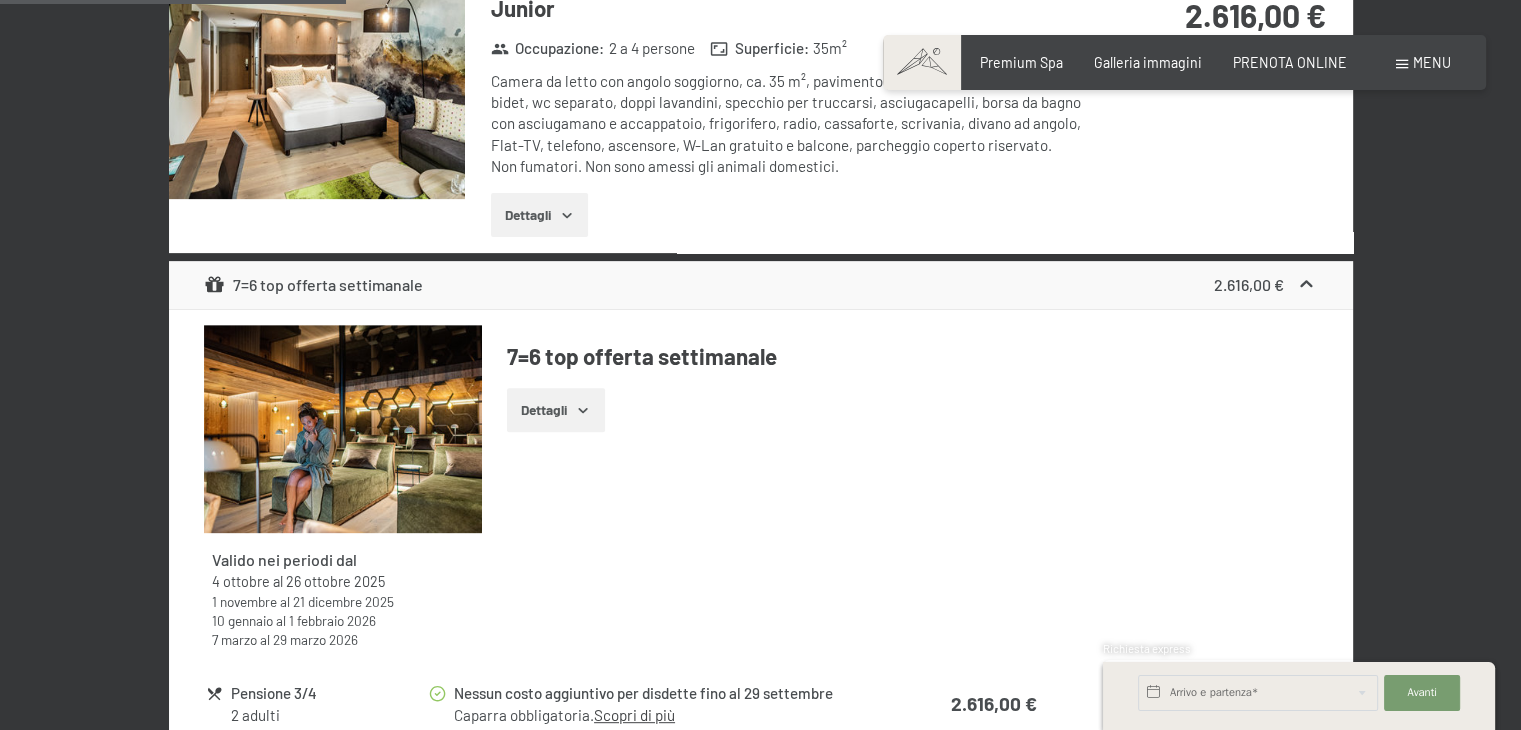 scroll, scrollTop: 433, scrollLeft: 0, axis: vertical 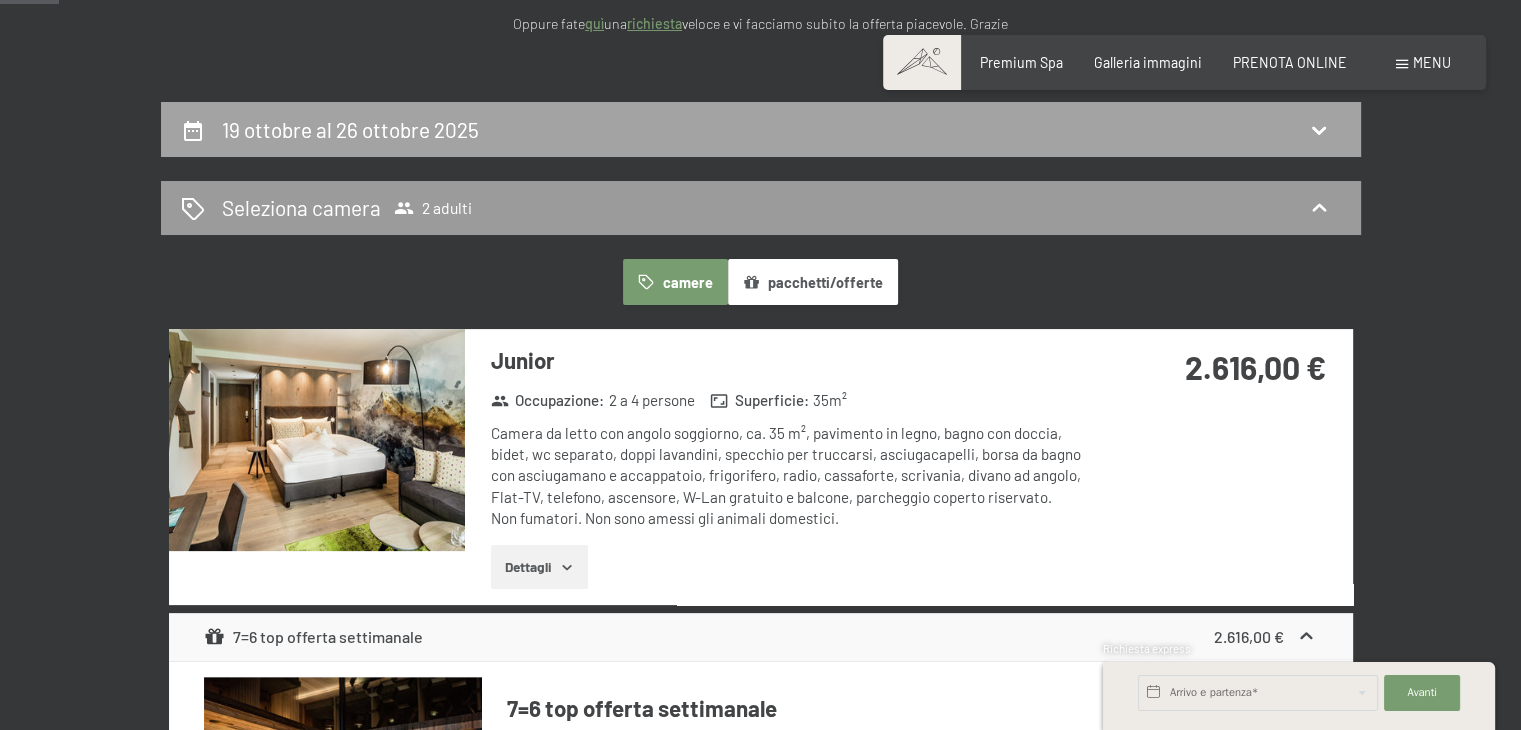 click 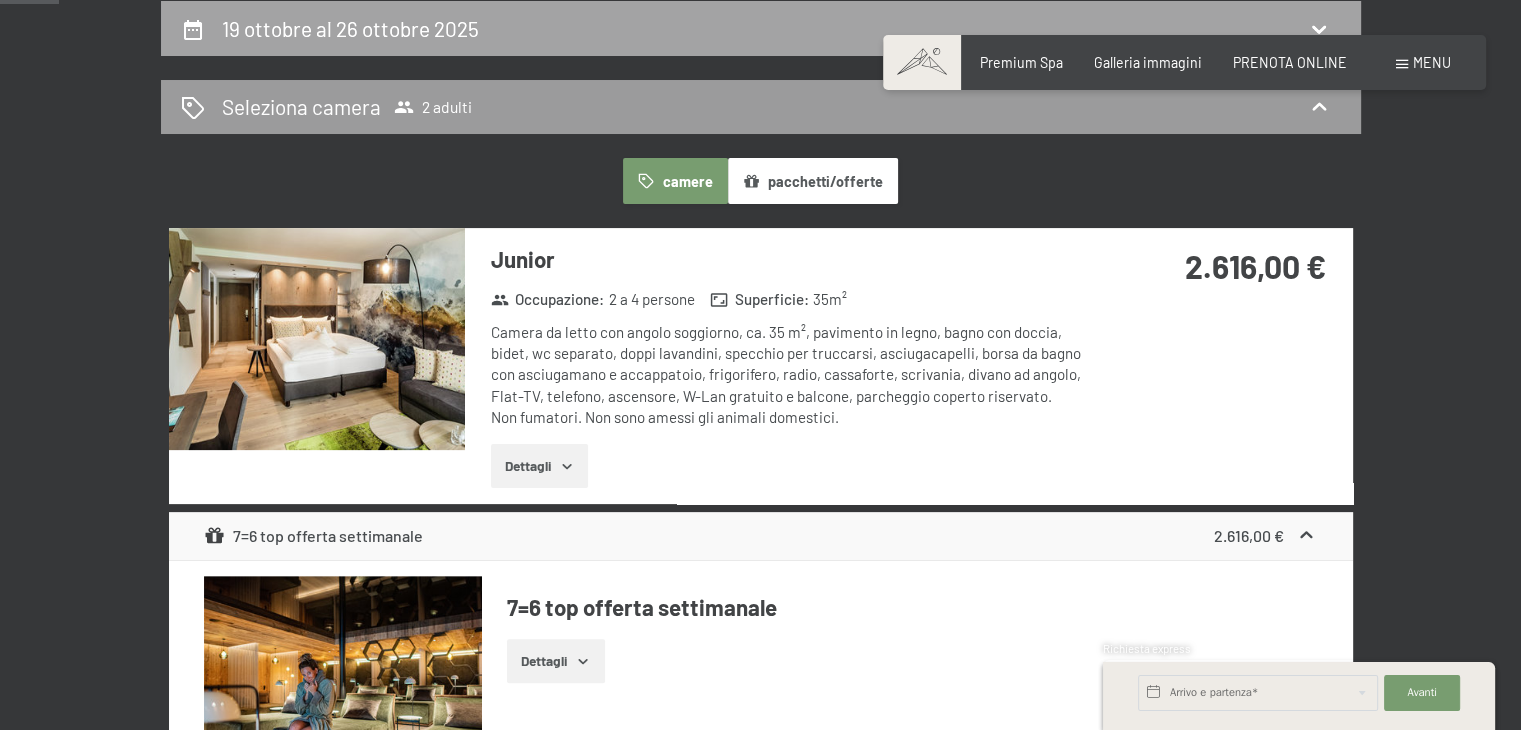 select on "[DATE]" 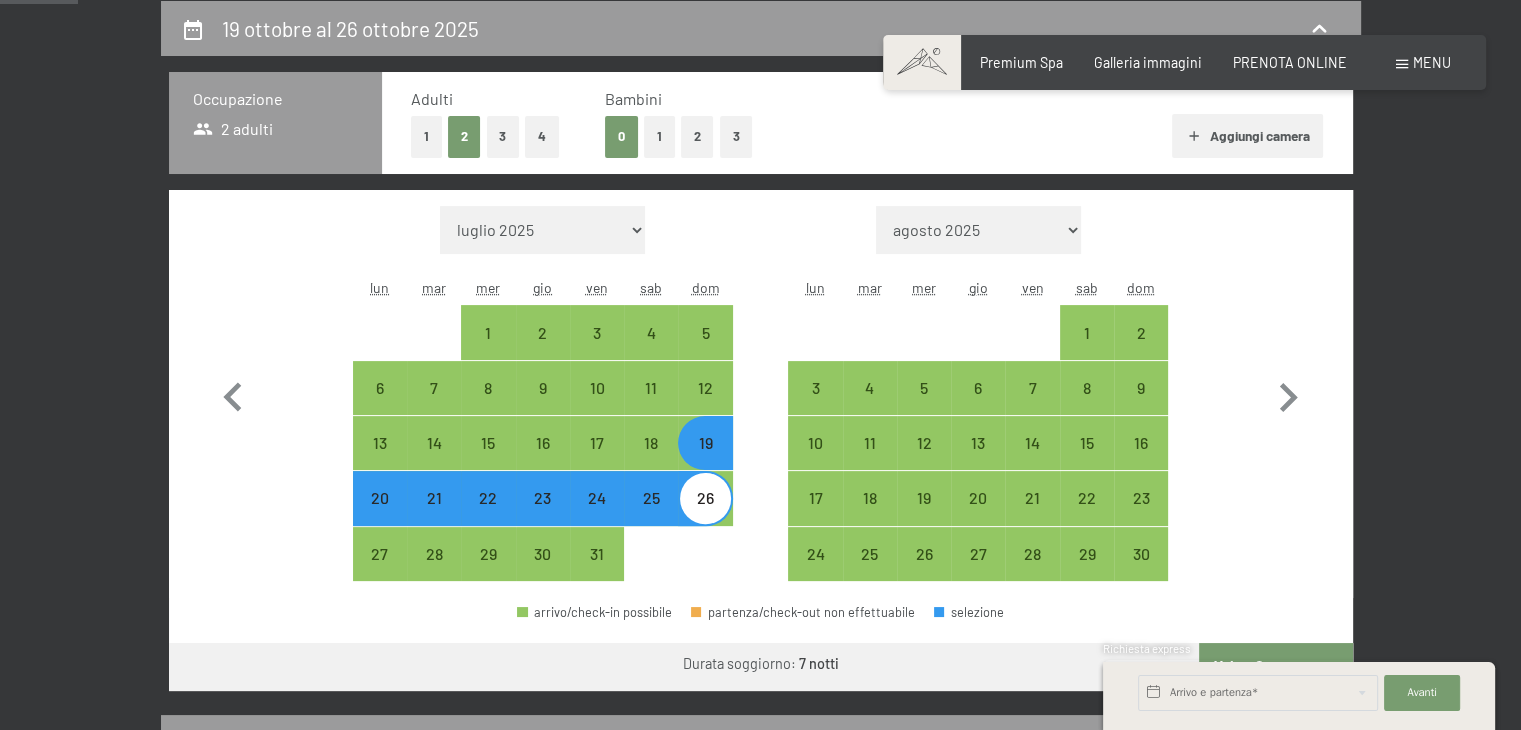 click on "26" at bounding box center [705, 515] 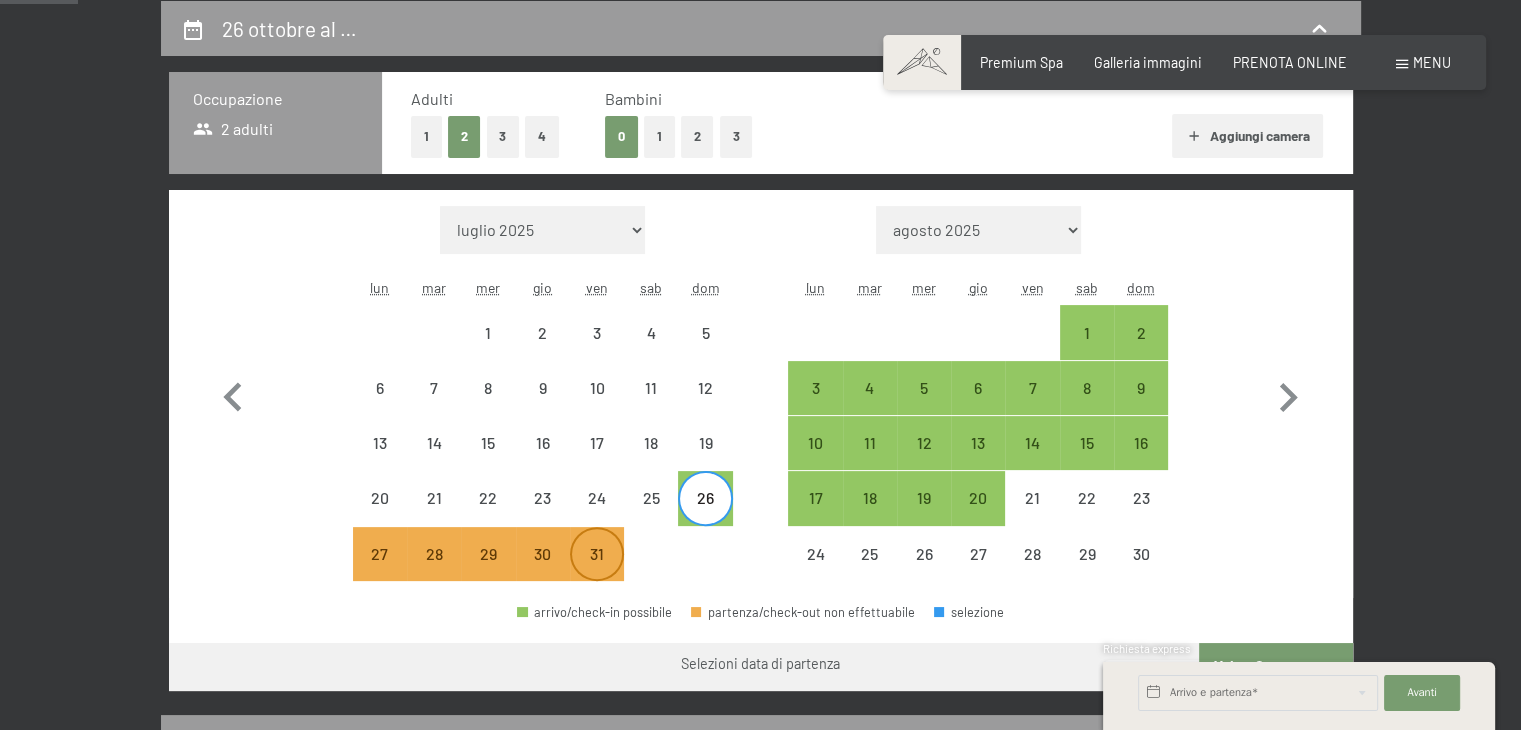 click on "31" at bounding box center (597, 571) 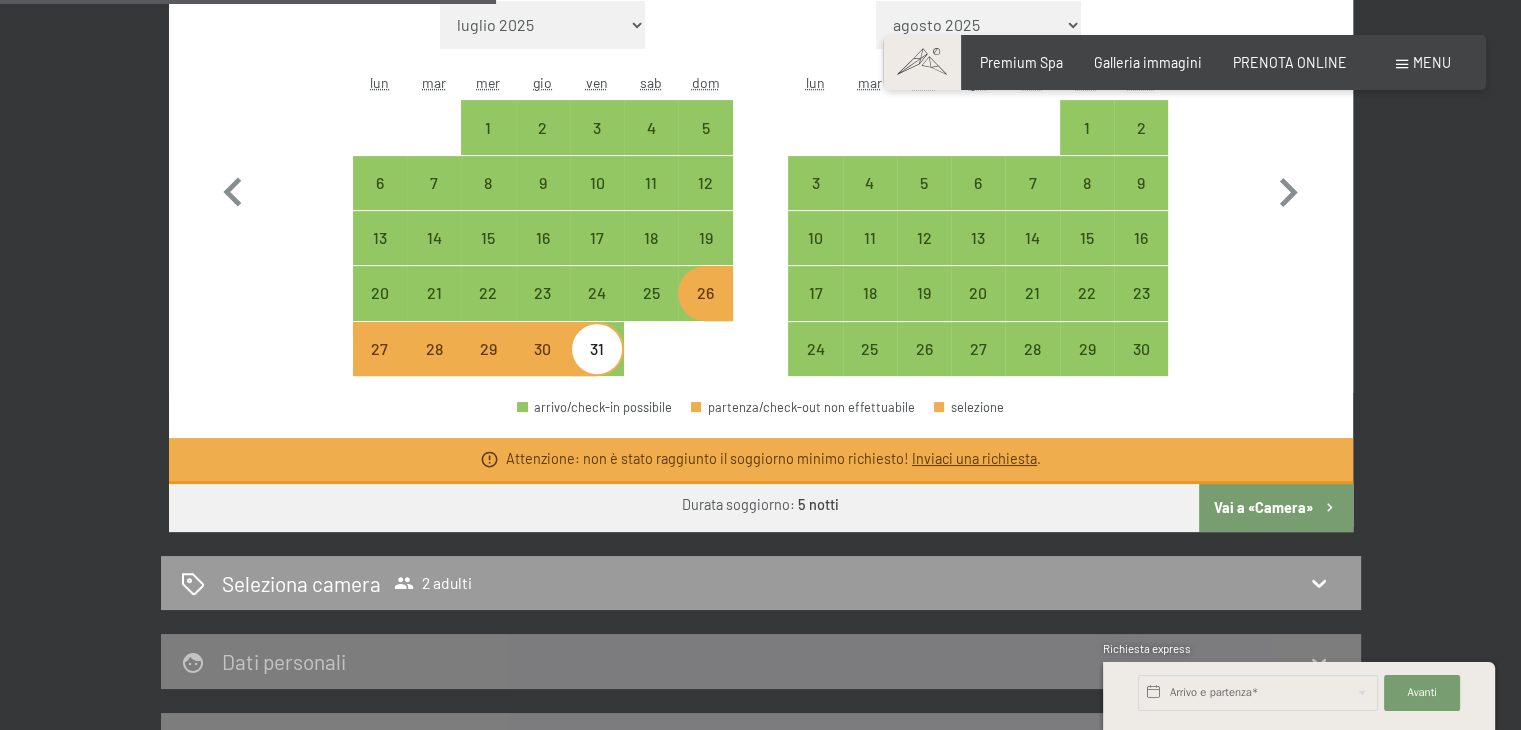 scroll, scrollTop: 644, scrollLeft: 0, axis: vertical 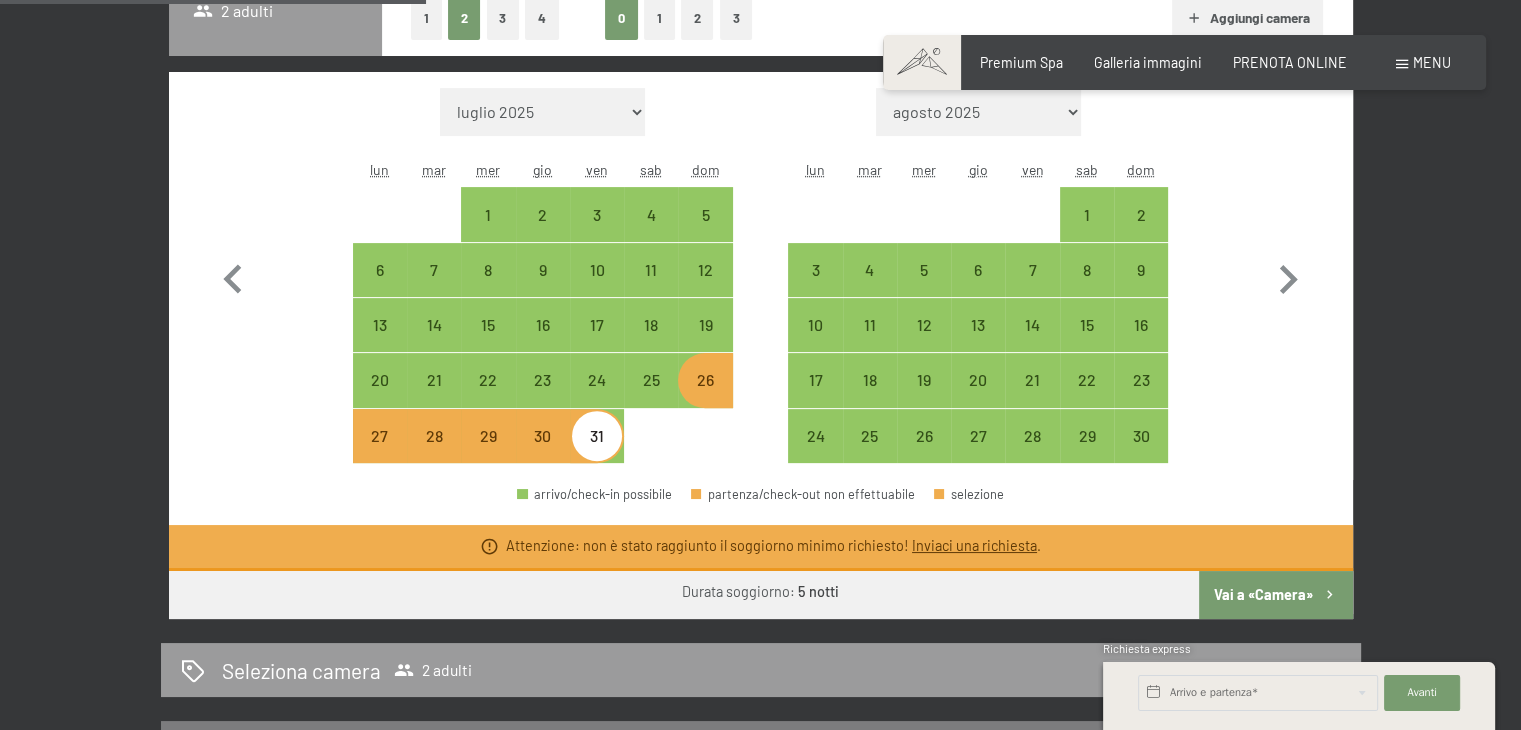 click on "26" at bounding box center [705, 397] 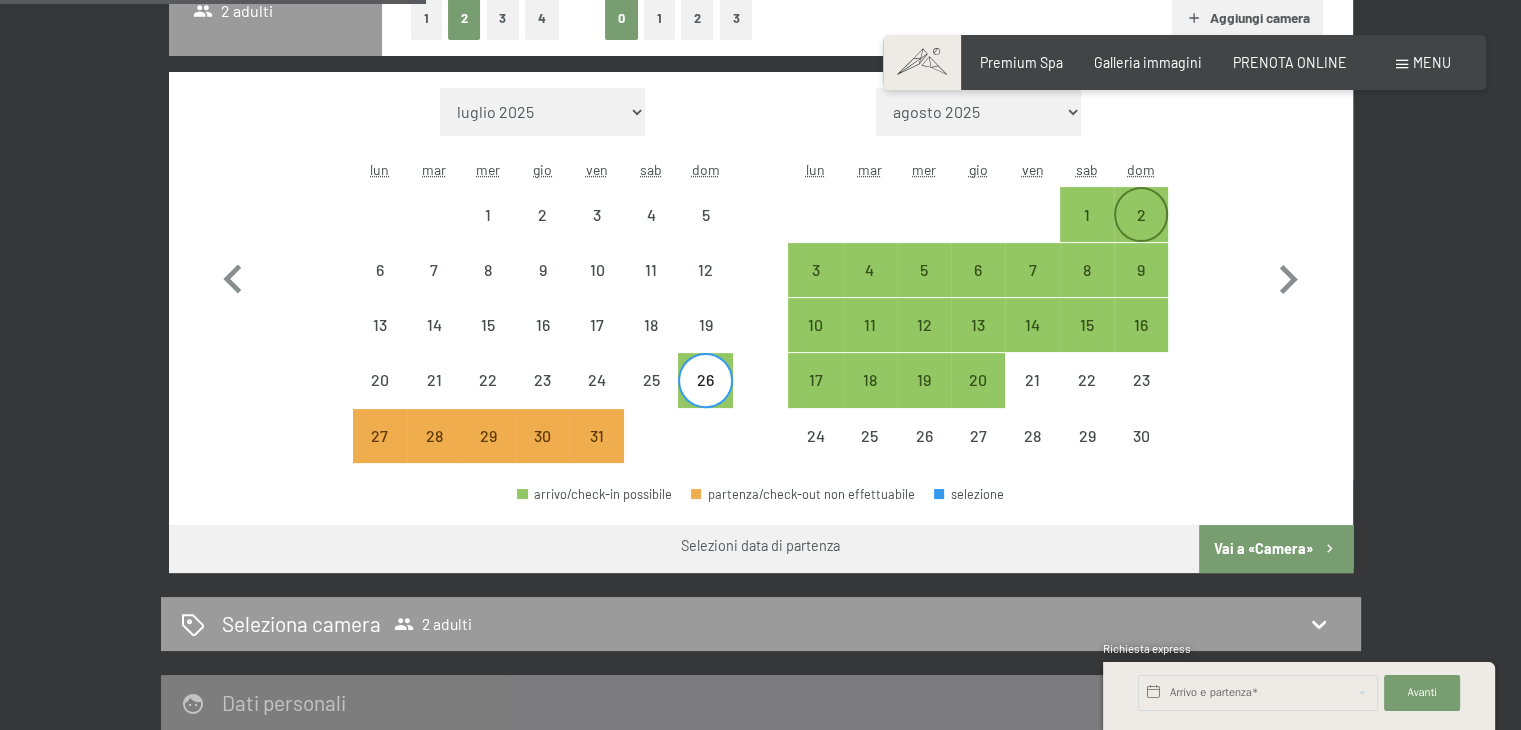 click on "2" at bounding box center [1141, 232] 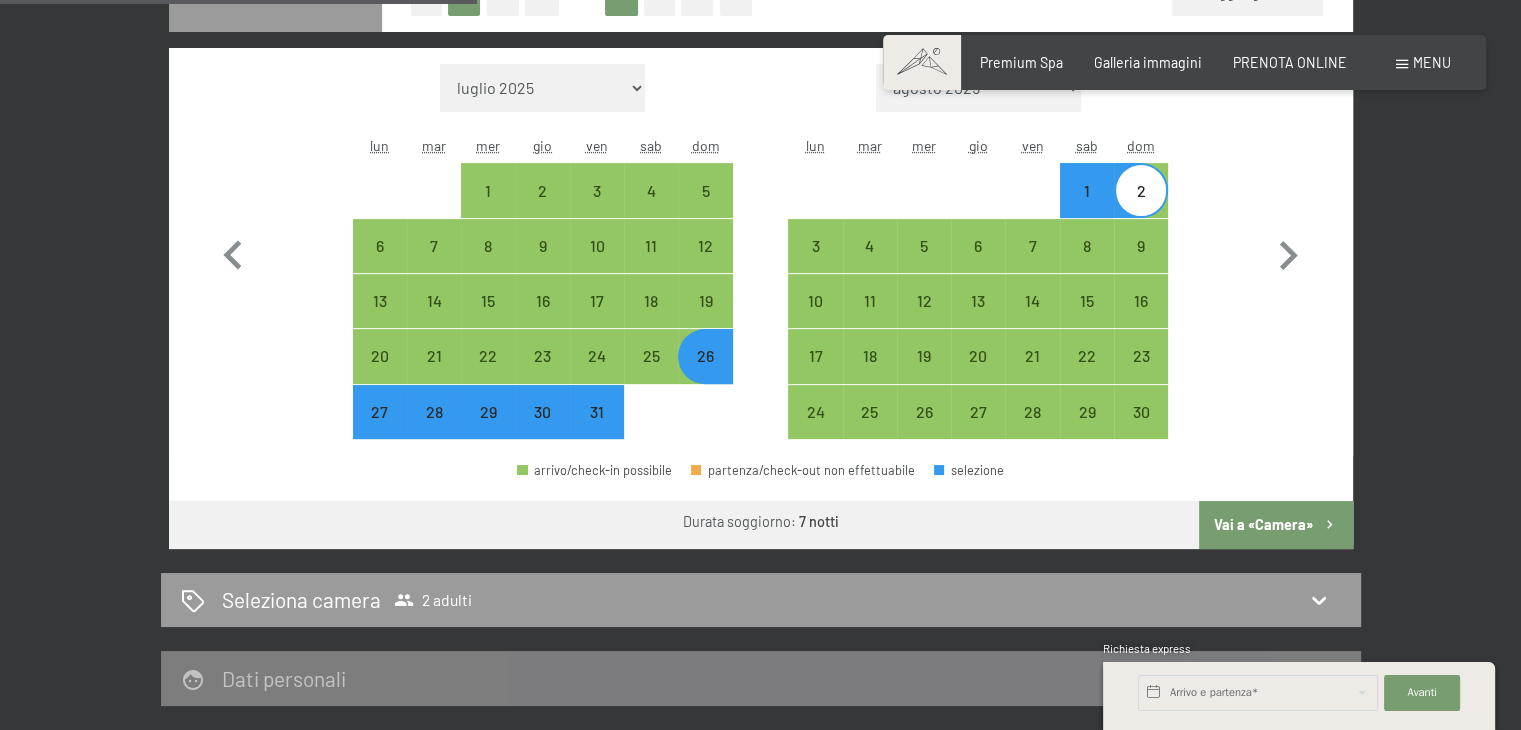scroll, scrollTop: 553, scrollLeft: 0, axis: vertical 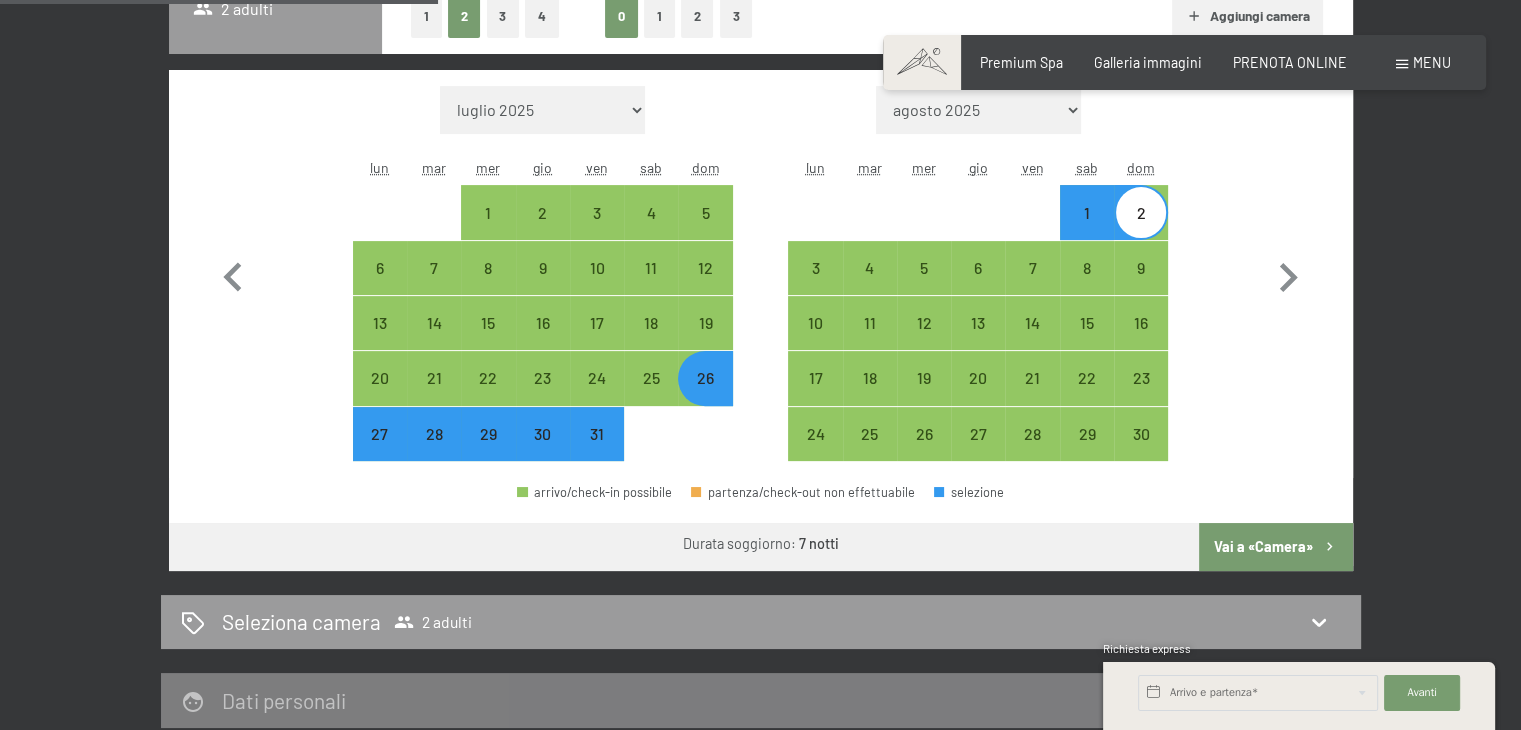 click on "26" at bounding box center (705, 395) 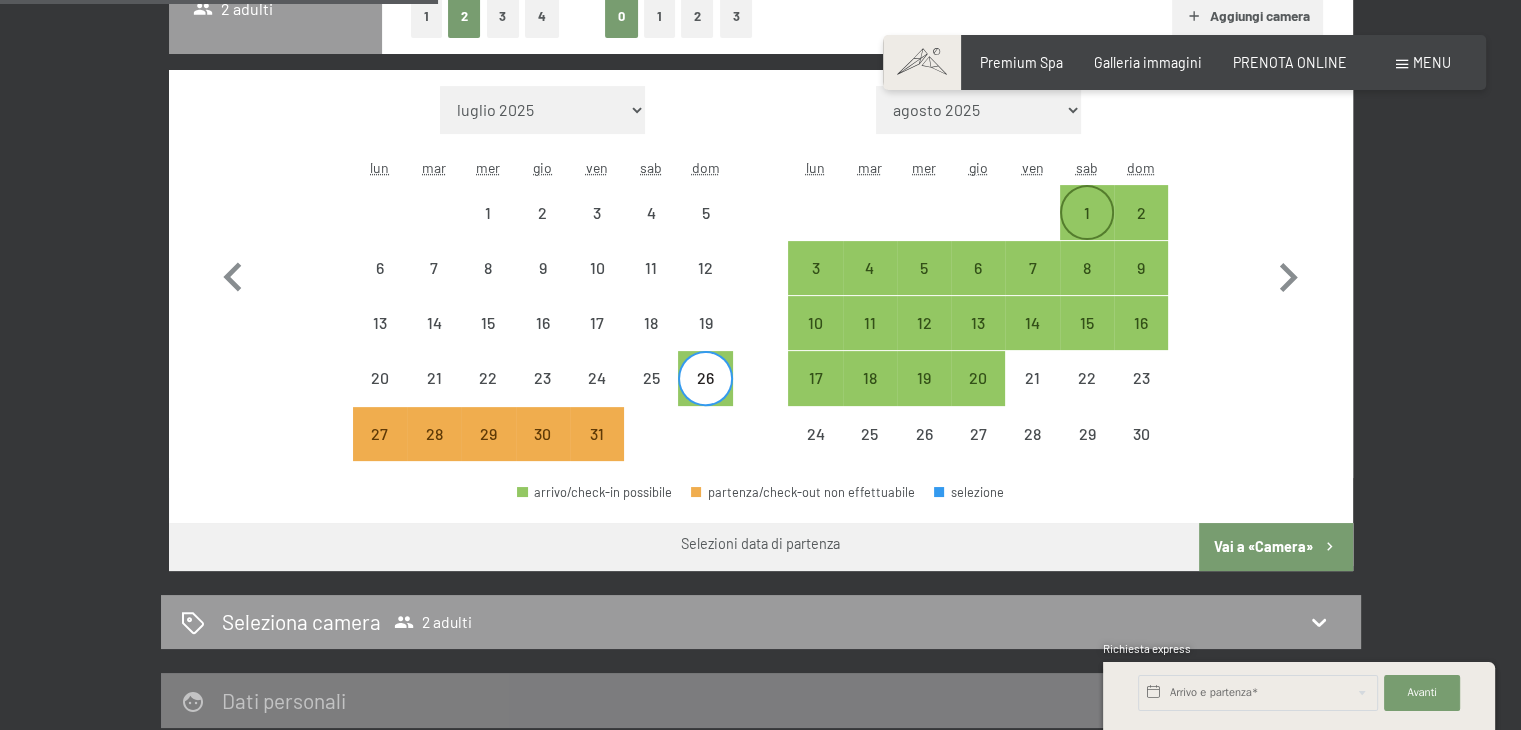 click on "1" at bounding box center [1087, 230] 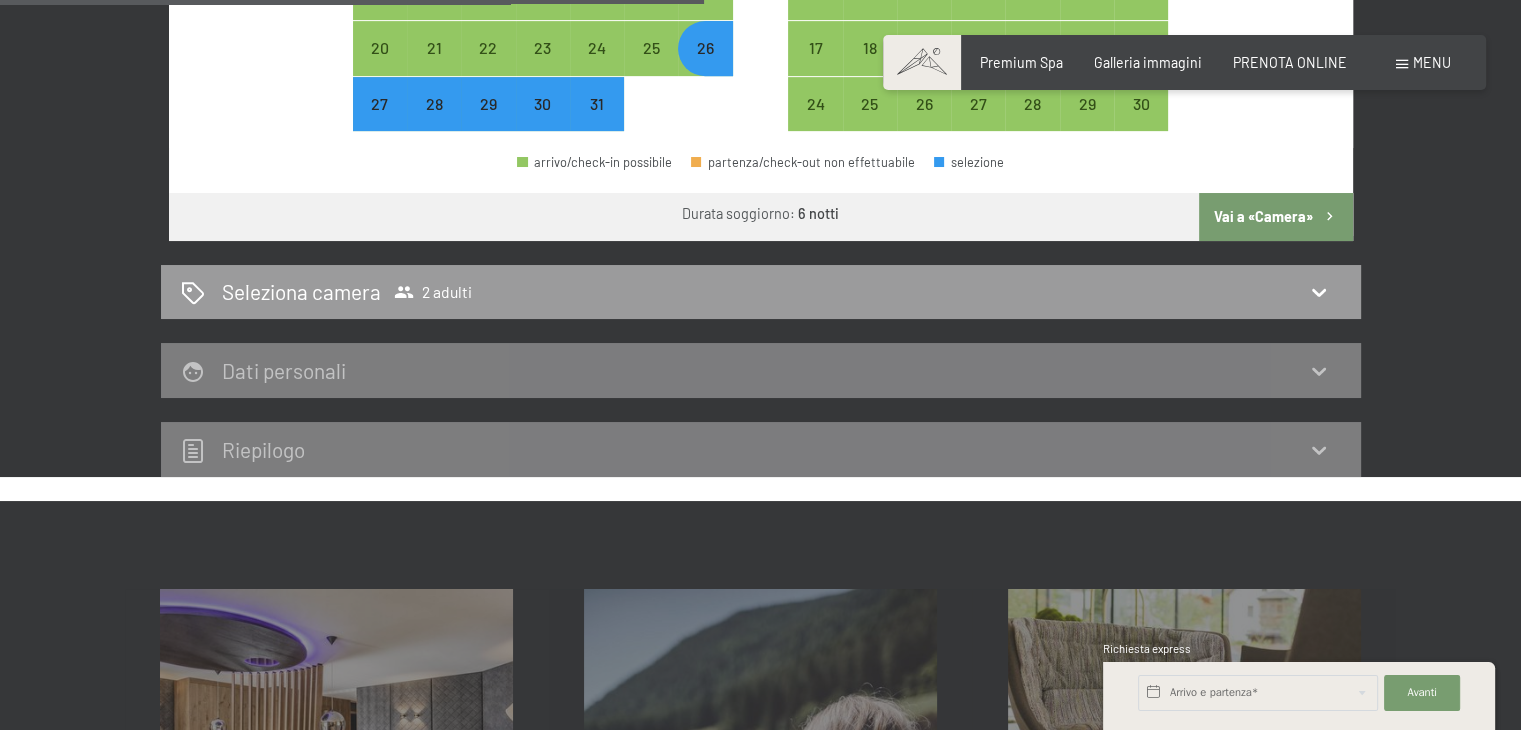 scroll, scrollTop: 889, scrollLeft: 0, axis: vertical 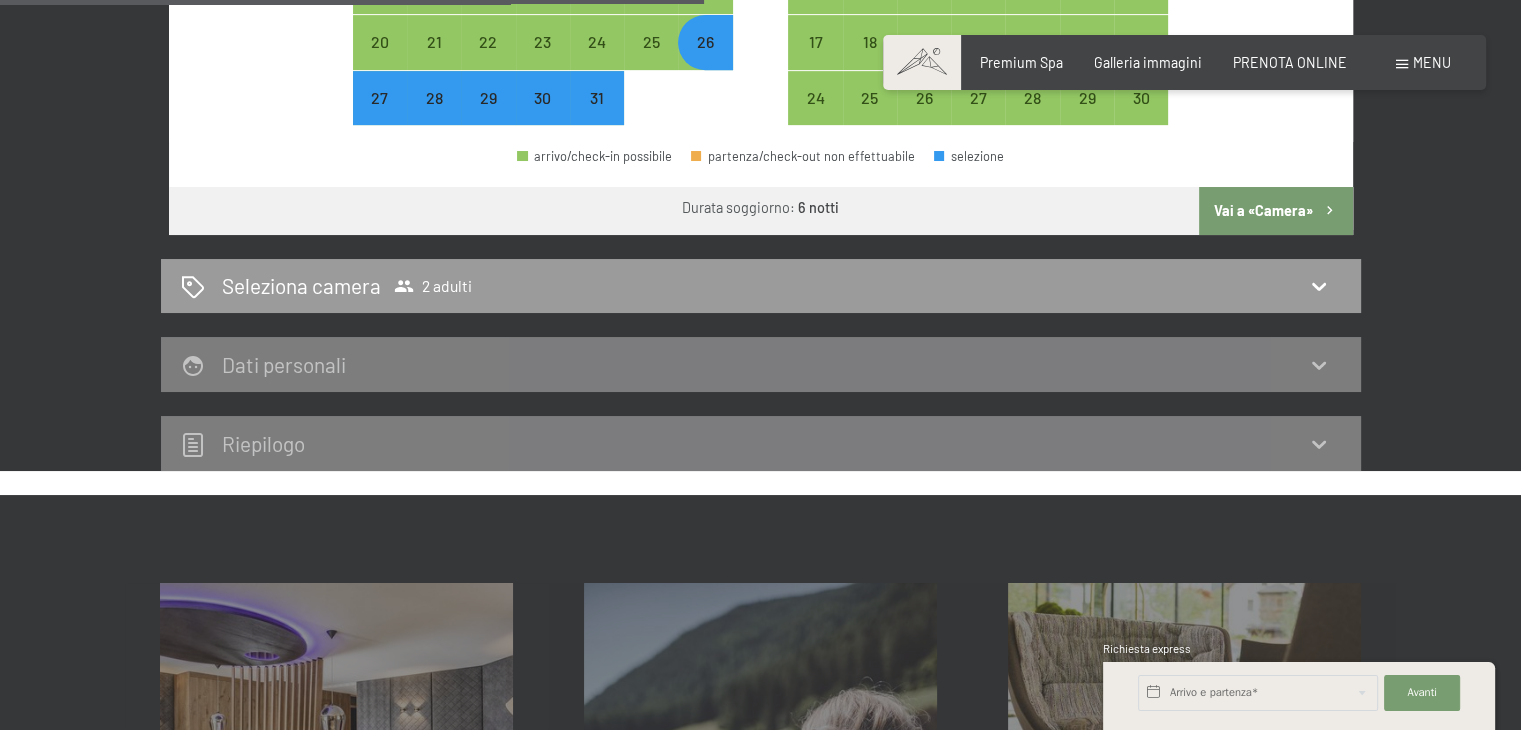 click on "Vai a «Camera»" at bounding box center (1275, 211) 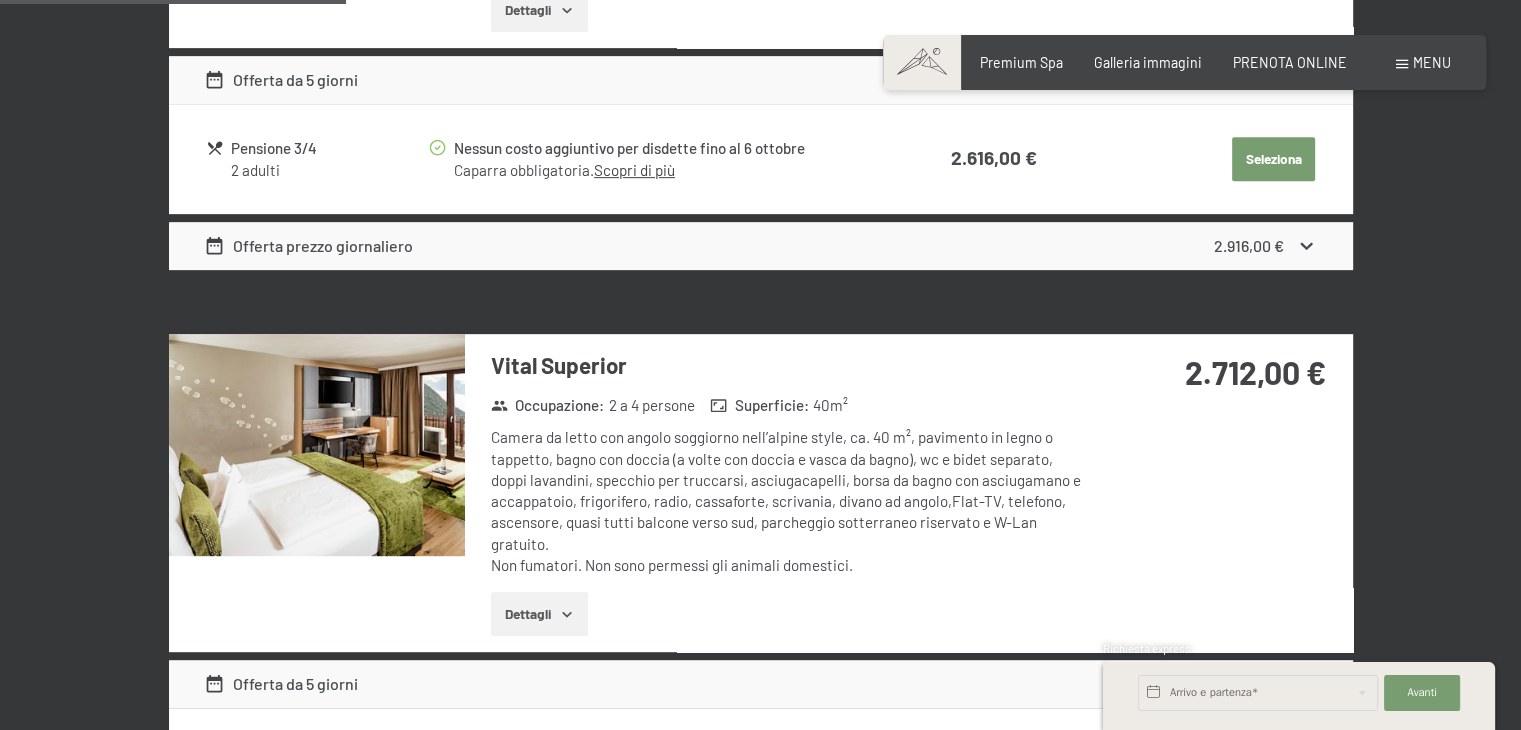 scroll, scrollTop: 433, scrollLeft: 0, axis: vertical 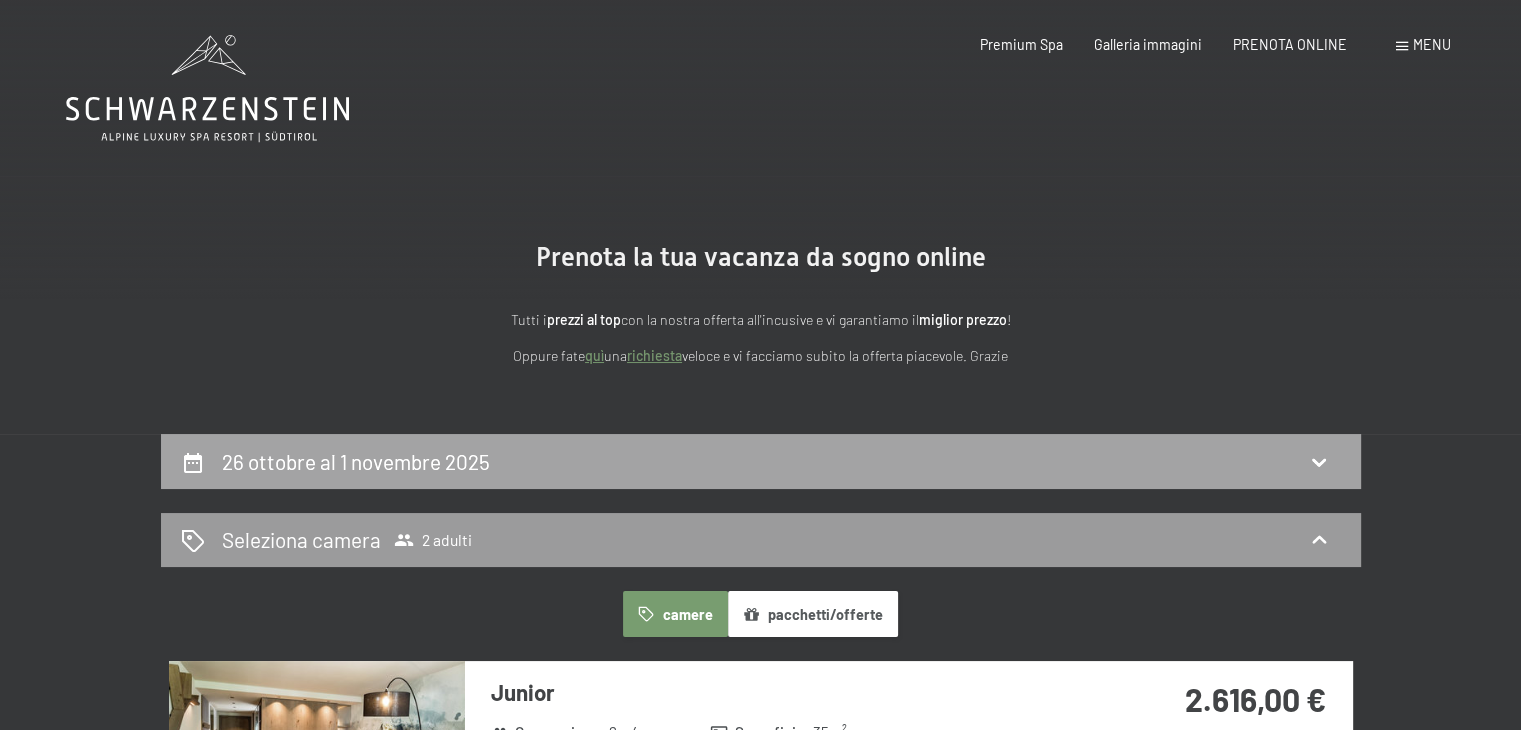 click 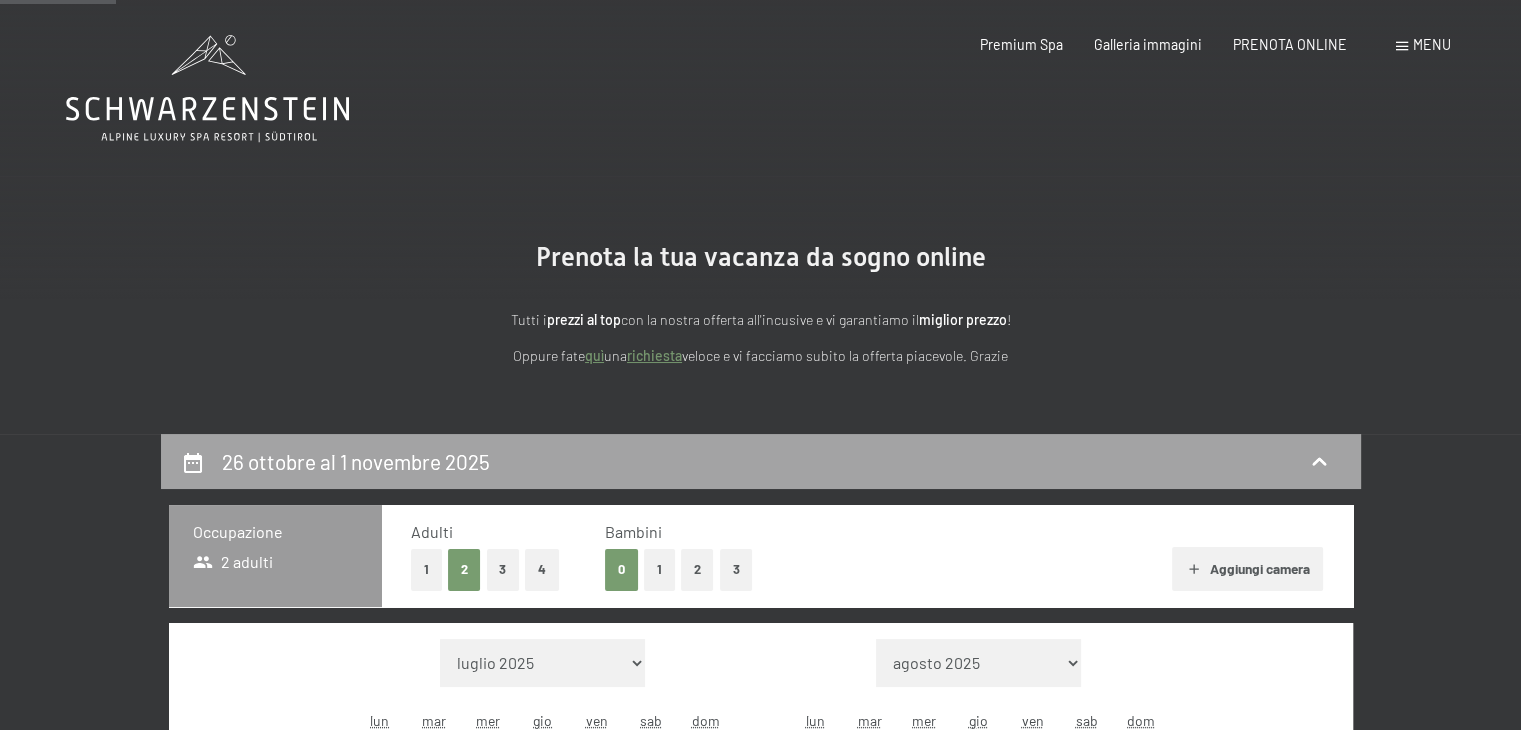 scroll, scrollTop: 433, scrollLeft: 0, axis: vertical 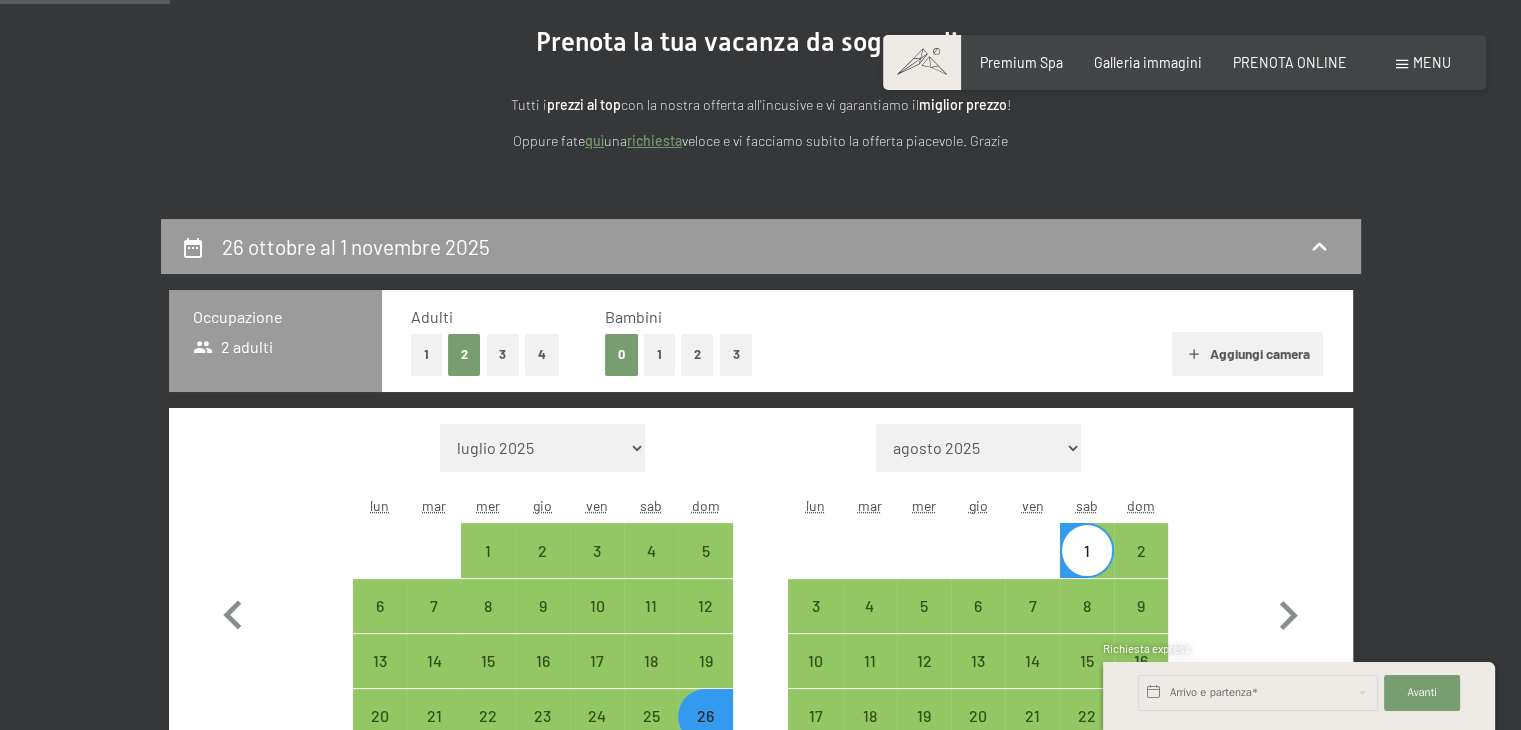 click on "1" at bounding box center (659, 354) 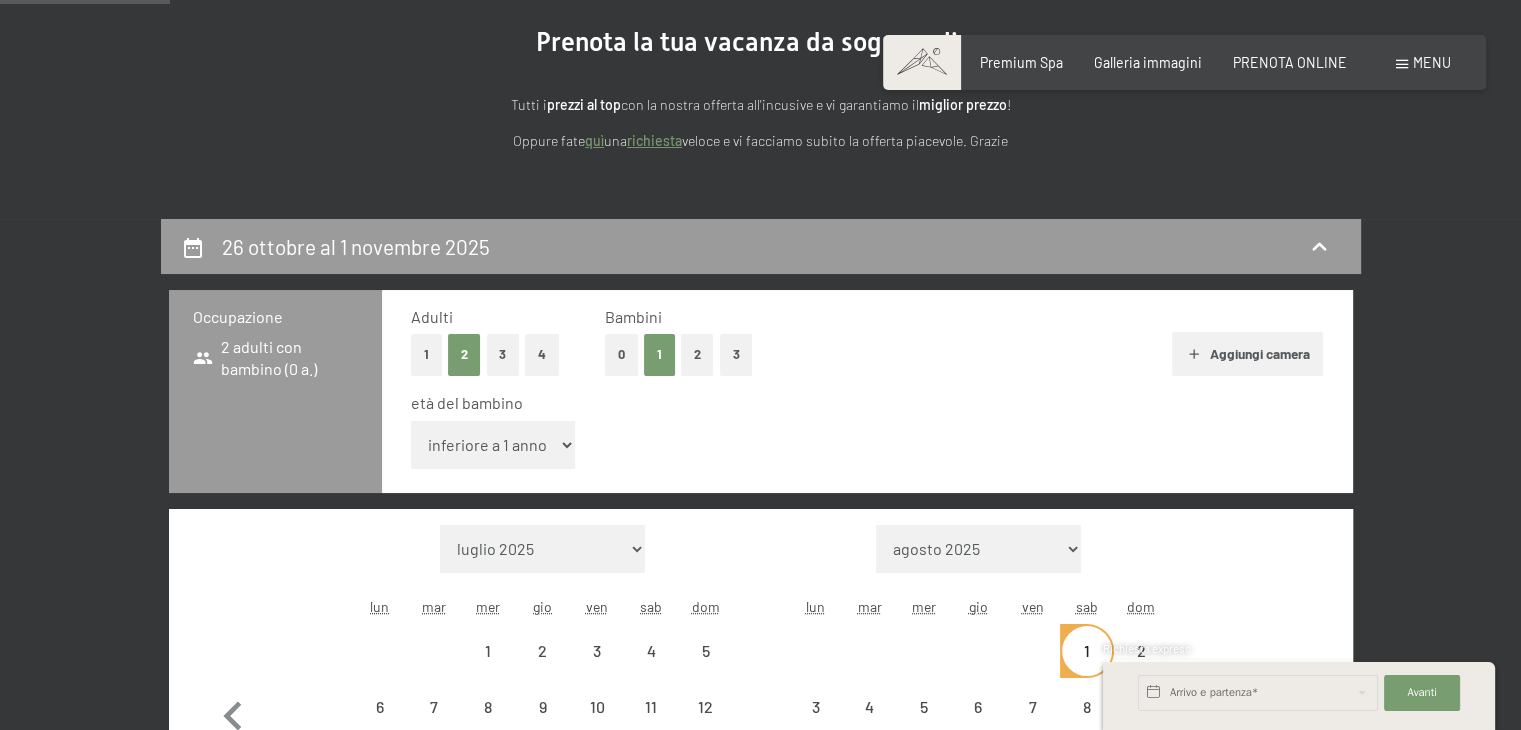 select on "[DATE]" 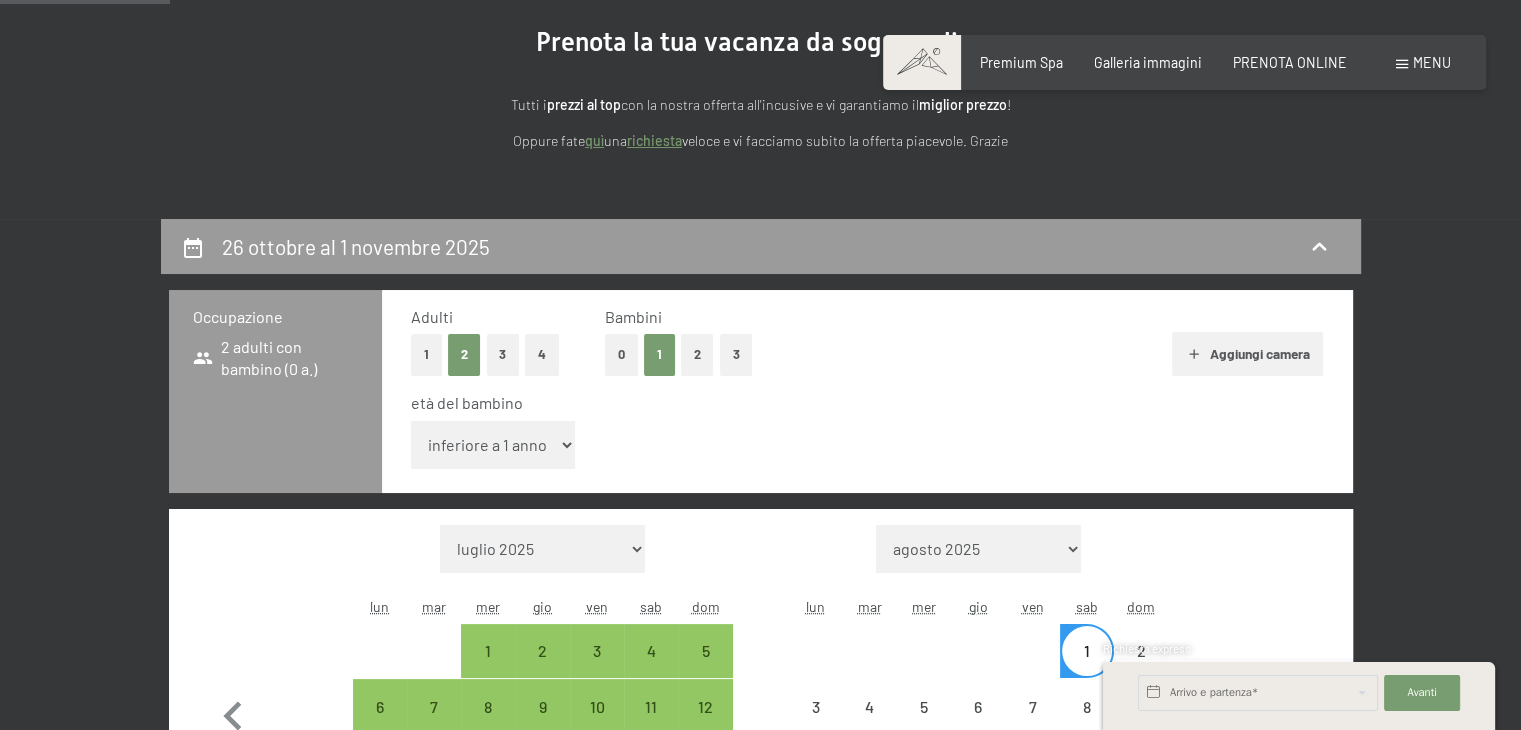 select on "[DATE]" 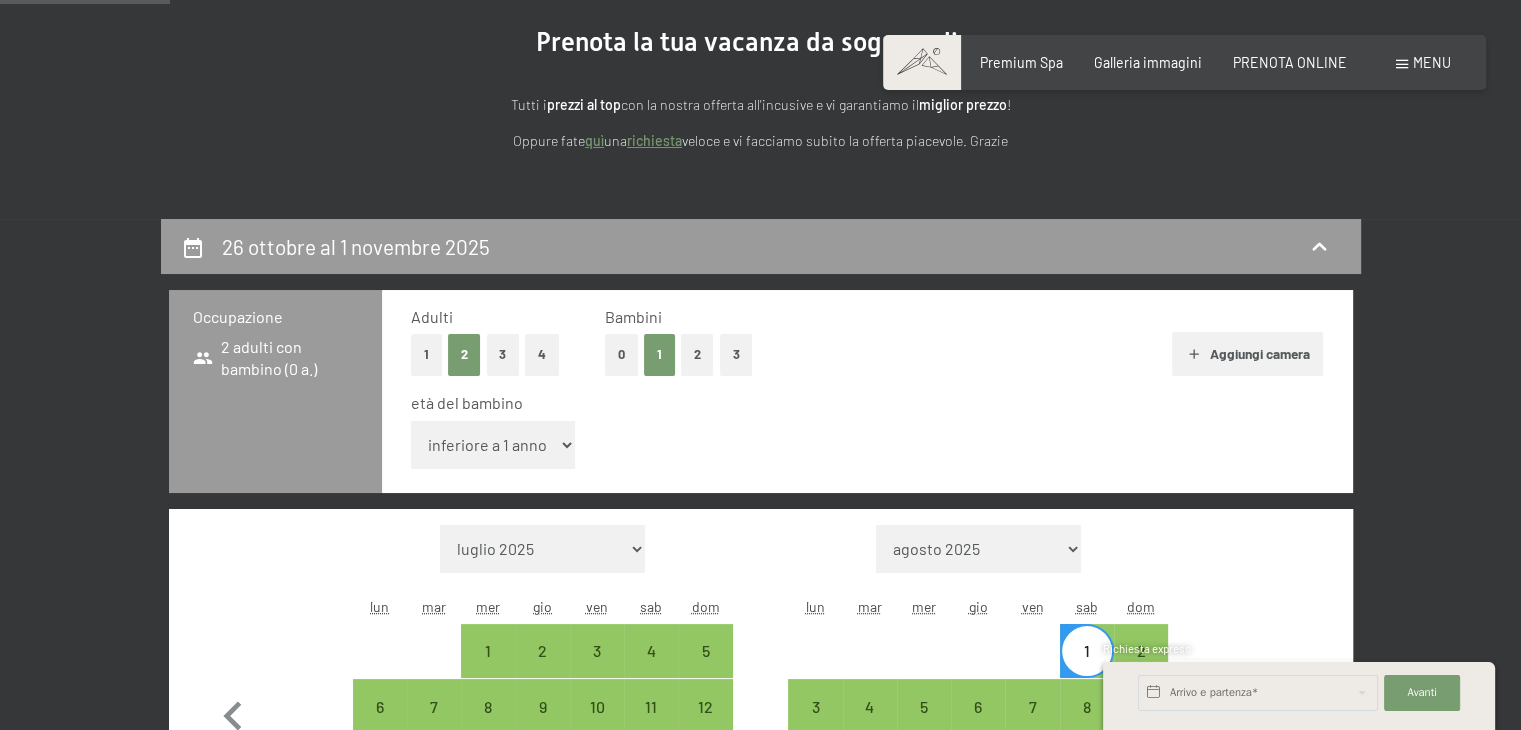 click on "inferiore a 1 anno 1 anno 2 anni 3 anni 4 anni 5 anni 6 anni 7 anni 8 anni 9 anni 10 anni 11 anni 12 anni 13 anni 14 anni 15 anni 16 anni 17 anni" at bounding box center (493, 445) 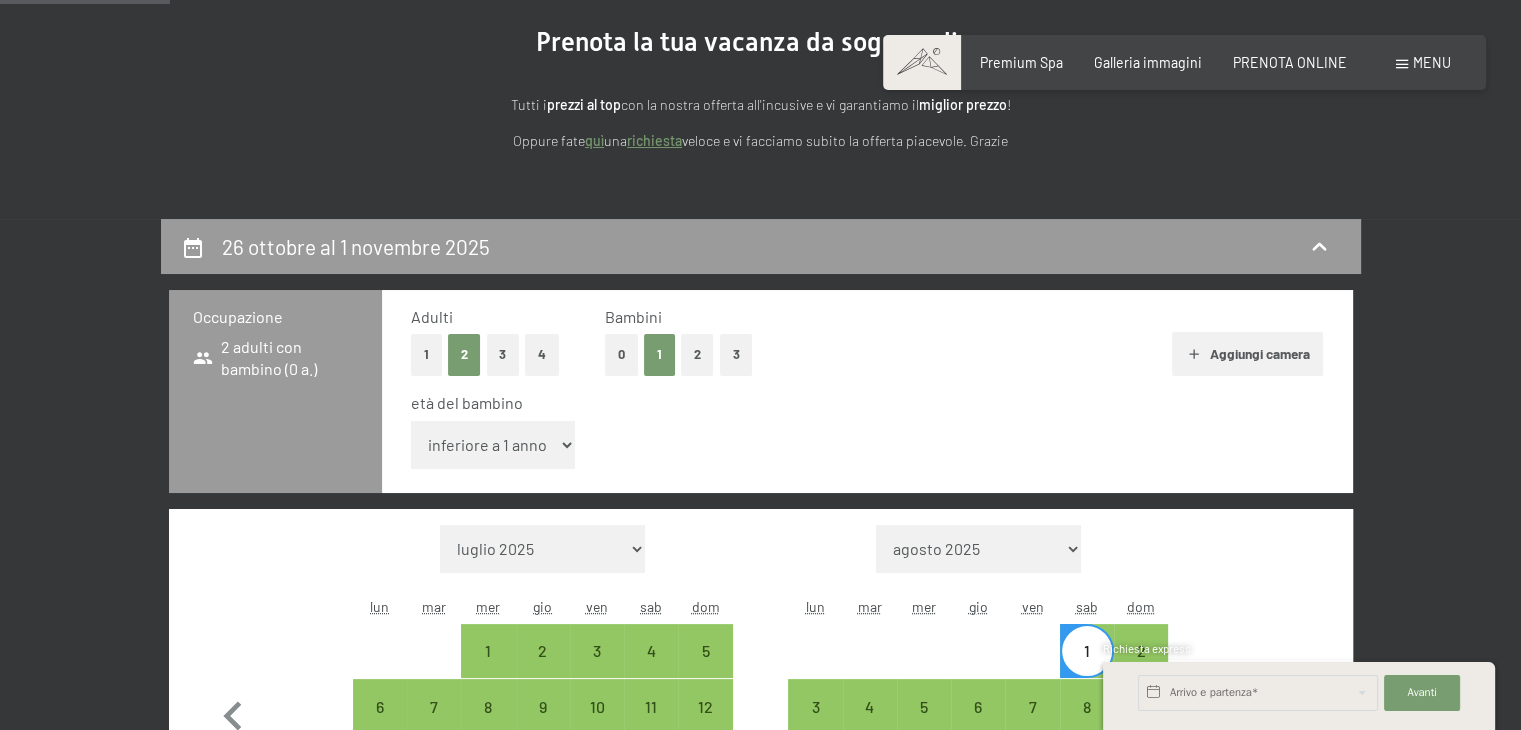 select on "15" 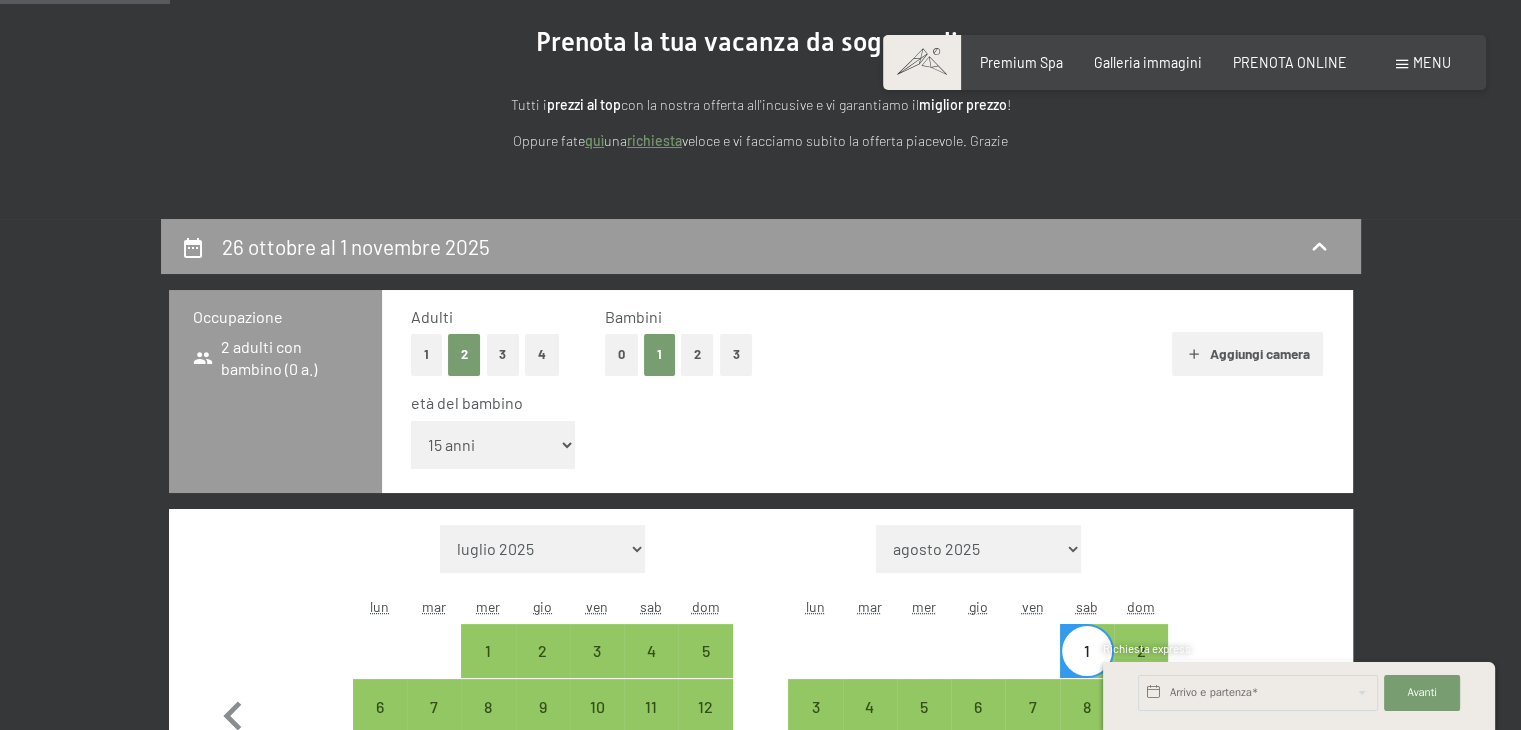 click on "inferiore a 1 anno 1 anno 2 anni 3 anni 4 anni 5 anni 6 anni 7 anni 8 anni 9 anni 10 anni 11 anni 12 anni 13 anni 14 anni 15 anni 16 anni 17 anni" at bounding box center [493, 445] 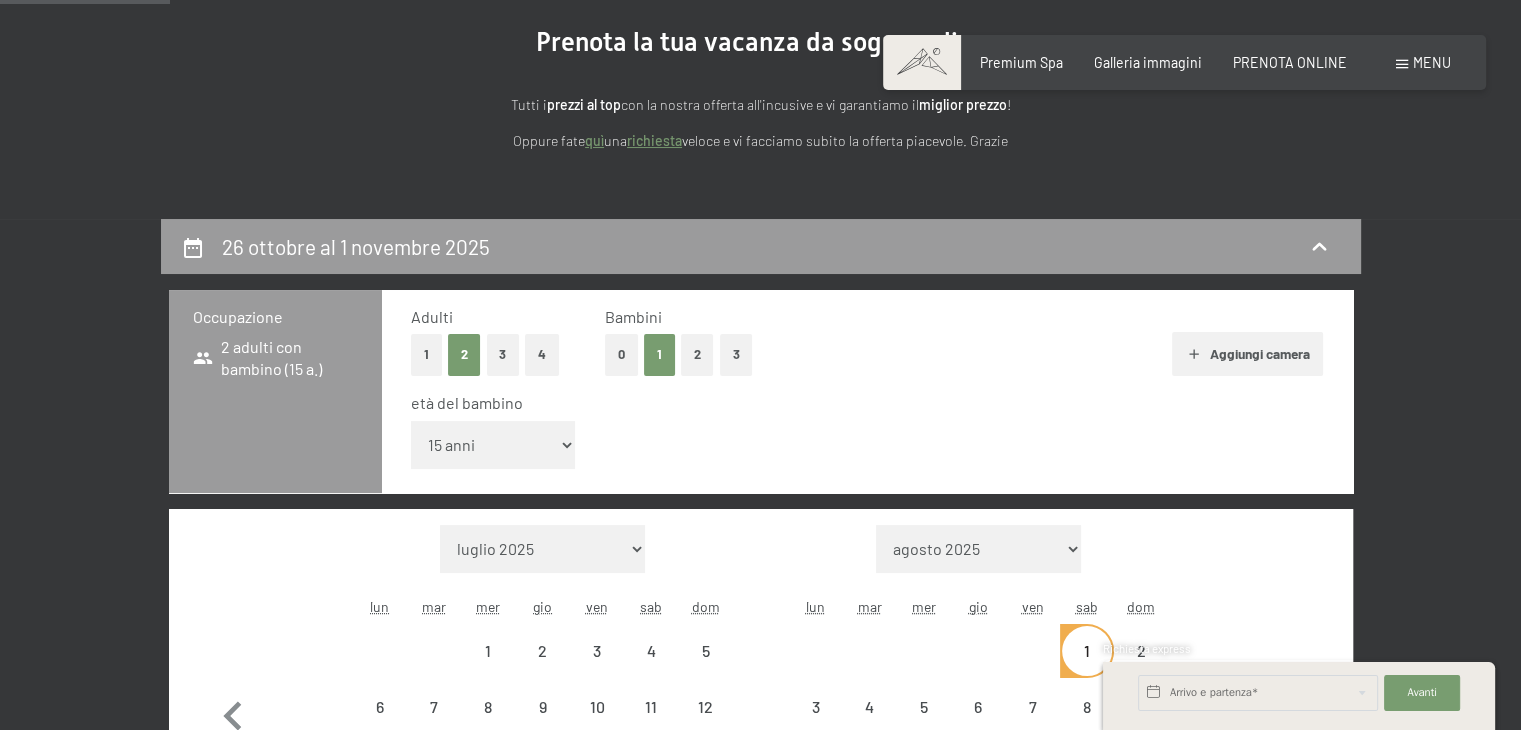 select on "[DATE]" 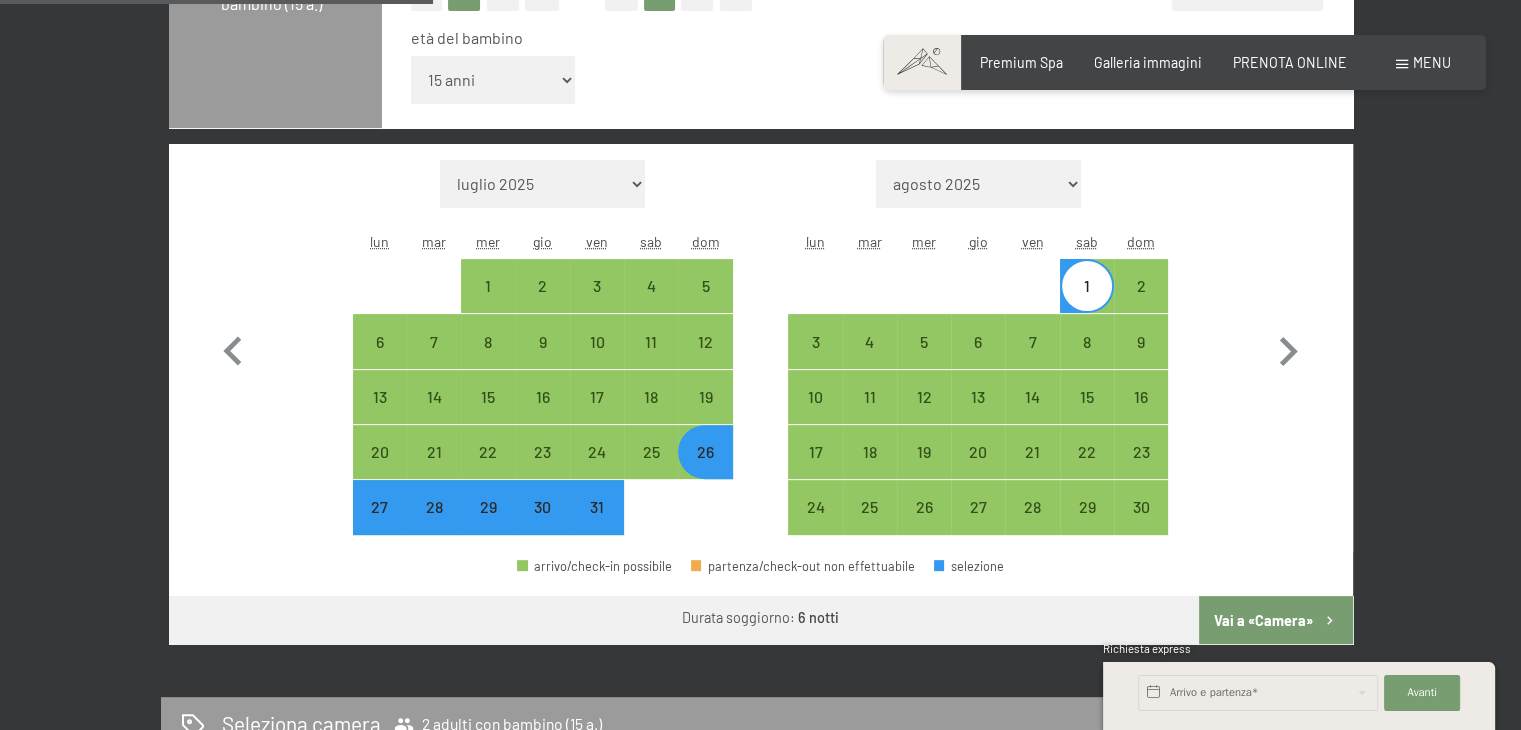 scroll, scrollTop: 584, scrollLeft: 0, axis: vertical 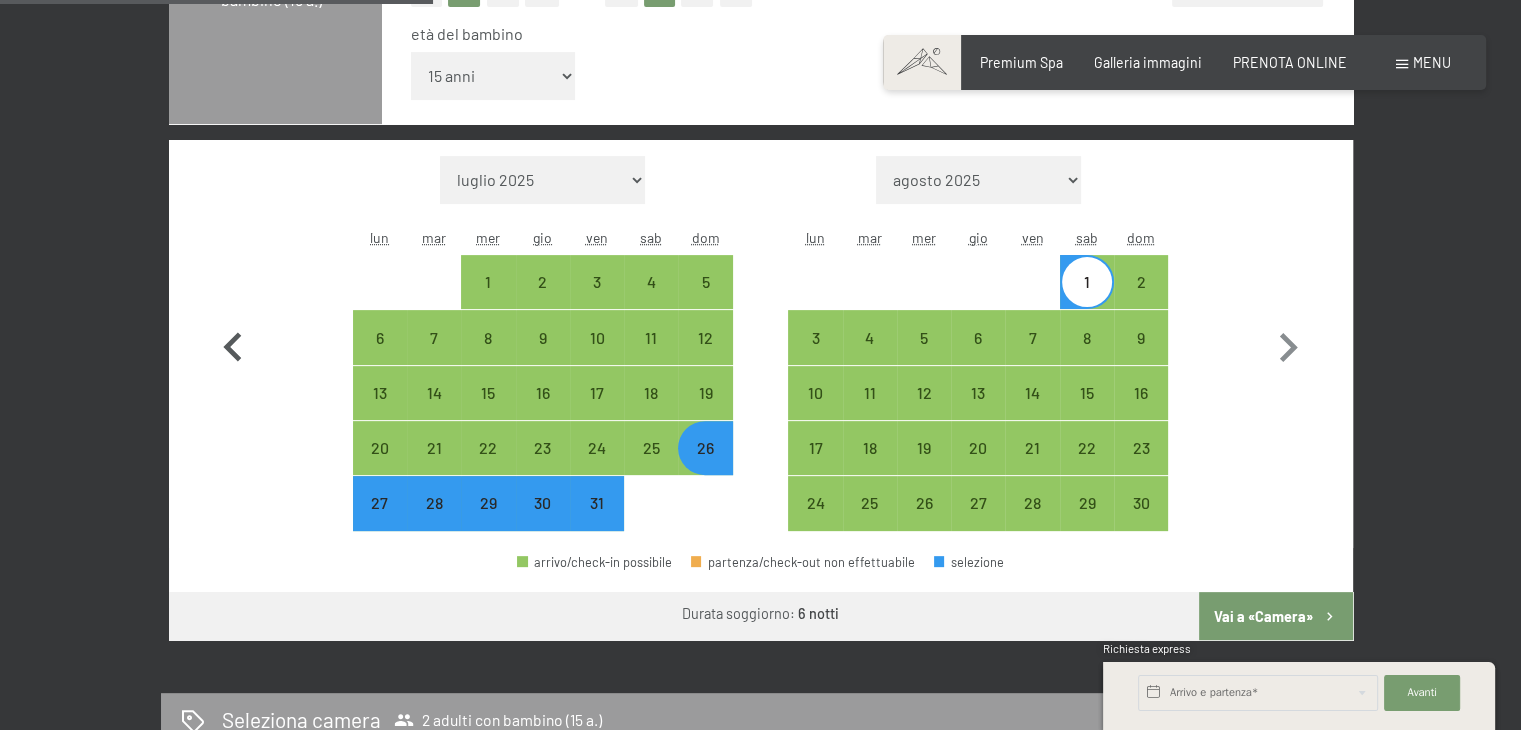 click 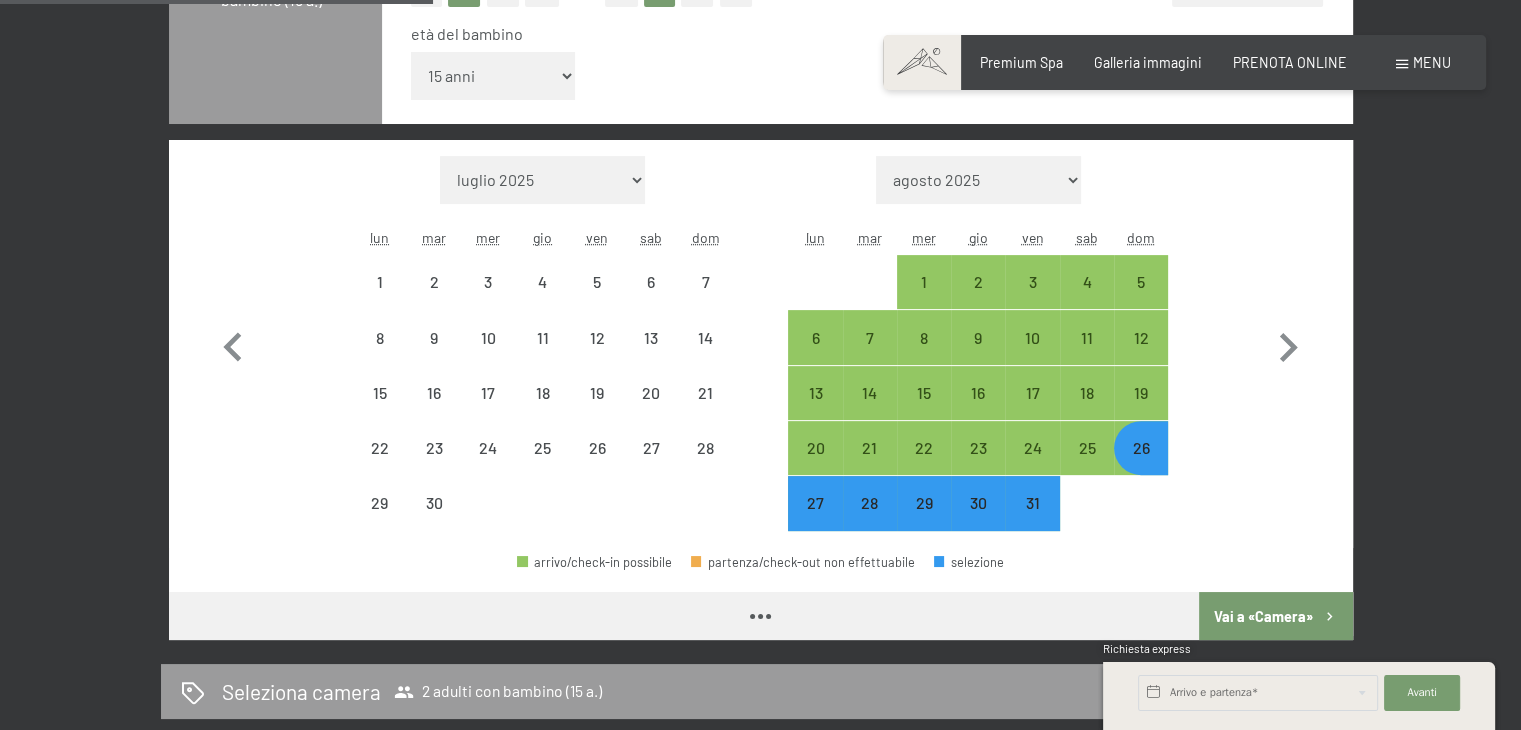 select on "[DATE]" 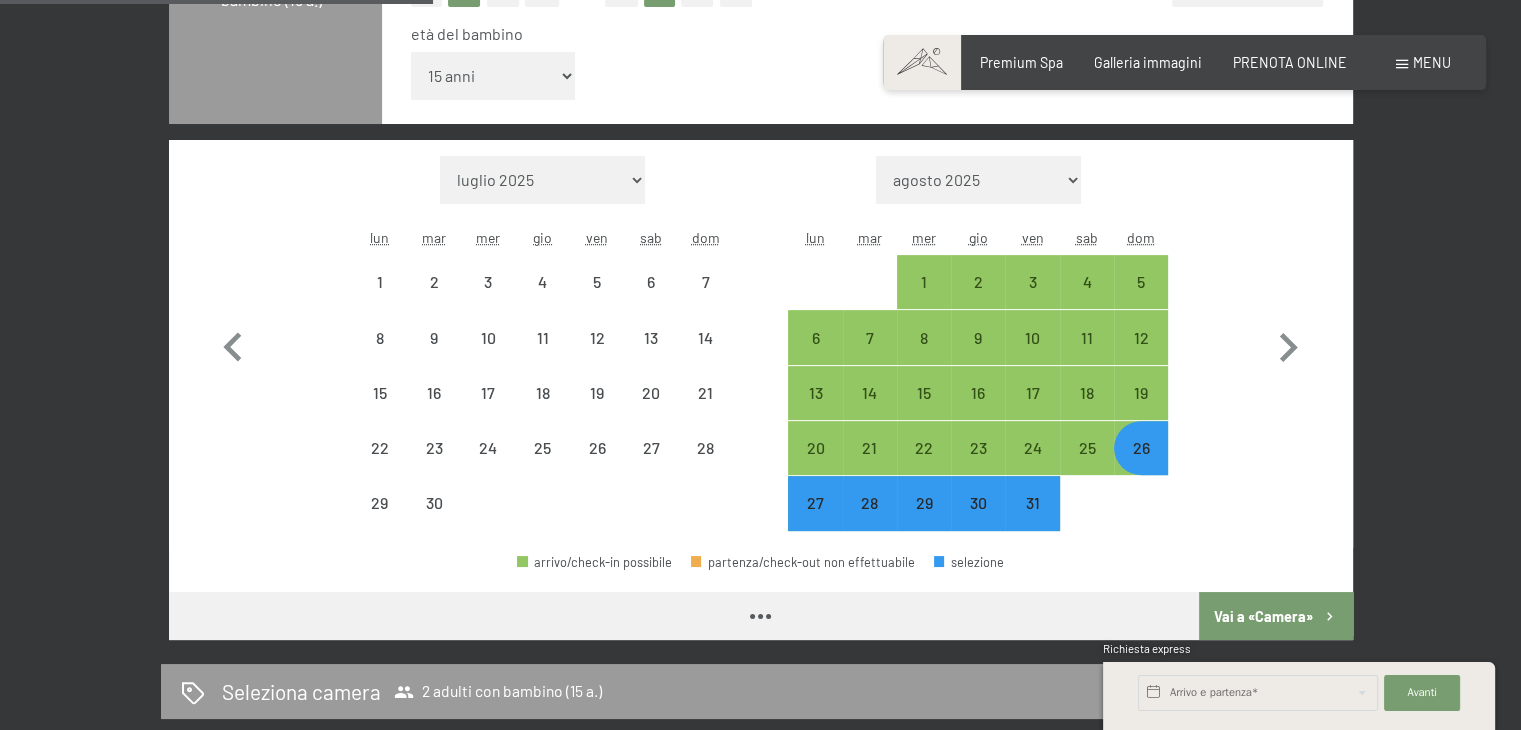 select on "[DATE]" 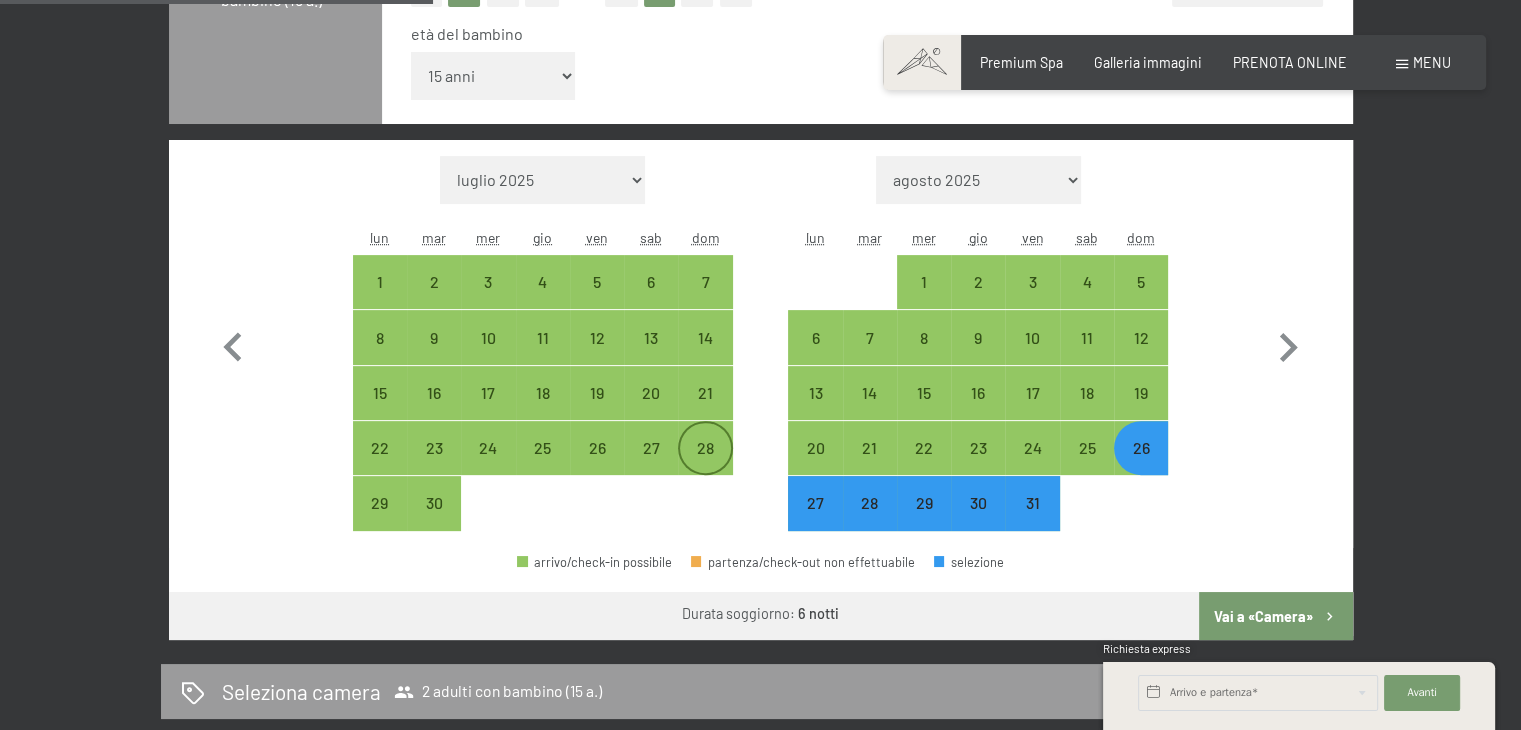 click on "28" at bounding box center (705, 465) 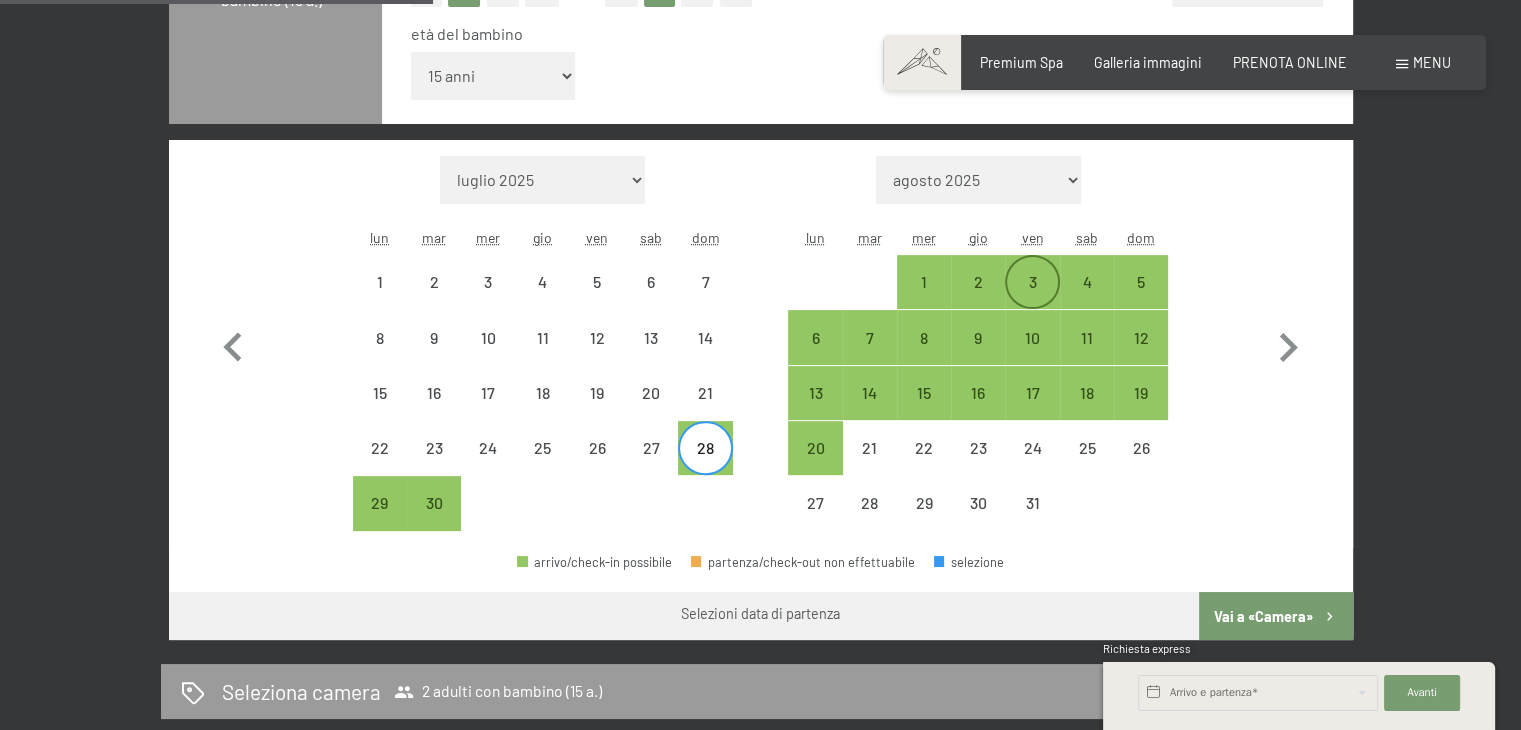 click on "3" at bounding box center (1032, 299) 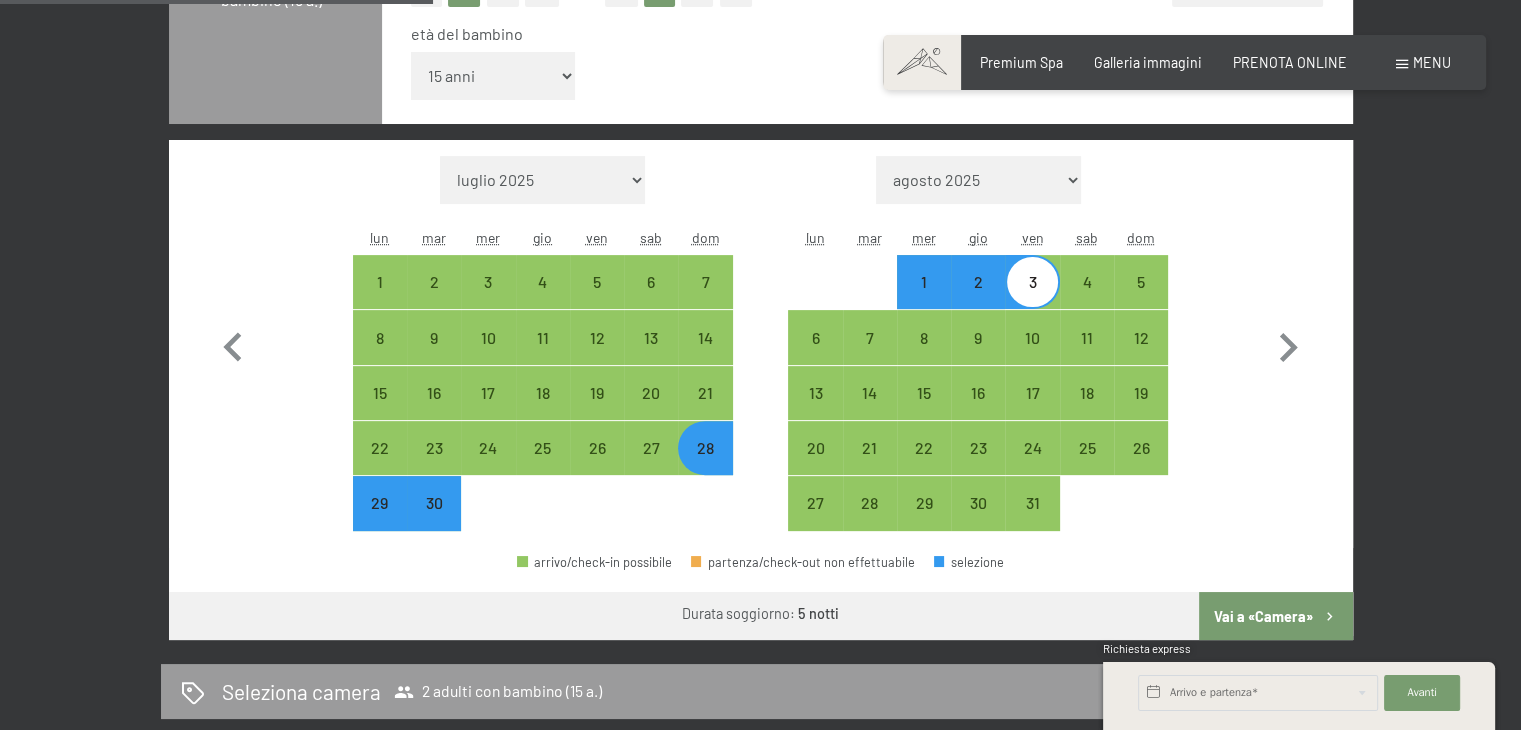 click on "Vai a «Camera»" at bounding box center [1275, 616] 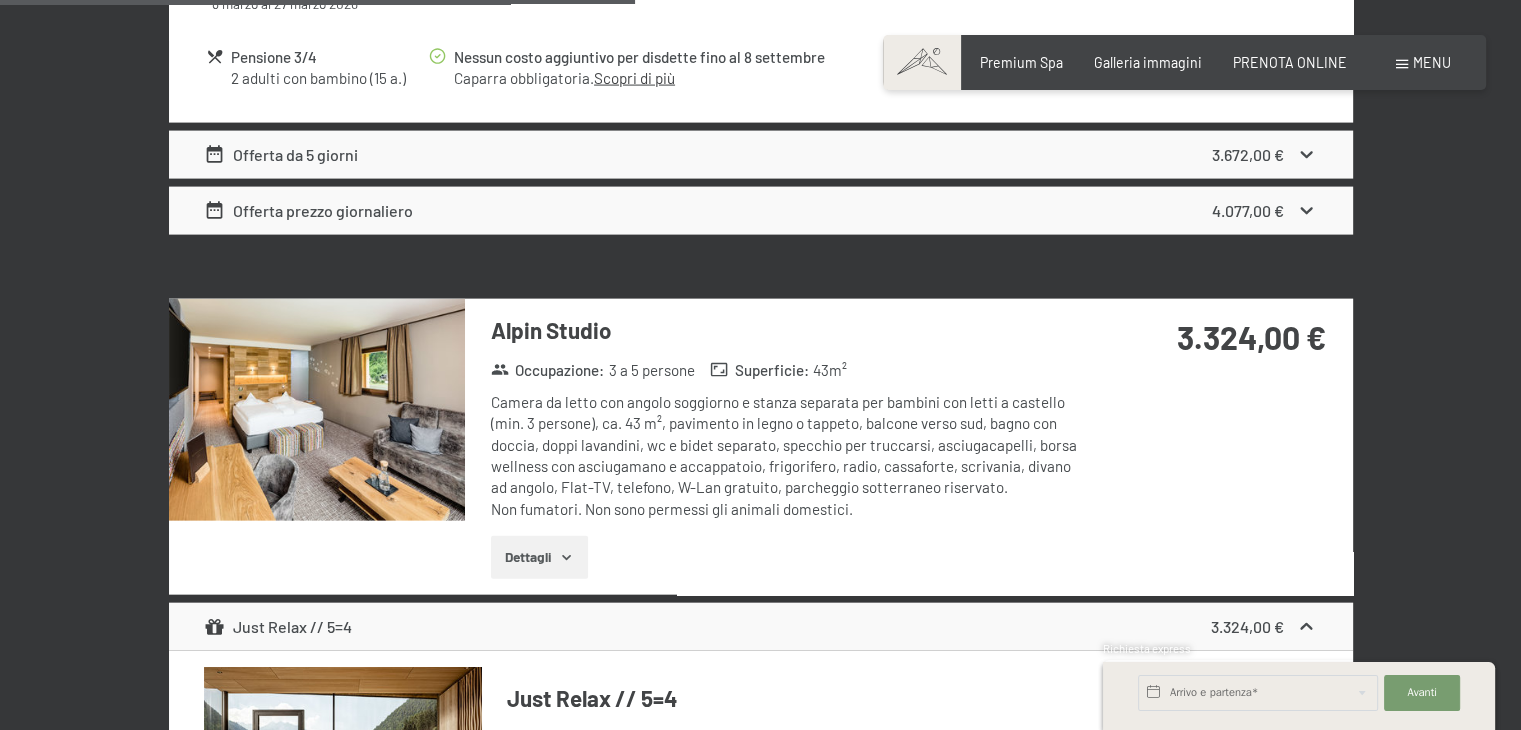 scroll, scrollTop: 4403, scrollLeft: 0, axis: vertical 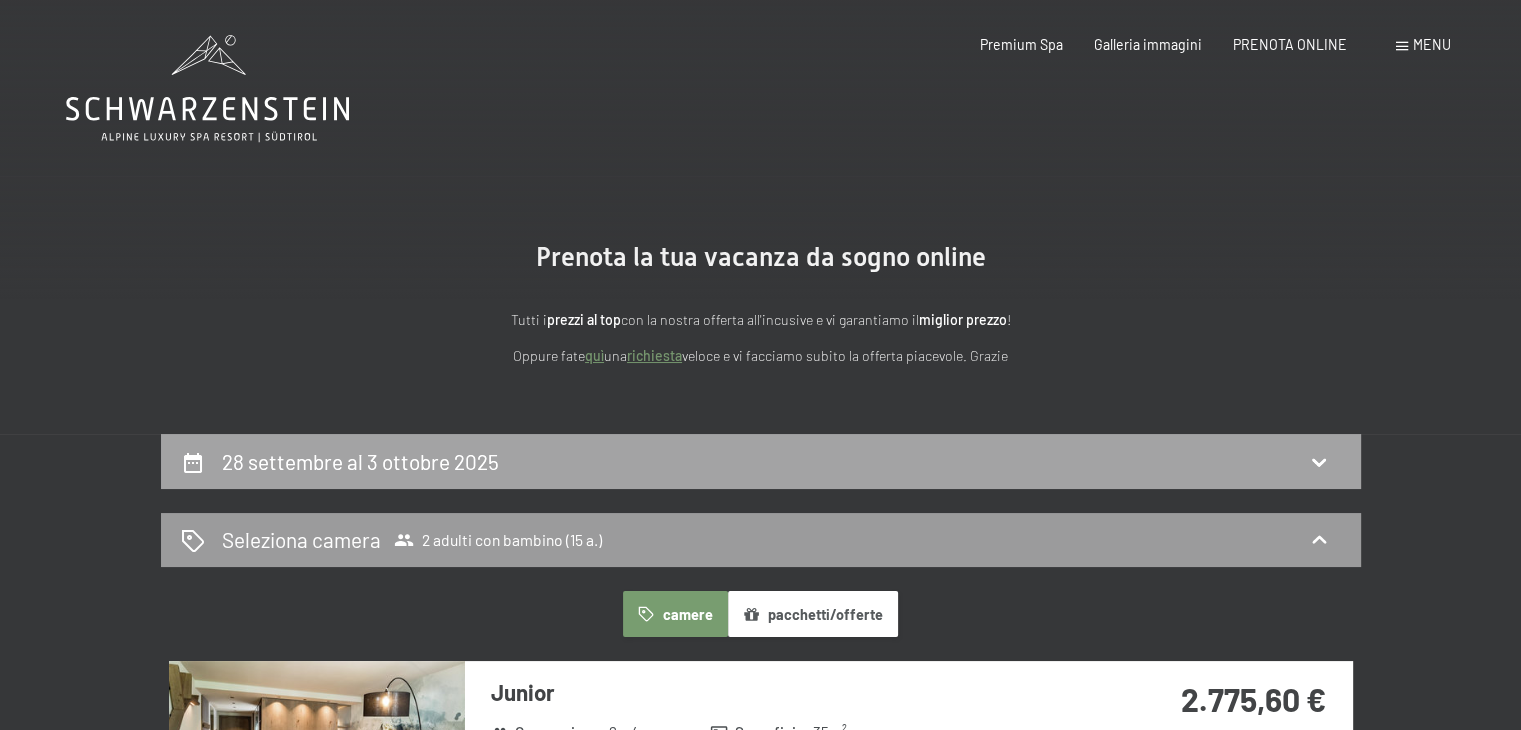 click 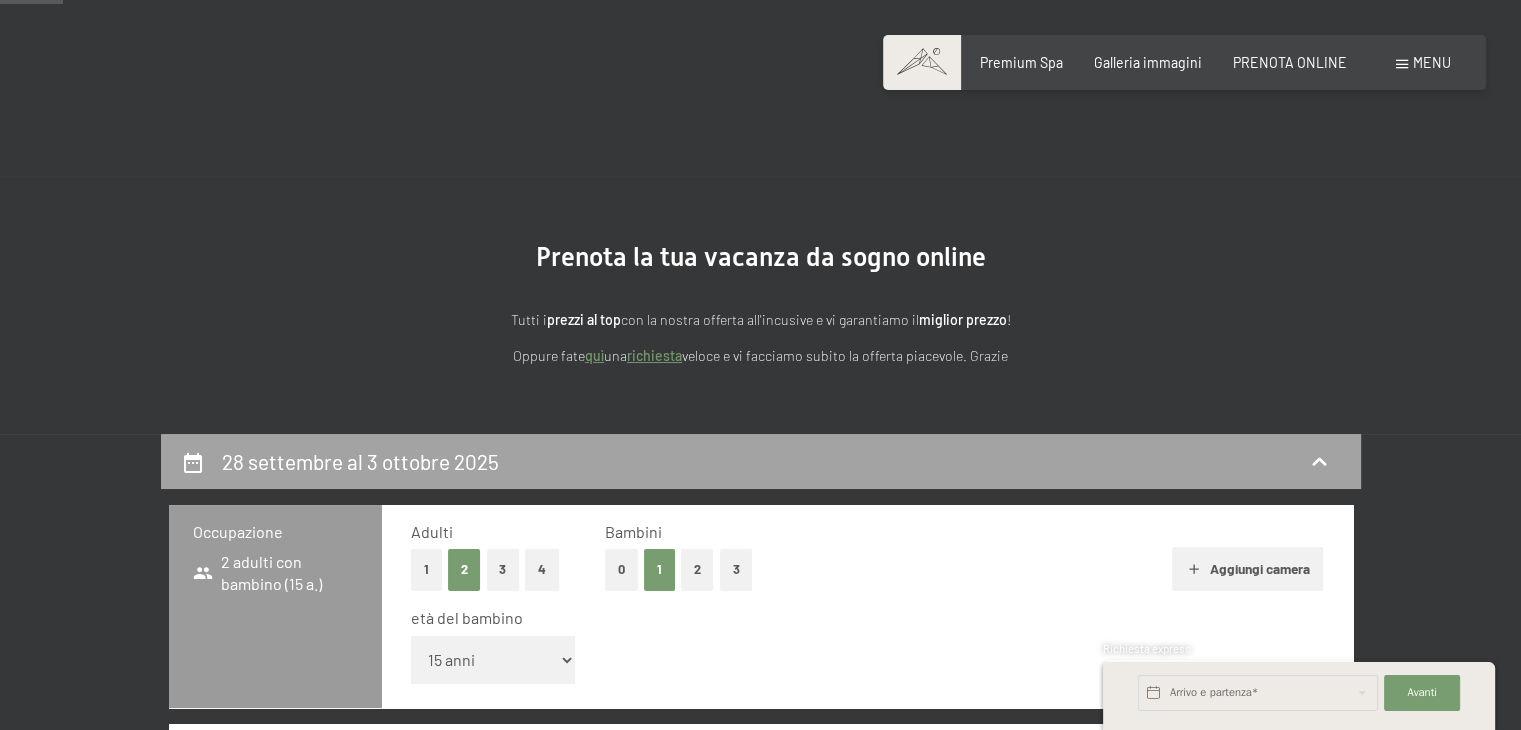 scroll, scrollTop: 433, scrollLeft: 0, axis: vertical 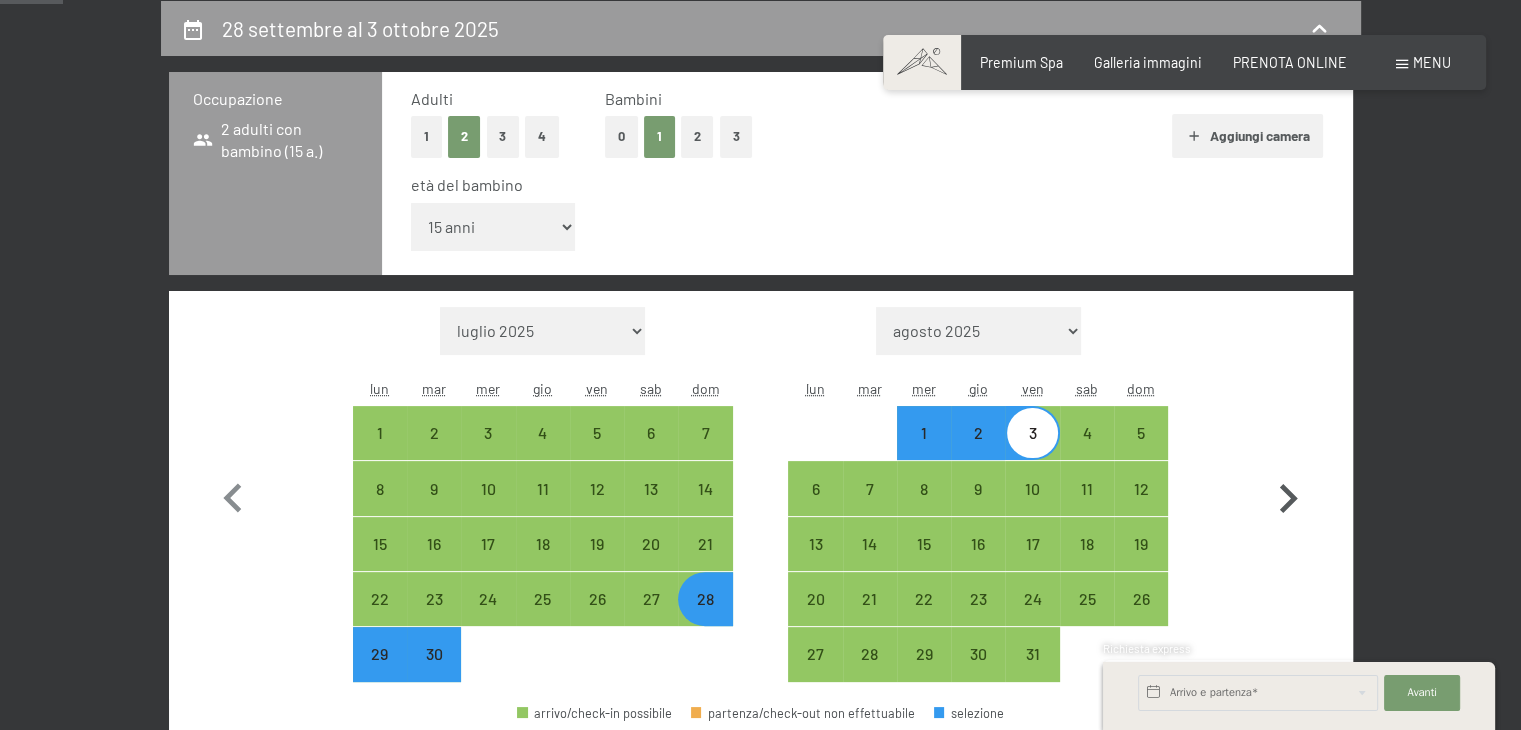 click 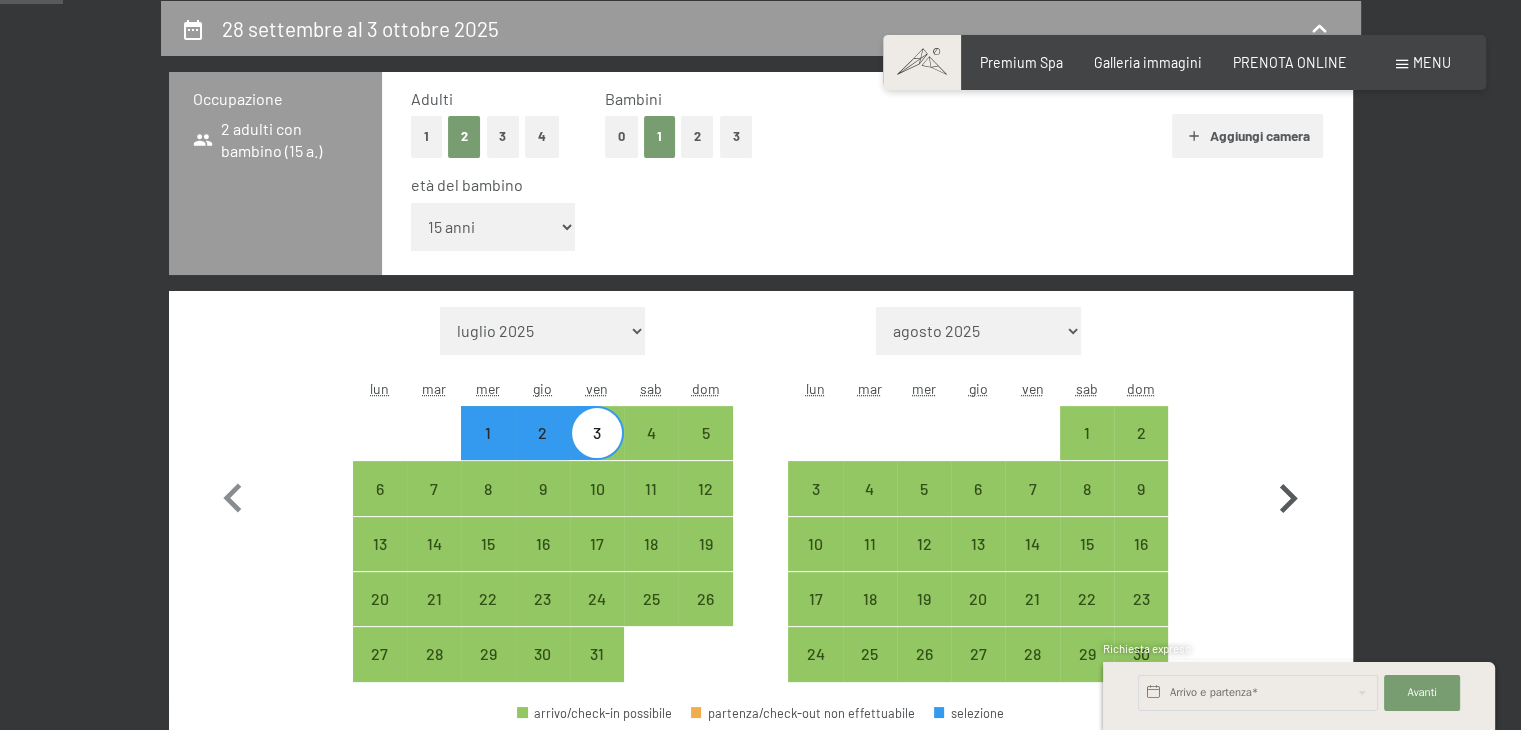 click 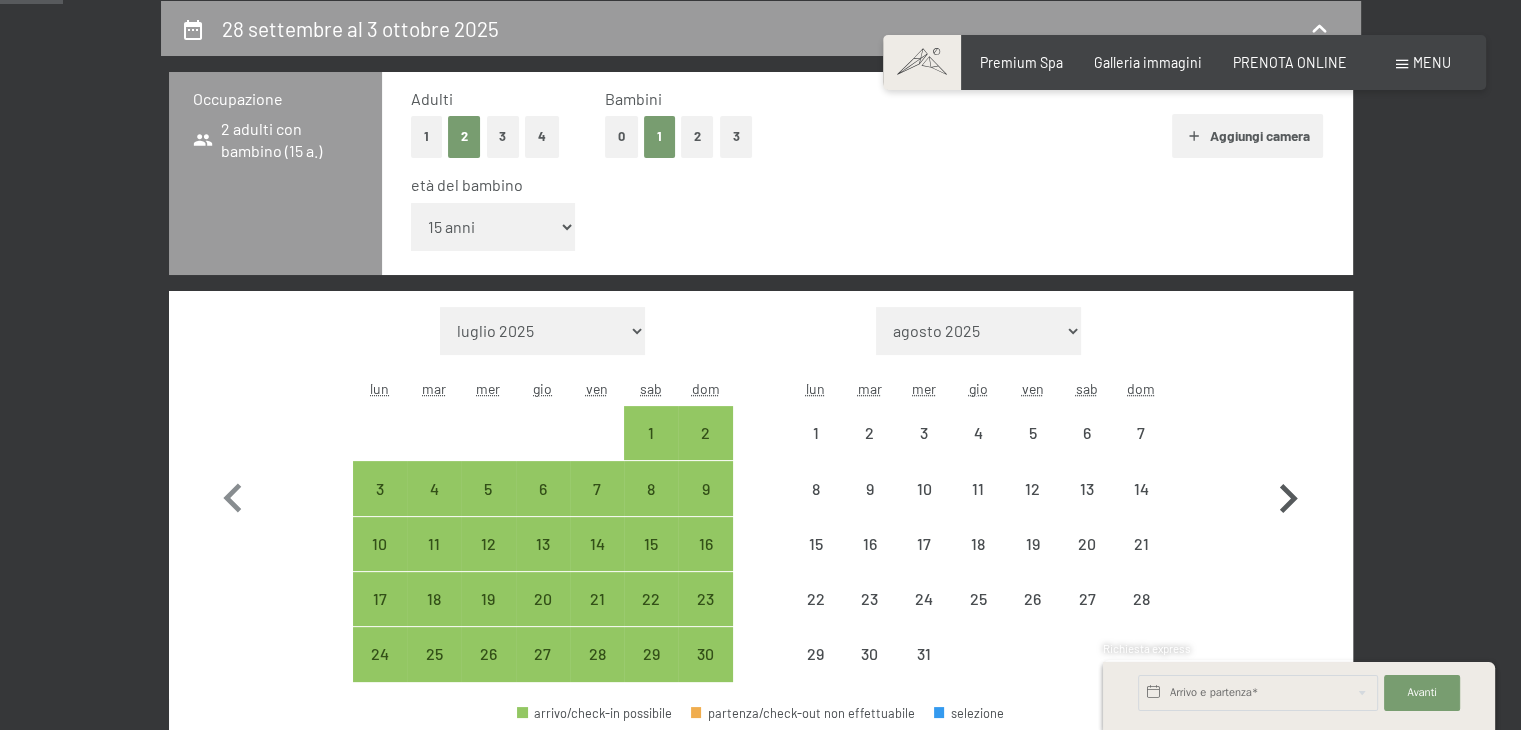select on "[DATE]" 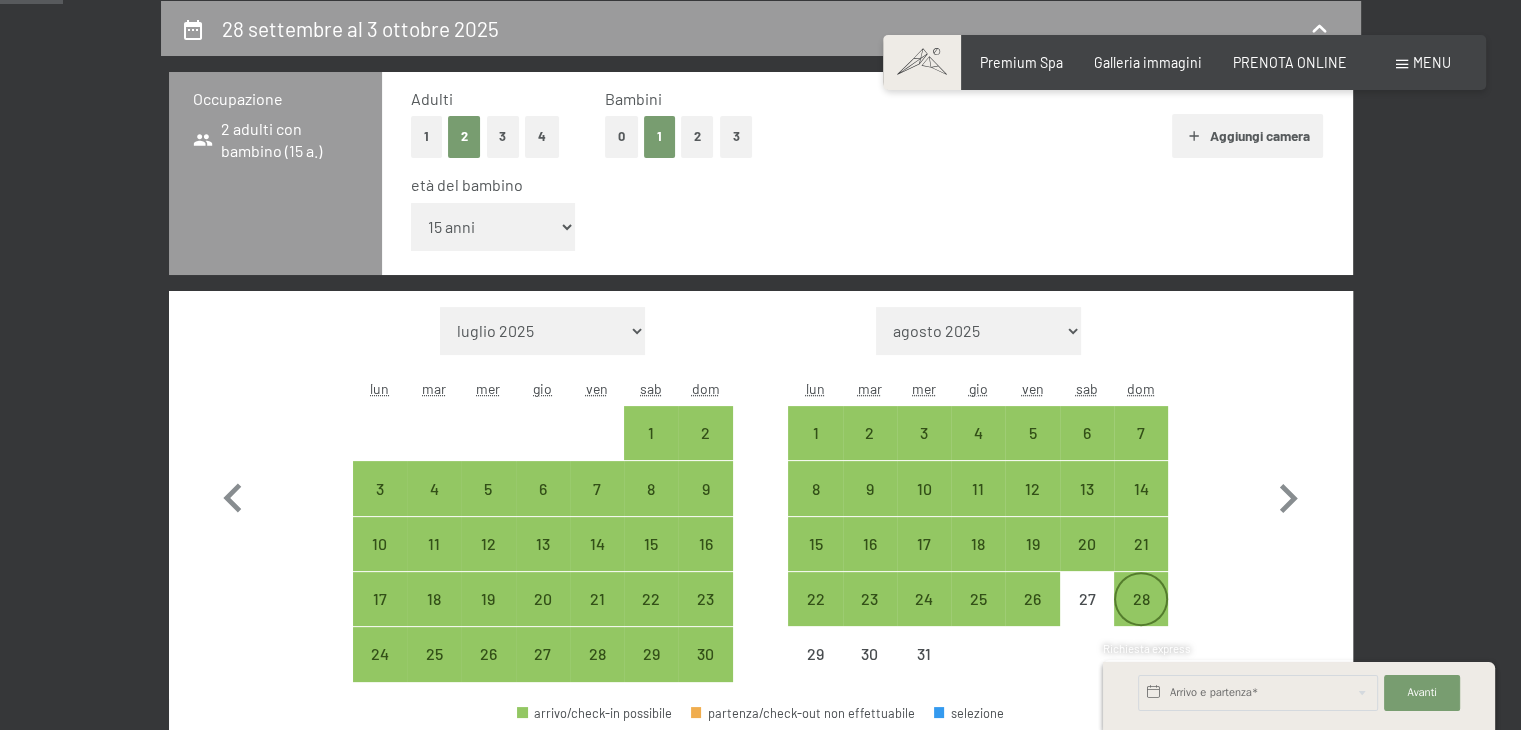 click on "28" at bounding box center [1141, 616] 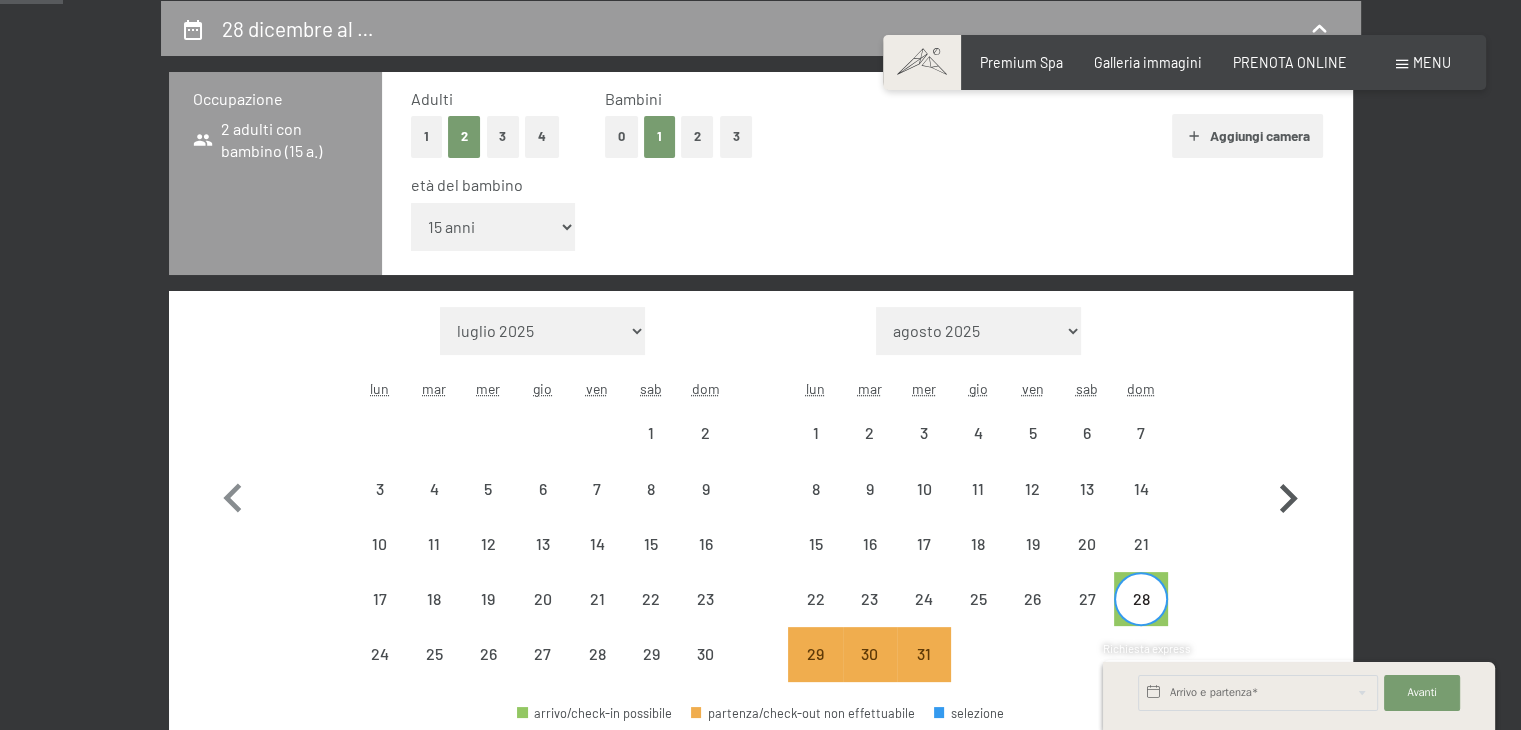 click 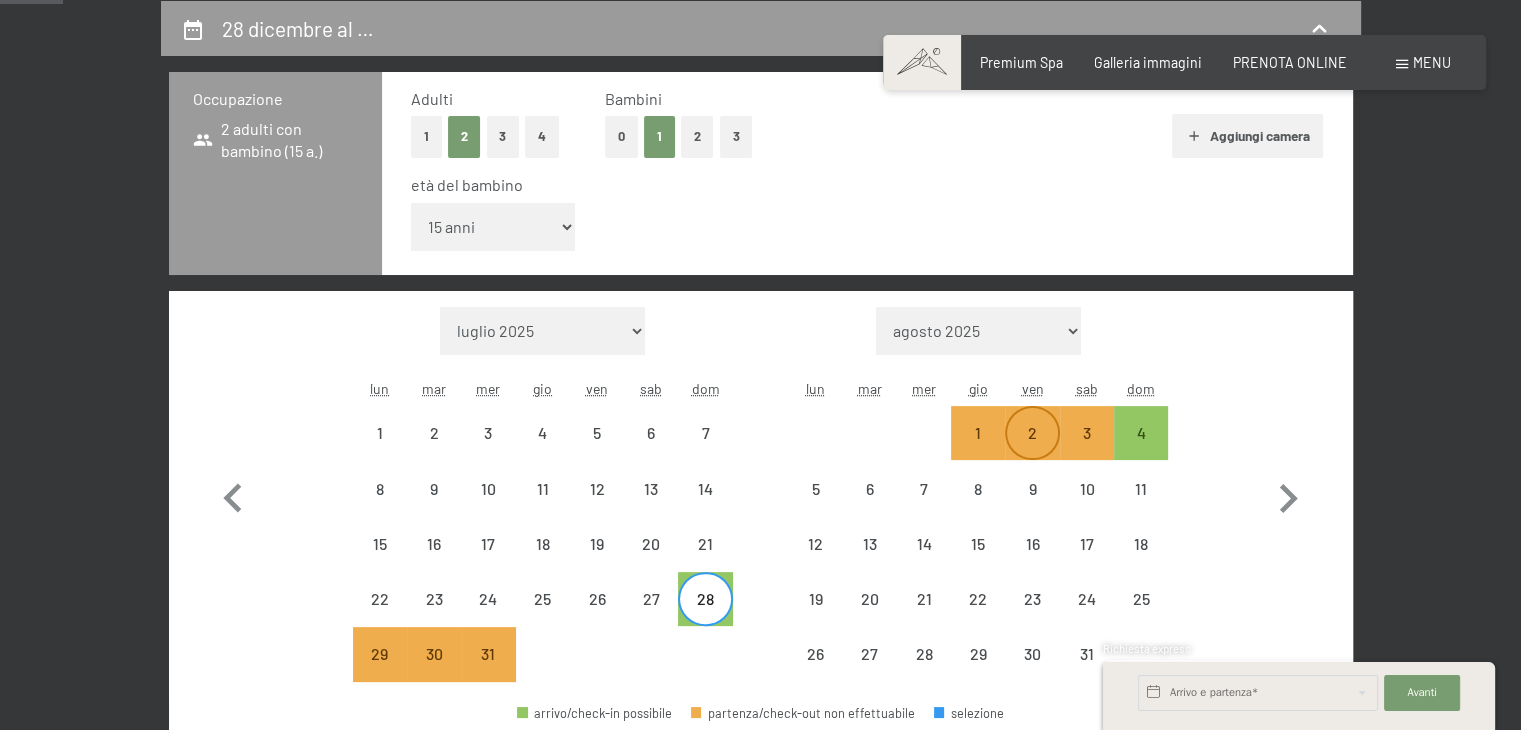 select on "[DATE]" 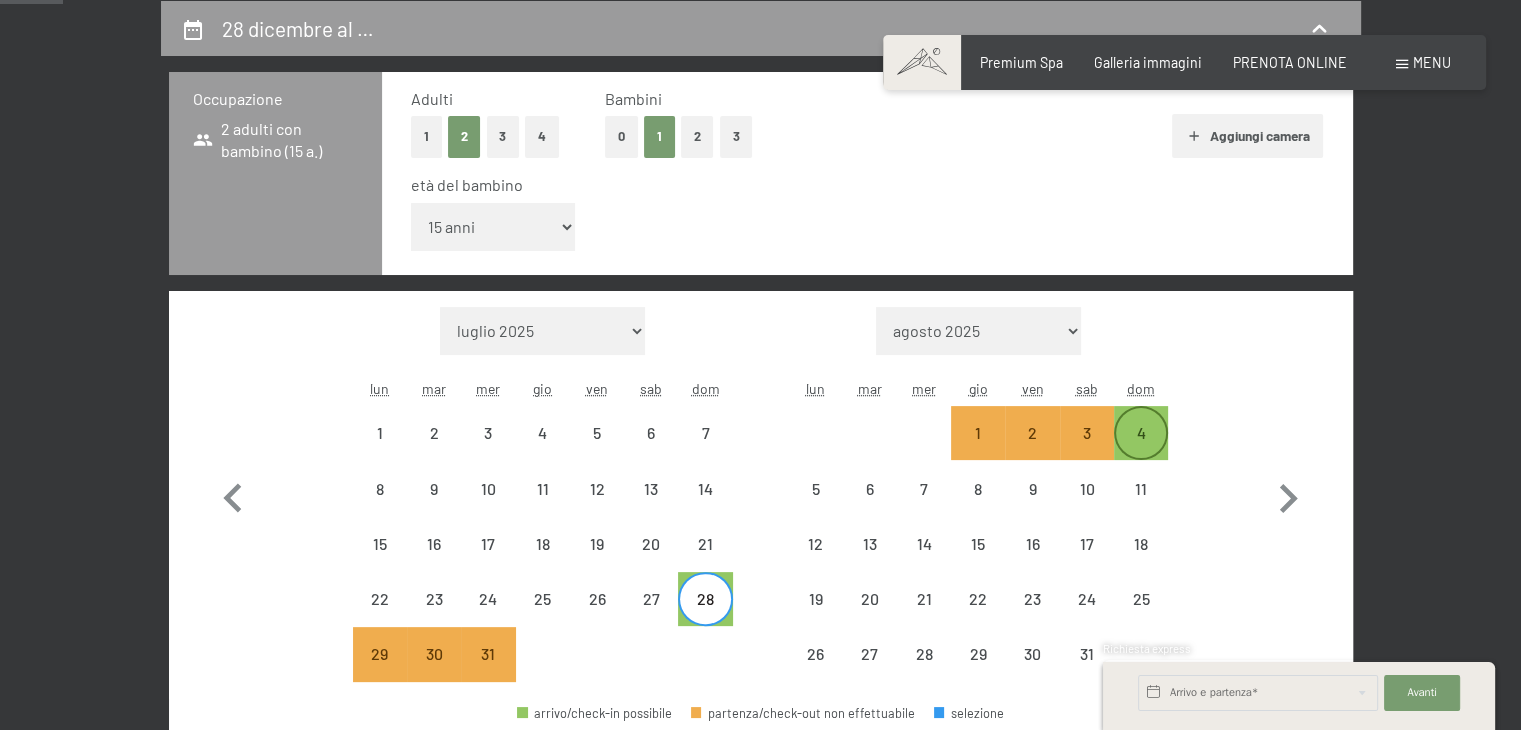 click on "4" at bounding box center (1141, 450) 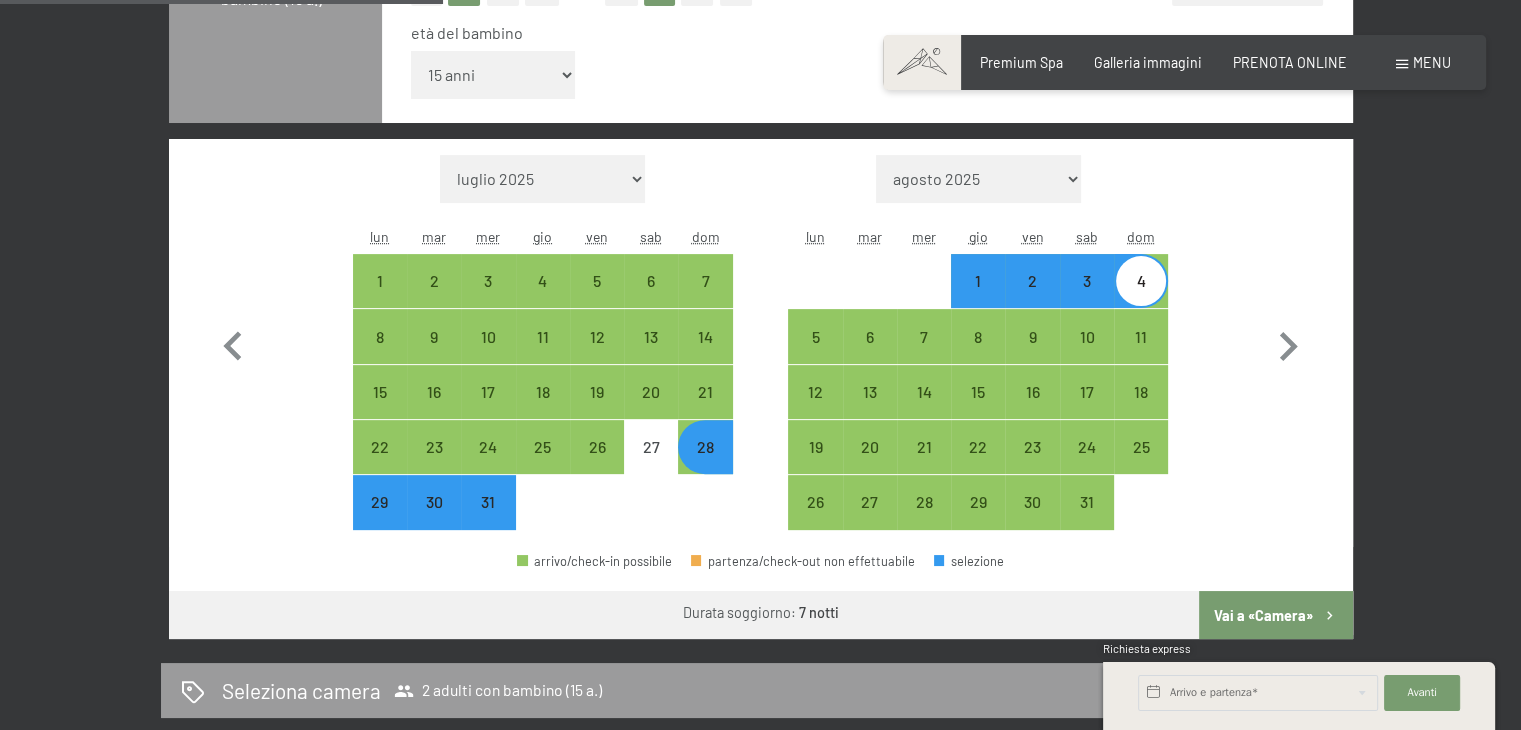 scroll, scrollTop: 588, scrollLeft: 0, axis: vertical 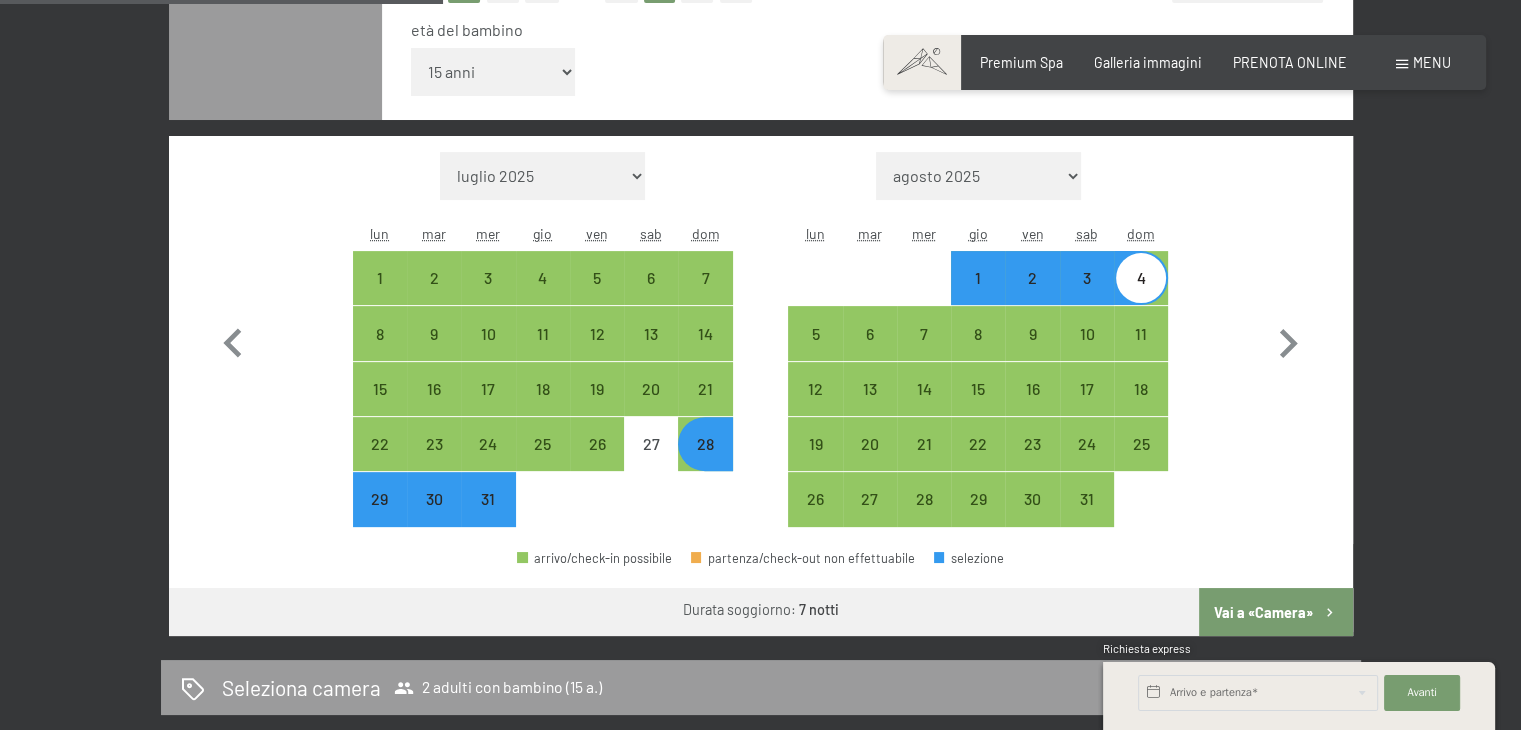 click on "Vai a «Camera»" at bounding box center (1275, 612) 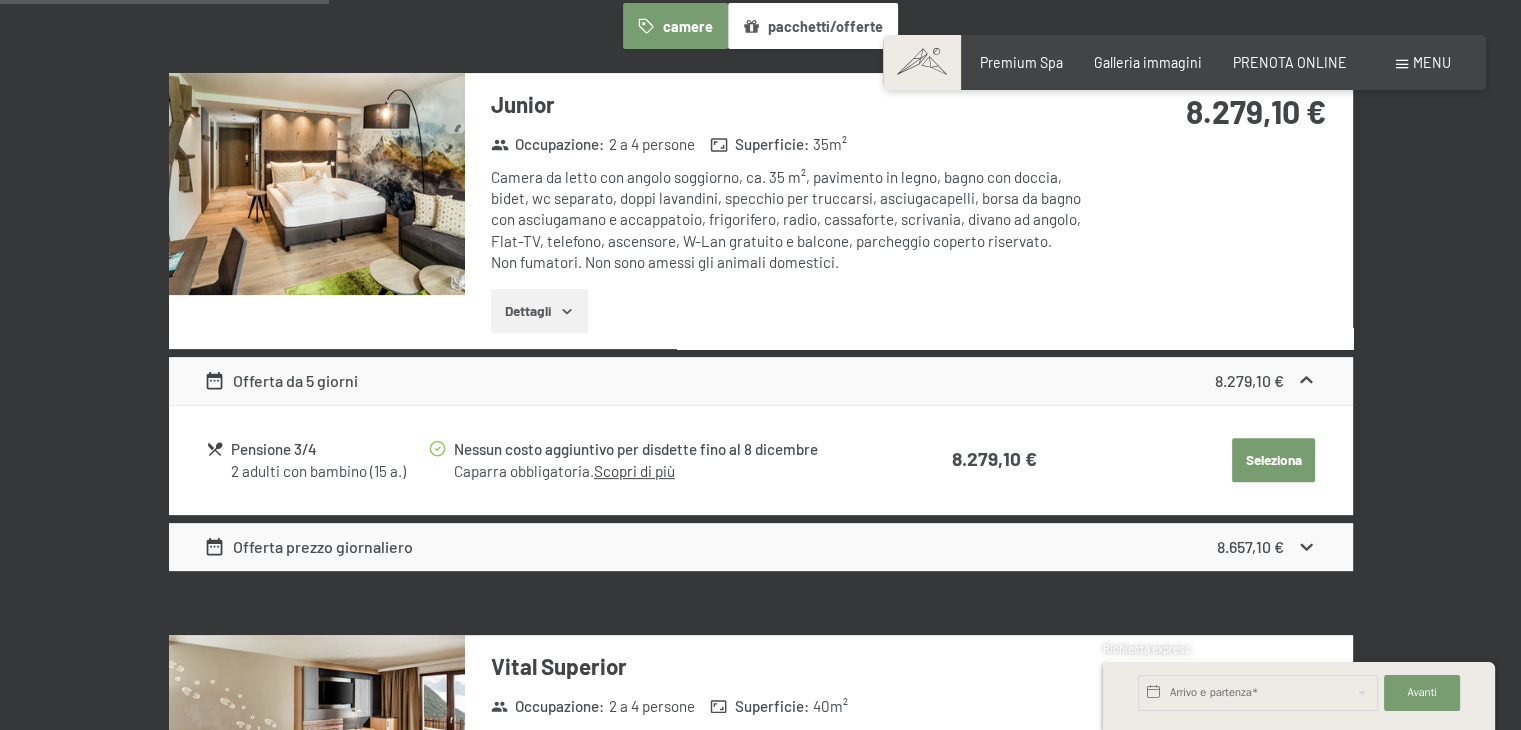 scroll, scrollTop: 433, scrollLeft: 0, axis: vertical 